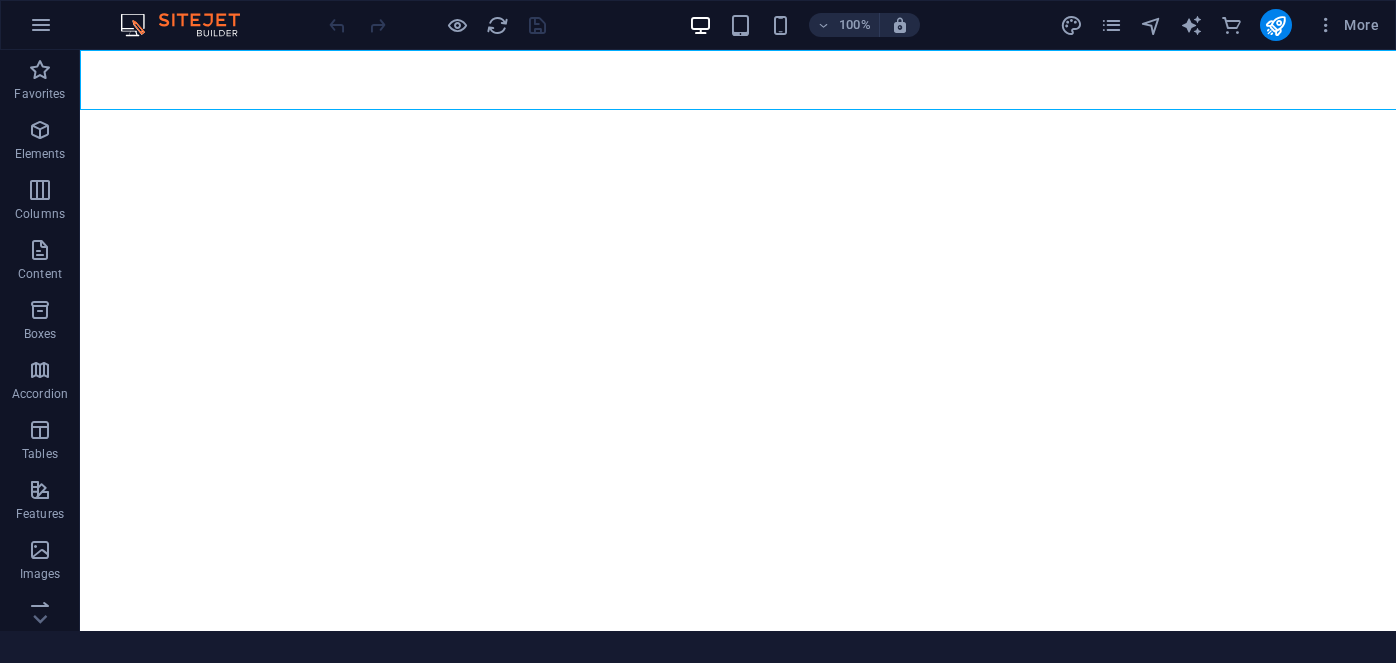 scroll, scrollTop: 0, scrollLeft: 0, axis: both 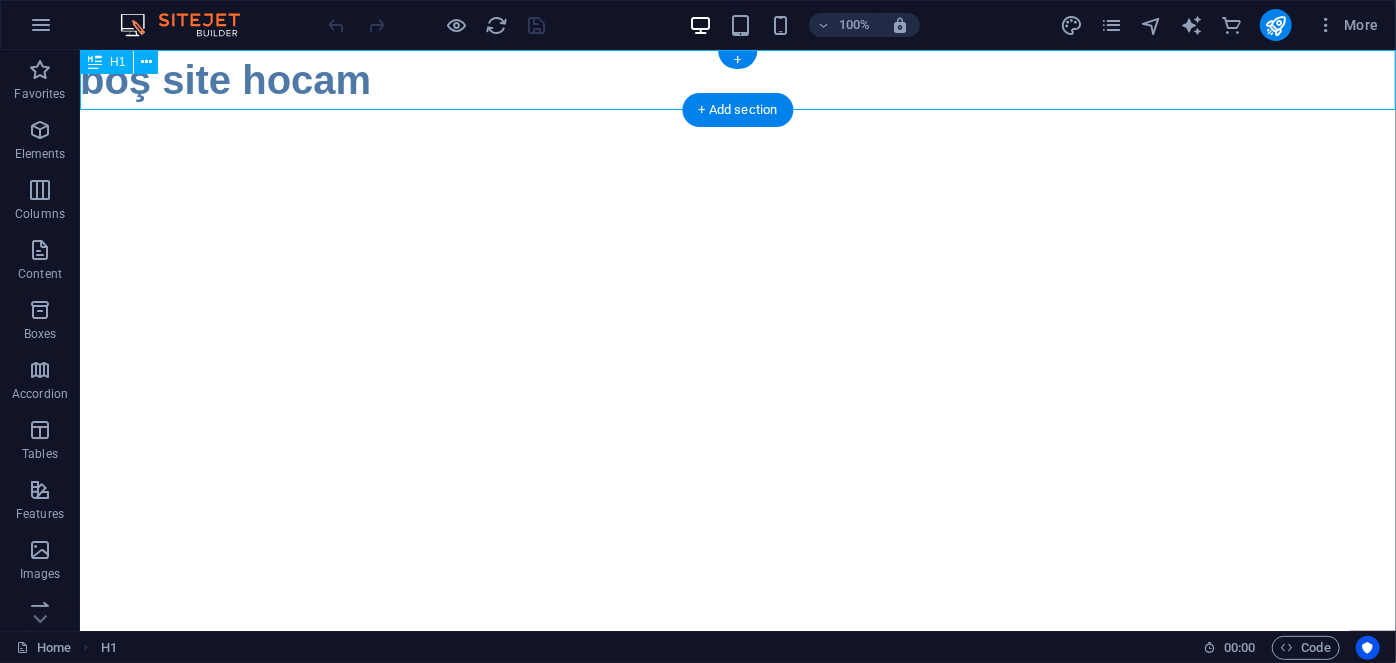 click on "boş site hocam" at bounding box center [737, 79] 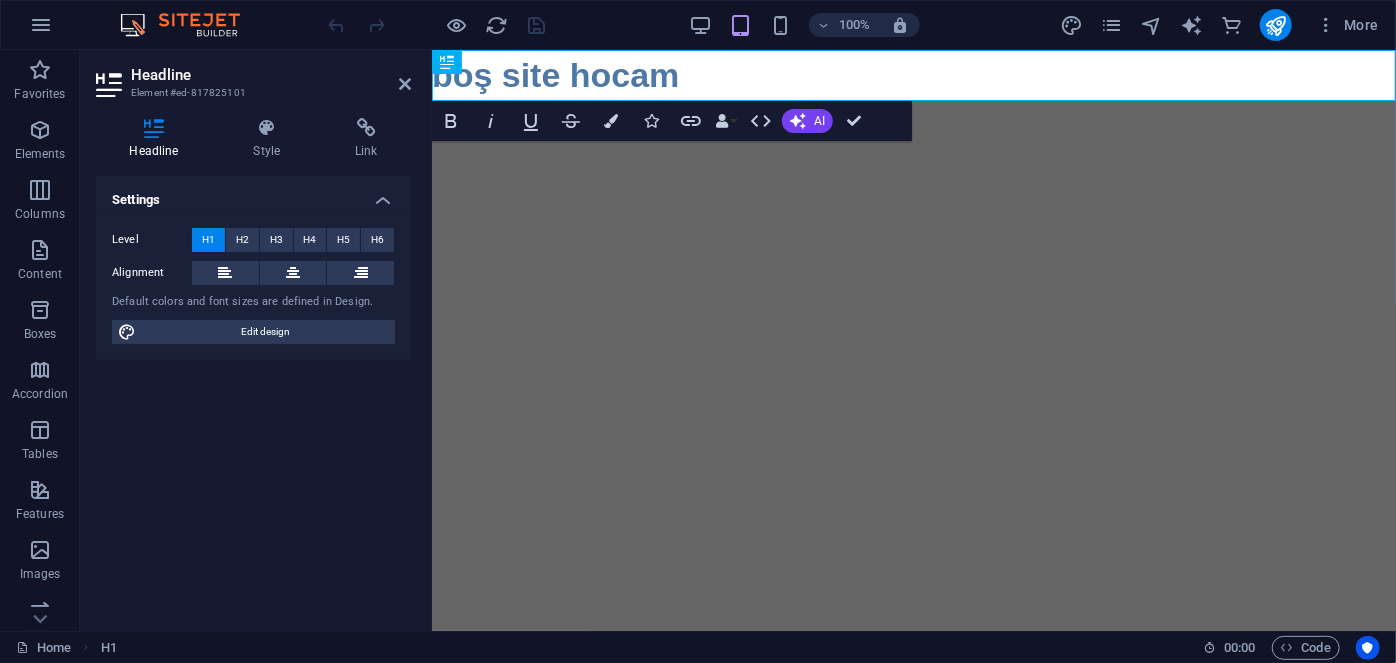 click on "Skip to main content
boş site hocam" at bounding box center [913, 74] 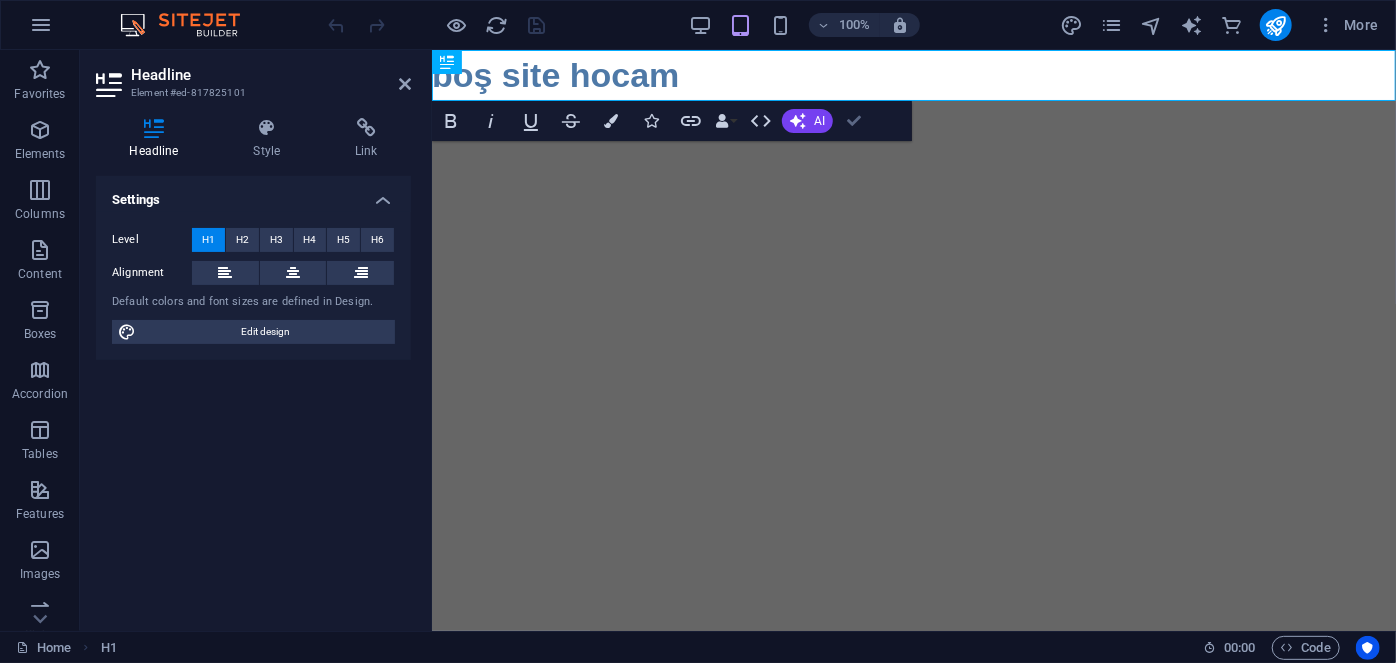 drag, startPoint x: 850, startPoint y: 120, endPoint x: 698, endPoint y: 81, distance: 156.92355 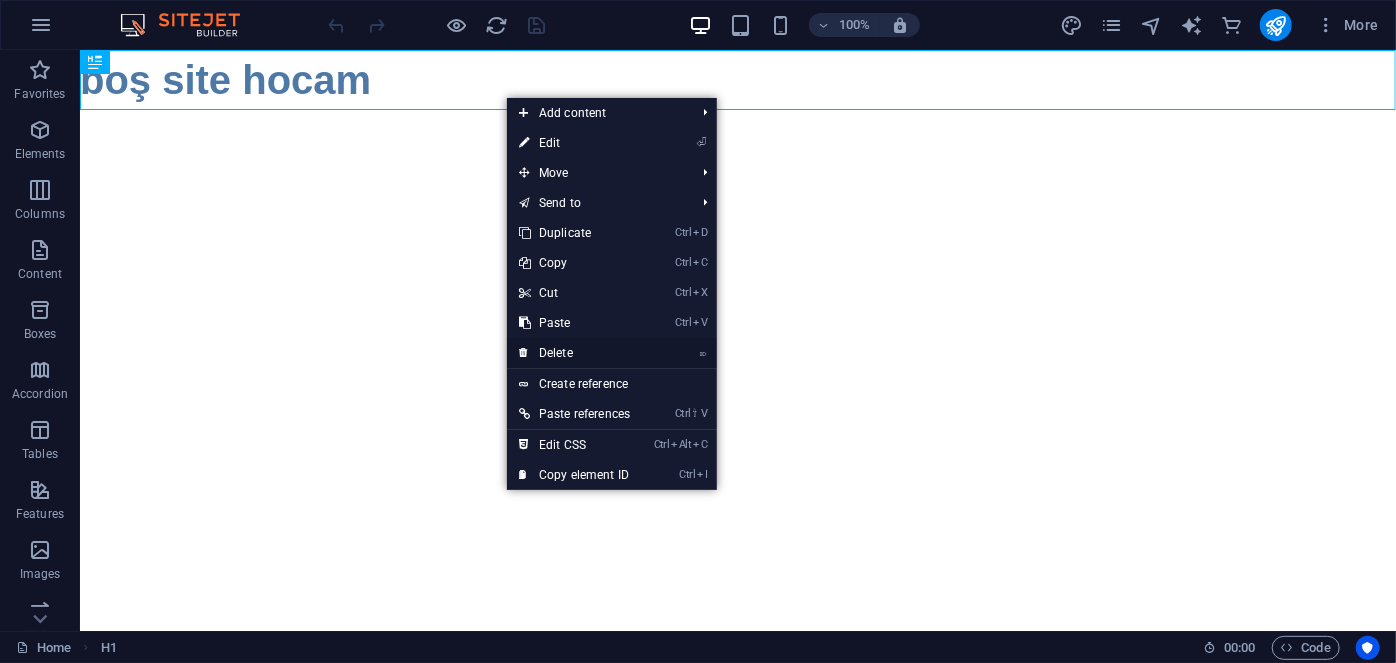 click on "⌦  Delete" at bounding box center (574, 353) 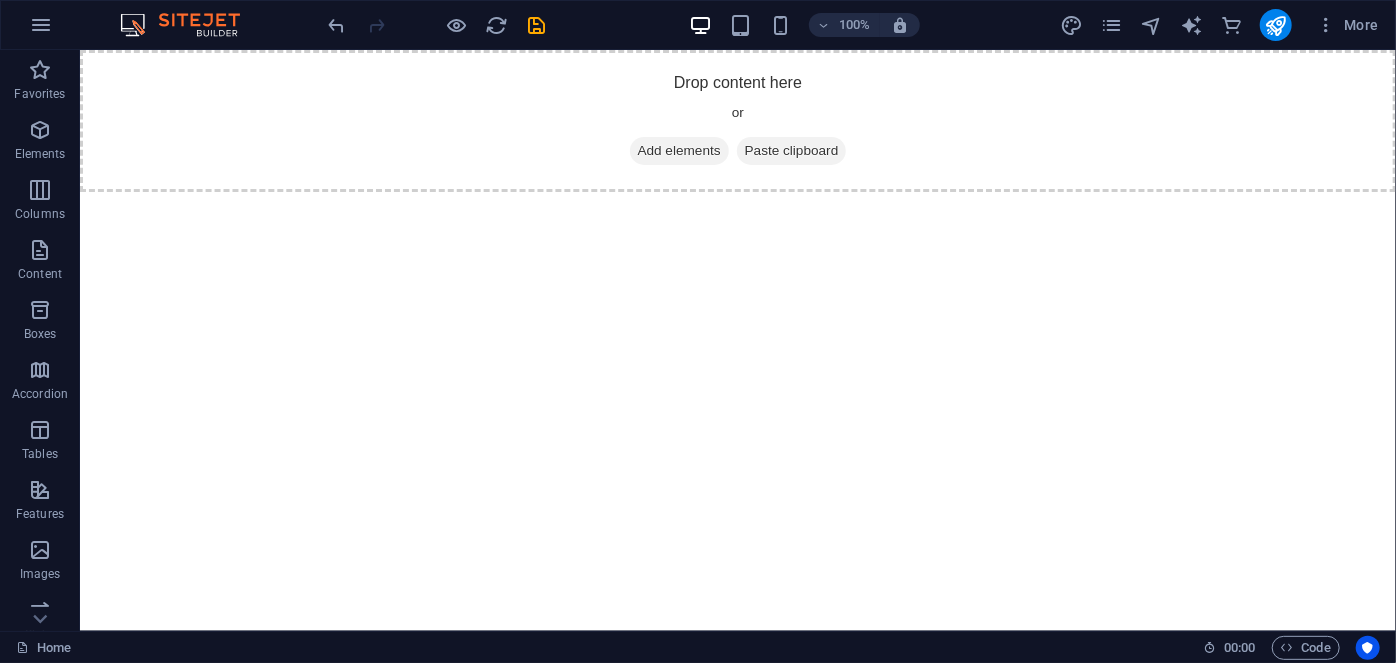 drag, startPoint x: 697, startPoint y: 285, endPoint x: 696, endPoint y: 275, distance: 10.049875 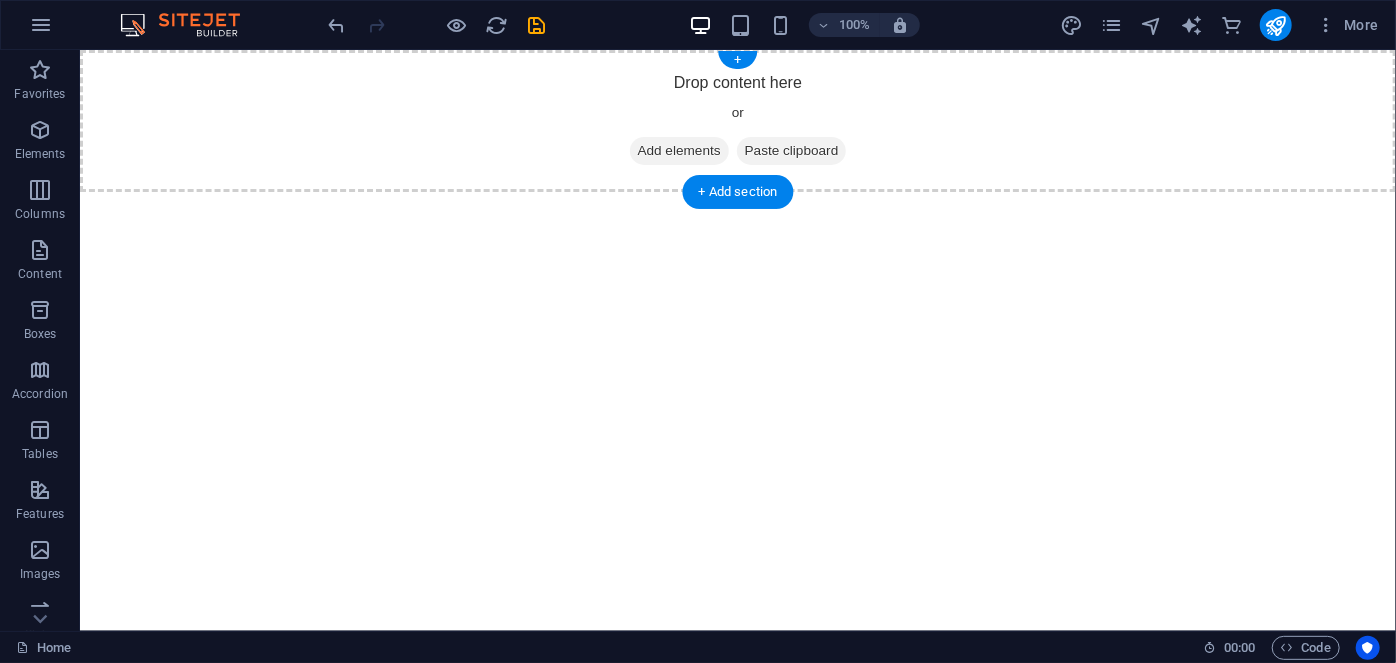 click on "Add elements" at bounding box center (678, 150) 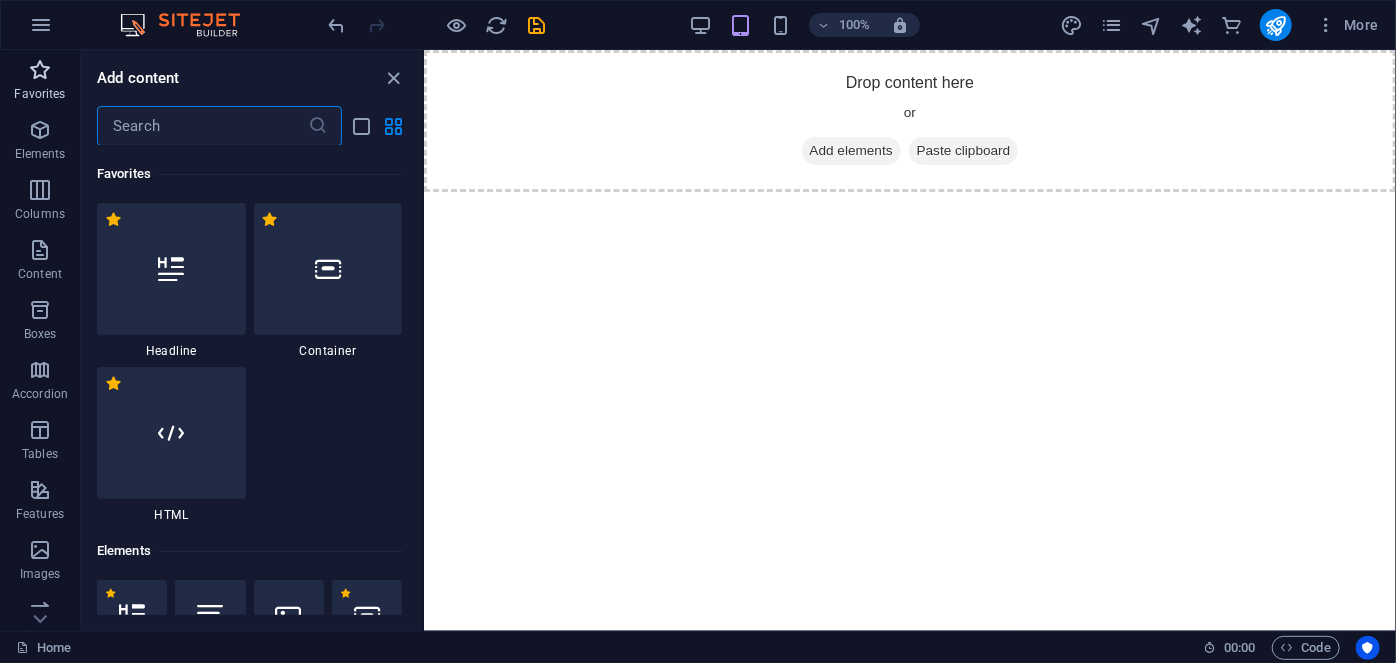 click at bounding box center (40, 70) 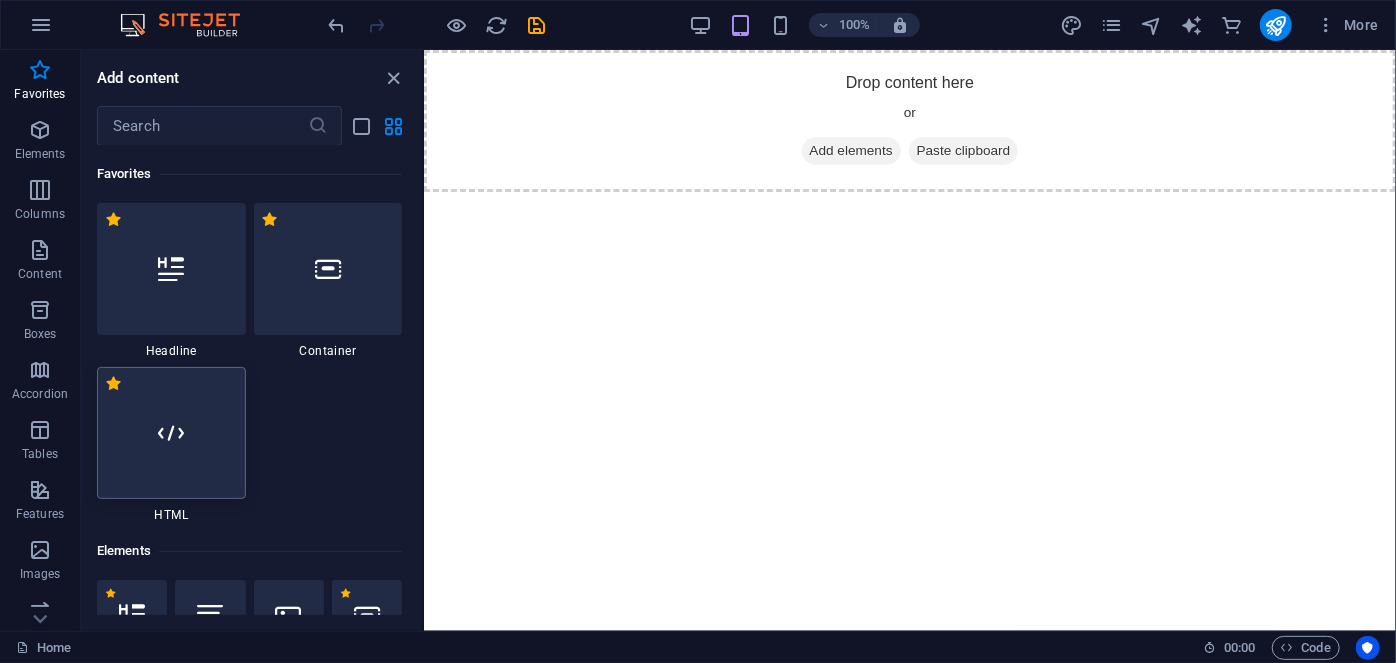 click at bounding box center (171, 433) 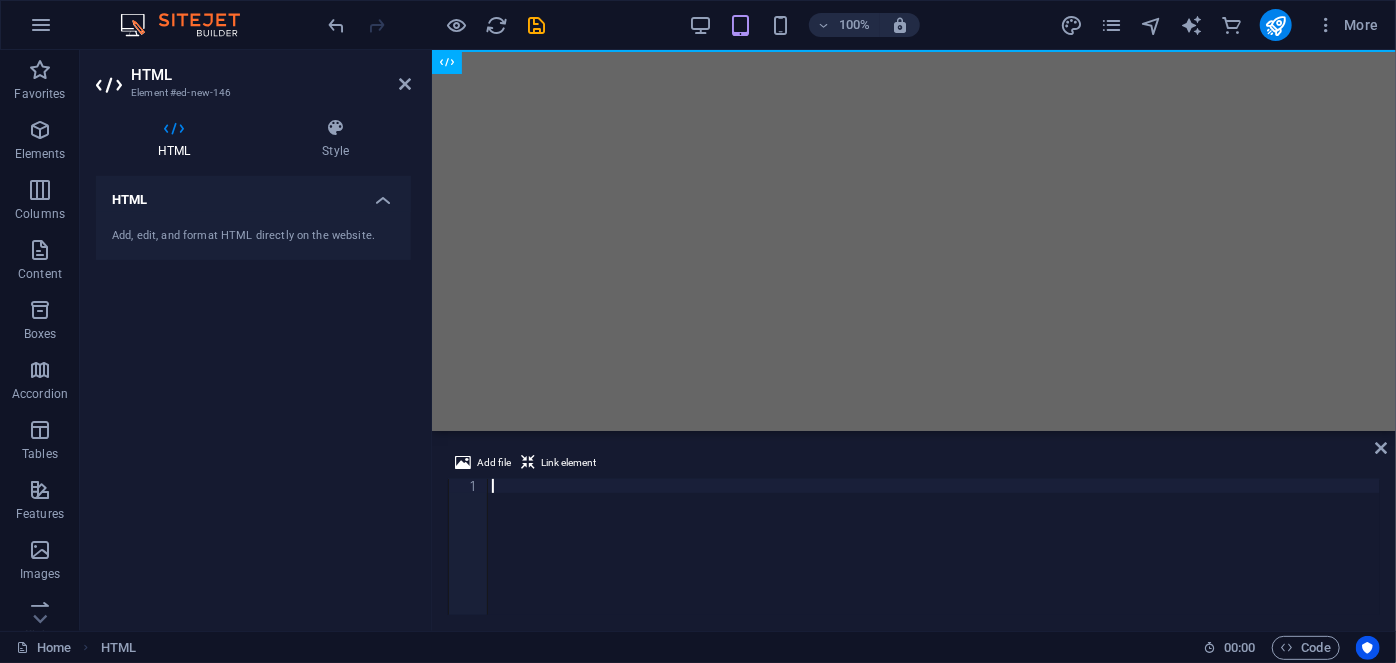 scroll, scrollTop: 452, scrollLeft: 0, axis: vertical 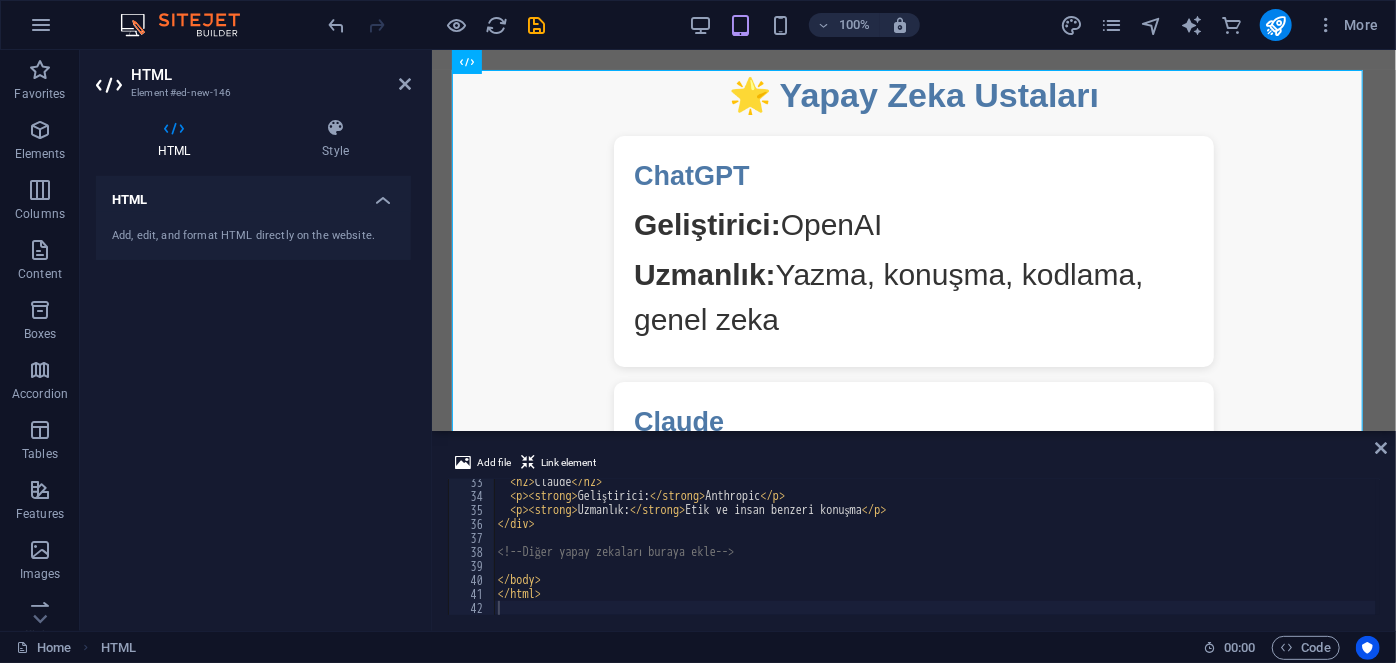 click on "Add file Link element 33 34 35 36 37 38 39 40 41 42    < h2 > Claude </ h2 >    < p > < strong > Geliştirici: </ strong >  Anthropic </ p >    < p > < strong > Uzmanlık: </ strong >  Etik ve insan benzeri konuşma </ p > </ div > <!--  Diğer yapay zekaları buraya ekle  --> </ body > </ html >     הההההההההההההההההההההההההההההההההההההההההההההההההההההההההההההההההההההההההההההההההההההההההההההההההההההההההההההההההההההההההההההההההההההההההההההההההההההההההההההההההההההההההההההההההההההההההההההההההההההההההההההההההההההההההההההההההההההההההההההההההההההההההההההההה" at bounding box center (914, 533) 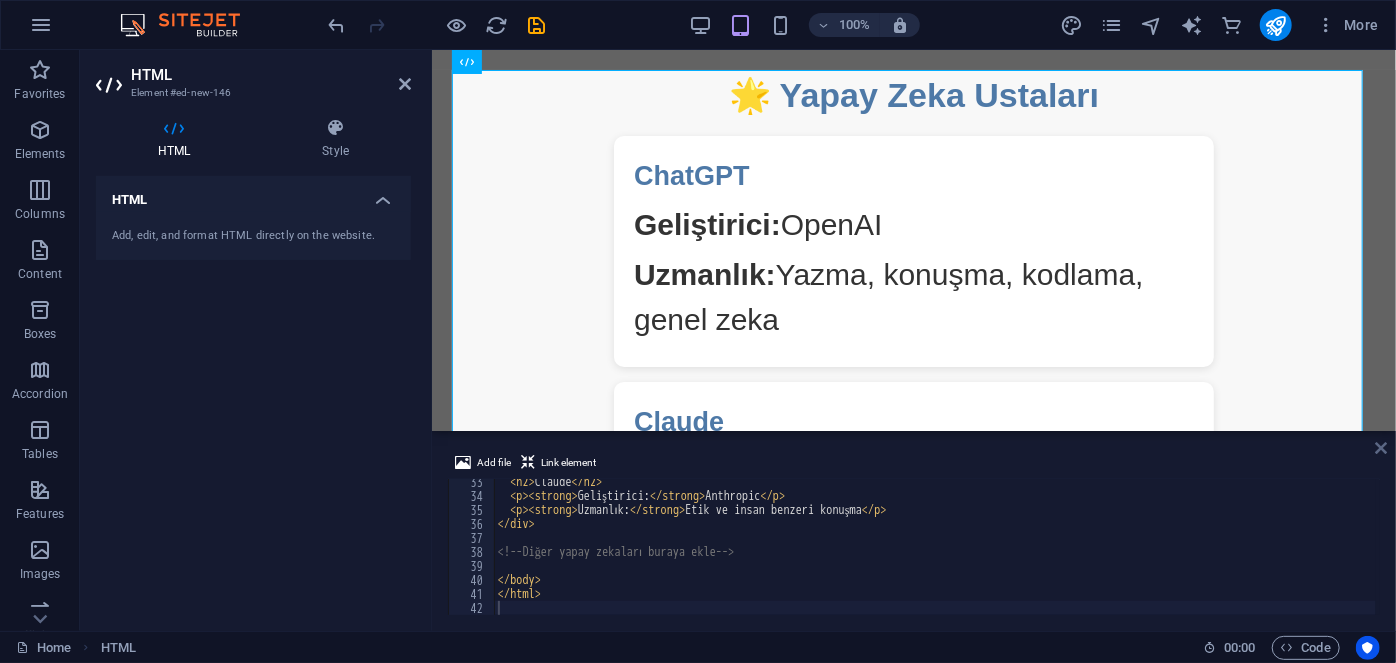 click at bounding box center [1381, 448] 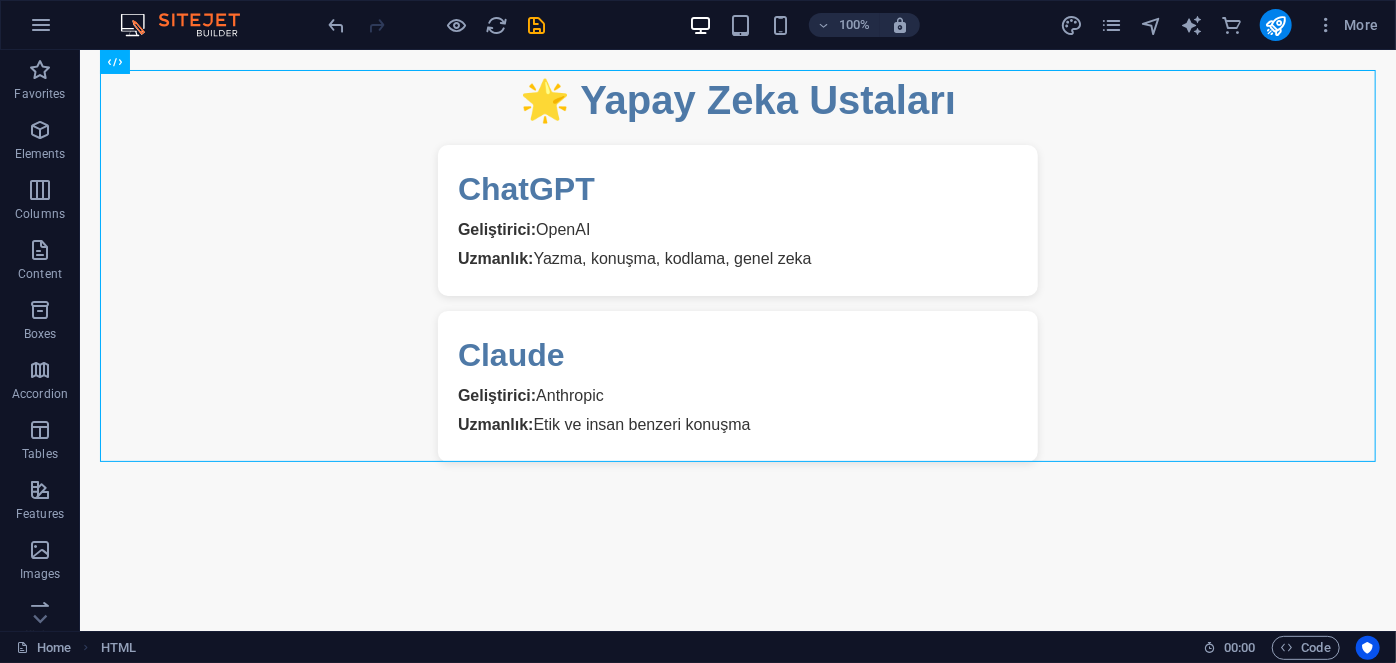 click on "Skip to main content
Yapay Zeka Galerisi
🌟 Yapay Zeka Ustaları
ChatGPT
Geliştirici:  OpenAI
Uzmanlık:  Yazma, konuşma, kodlama, genel zeka
Claude
Geliştirici:  Anthropic
Uzmanlık:  Etik ve insan benzeri konuşma" at bounding box center [737, 272] 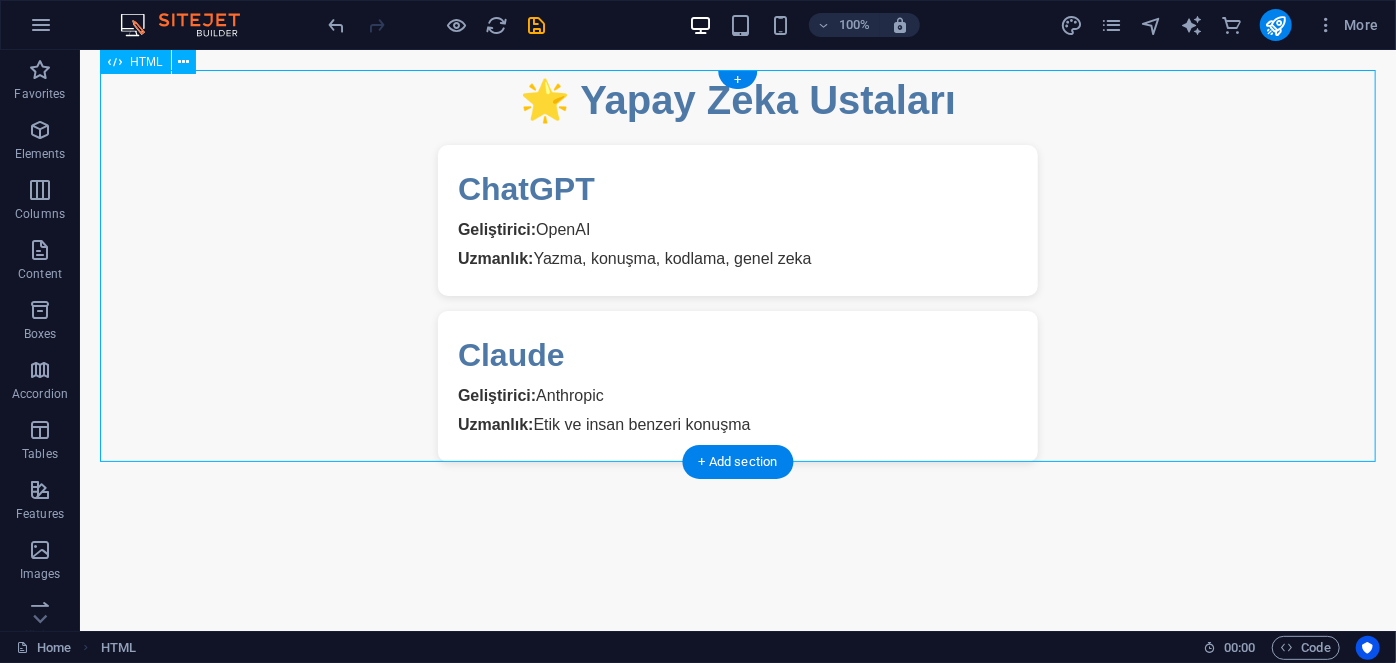 click on "Yapay Zeka Galerisi
🌟 Yapay Zeka Ustaları
ChatGPT
Geliştirici:  OpenAI
Uzmanlık:  Yazma, konuşma, kodlama, genel zeka
Claude
Geliştirici:  Anthropic
Uzmanlık:  Etik ve insan benzeri konuşma" at bounding box center (737, 265) 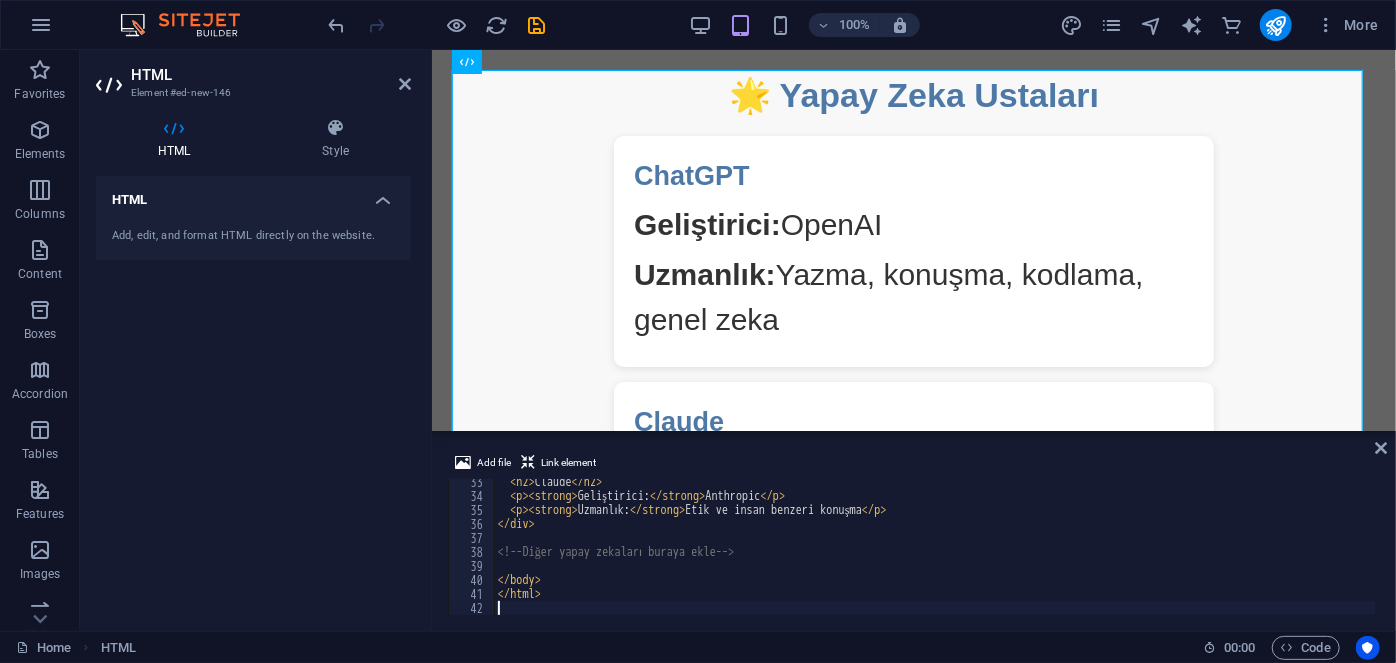 click on "< h2 > Claude </ h2 >    < p > < strong > Geliştirici: </ strong >  Anthropic </ p >    < p > < strong > Uzmanlık: </ strong >  Etik ve insan benzeri konuşma </ p > </ div > <!--  Diğer yapay zekaları buraya ekle  --> </ body > </ html >" at bounding box center (935, 557) 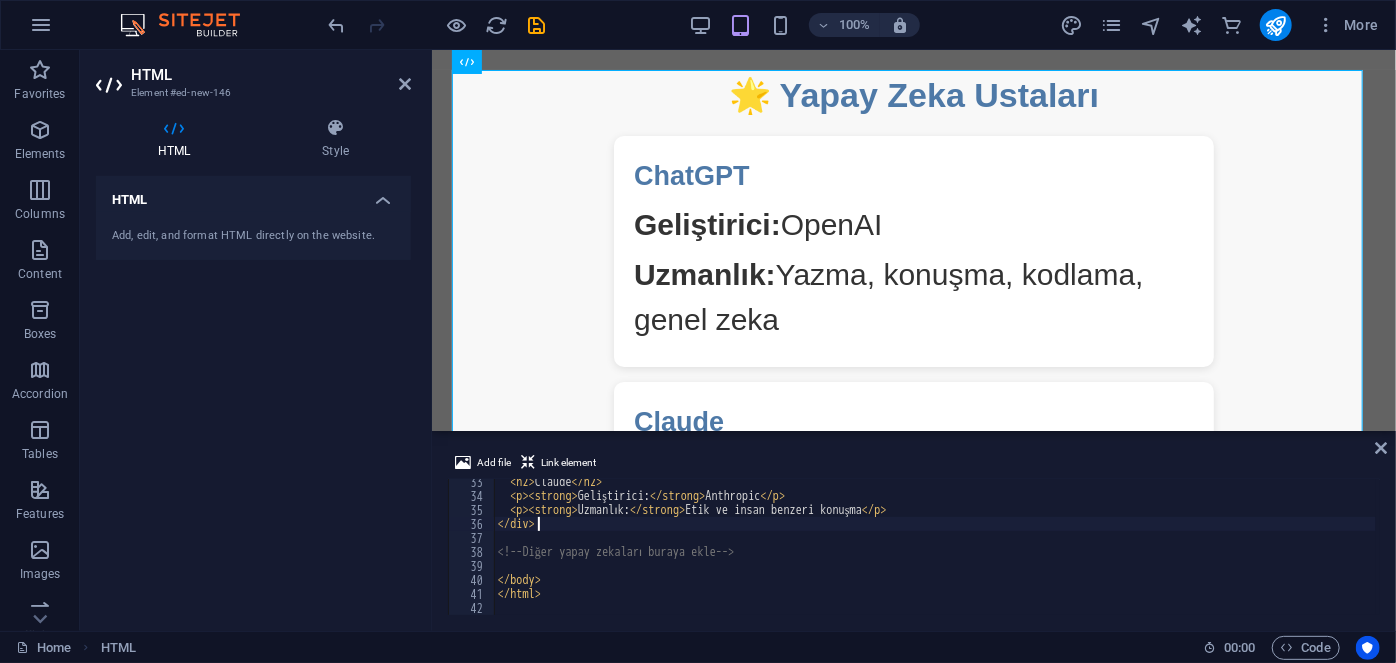 type on "</html>" 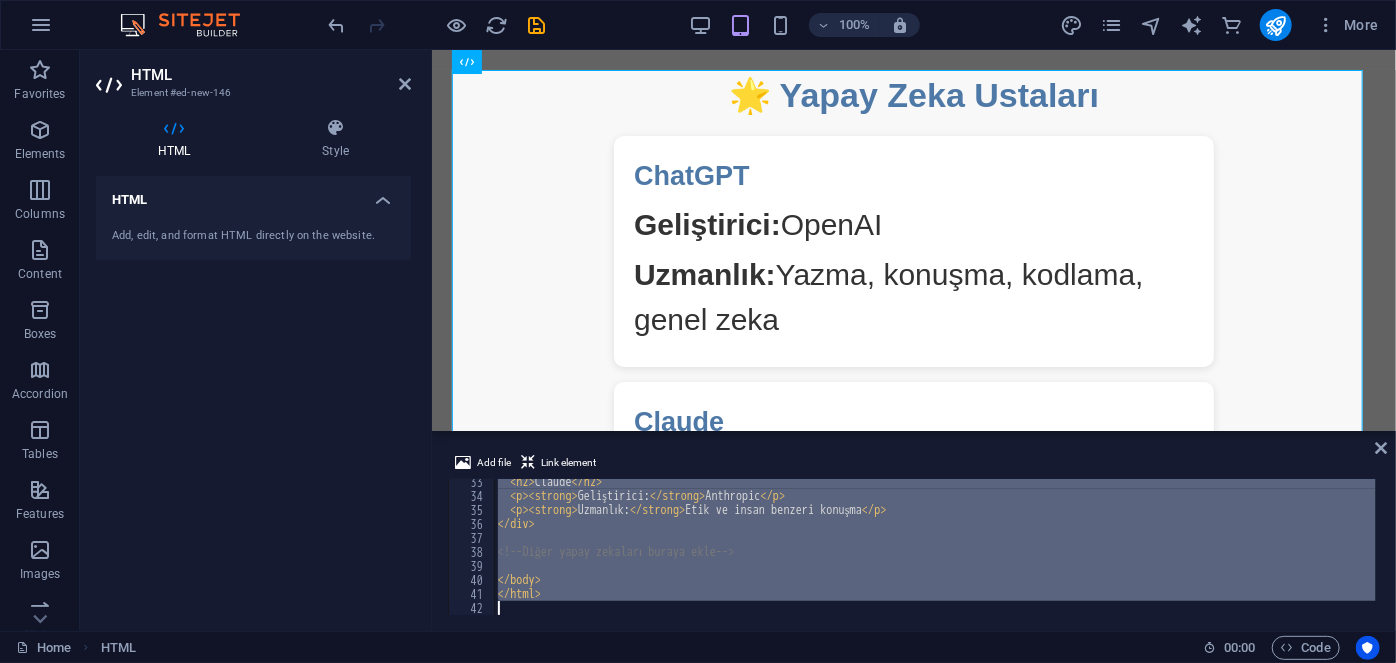 type 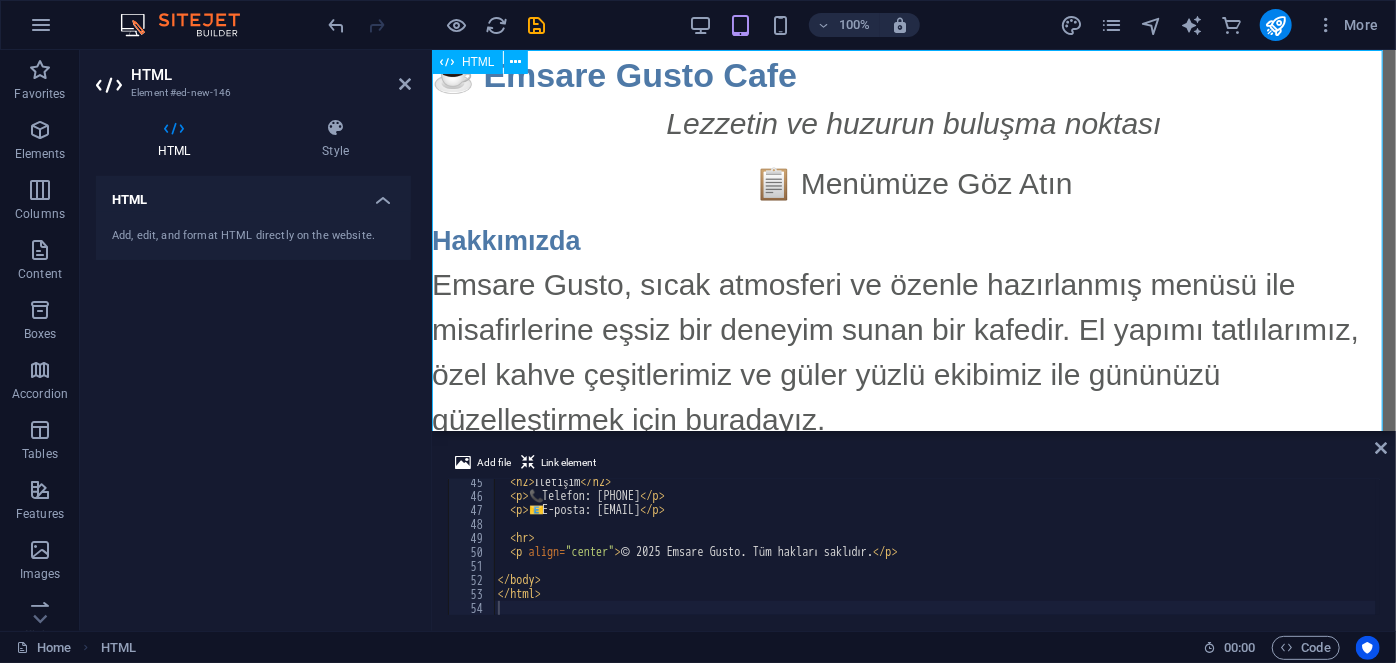 click on "Emsare Gusto - Hoş Geldiniz
☕ Emsare Gusto Cafe
Lezzetin ve huzurun buluşma noktası
📋 Menümüze Göz Atın
Hakkımızda
Emsare Gusto, sıcak atmosferi ve özenle hazırlanmış menüsü ile
misafirlerine eşsiz bir deneyim sunan bir kafedir.
El yapımı tatlılarımız, özel kahve çeşitlerimiz ve güler yüzlü ekibimiz ile
gününüzü güzelleştirmek için buradayız.
Galeri
[ Fotoğraf 1 - İç mekan görünümü ]
[ Fotoğraf 2 - Latte ve tatlı tabağı ]
[ Fotoğraf 3 - Dış cephe ve oturma alanı ]
Konum
📍 Adres: Örnek Mahallesi, Kahve Sokak No:5, İstanbul
Google Haritalar'da Aç
İletişim
📞 Telefon: 0 (555) 555 55 55
📧 E-posta: info@emsaregusto.com
© 2025 Emsare Gusto. Tüm hakları saklıdır." at bounding box center (913, 493) 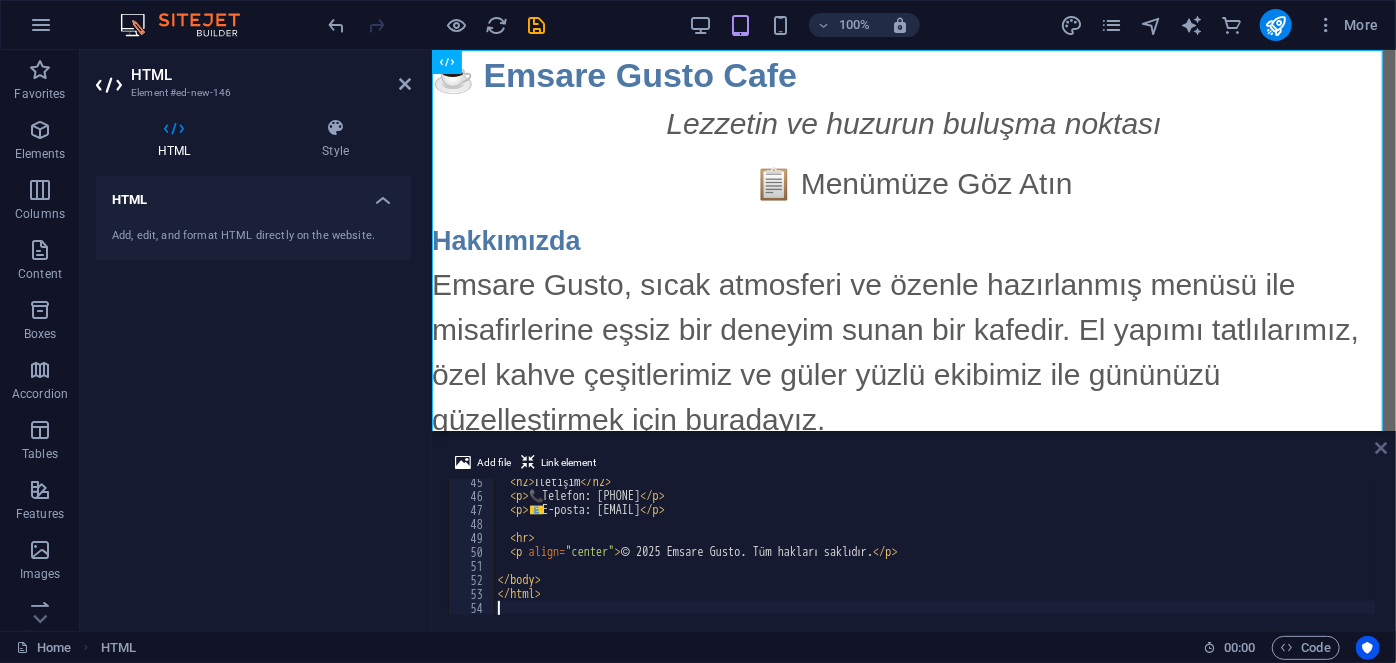 click at bounding box center (1381, 448) 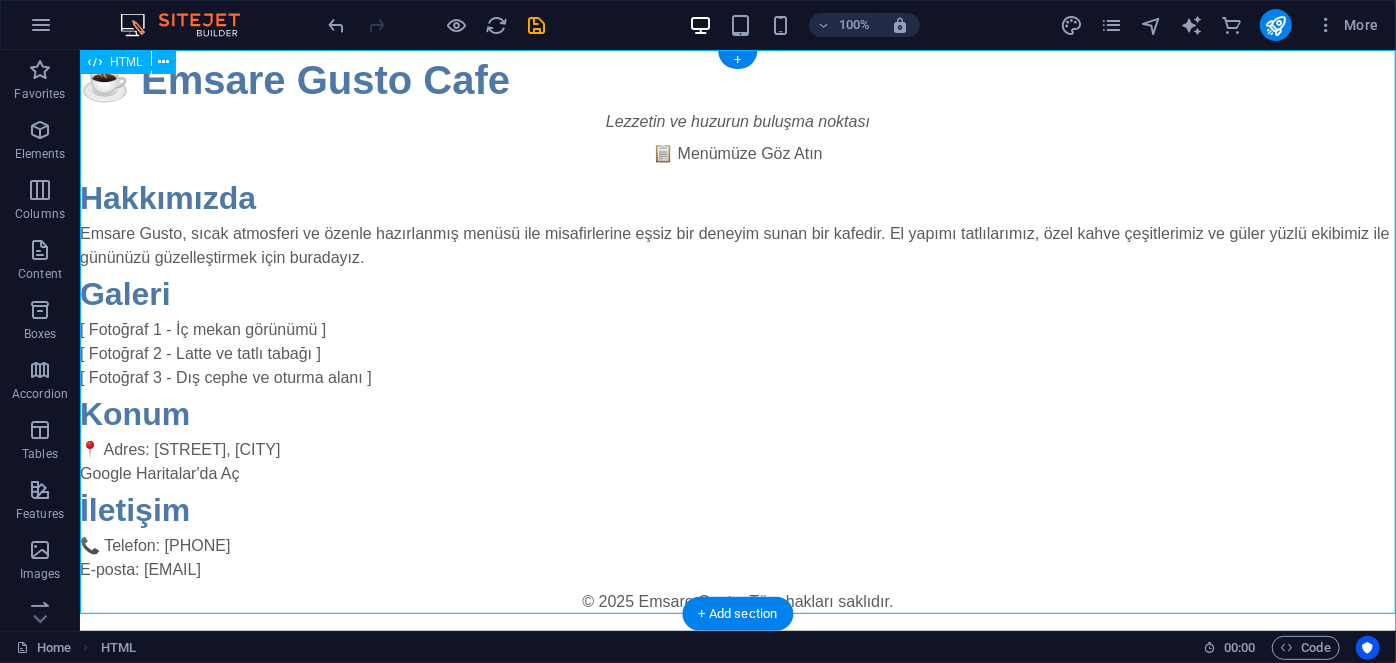 click on "Emsare Gusto - Hoş Geldiniz
☕ Emsare Gusto Cafe
Lezzetin ve huzurun buluşma noktası
📋 Menümüze Göz Atın
Hakkımızda
Emsare Gusto, sıcak atmosferi ve özenle hazırlanmış menüsü ile
misafirlerine eşsiz bir deneyim sunan bir kafedir.
El yapımı tatlılarımız, özel kahve çeşitlerimiz ve güler yüzlü ekibimiz ile
gününüzü güzelleştirmek için buradayız.
Galeri
[ Fotoğraf 1 - İç mekan görünümü ]
[ Fotoğraf 2 - Latte ve tatlı tabağı ]
[ Fotoğraf 3 - Dış cephe ve oturma alanı ]
Konum
📍 Adres: Örnek Mahallesi, Kahve Sokak No:5, İstanbul
Google Haritalar'da Aç
İletişim
📞 Telefon: 0 (555) 555 55 55
📧 E-posta: info@emsaregusto.com
© 2025 Emsare Gusto. Tüm hakları saklıdır." at bounding box center [737, 331] 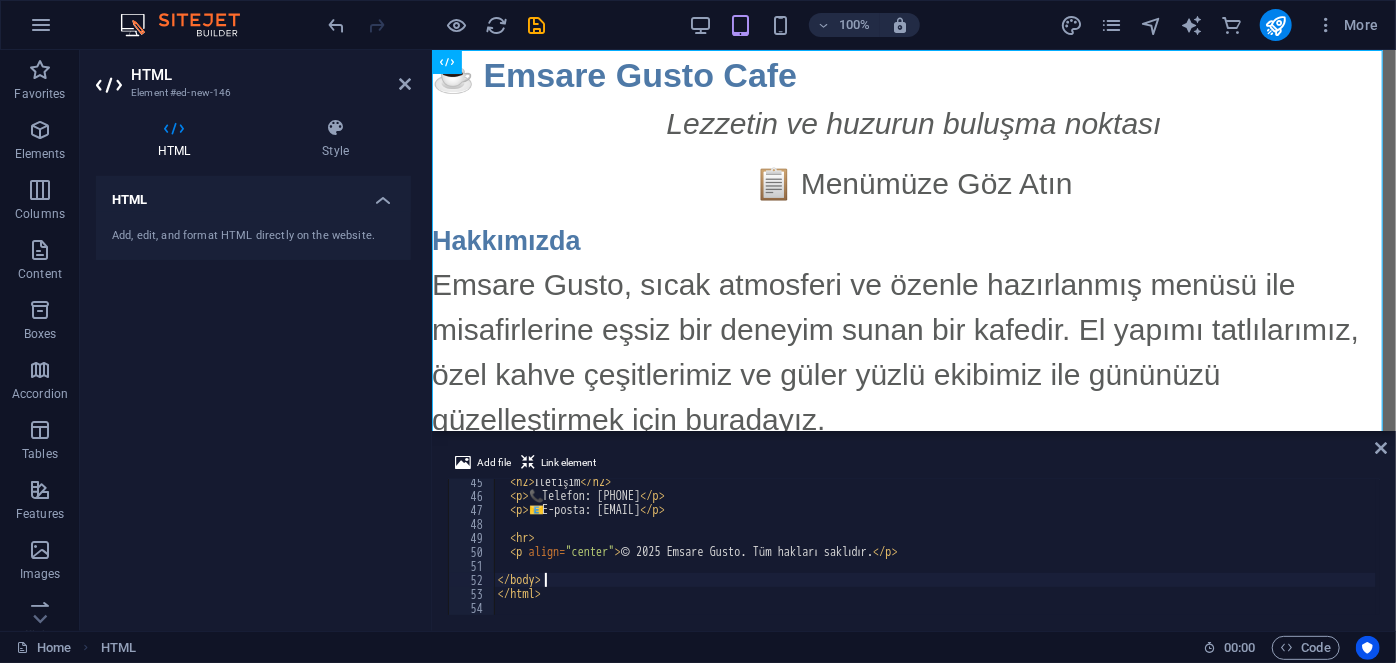 click on "< h2 > İletişim </ h2 >    < p > 📞  Telefon: 0 (555) 555 55 55 </ p >    < p > 📧  E-posta: info@emsaregusto.com </ p >    < hr >    < p   align = "center" > © 2025 Emsare Gusto. Tüm hakları saklıdır. </ p > </ body > </ html >" at bounding box center (935, 557) 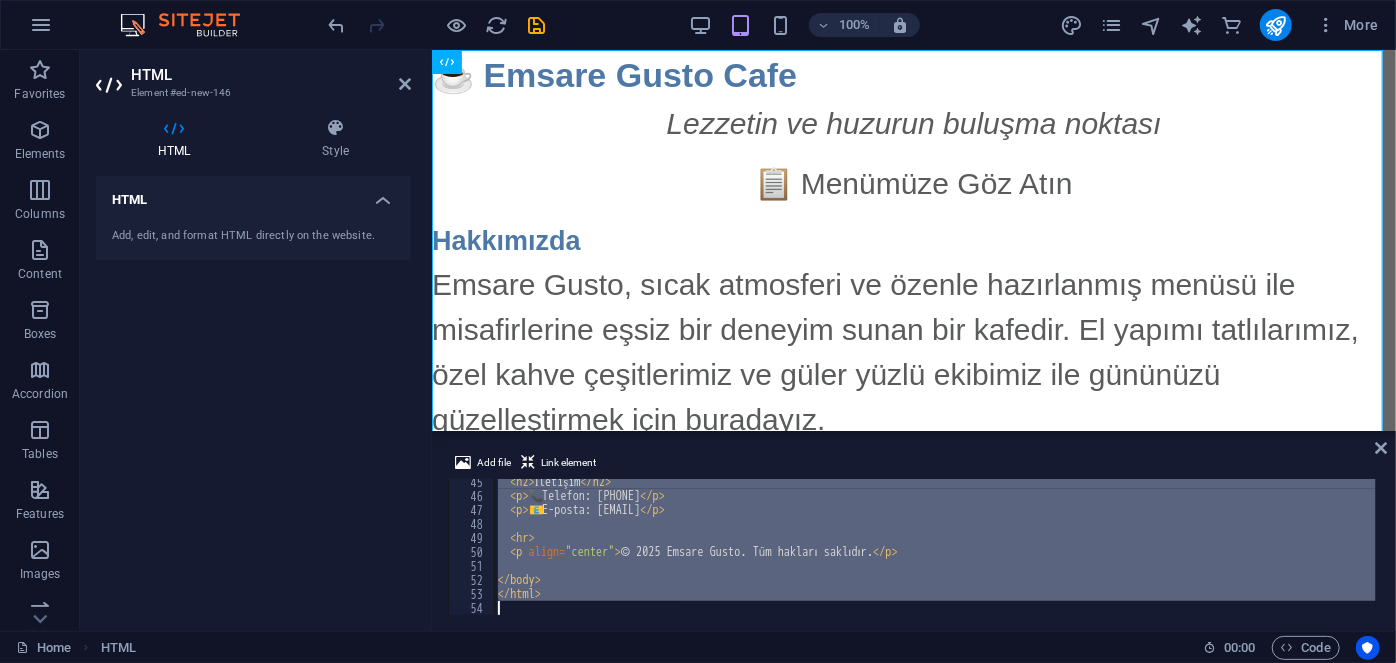 type 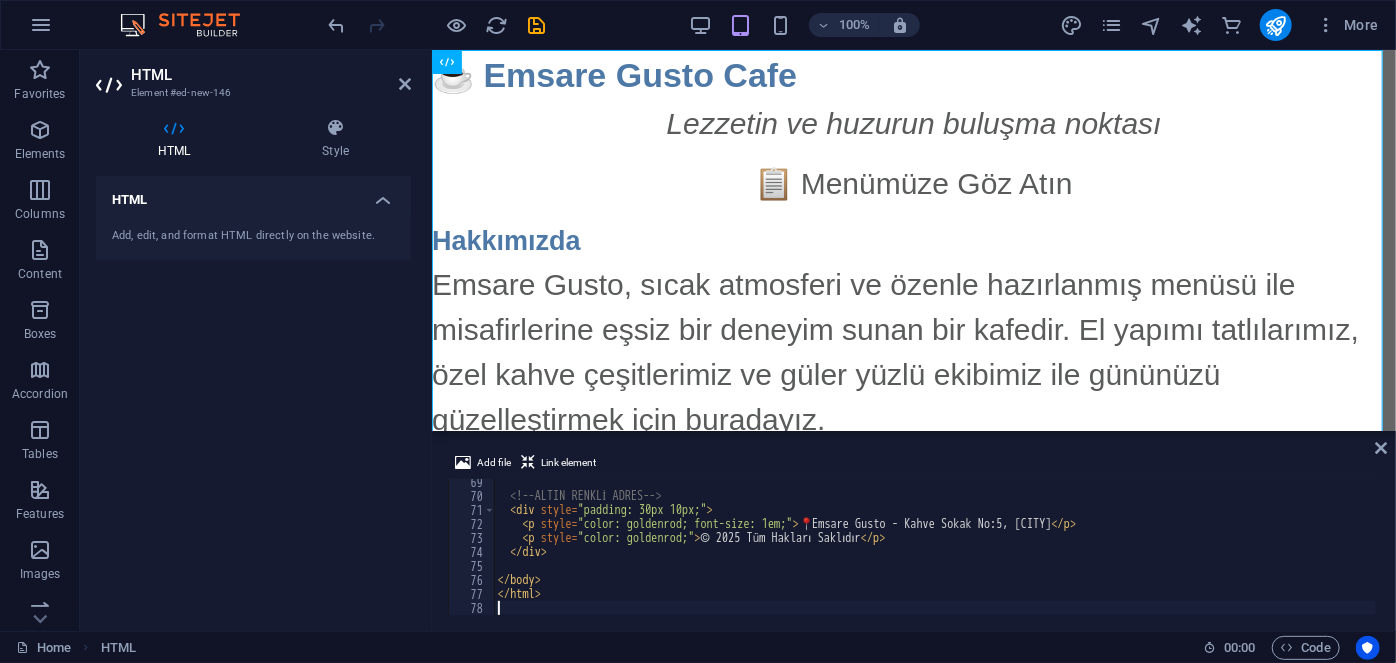 scroll, scrollTop: 956, scrollLeft: 0, axis: vertical 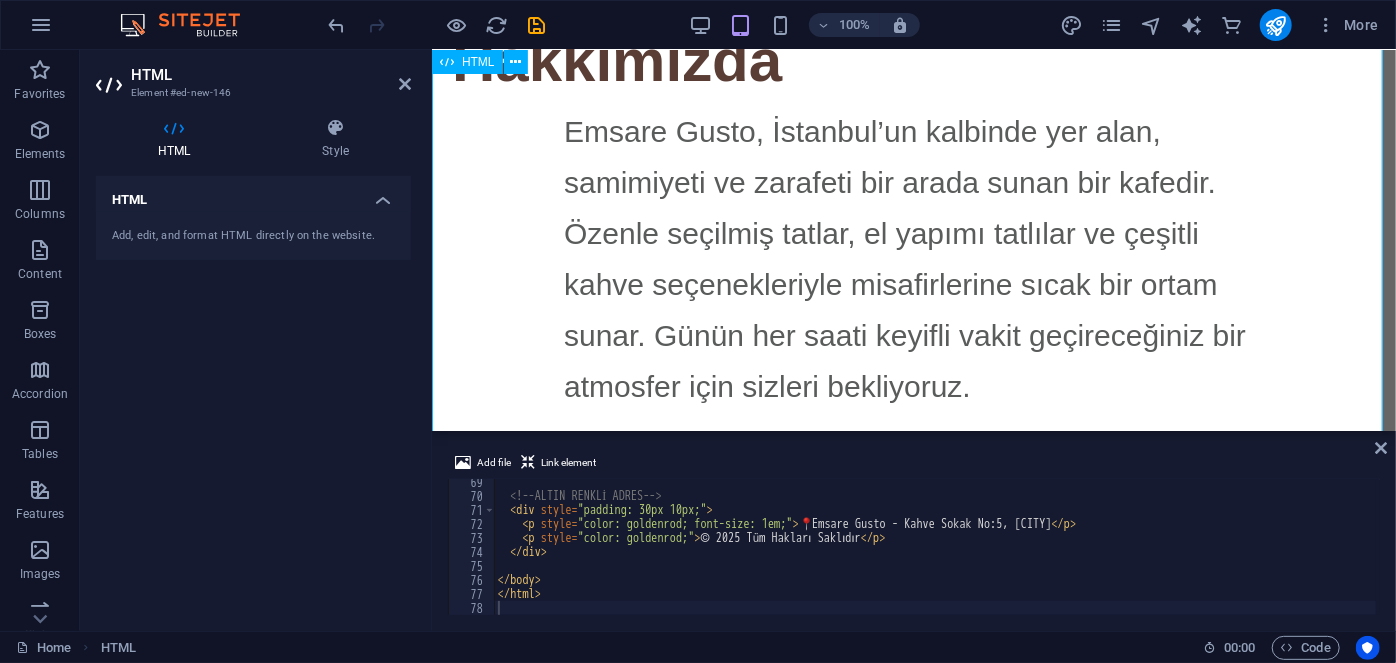 click on "Emsare Gusto
✨ Emsare Gusto ✨
Lezzetin ve zarafetin buluşma noktası
📋 Menümüzü Gör
Hakkımızda
Emsare Gusto, İstanbul’un kalbinde yer alan, samimiyeti ve zarafeti bir arada sunan bir kafedir.
Özenle seçilmiş tatlar, el yapımı tatlılar ve çeşitli kahve seçenekleriyle misafirlerine sıcak bir ortam sunar.
Günün her saati keyifli vakit geçireceğiniz bir atmosfer için sizleri bekliyoruz.
Galeri
[ Fotoğraf 1: Mekan içi tasarımı ]
[ Fotoğraf 2: Latte & Tatlı sunumu ]
[ Fotoğraf 3: Bahçe oturma alanı ]
Konum
📍 Örnek Mahallesi, Kahve Sokak No:5, İstanbul
Google Haritalar’da Aç
İletişim
📞 0 (555) 555 55 55
📧 info@emsaregusto.com
Kullanım Şartları  |  Gizlilik Politikası" at bounding box center [913, 410] 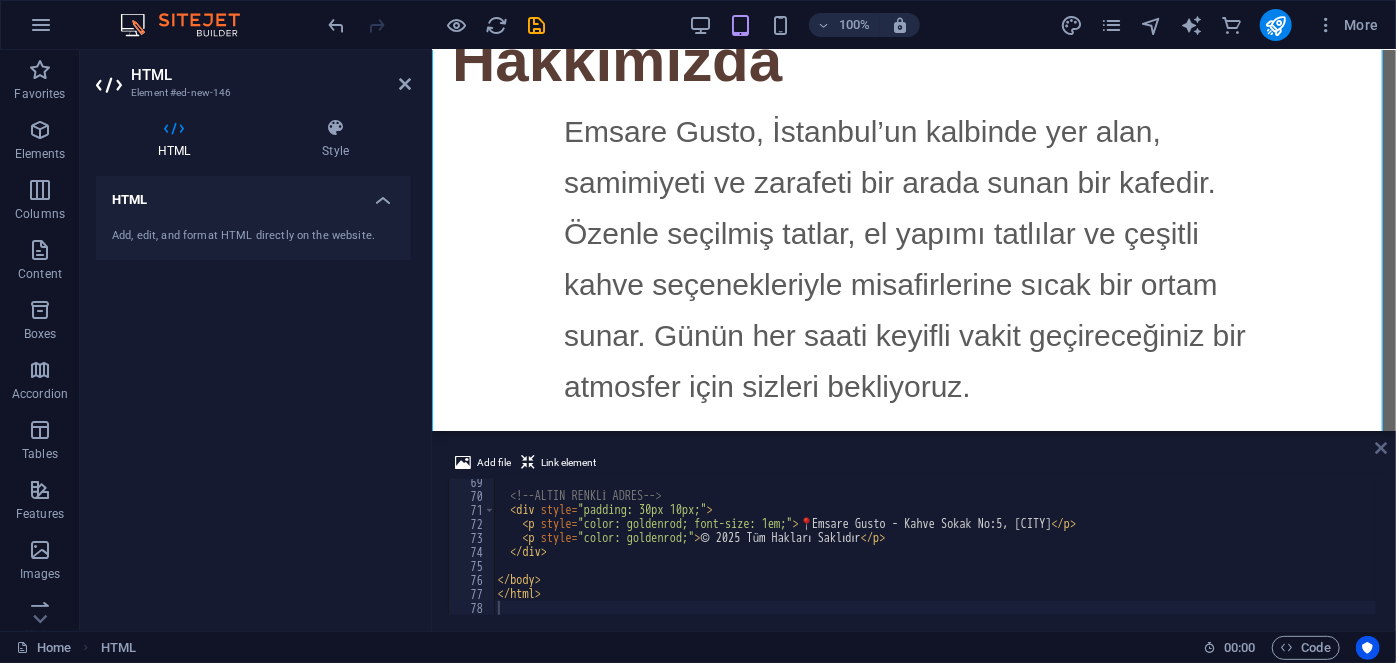 drag, startPoint x: 1378, startPoint y: 450, endPoint x: 1281, endPoint y: 398, distance: 110.059074 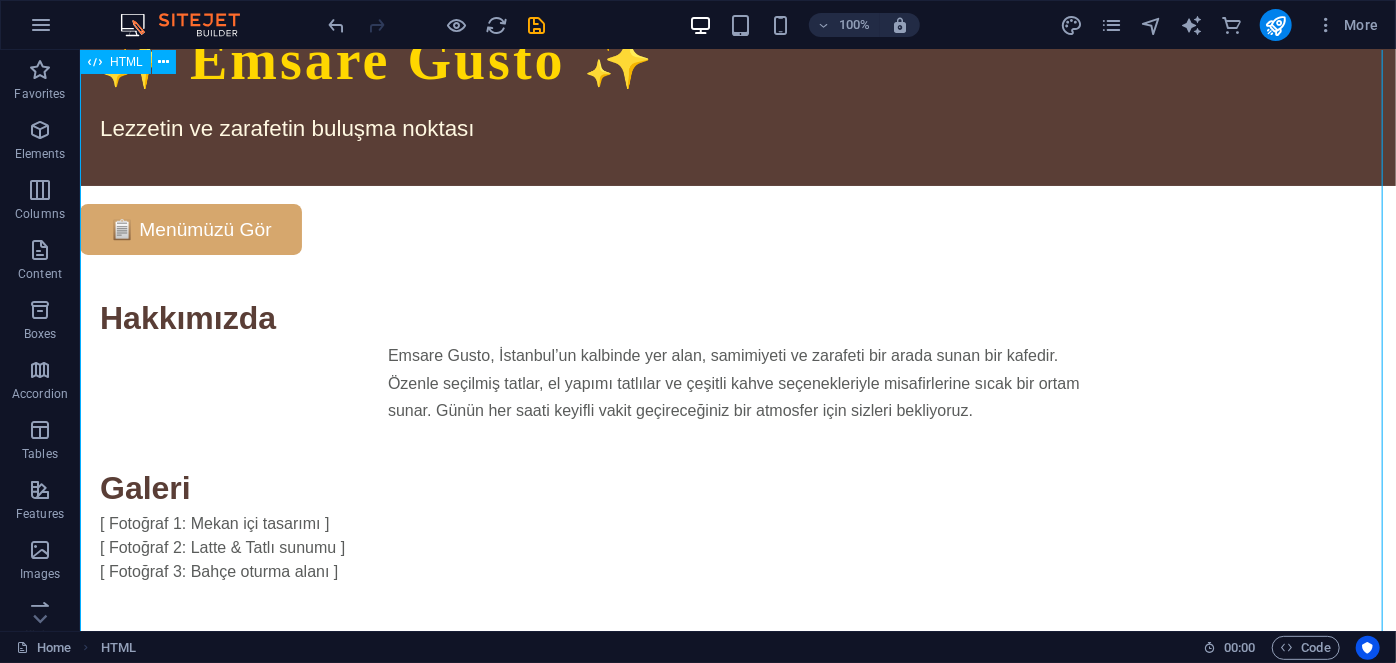 scroll, scrollTop: 0, scrollLeft: 0, axis: both 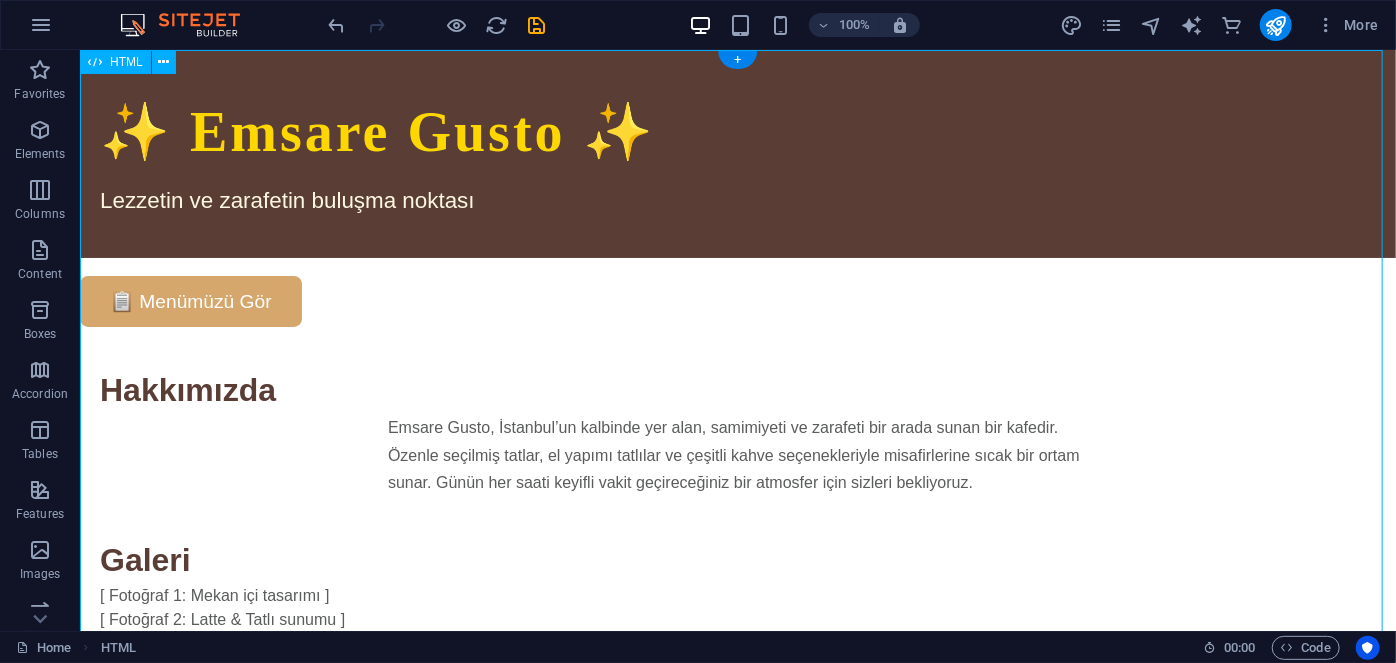 click on "Emsare Gusto
✨ Emsare Gusto ✨
Lezzetin ve zarafetin buluşma noktası
📋 Menümüzü Gör
Hakkımızda
Emsare Gusto, İstanbul’un kalbinde yer alan, samimiyeti ve zarafeti bir arada sunan bir kafedir.
Özenle seçilmiş tatlar, el yapımı tatlılar ve çeşitli kahve seçenekleriyle misafirlerine sıcak bir ortam sunar.
Günün her saati keyifli vakit geçireceğiniz bir atmosfer için sizleri bekliyoruz.
Galeri
[ Fotoğraf 1: Mekan içi tasarımı ]
[ Fotoğraf 2: Latte & Tatlı sunumu ]
[ Fotoğraf 3: Bahçe oturma alanı ]
Konum
📍 Örnek Mahallesi, Kahve Sokak No:5, İstanbul
Google Haritalar’da Aç
İletişim
📞 0 (555) 555 55 55
📧 info@emsaregusto.com
Kullanım Şartları  |  Gizlilik Politikası" at bounding box center [737, 603] 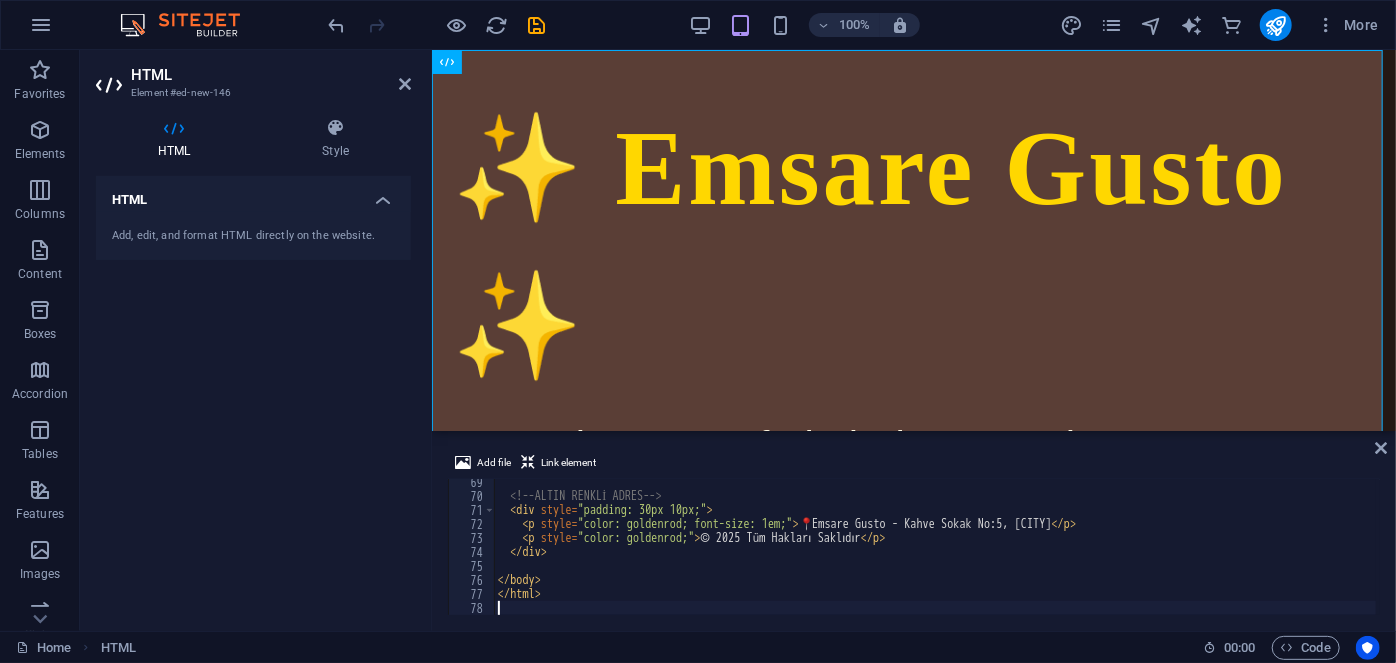 click on "<!--  ALTIN RENKLİ ADRES  -->    < div   style = "padding: 30px 10px;" >      < p   style = "color: goldenrod; font-size: 1em;" > 📍  Emsare Gusto - Kahve Sokak No:5, İstanbul </ p >      < p   style = "color: goldenrod;" > © 2025 Tüm Hakları Saklıdır </ p >    </ div > </ body > </ html >" at bounding box center [1017, 555] 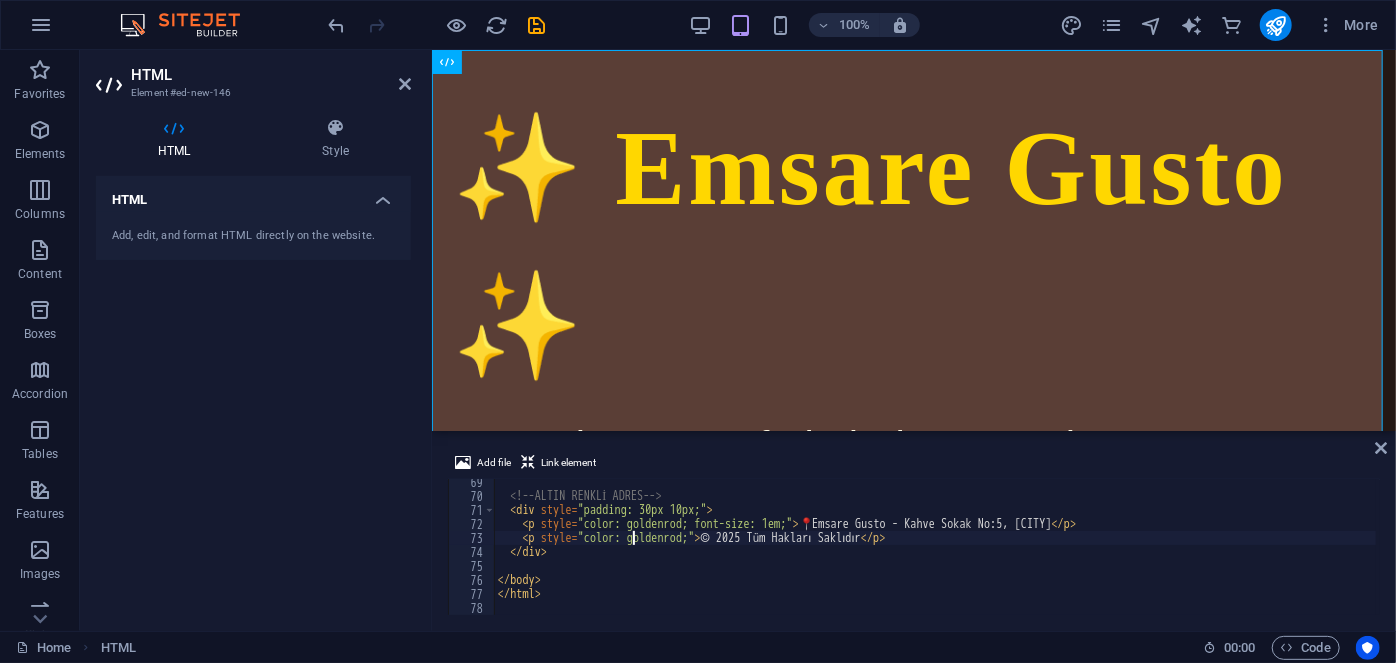 type on "</html>" 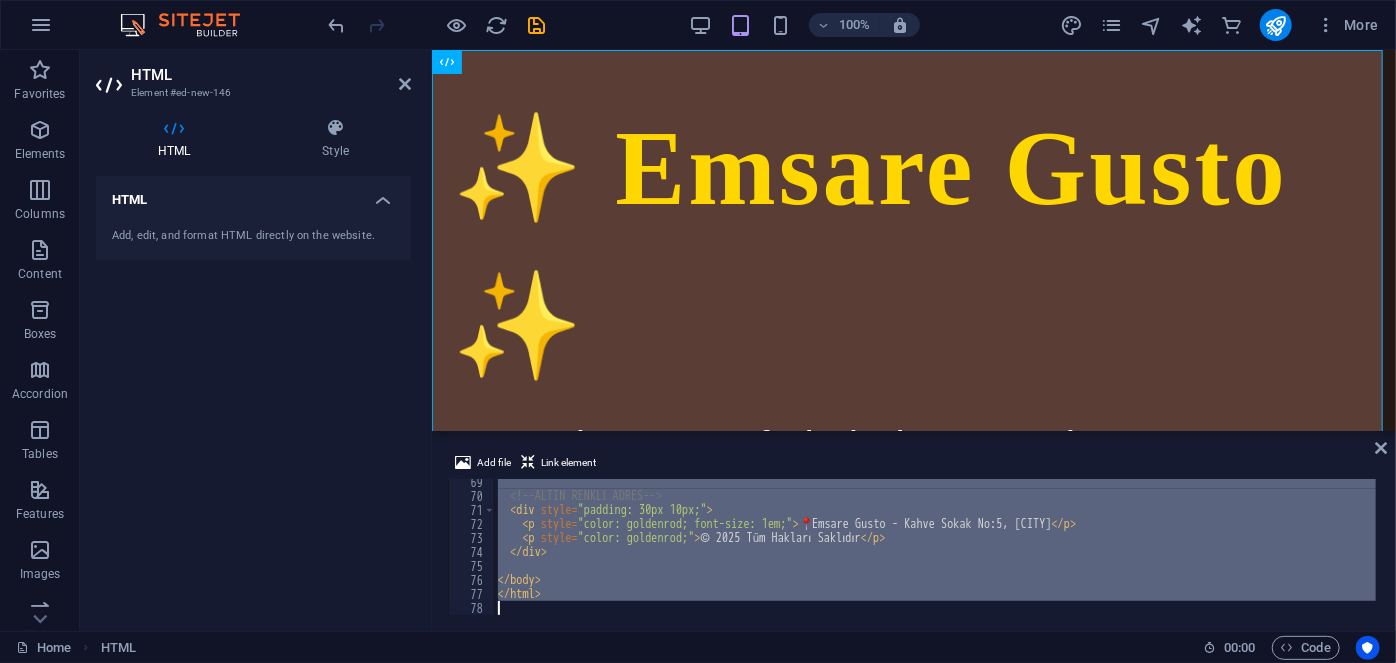 type 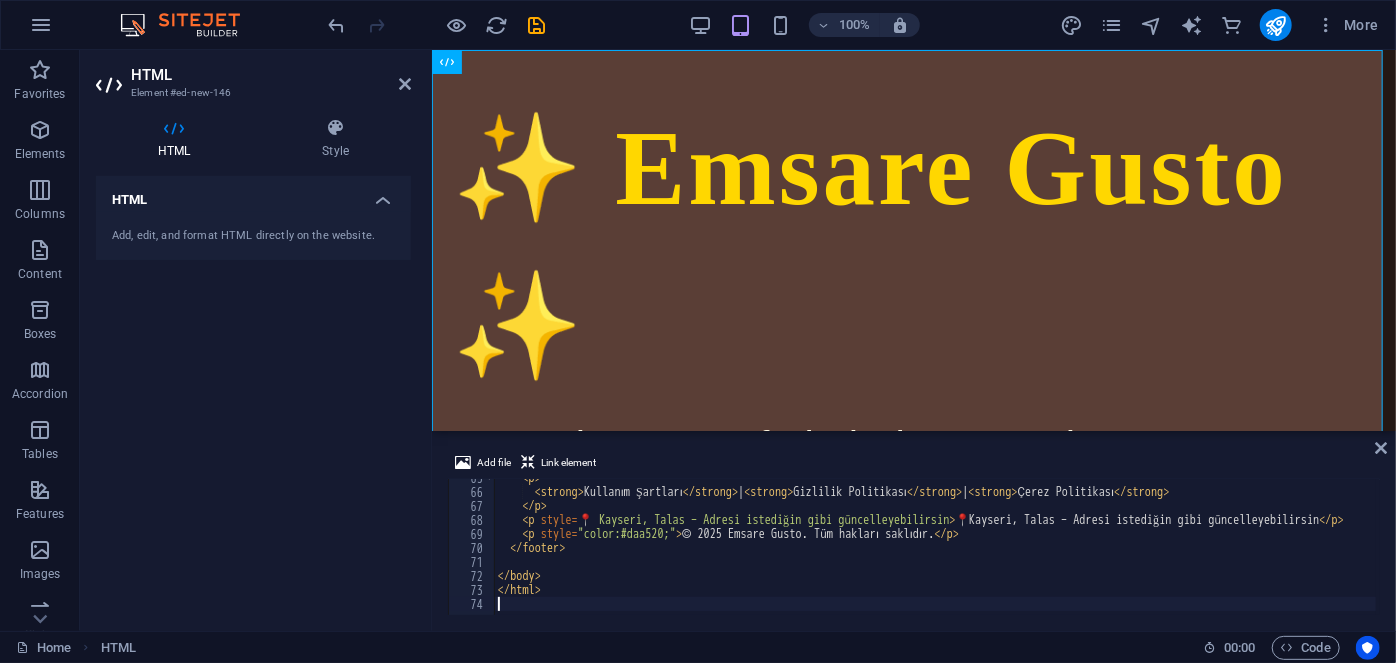 scroll, scrollTop: 904, scrollLeft: 0, axis: vertical 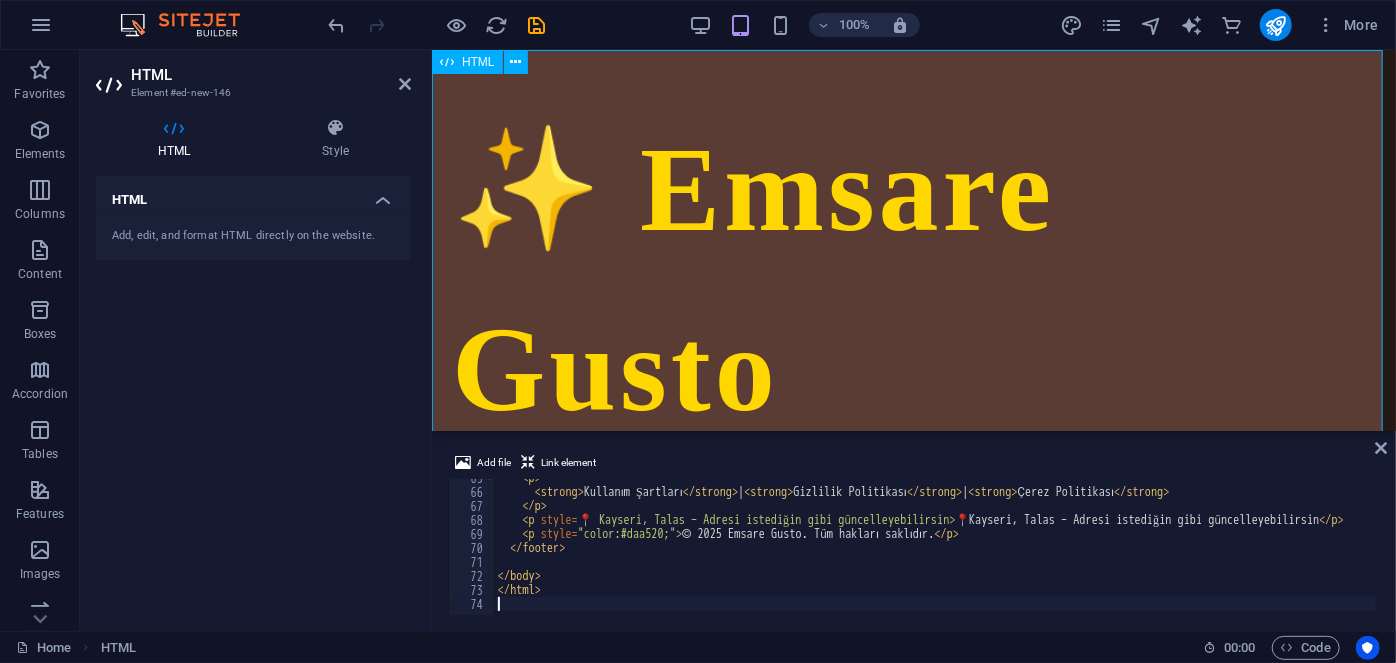 click on "Emsare Gusto
✨ Emsare Gusto
Konfor ve lezzetin buluştuğu nokta
📋 Menüyü İncele
Hakkımızda
Kayseri Talas’ta, huzurlu atmosferi ve özenle hazırlanan lezzetleriyle Emsare Gusto; kahve tutkunları için ideal bir buluşma noktasıdır. El yapımı tatlılar, seçkin kahveler ve samimi hizmet anlayışıyla siz değerli misafirlerimizi bekliyoruz.
Galeri
[ İç mekan görüntüsü ]
[ Latte ve tatlı sunumu ]
[ Bahçe oturma alanı ]
Konum
📍 Kayseri, Talas – (Adres güncellenebilir)
Google Haritalar’da Gör
İletişim
📞 0 (555) 555 55 55
📧 info@emsaregusto.com
Kullanım Şartları  |  Gizlilik Politikası  |  Çerez Politikası
© 2025 Emsare Gusto. Tüm hakları saklıdır." at bounding box center (913, 1166) 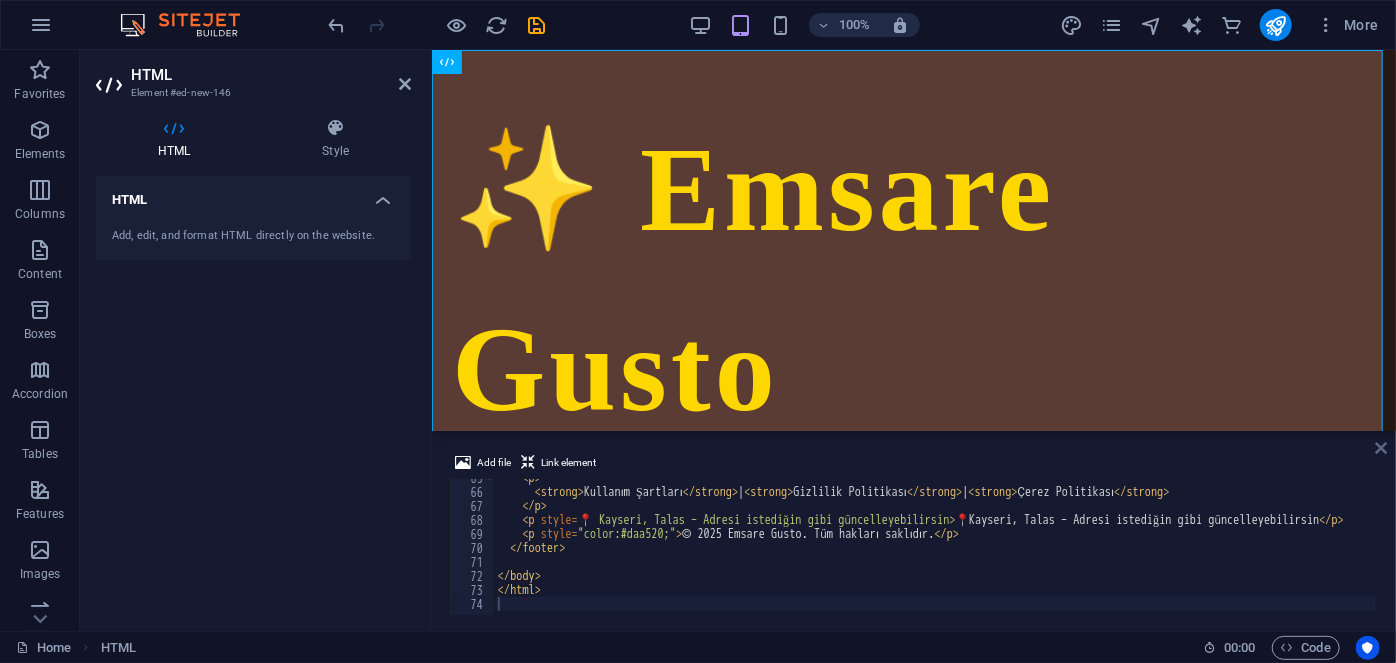 click at bounding box center [1381, 448] 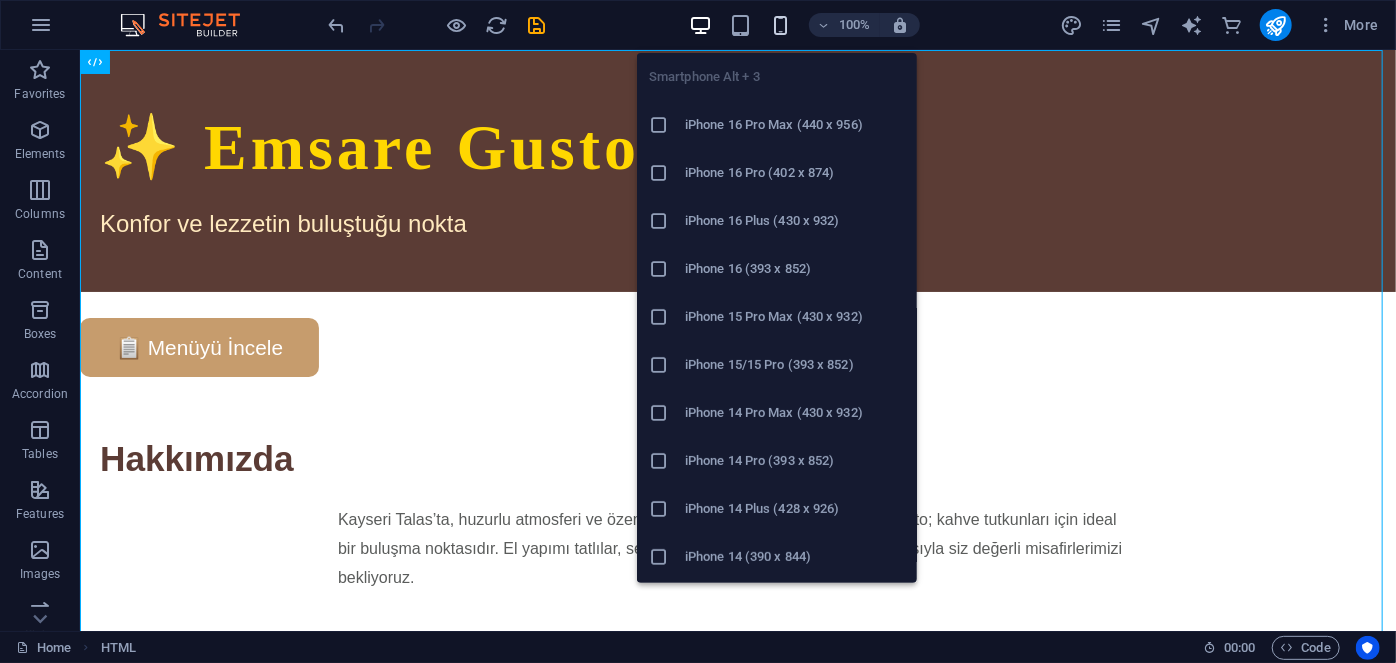 click at bounding box center (780, 25) 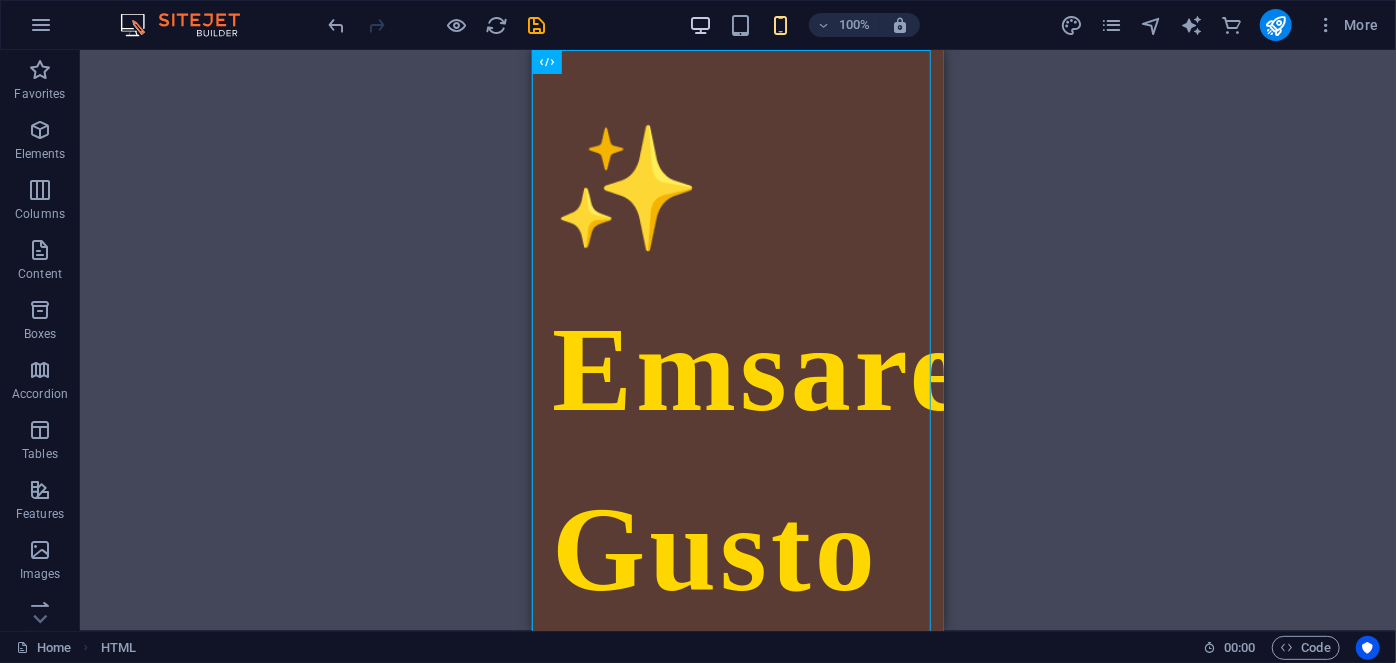 click on "100% More" at bounding box center (698, 25) 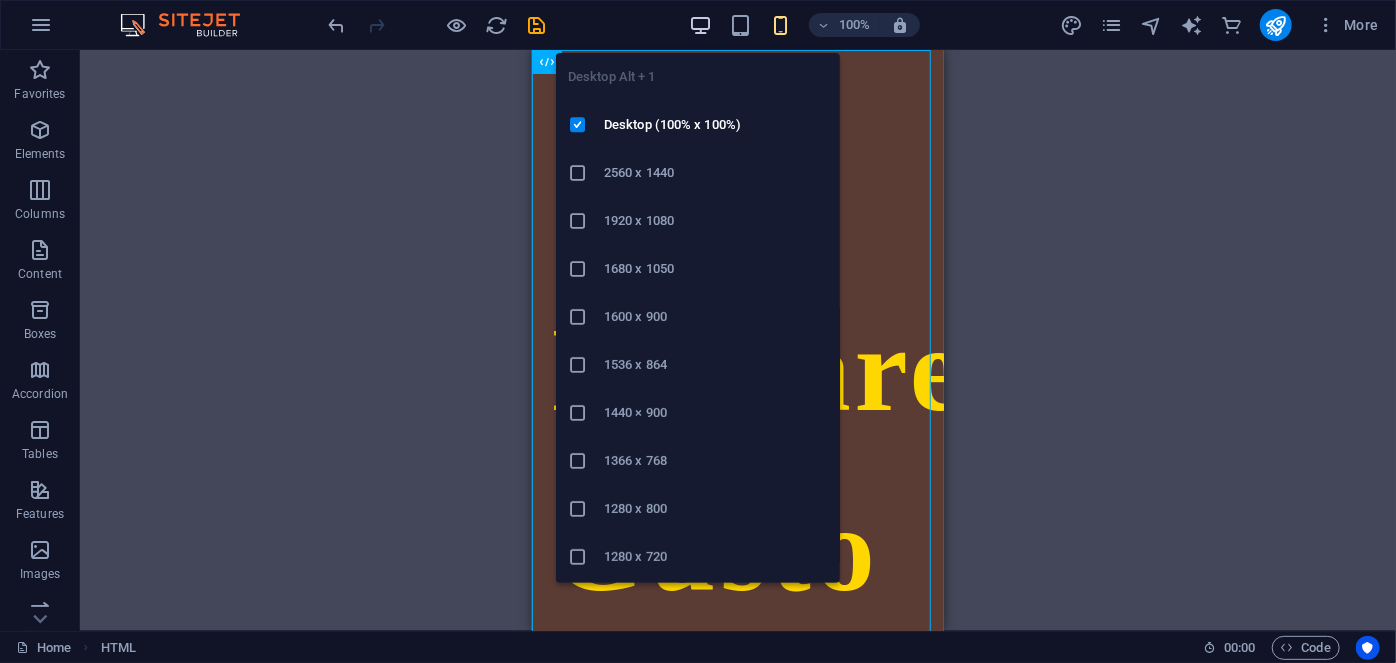 click at bounding box center (700, 25) 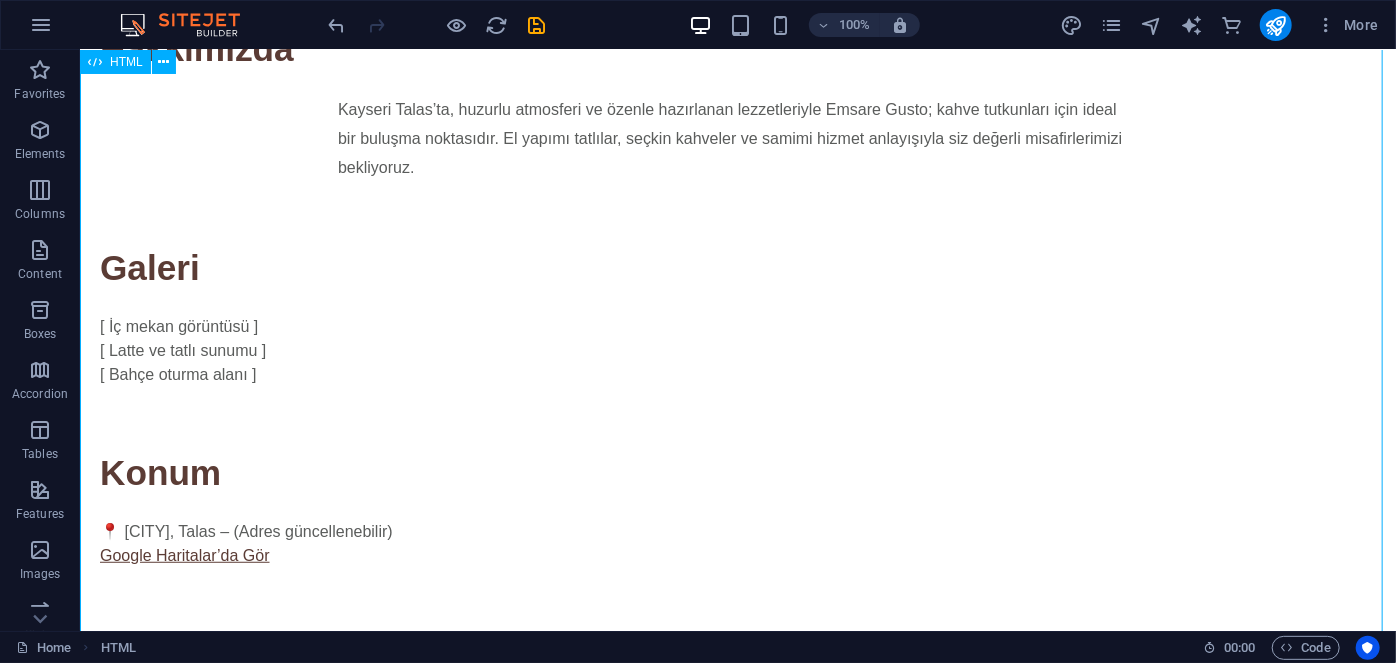 scroll, scrollTop: 394, scrollLeft: 0, axis: vertical 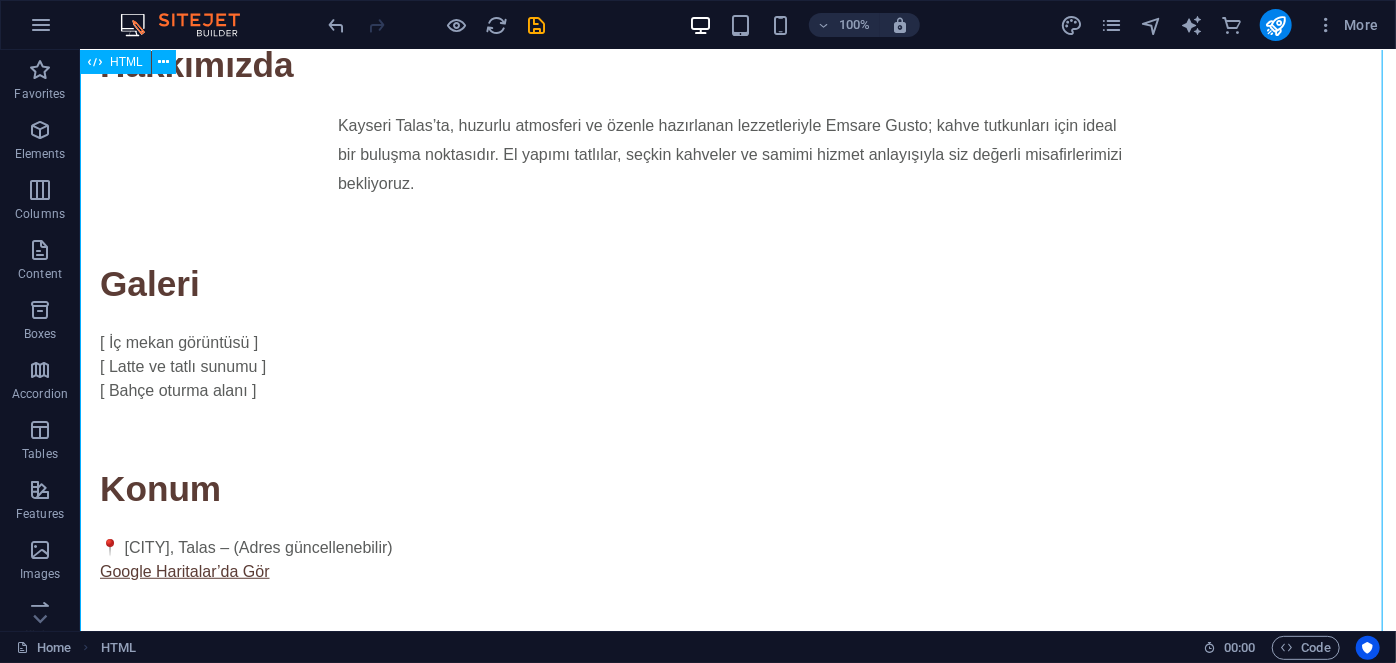click on "Emsare Gusto
✨ Emsare Gusto
Konfor ve lezzetin buluştuğu nokta
📋 Menüyü İncele
Hakkımızda
Kayseri Talas’ta, huzurlu atmosferi ve özenle hazırlanan lezzetleriyle Emsare Gusto; kahve tutkunları için ideal bir buluşma noktasıdır. El yapımı tatlılar, seçkin kahveler ve samimi hizmet anlayışıyla siz değerli misafirlerimizi bekliyoruz.
Galeri
[ İç mekan görüntüsü ]
[ Latte ve tatlı sunumu ]
[ Bahçe oturma alanı ]
Konum
📍 Kayseri, Talas – (Adres güncellenebilir)
Google Haritalar’da Gör
İletişim
📞 0 (555) 555 55 55
📧 info@emsaregusto.com
Kullanım Şartları  |  Gizlilik Politikası  |  Çerez Politikası
© 2025 Emsare Gusto. Tüm hakları saklıdır." at bounding box center [737, 325] 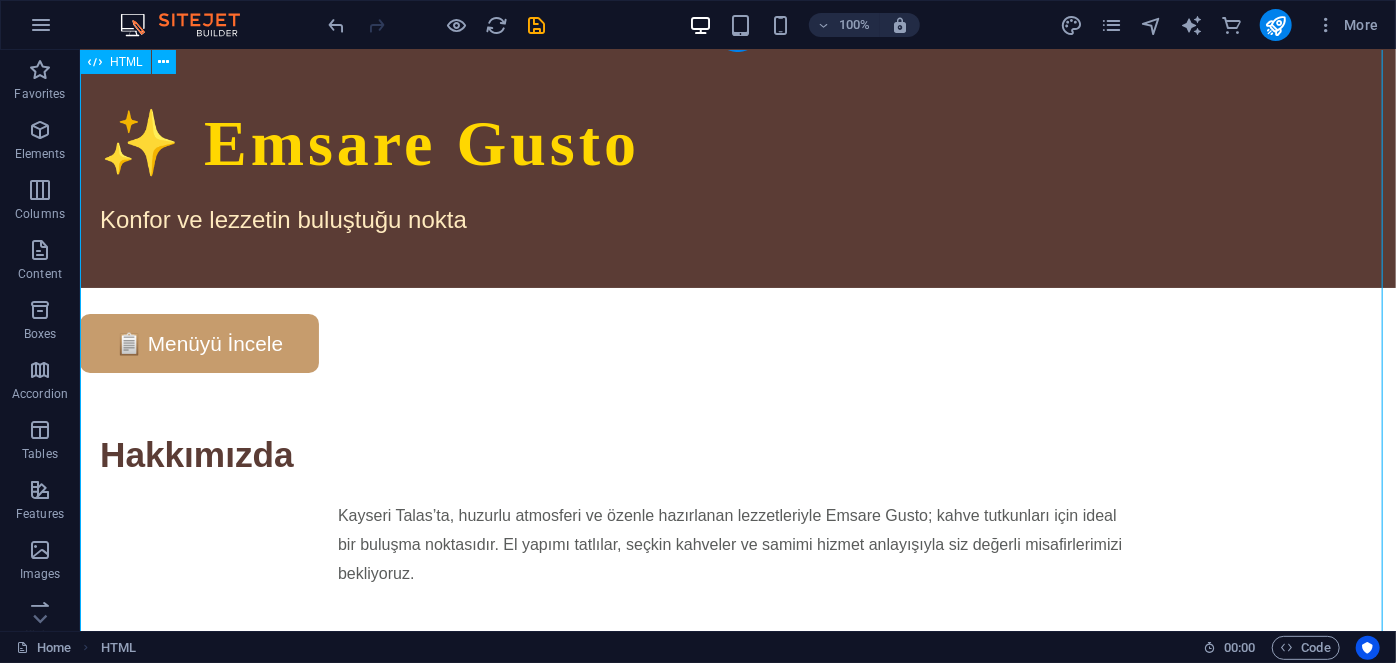 scroll, scrollTop: 0, scrollLeft: 0, axis: both 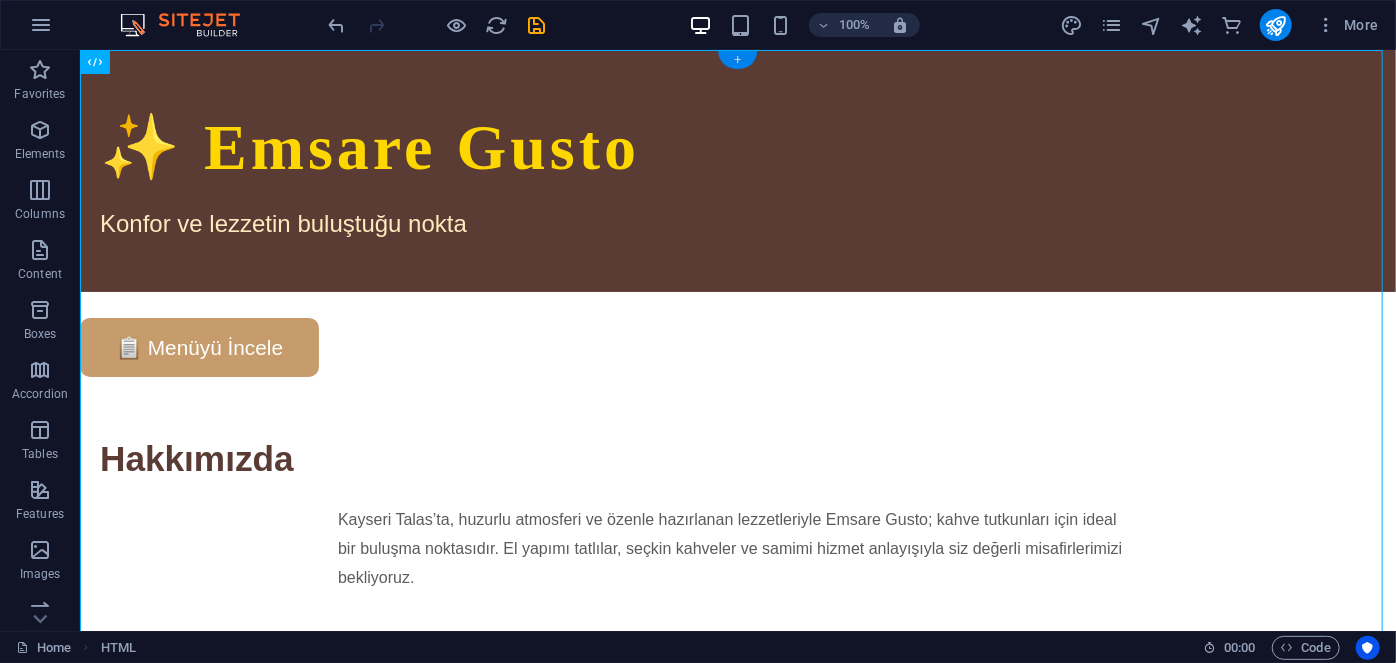 drag, startPoint x: 739, startPoint y: 59, endPoint x: 221, endPoint y: 60, distance: 518.001 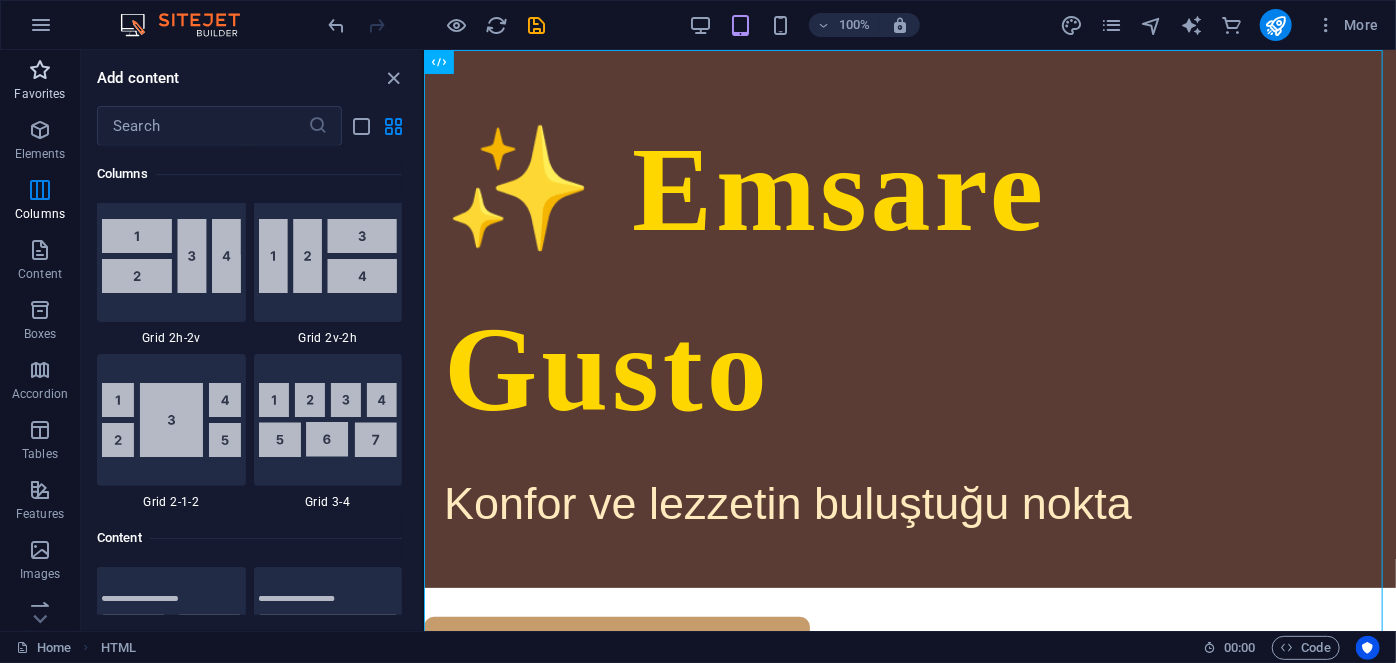 click at bounding box center (40, 70) 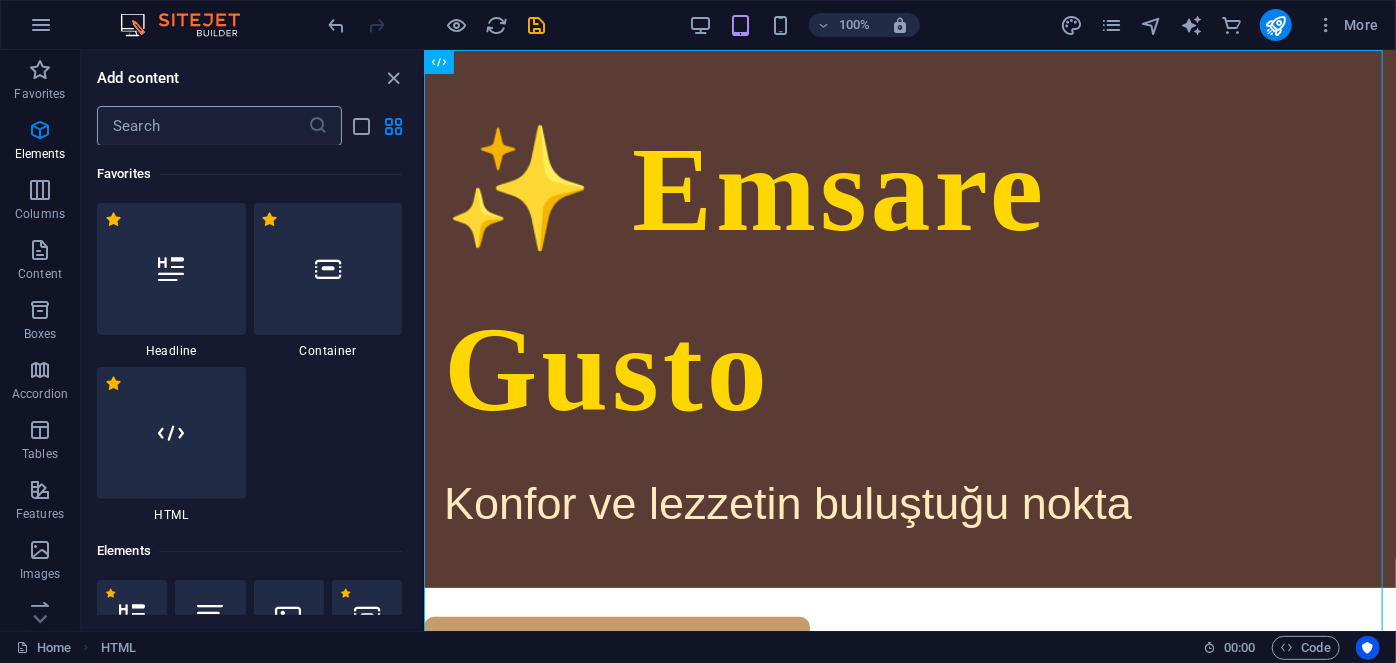 scroll, scrollTop: 0, scrollLeft: 0, axis: both 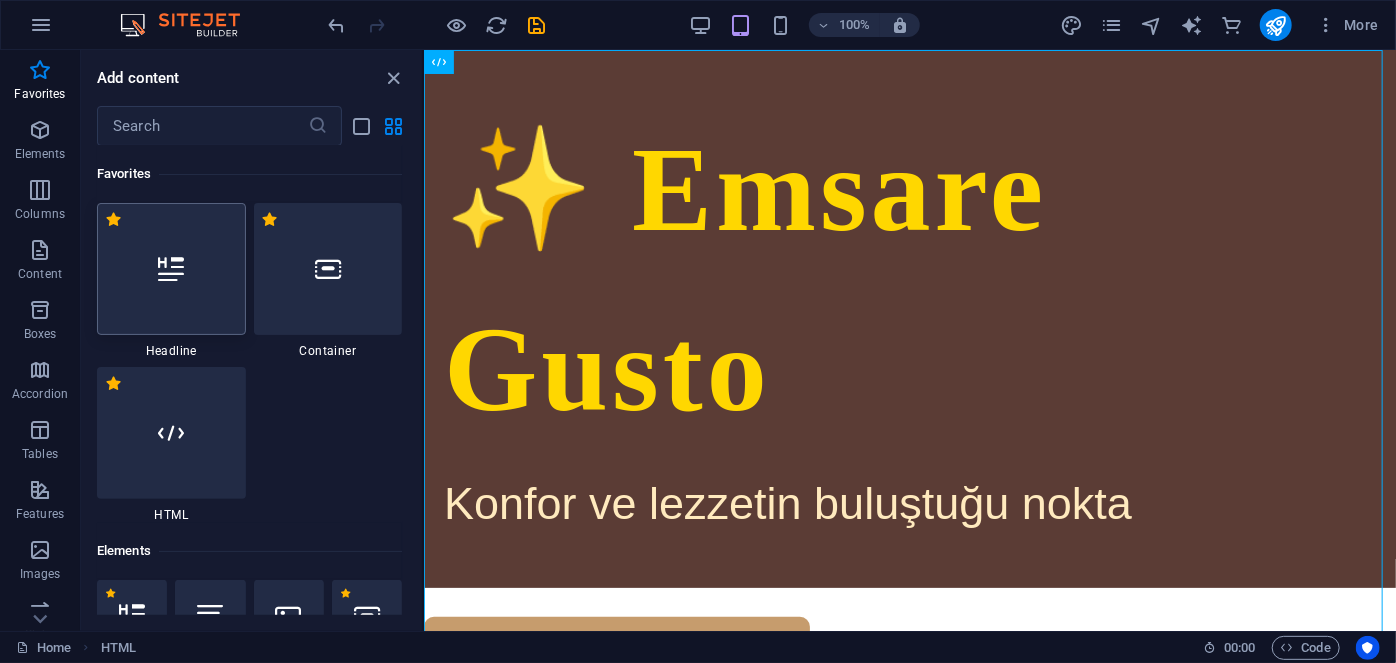 click at bounding box center [171, 269] 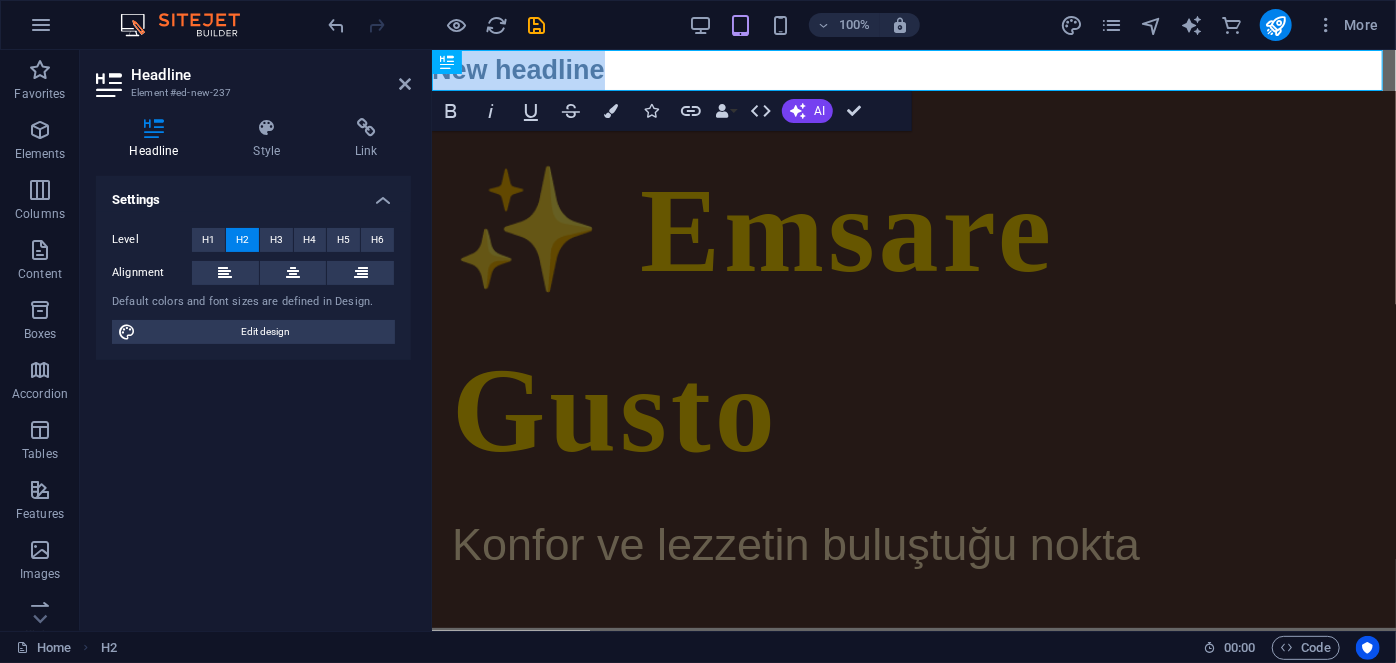 type 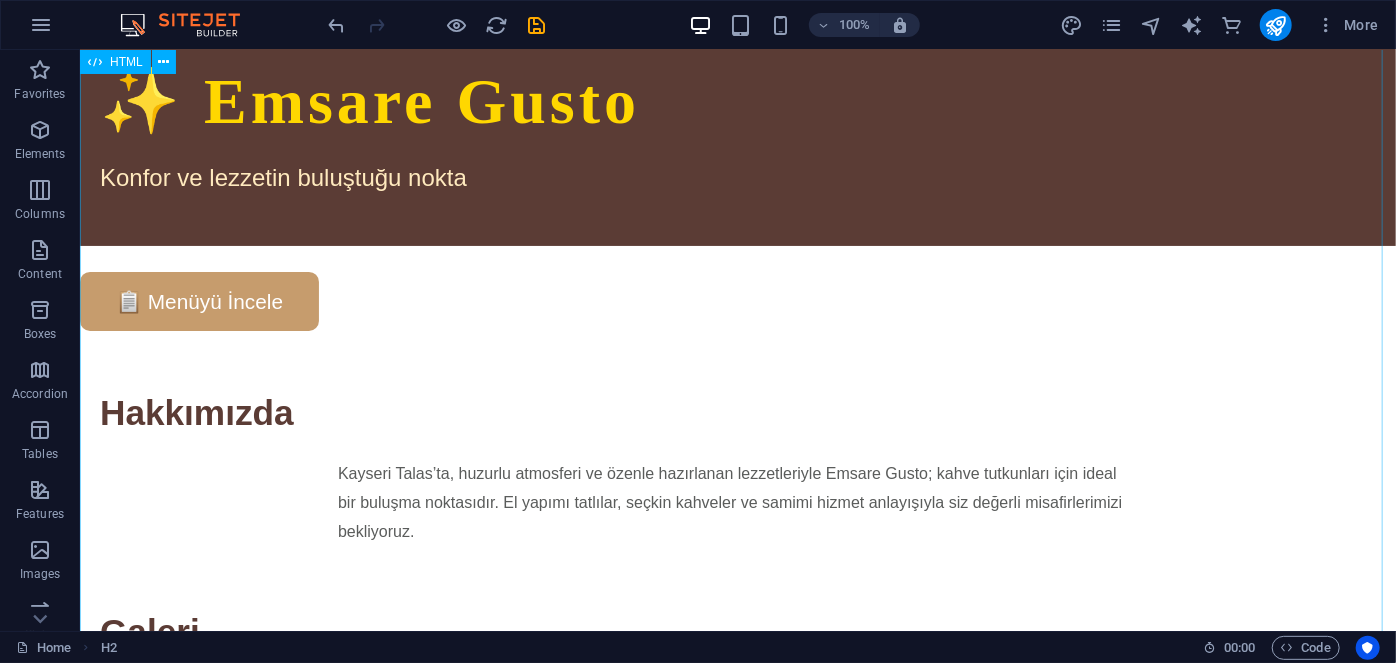 scroll, scrollTop: 0, scrollLeft: 0, axis: both 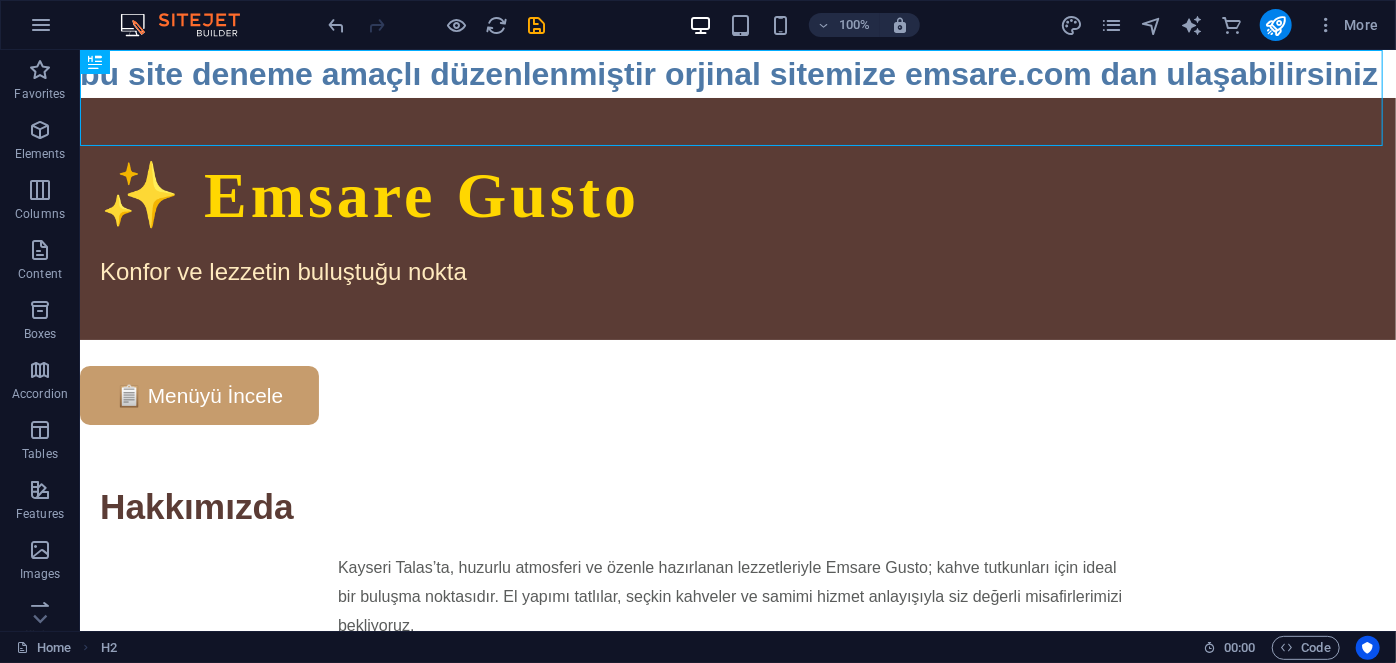 click on "100% More" at bounding box center [698, 25] 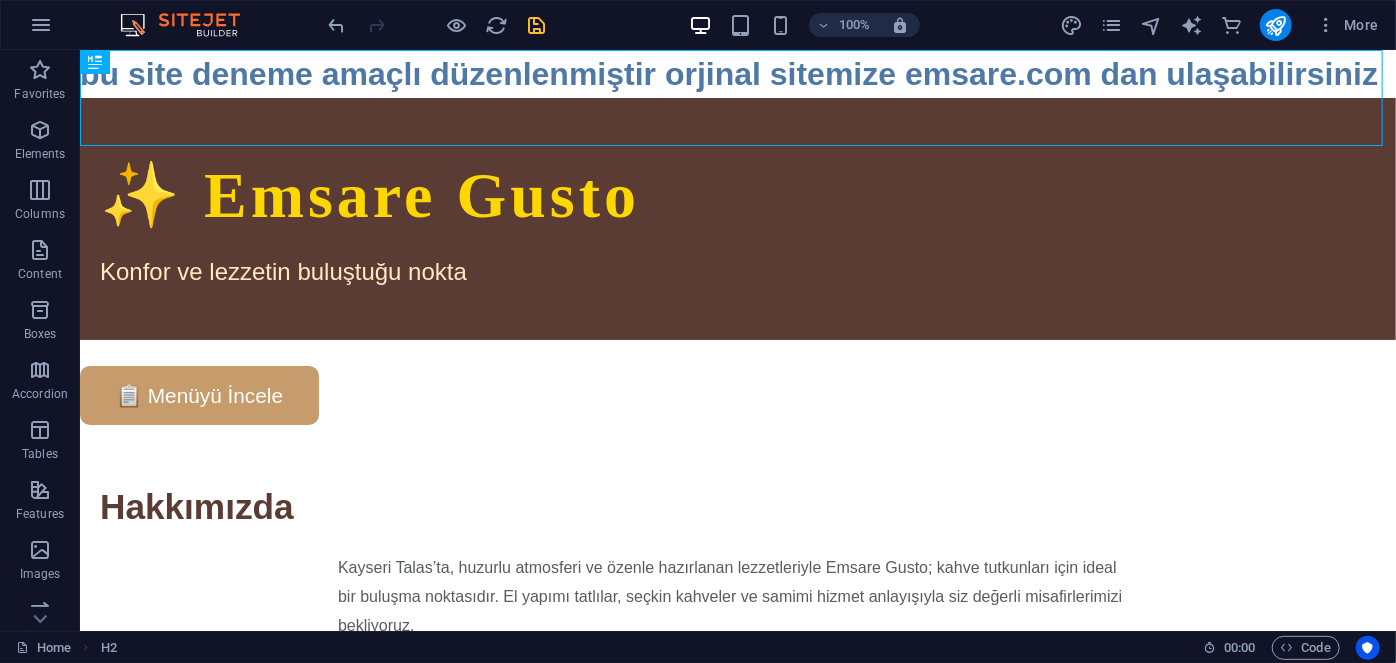 click at bounding box center (537, 25) 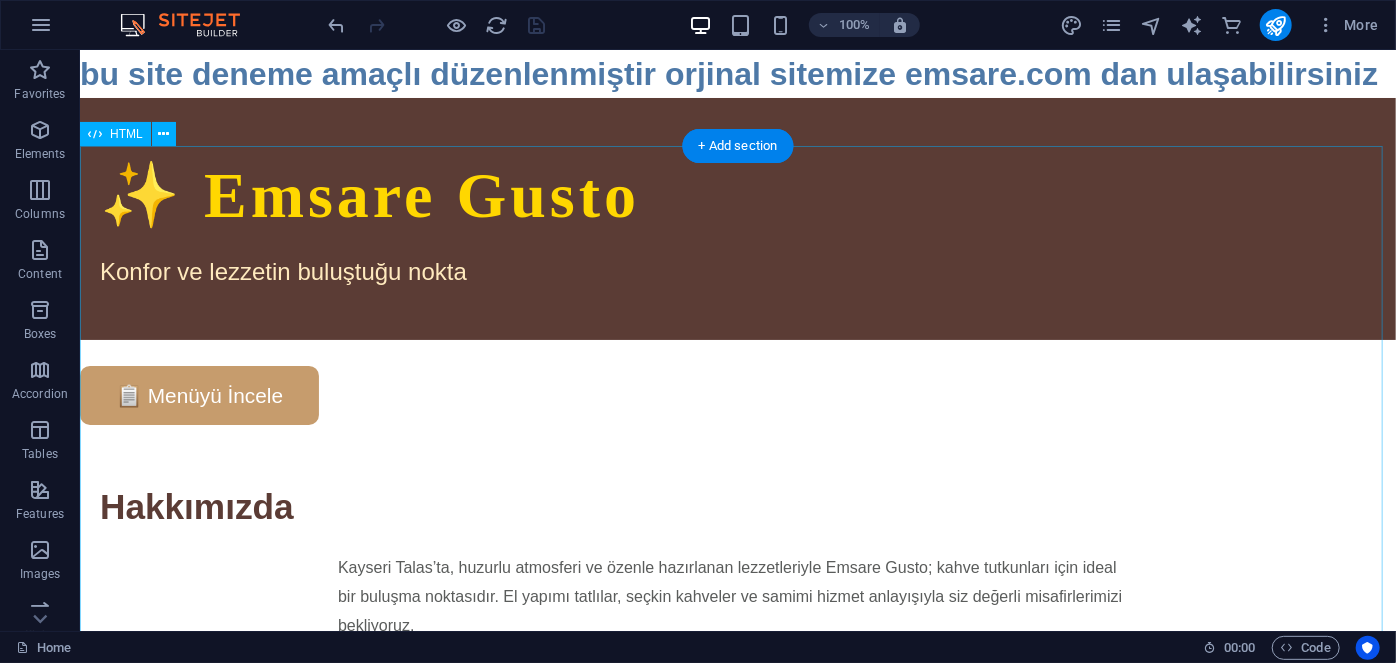 click on "Emsare Gusto
✨ Emsare Gusto
Konfor ve lezzetin buluştuğu nokta
📋 Menüyü İncele
Hakkımızda
Kayseri Talas’ta, huzurlu atmosferi ve özenle hazırlanan lezzetleriyle Emsare Gusto; kahve tutkunları için ideal bir buluşma noktasıdır. El yapımı tatlılar, seçkin kahveler ve samimi hizmet anlayışıyla siz değerli misafirlerimizi bekliyoruz.
Galeri
[ İç mekan görüntüsü ]
[ Latte ve tatlı sunumu ]
[ Bahçe oturma alanı ]
Konum
📍 Kayseri, Talas – (Adres güncellenebilir)
Google Haritalar’da Gör
İletişim
📞 0 (555) 555 55 55
📧 info@emsaregusto.com
Kullanım Şartları  |  Gizlilik Politikası  |  Çerez Politikası
© 2025 Emsare Gusto. Tüm hakları saklıdır." at bounding box center (737, 767) 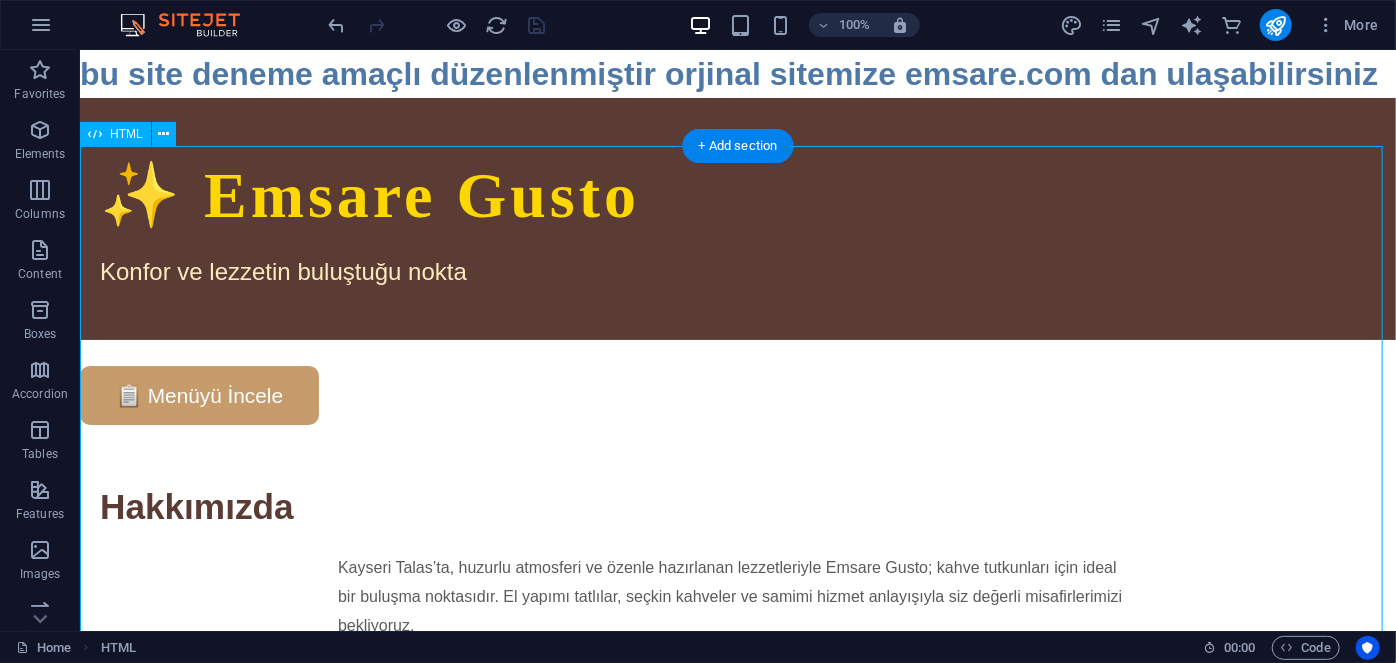 click on "Emsare Gusto
✨ Emsare Gusto
Konfor ve lezzetin buluştuğu nokta
📋 Menüyü İncele
Hakkımızda
Kayseri Talas’ta, huzurlu atmosferi ve özenle hazırlanan lezzetleriyle Emsare Gusto; kahve tutkunları için ideal bir buluşma noktasıdır. El yapımı tatlılar, seçkin kahveler ve samimi hizmet anlayışıyla siz değerli misafirlerimizi bekliyoruz.
Galeri
[ İç mekan görüntüsü ]
[ Latte ve tatlı sunumu ]
[ Bahçe oturma alanı ]
Konum
📍 Kayseri, Talas – (Adres güncellenebilir)
Google Haritalar’da Gör
İletişim
📞 0 (555) 555 55 55
📧 info@emsaregusto.com
Kullanım Şartları  |  Gizlilik Politikası  |  Çerez Politikası
© 2025 Emsare Gusto. Tüm hakları saklıdır." at bounding box center (737, 767) 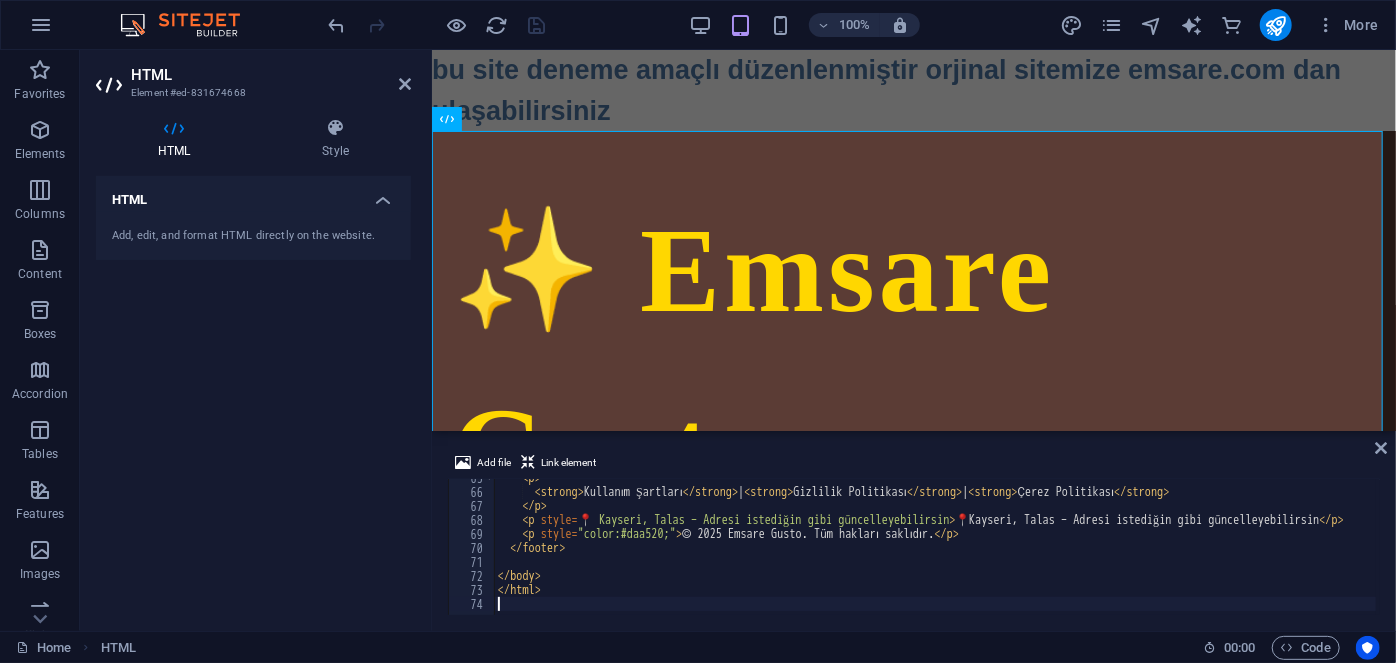 click on "< p >         < strong > Kullanım Şartları </ strong >  |  < strong > Gizlilik Politikası </ strong >  |  < strong > Çerez Politikası </ strong >      </ p >      < p   style = "color:#daa520; margin-top:15px;" > 📍  Kayseri, Talas – Adresi istediğin gibi güncelleyebilirsin </ p >      < p   style = "color:#daa520;" > © 2025 Emsare Gusto. Tüm hakları saklıdır. </ p >    </ footer > </ body > </ html >" at bounding box center (1330, 551) 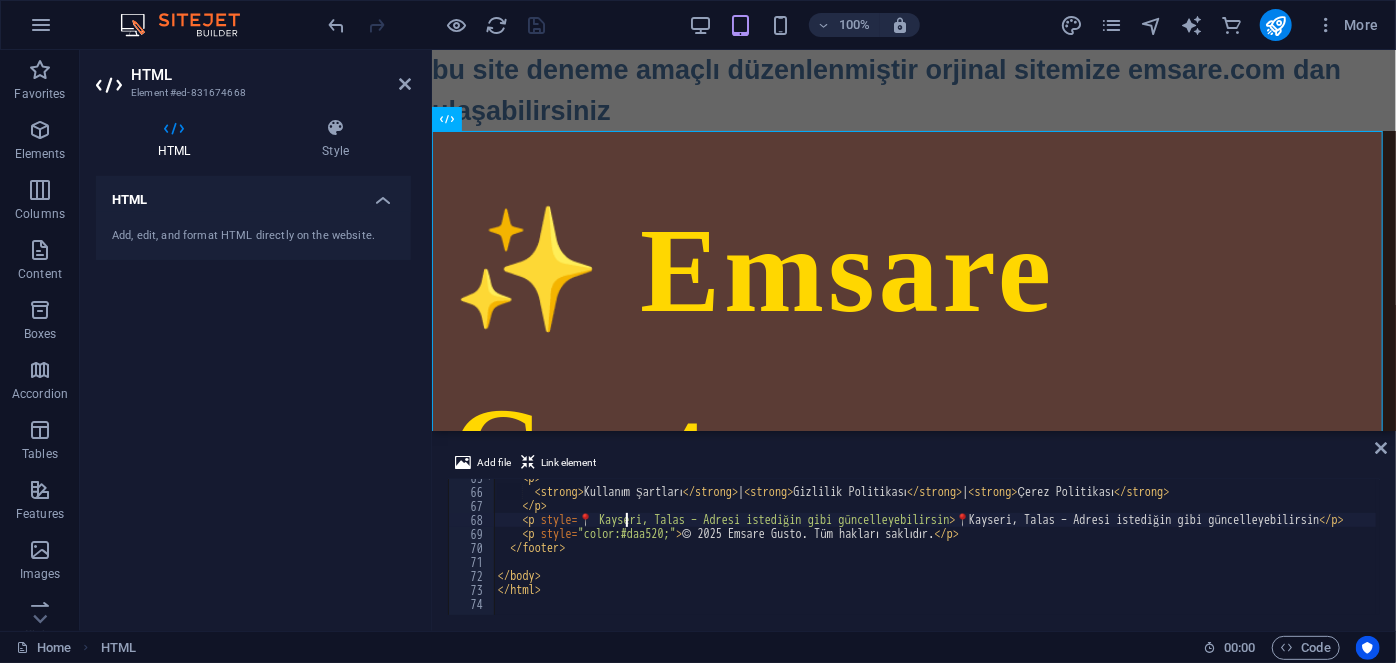 type on "</html>" 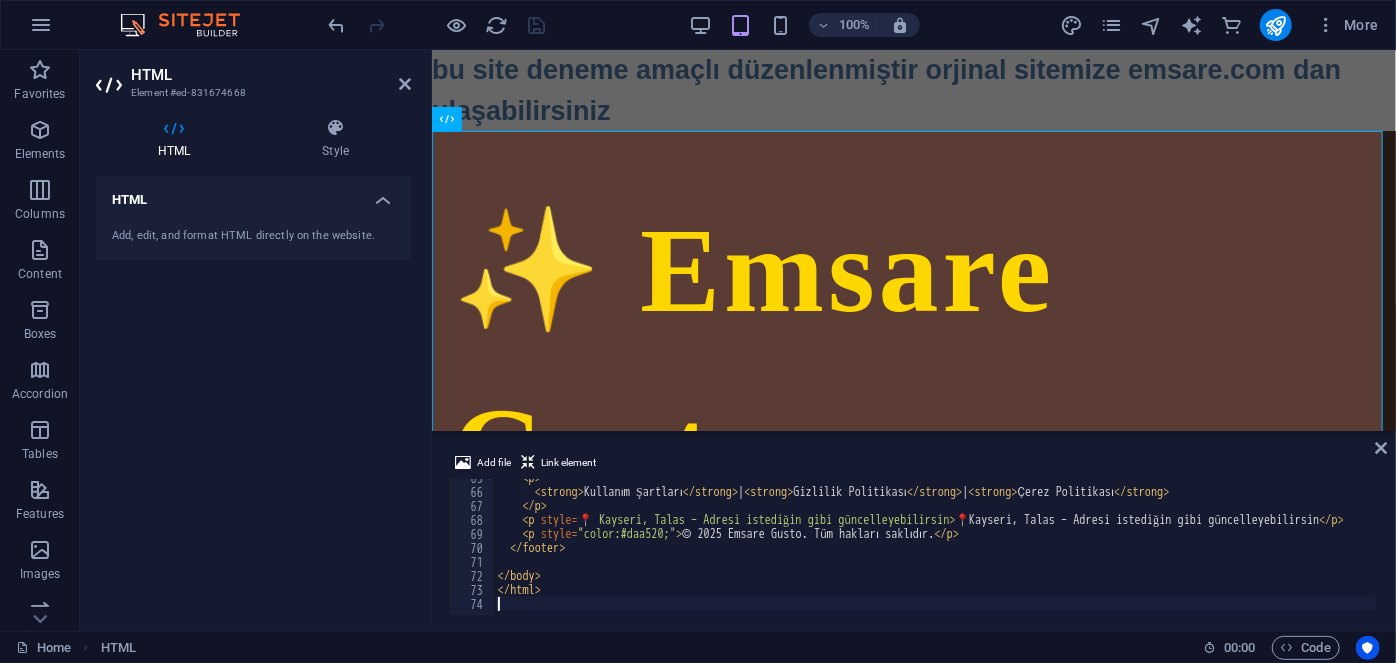 scroll, scrollTop: 904, scrollLeft: 0, axis: vertical 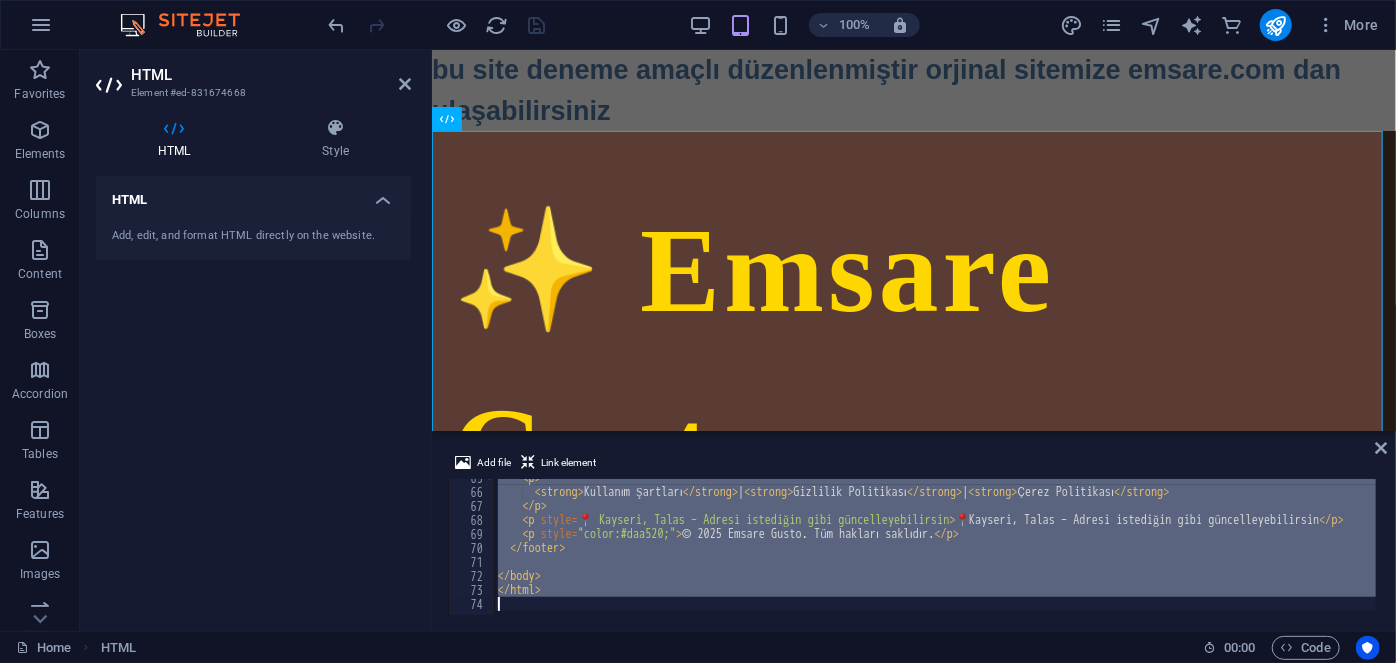 type 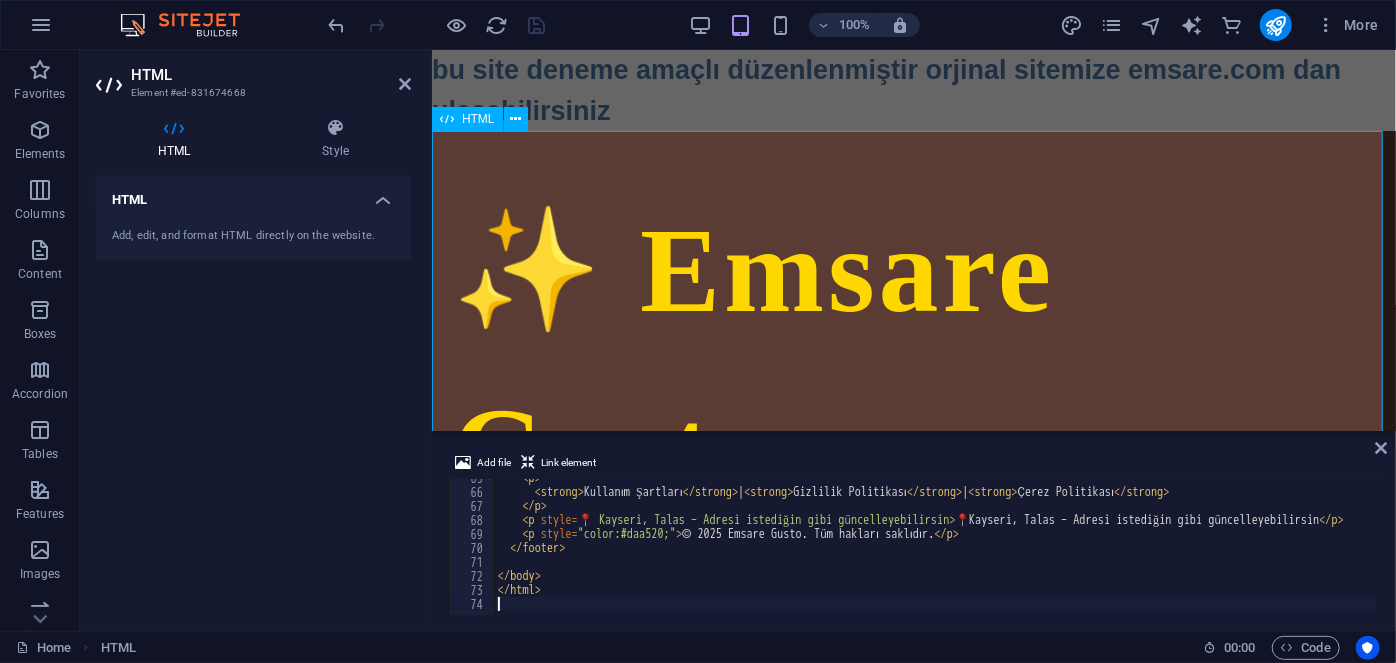 click on "Emsare Gusto
✨ Emsare Gusto
Konfor ve lezzetin buluştuğu nokta
📋 Menüyü İncele
Hakkımızda
Kayseri Talas'ta, huzurlu atmosferi ve özenle hazırlanan lezzetleriyle Emsare Gusto; kahve tutkunları için ideal bir buluşma noktasıdır. El yapımı tatlılar, seçkin kahveler ve samimi hizmet anlayışıyla siz değerli misafirlerimizi bekliyoruz.
Galeri
[ İç mekan görüntüsü ]
[ Latte ve tatlı sunumu ]
[ Bahçe oturma alanı ]
Konum
📍 Kayseri, Talas – (Adres güncellenebilir)
Google Haritalar'da Gör
İletişim
📞 0 (555) 555 55 55
📧 info@emsaregusto.com
Kullanım Şartları  |  Gizlilik Politikası  |  Çerez Politikası
📍 Kayseri, Talas – Adresi istediğin gibi güncelleyebilirsin" at bounding box center [913, 1247] 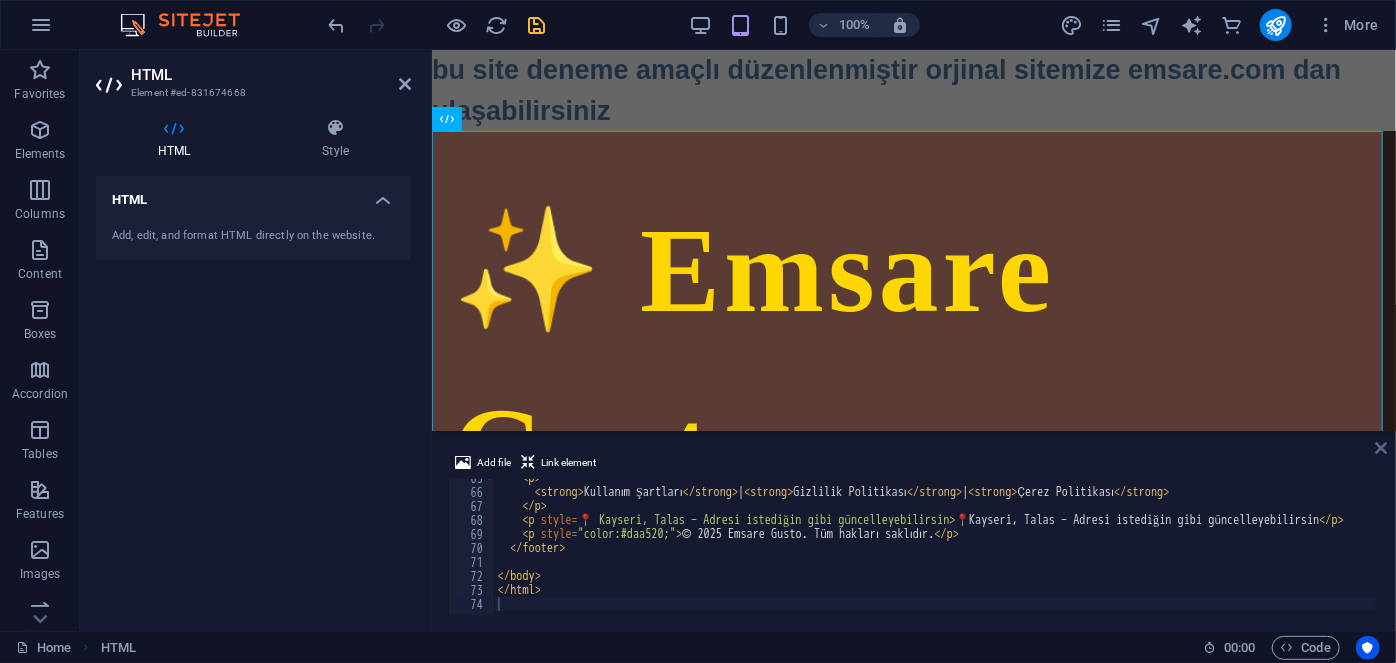 click at bounding box center [1381, 448] 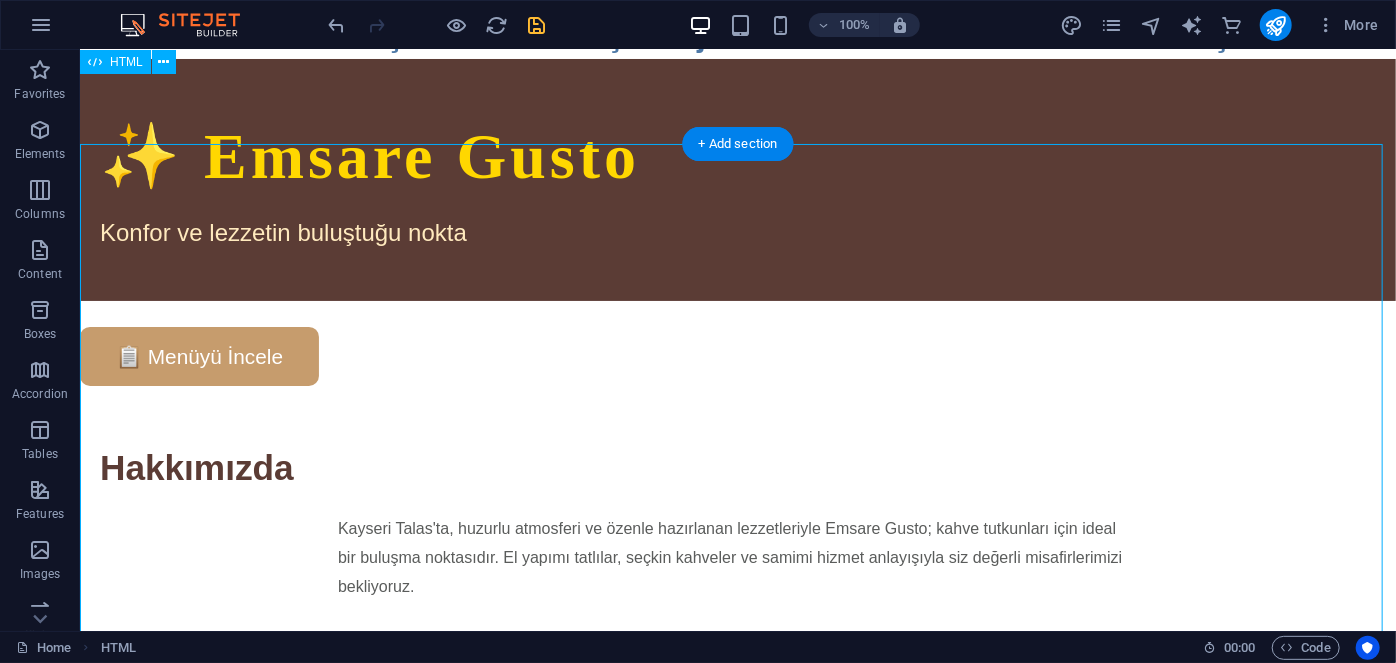 scroll, scrollTop: 0, scrollLeft: 0, axis: both 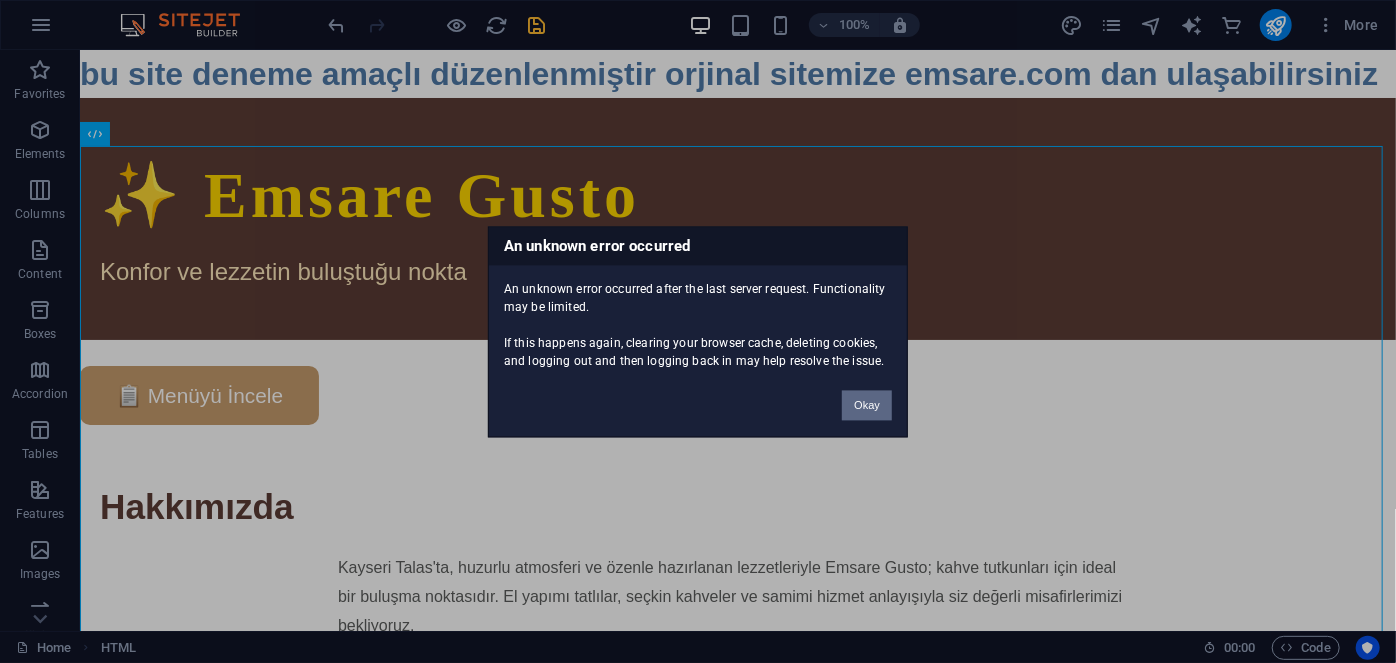 click on "Okay" at bounding box center [867, 405] 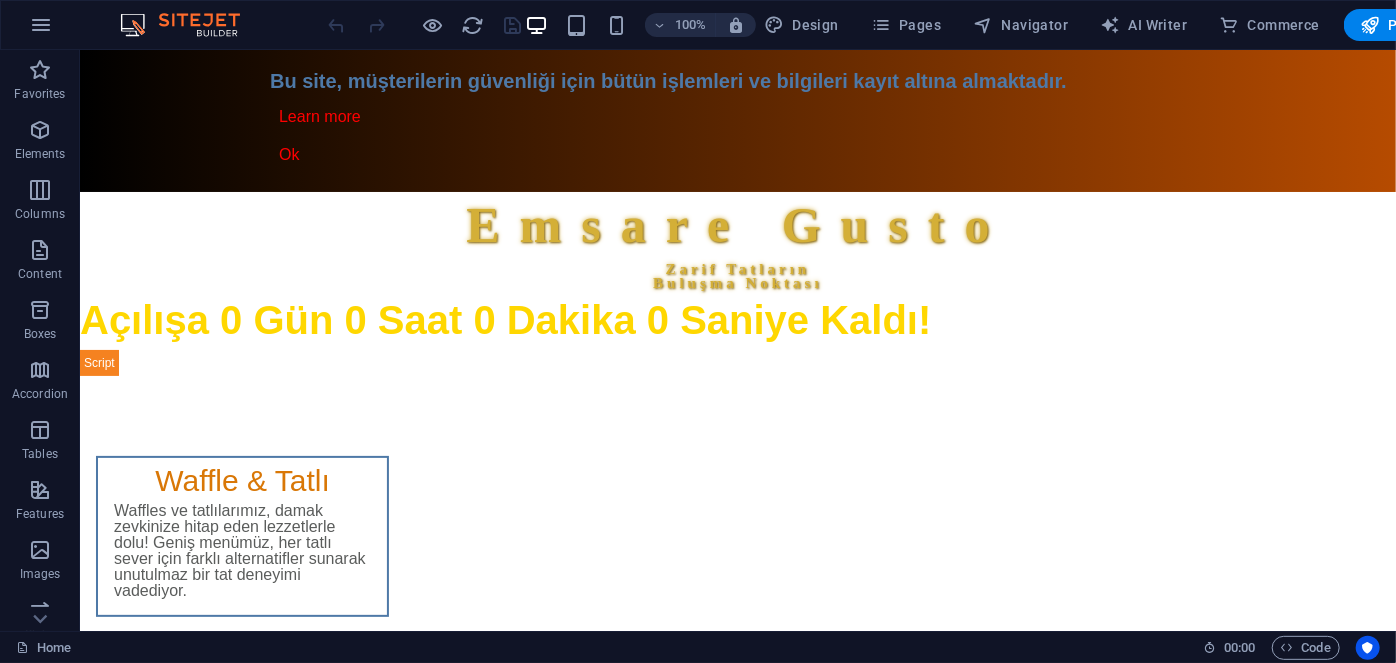 scroll, scrollTop: 0, scrollLeft: 0, axis: both 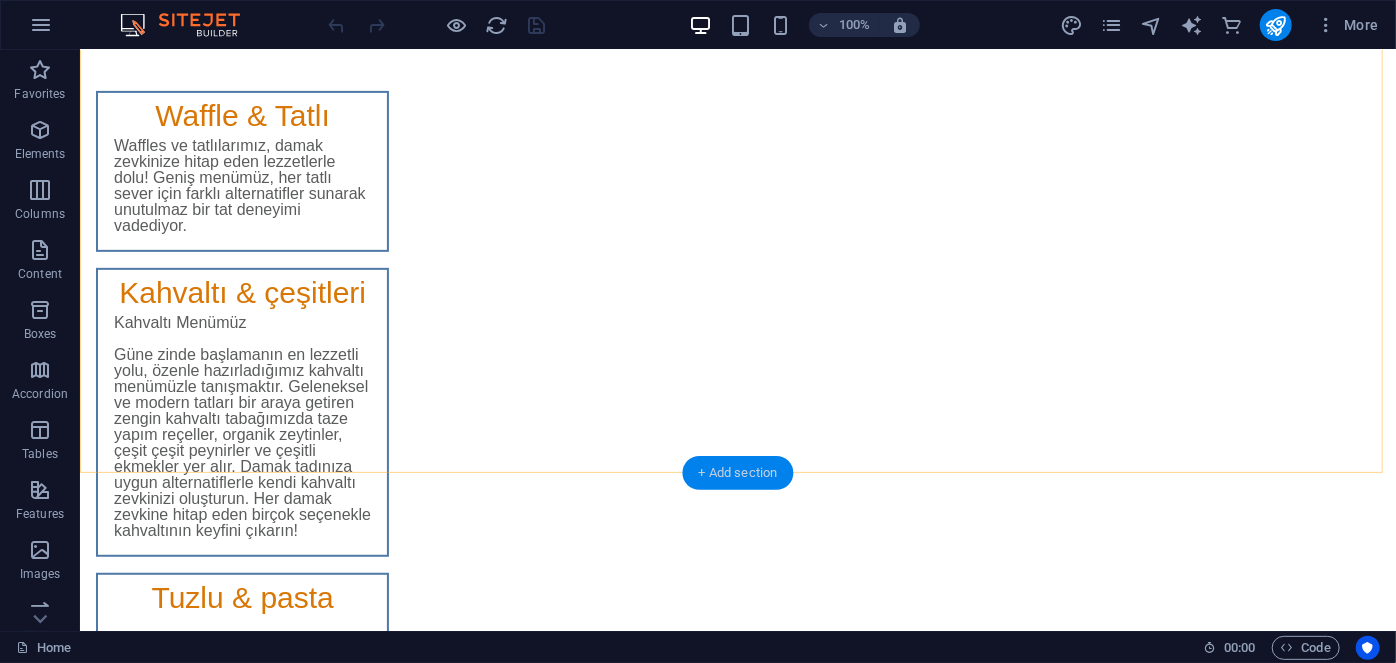 click on "+ Add section" at bounding box center (738, 473) 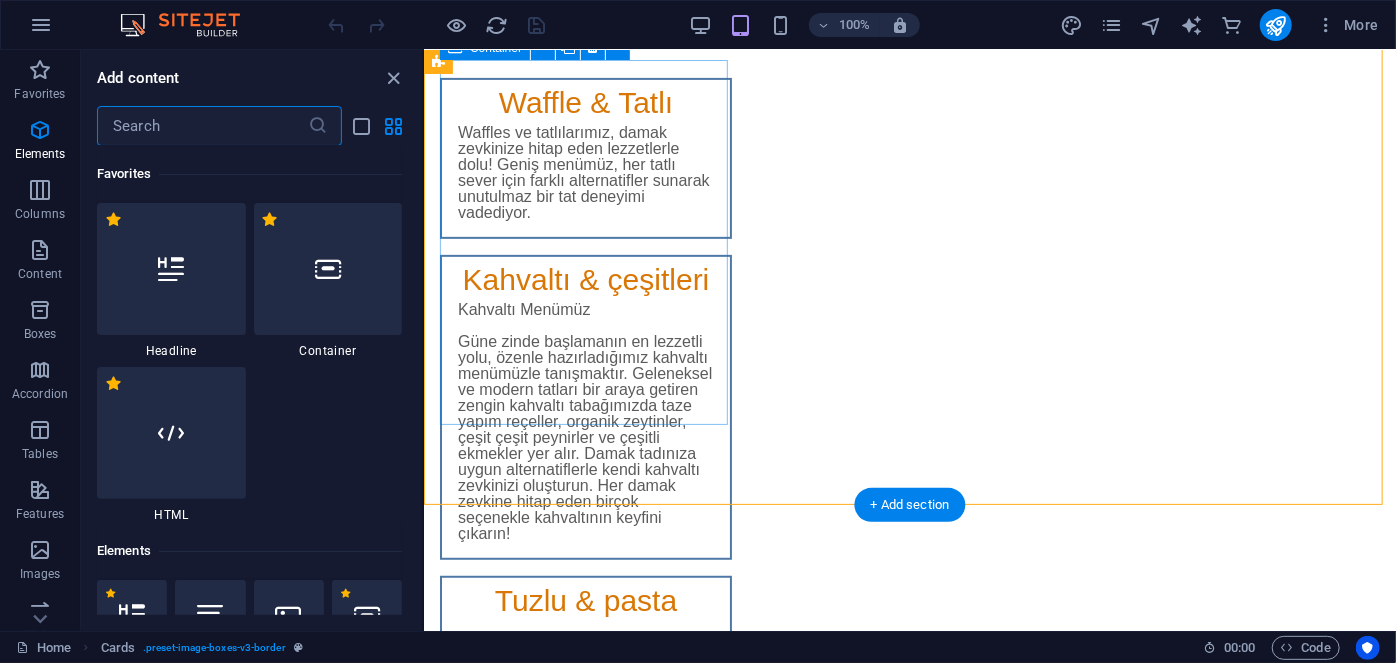 scroll, scrollTop: 314, scrollLeft: 0, axis: vertical 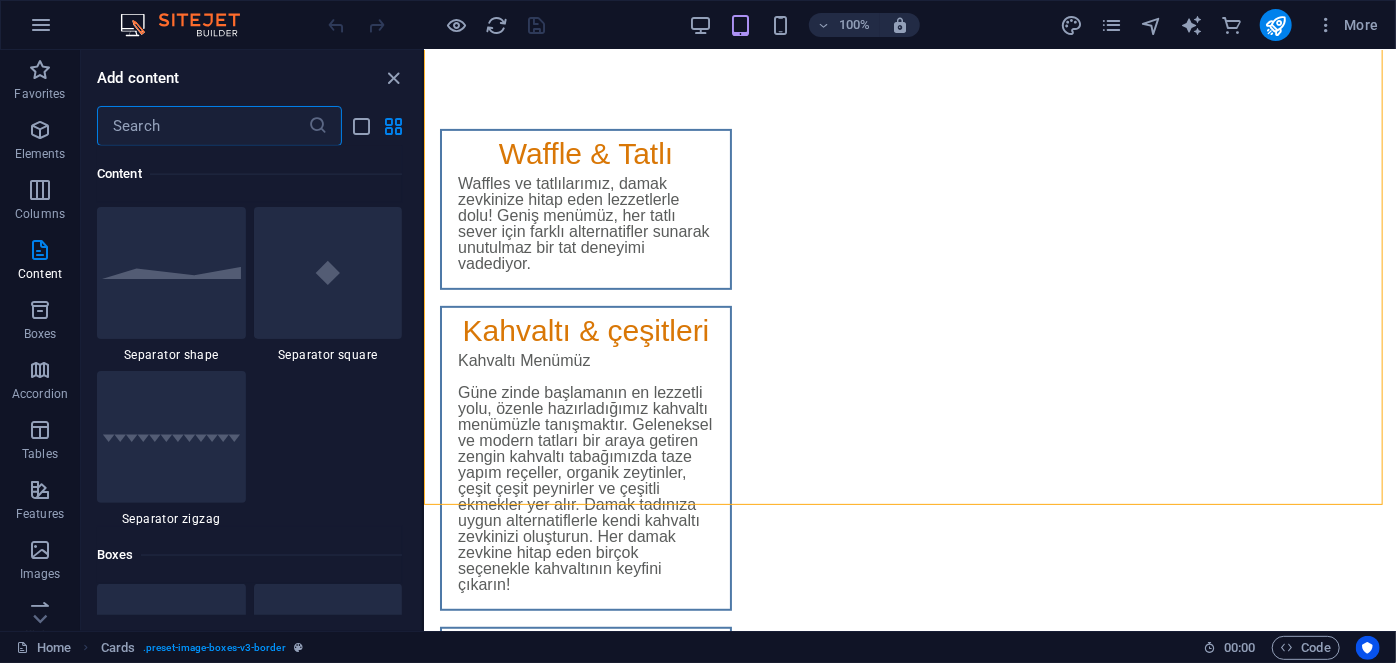 click at bounding box center [202, 126] 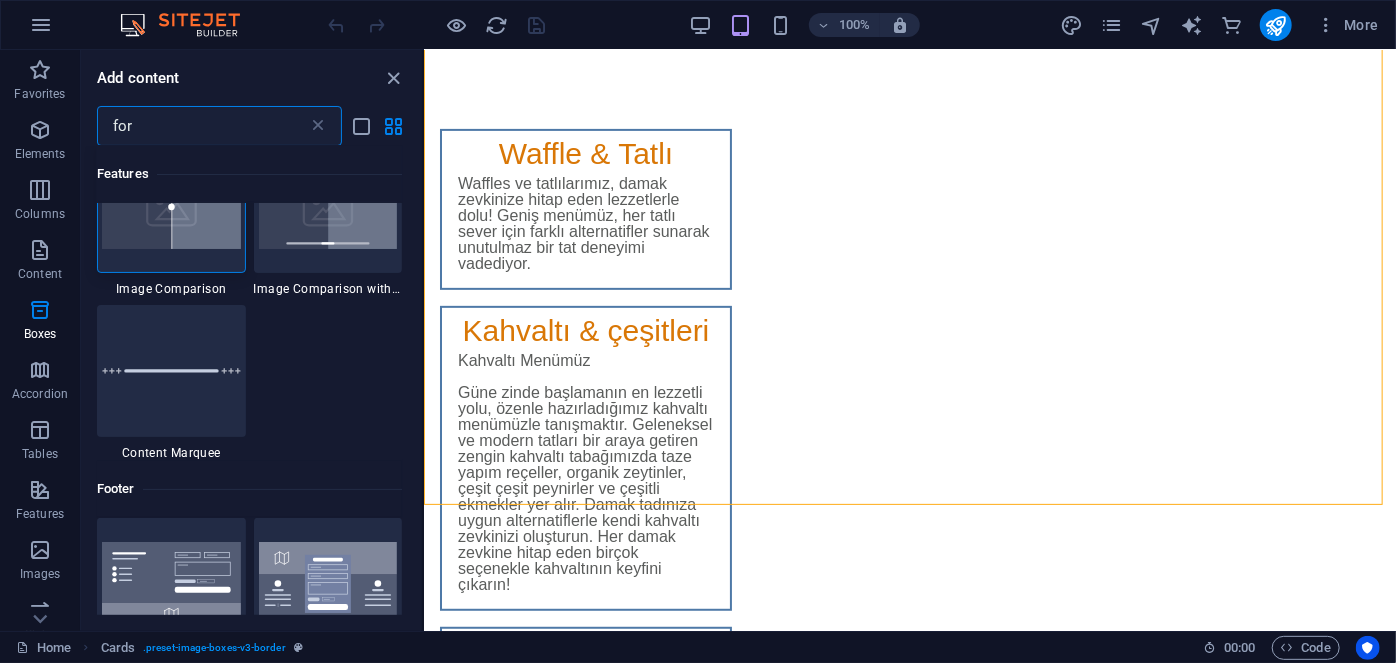 scroll, scrollTop: 0, scrollLeft: 0, axis: both 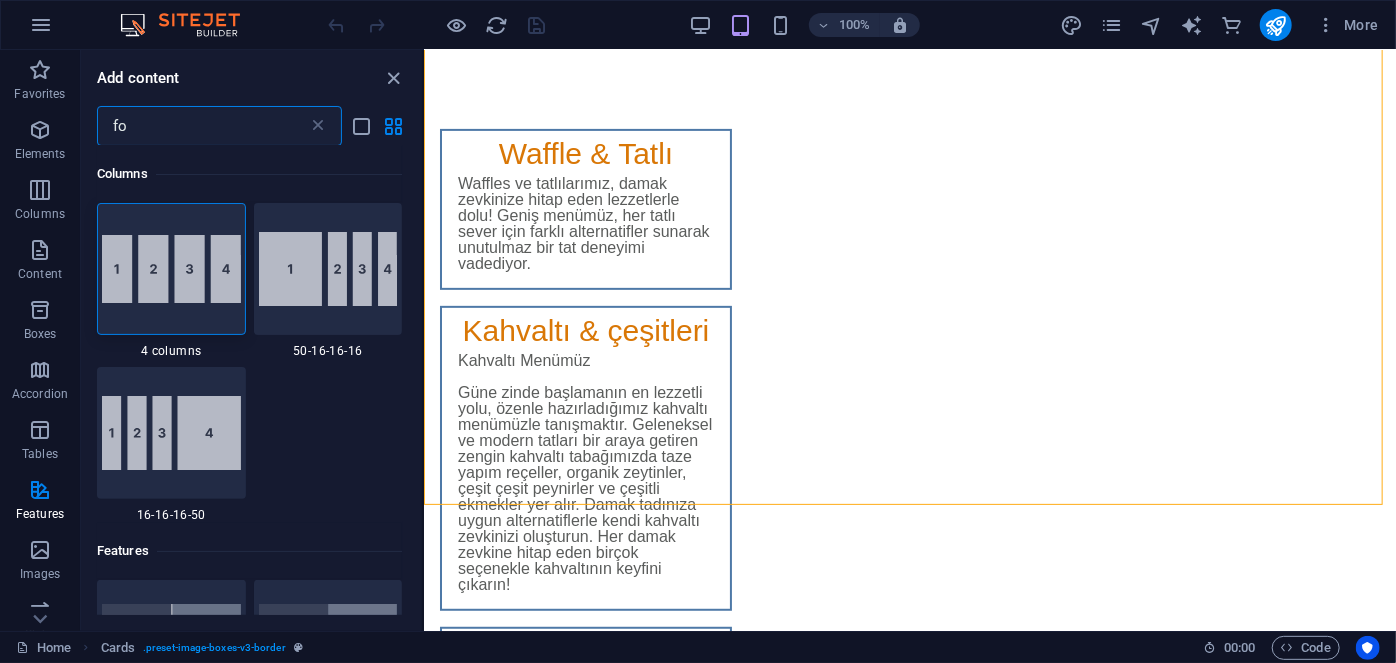 type on "f" 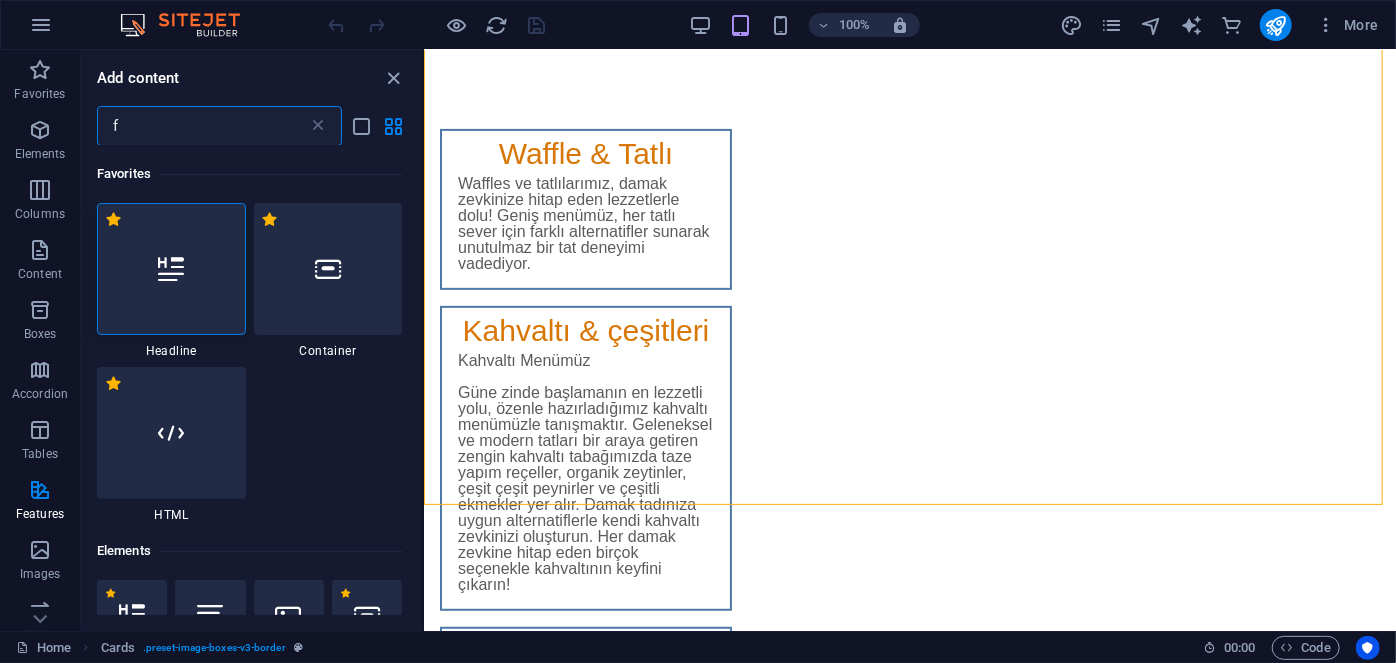 type 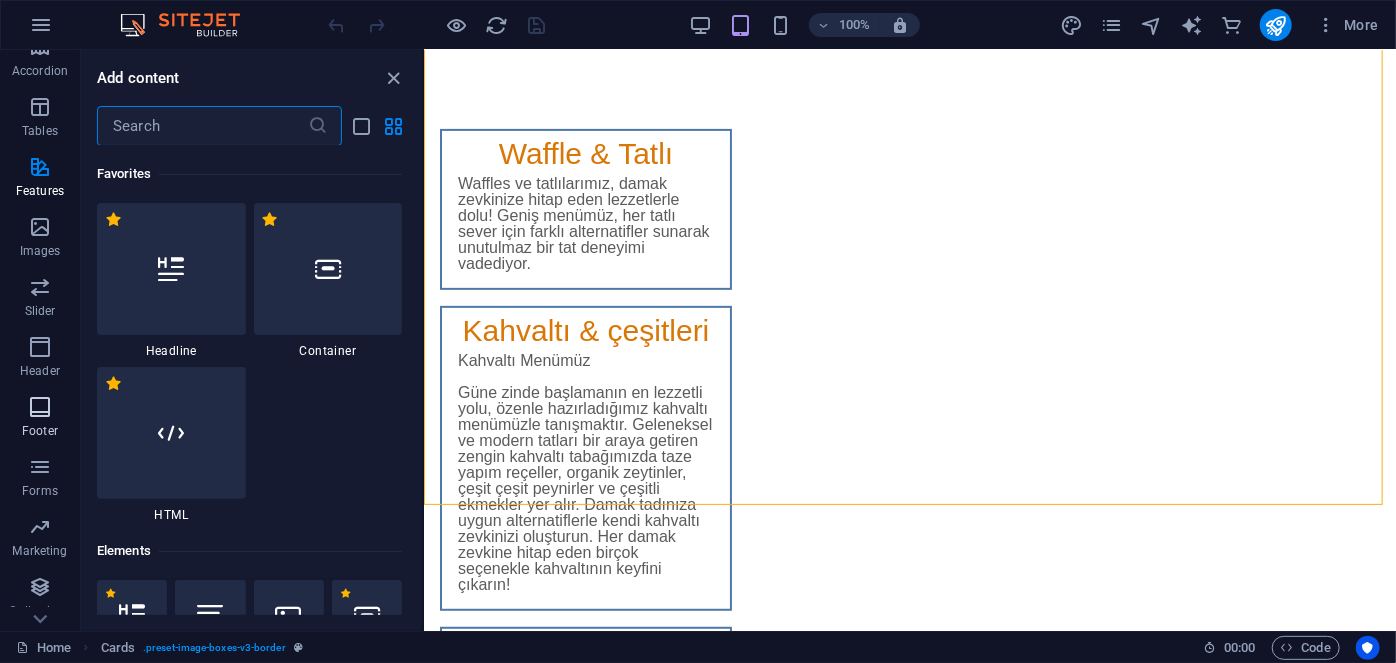 scroll, scrollTop: 363, scrollLeft: 0, axis: vertical 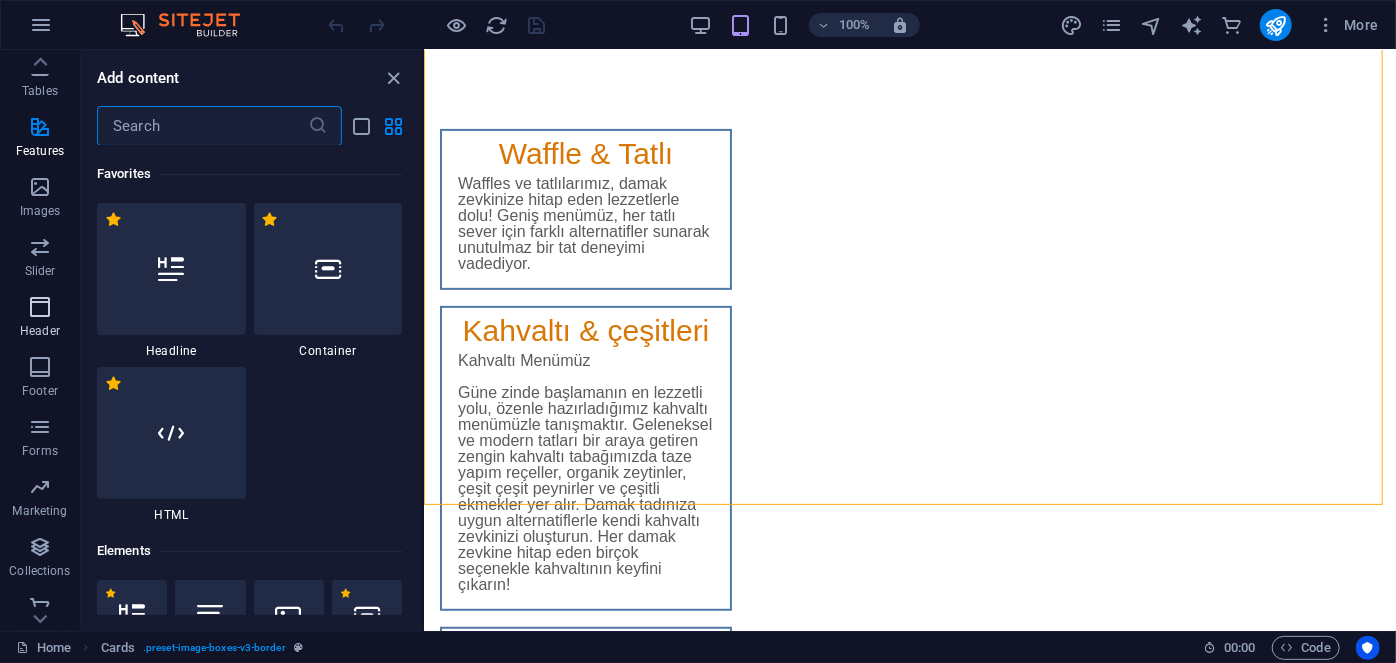 click on "Header" at bounding box center [40, 319] 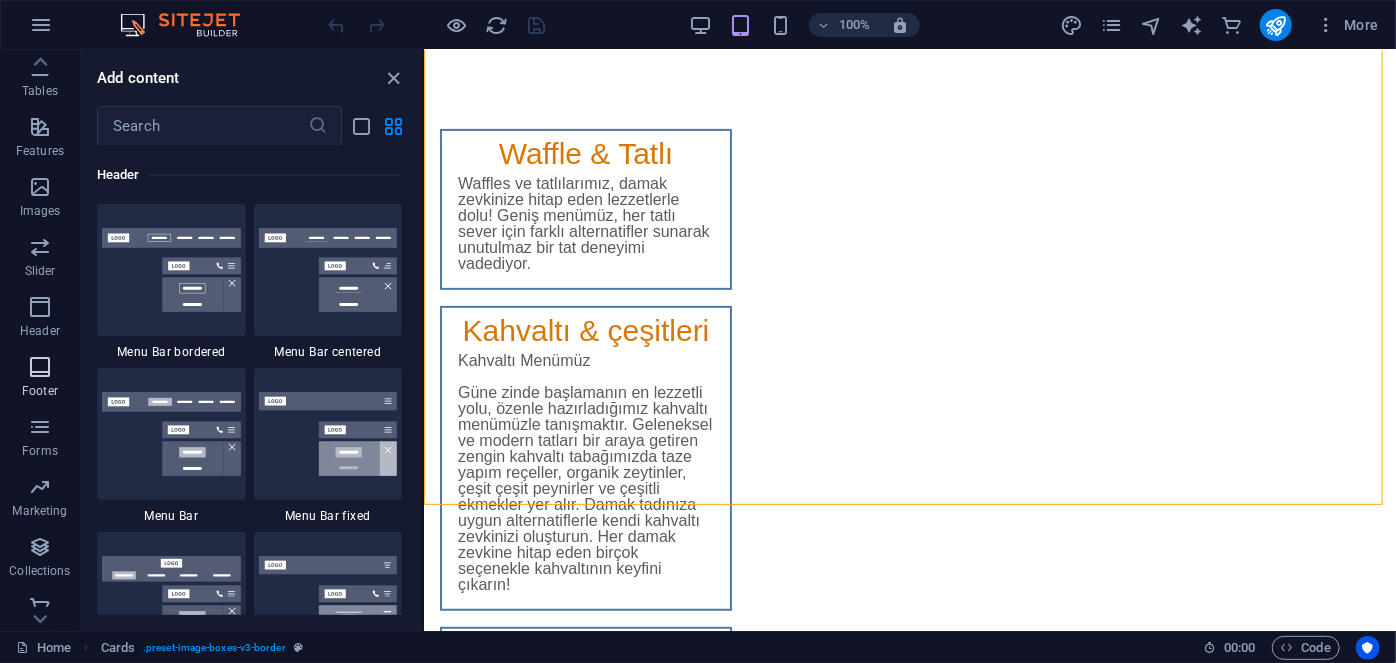 click at bounding box center (40, 367) 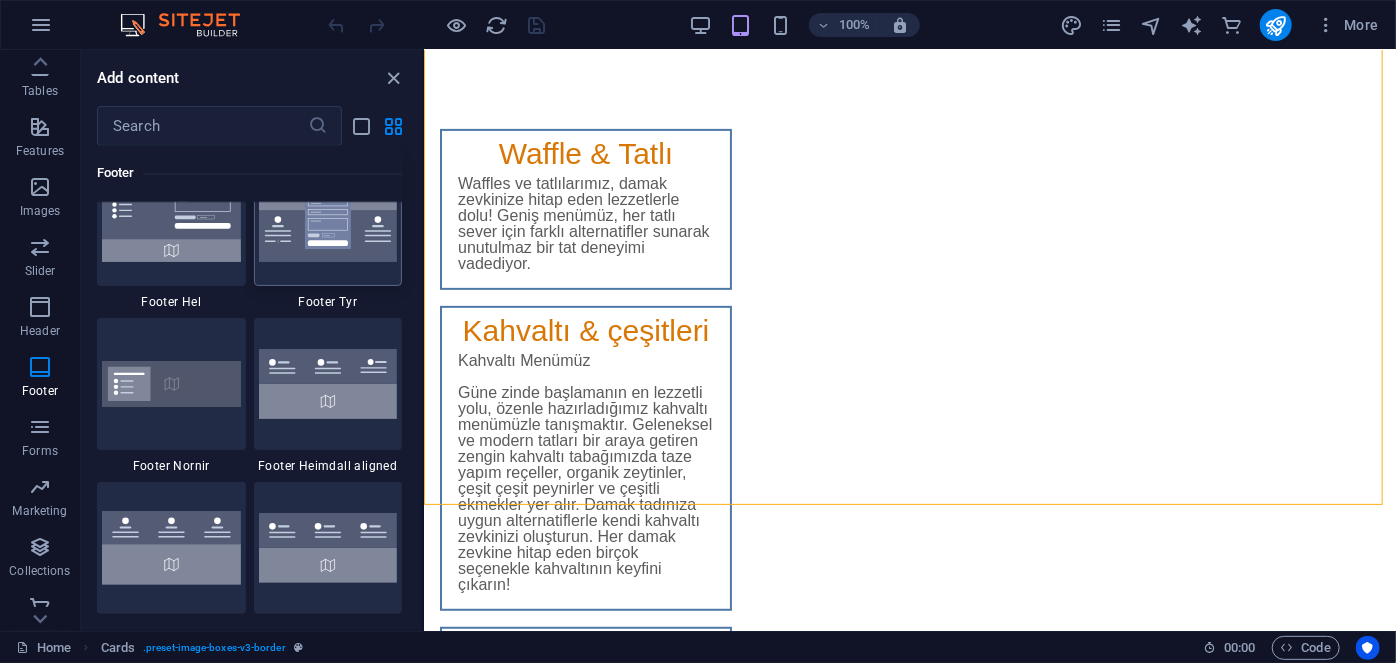 scroll, scrollTop: 13493, scrollLeft: 0, axis: vertical 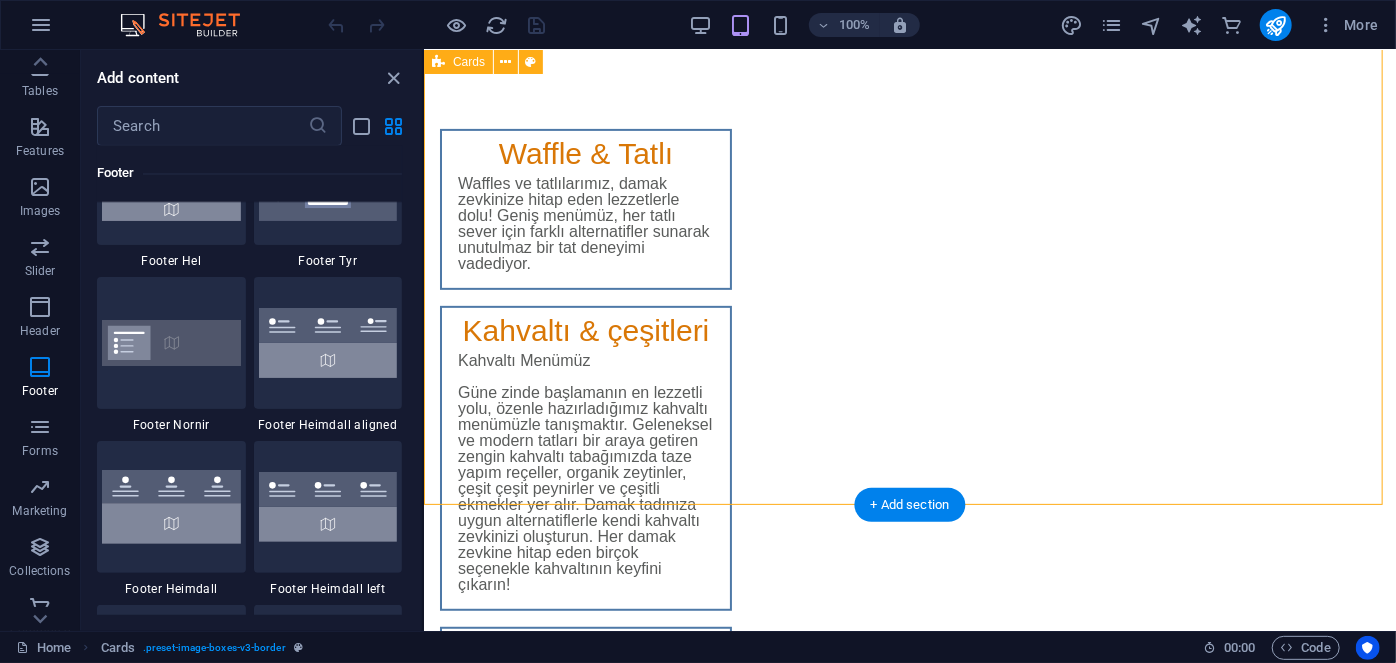 click on "Waffle & Tatlı
Waffles ve tatlılarımız, damak zevkinize hitap eden lezzetlerle dolu! Geniş menümüz, her tatlı sever için farklı alternatifler sunarak unutulmaz bir tat deneyimi vadediyor.
Kahvaltı & çeşitleri
Kahvaltı Menümüz Güne zinde başlamanın en lezzetli yolu, özenle hazırladığımız kahvaltı menümüzle tanışmaktır. Geleneksel ve modern tatları bir araya getiren zengin kahvaltı tabağımızda taze yapım reçeller, organik zeytinler, çeşit çeşit peynirler ve çeşitli ekmekler yer alır. Damak tadınıza uygun alternatiflerle kendi kahvaltı zevkinizi oluşturun. Her damak zevkine hitap eden birçok seçenekle kahvaltının keyfini çıkarın!
Tuzlu & pasta çeşitleri" at bounding box center [909, 560] 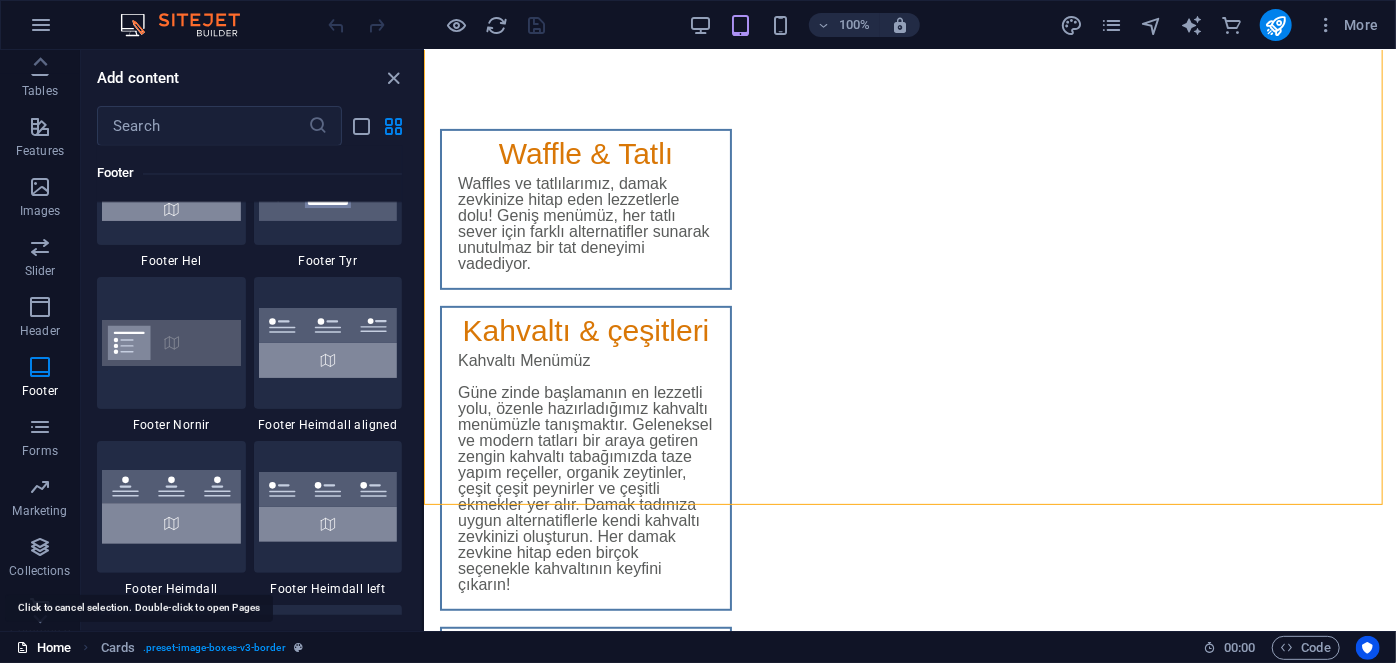 click on "Home" at bounding box center (43, 648) 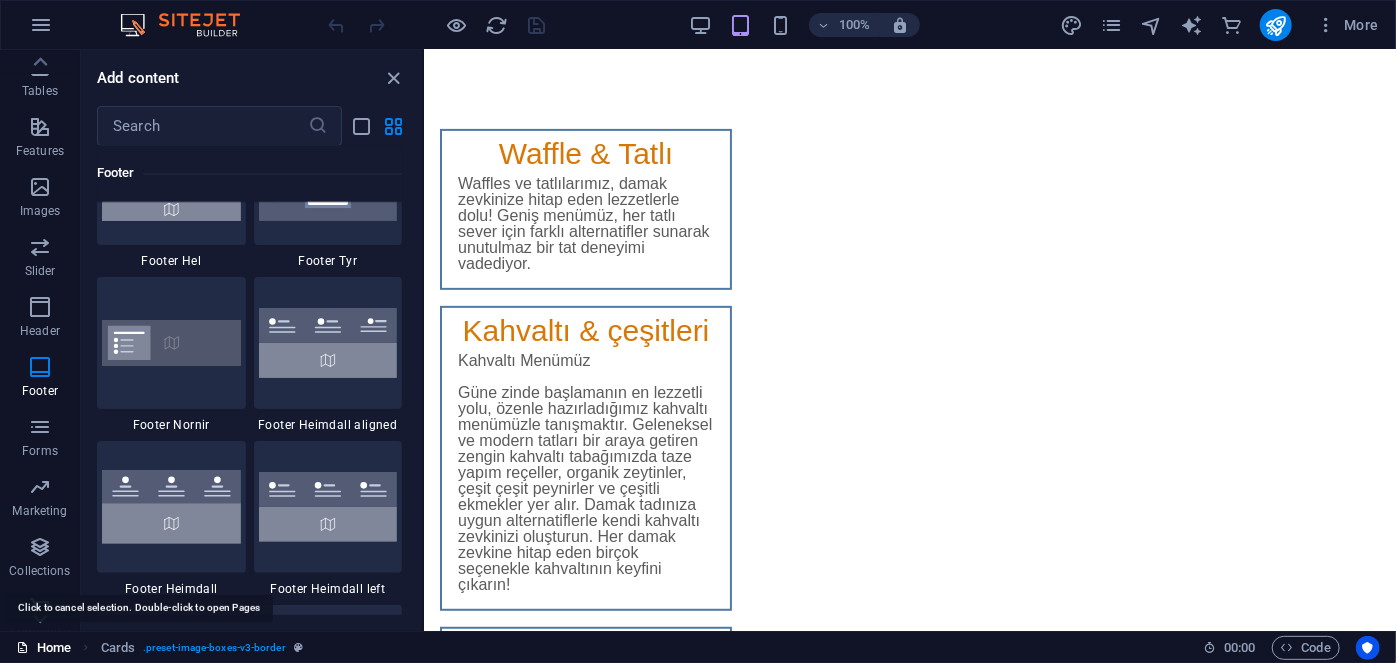 click on "Home" at bounding box center (43, 648) 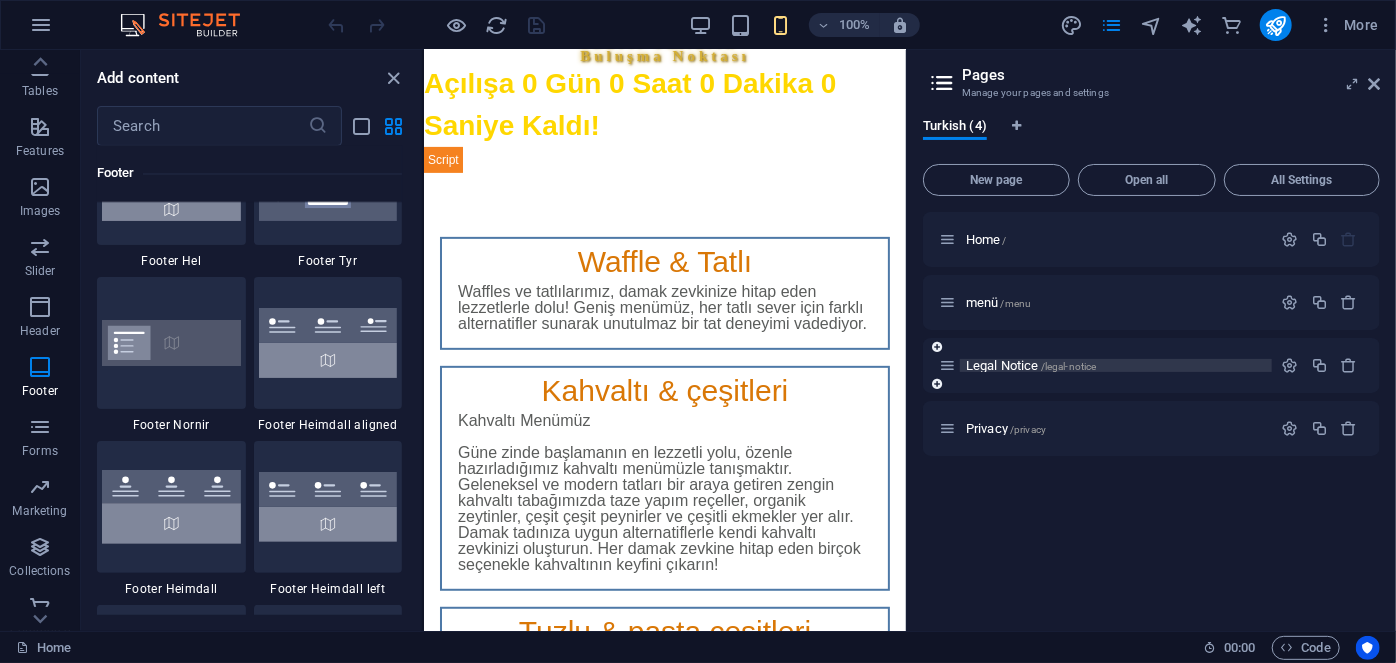 click on "/legal-notice" at bounding box center (1069, 366) 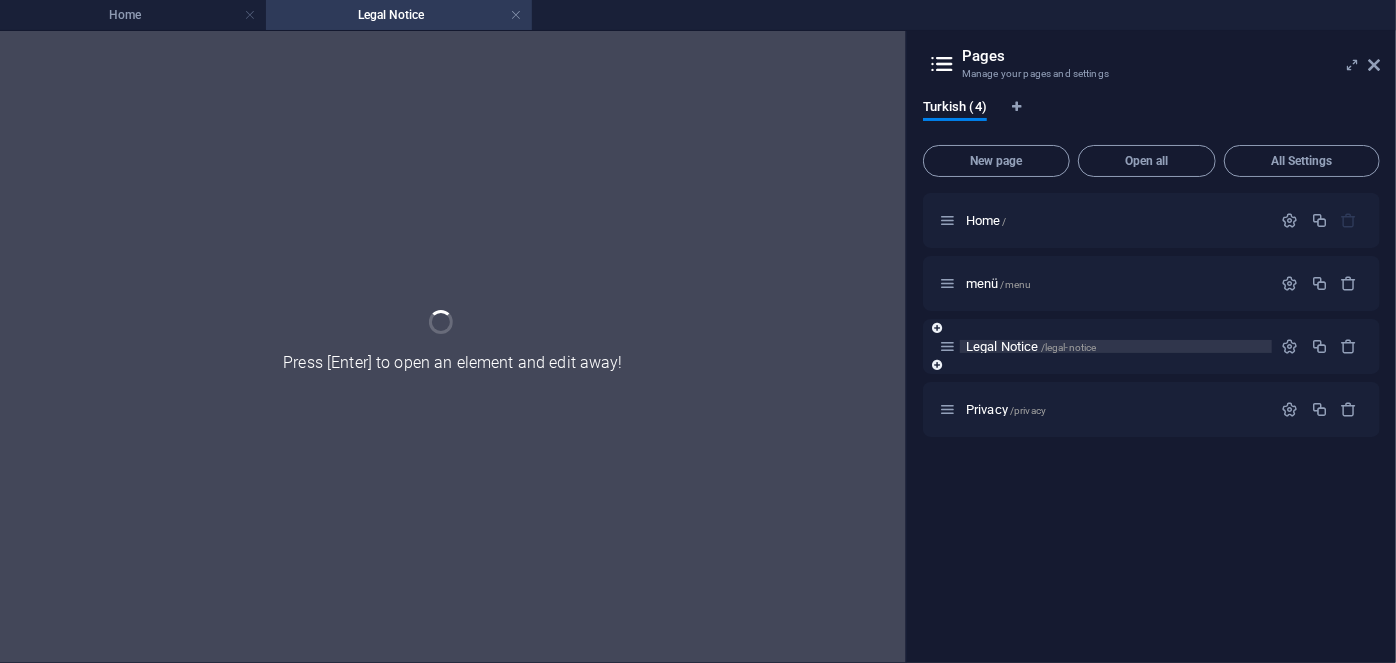 scroll, scrollTop: 0, scrollLeft: 0, axis: both 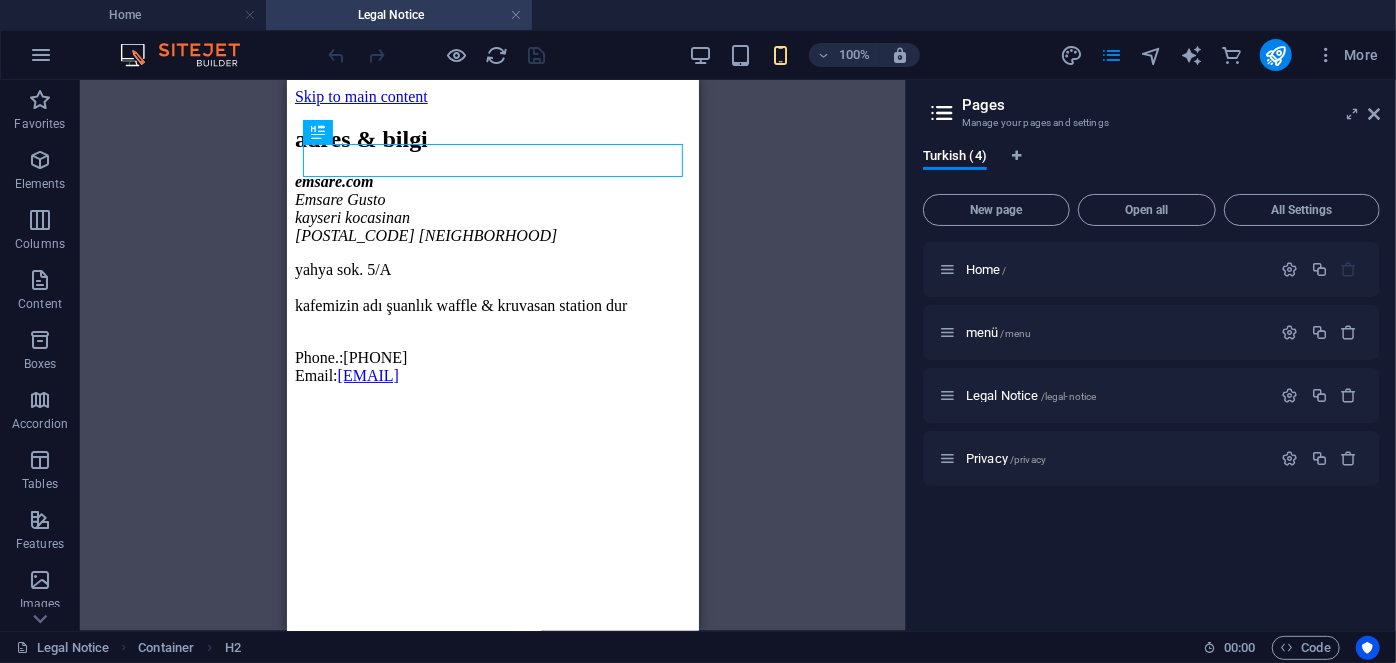 click on "Drag here to replace the existing content. Press “Ctrl” if you want to create a new element.
H2   Container   Text" at bounding box center (493, 355) 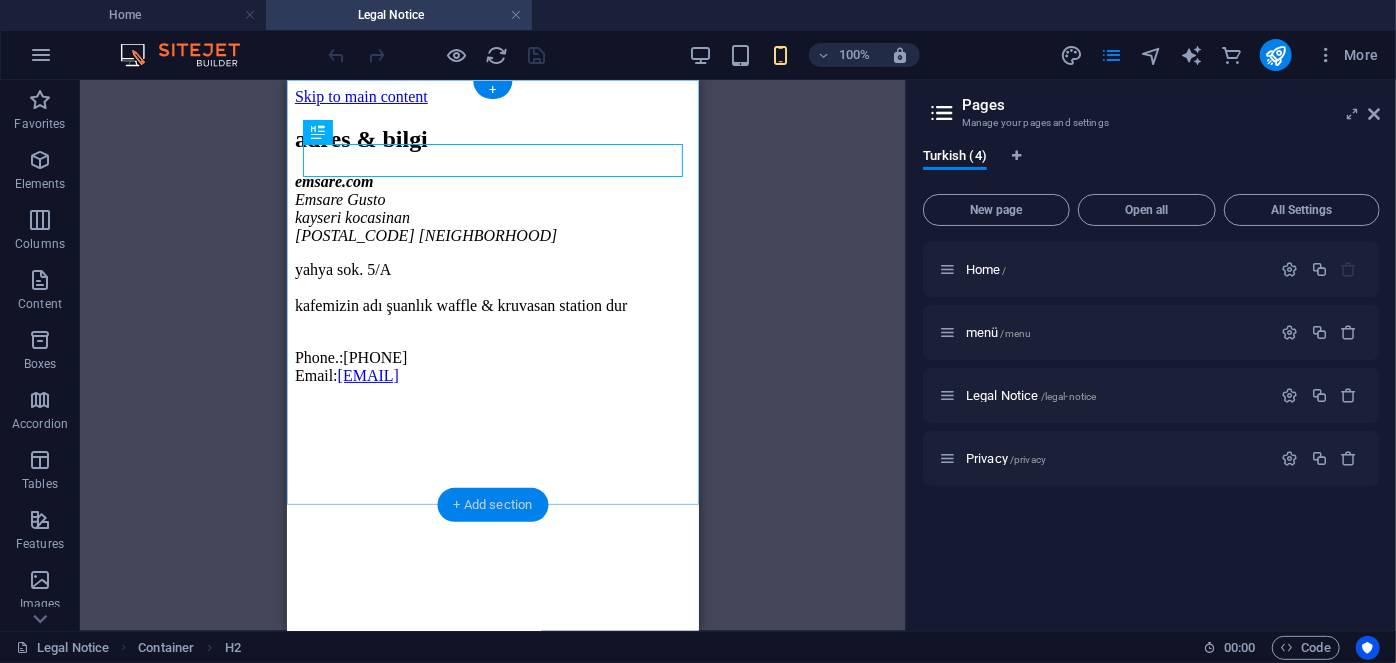 click on "+ Add section" at bounding box center (493, 505) 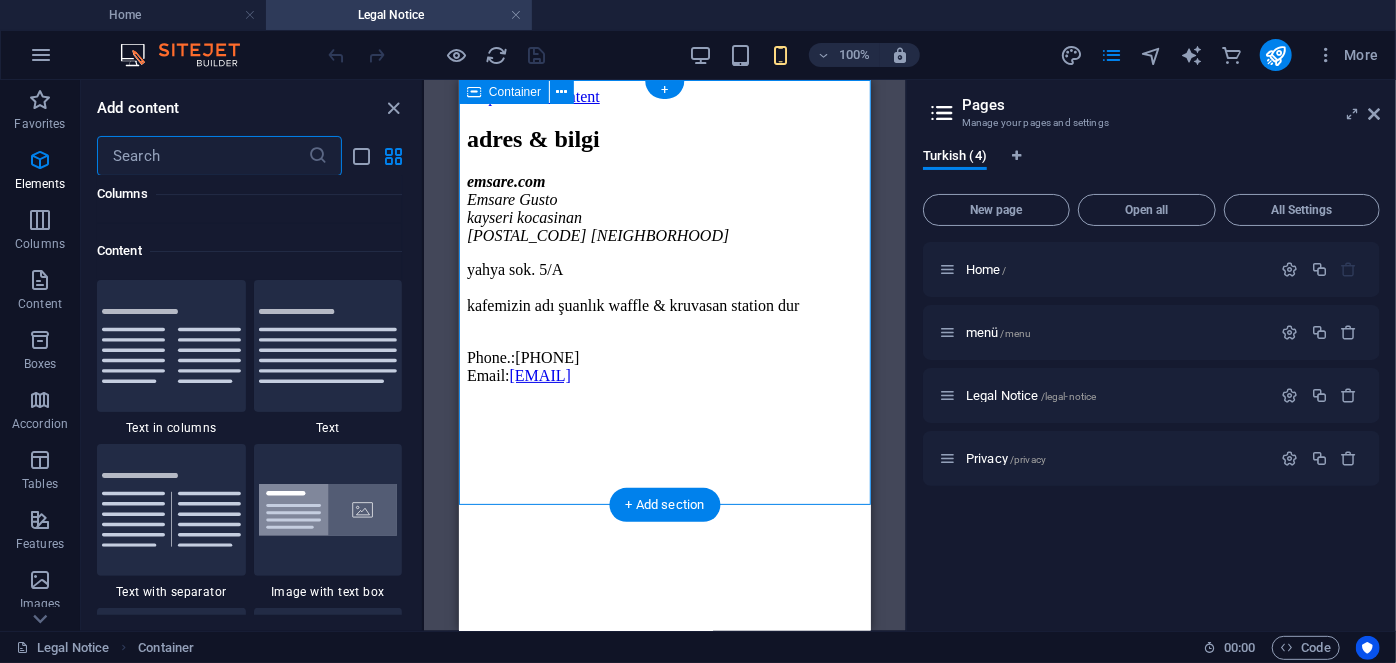 scroll, scrollTop: 3663, scrollLeft: 0, axis: vertical 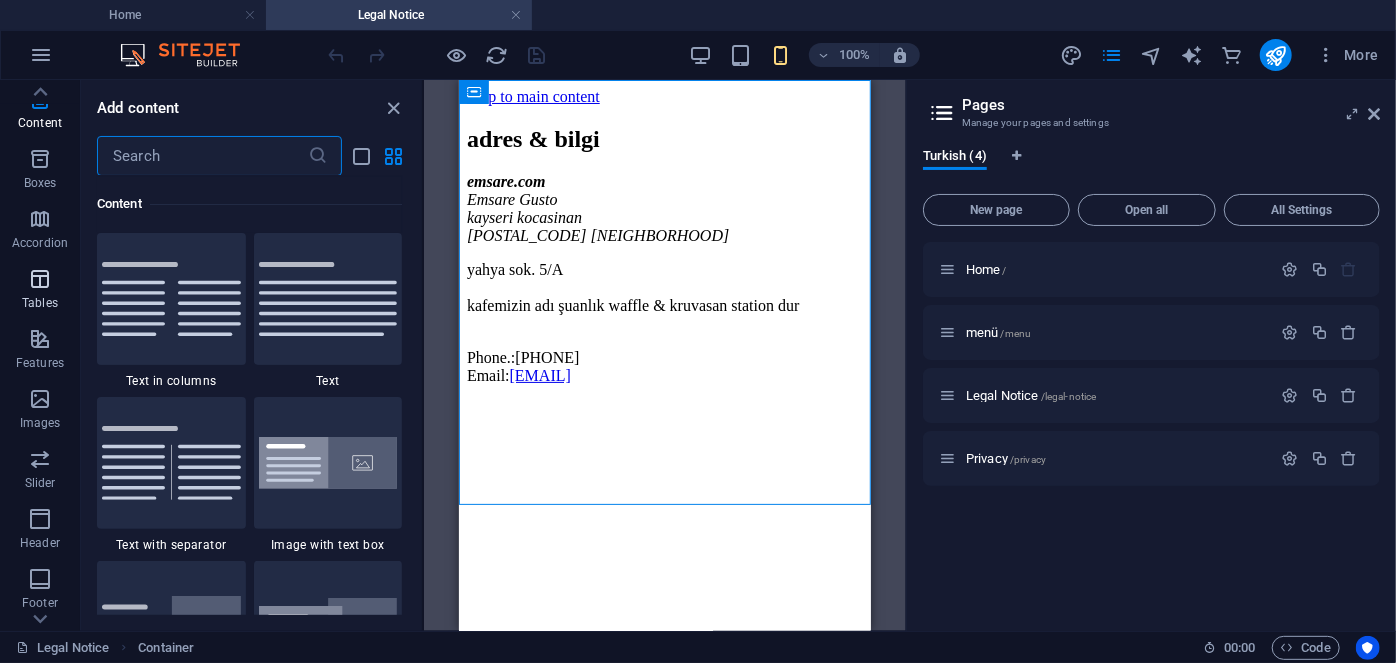 click on "Tables" at bounding box center (40, 291) 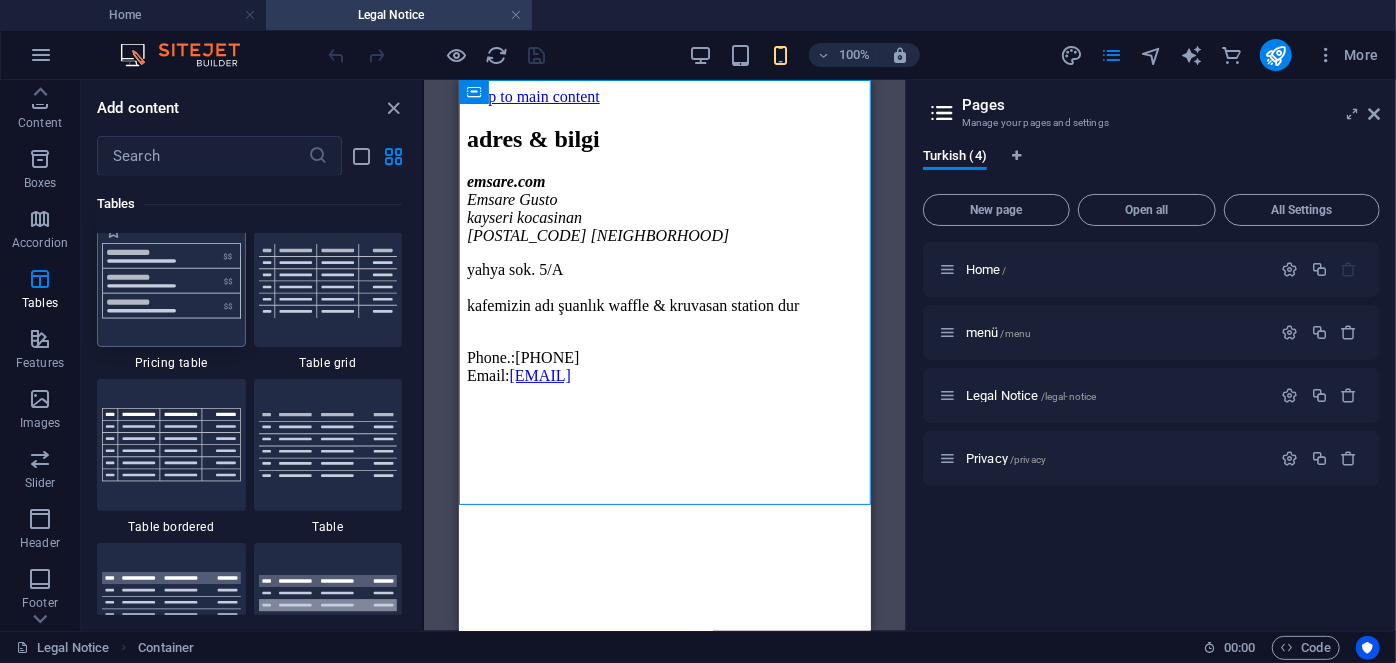 scroll, scrollTop: 7362, scrollLeft: 0, axis: vertical 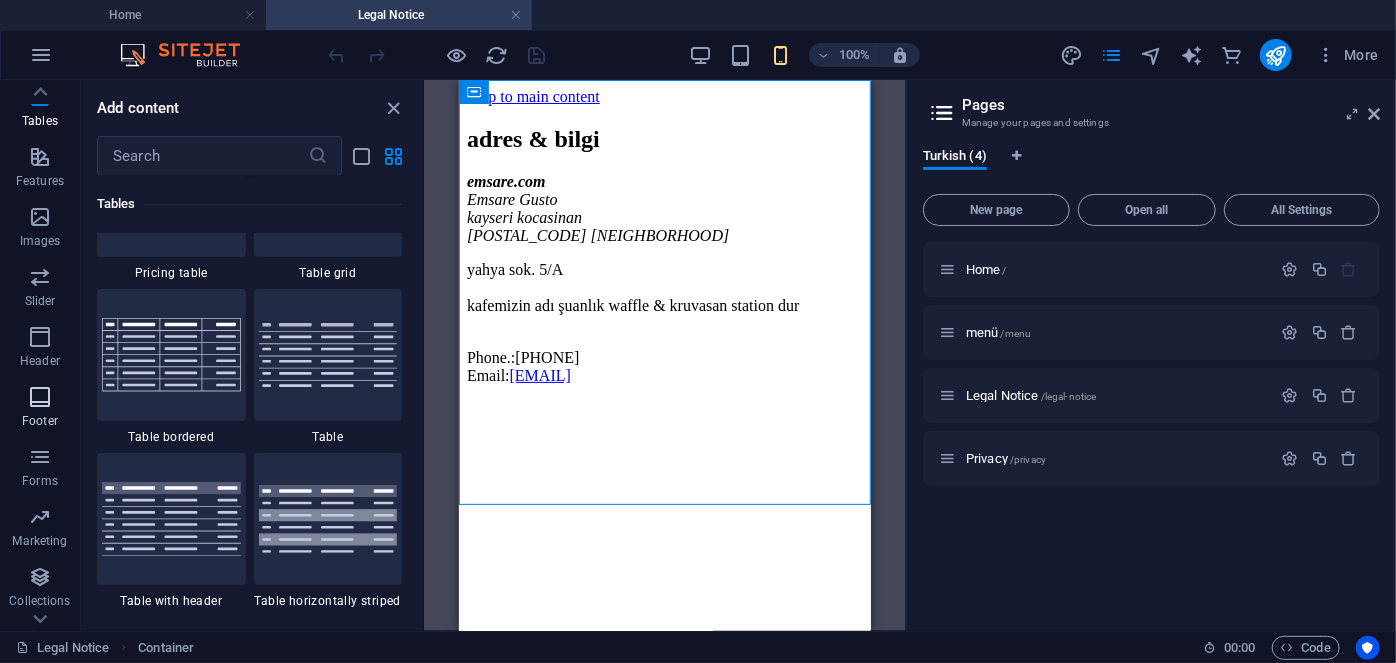 click at bounding box center [40, 397] 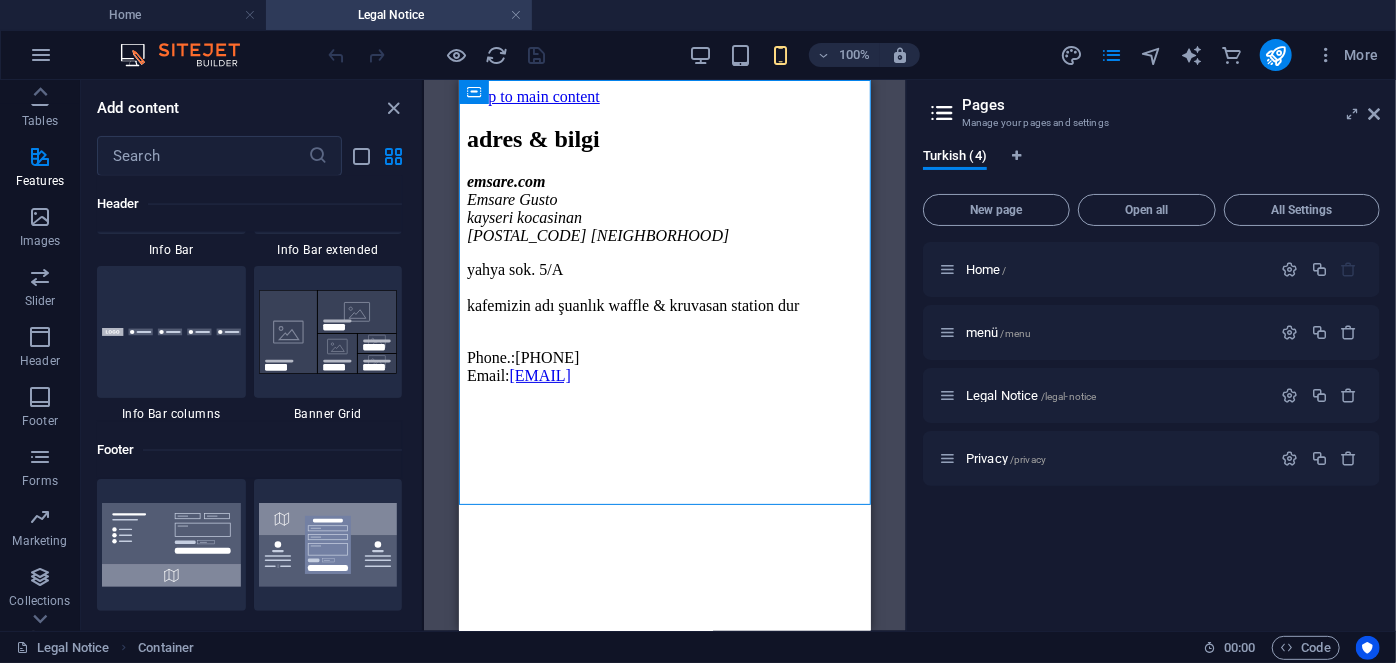 scroll, scrollTop: 13402, scrollLeft: 0, axis: vertical 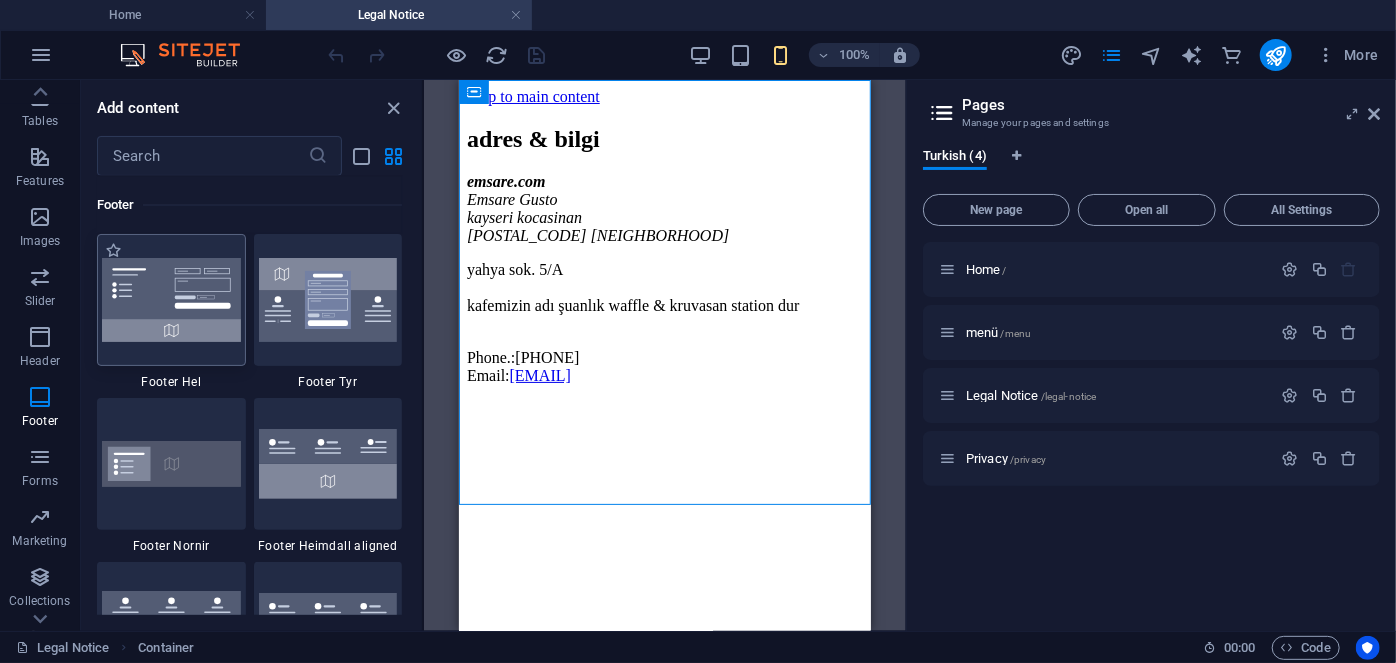 click at bounding box center [171, 300] 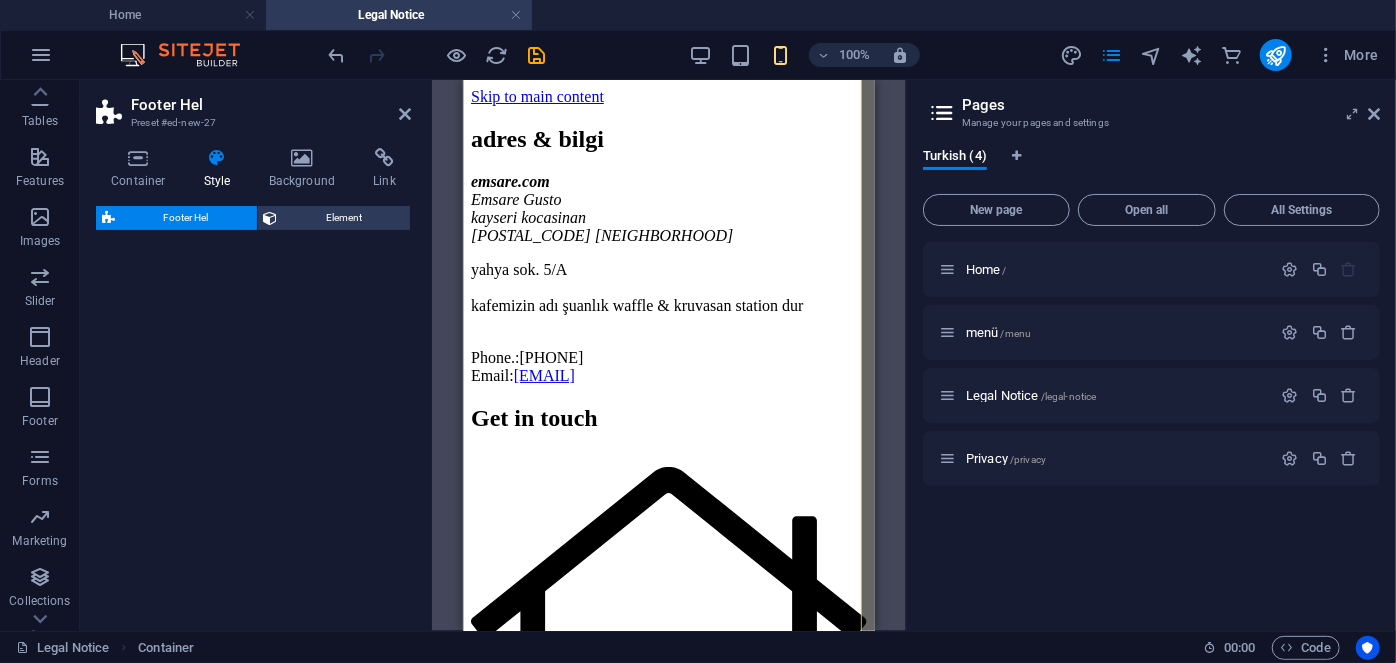 select on "%" 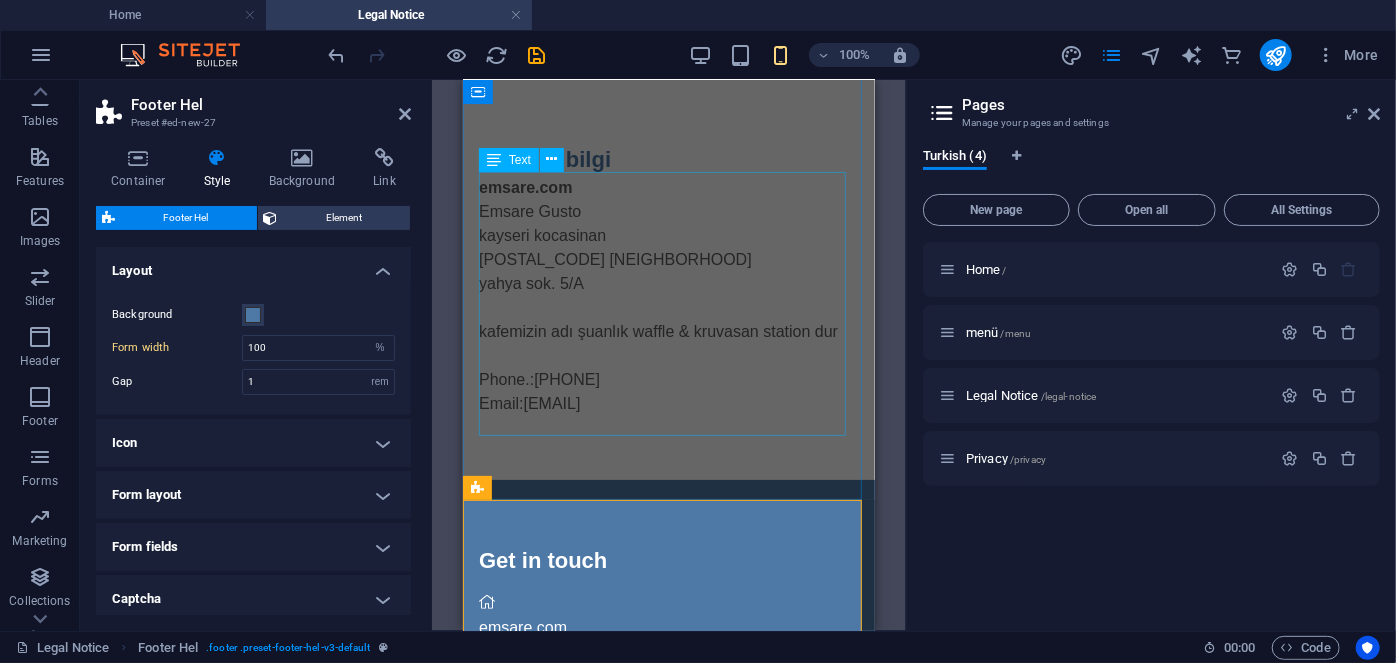 scroll, scrollTop: 0, scrollLeft: 0, axis: both 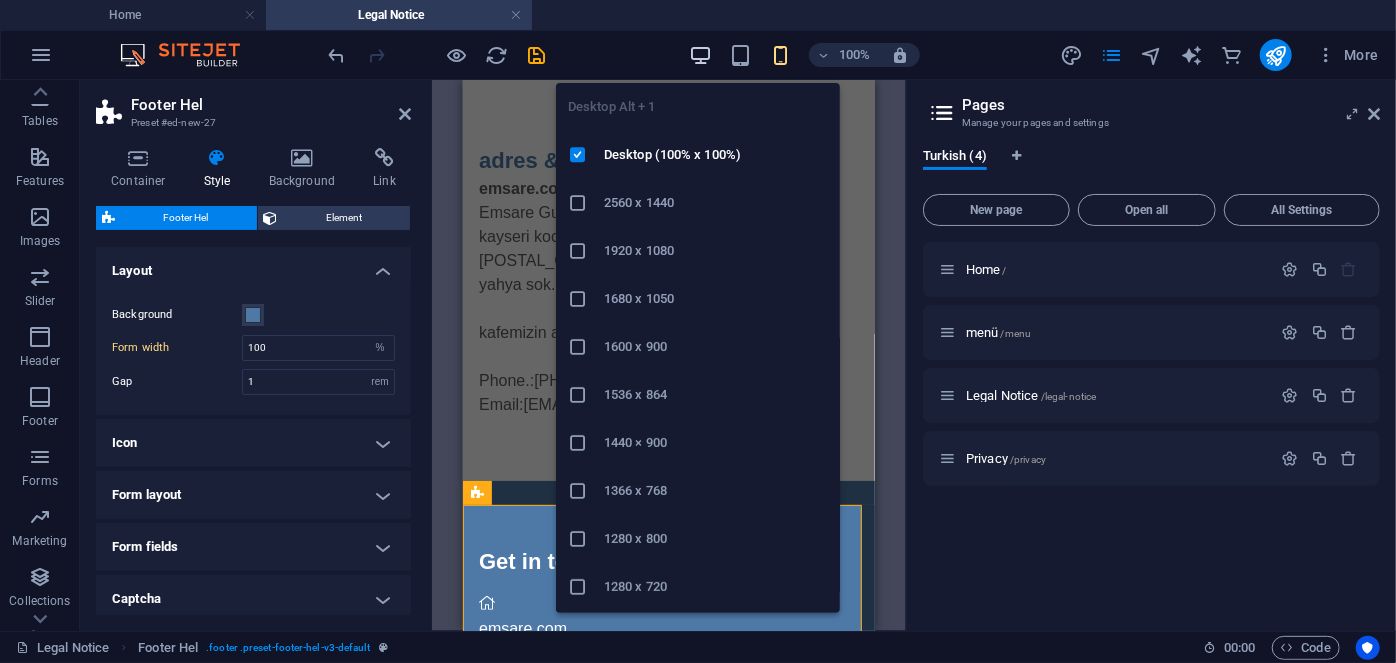 click at bounding box center [700, 55] 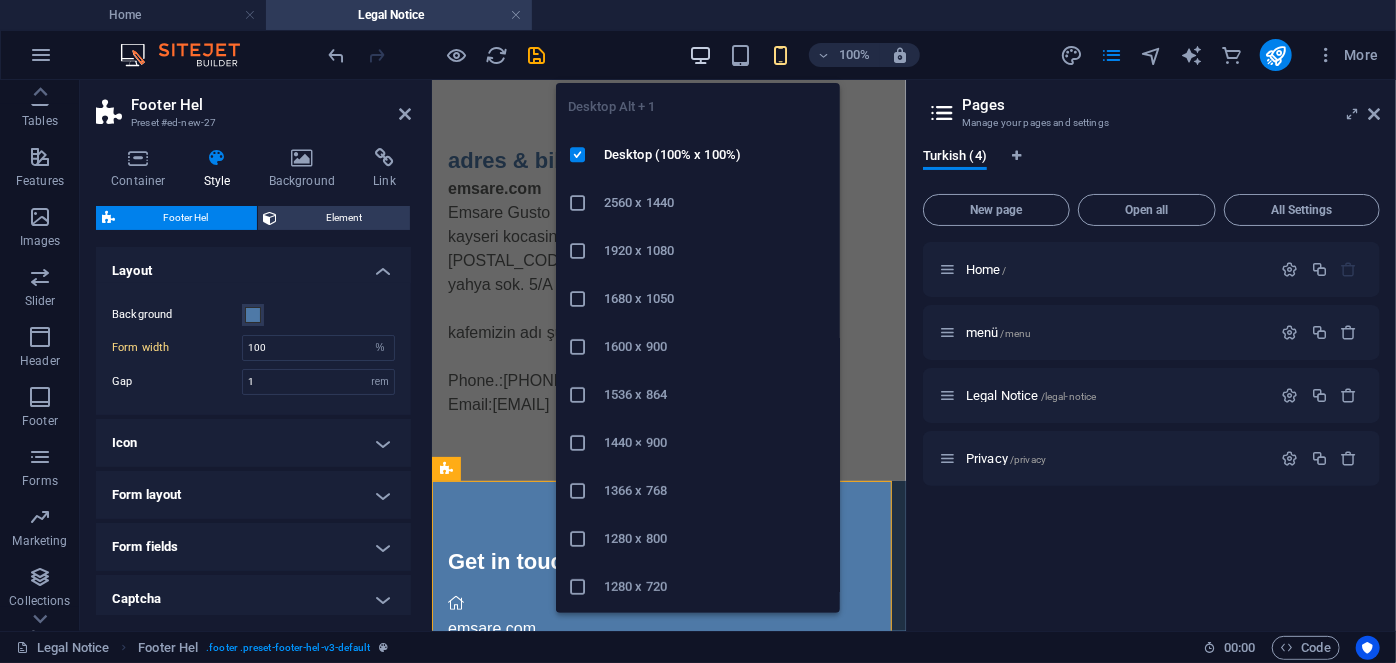 click at bounding box center (700, 55) 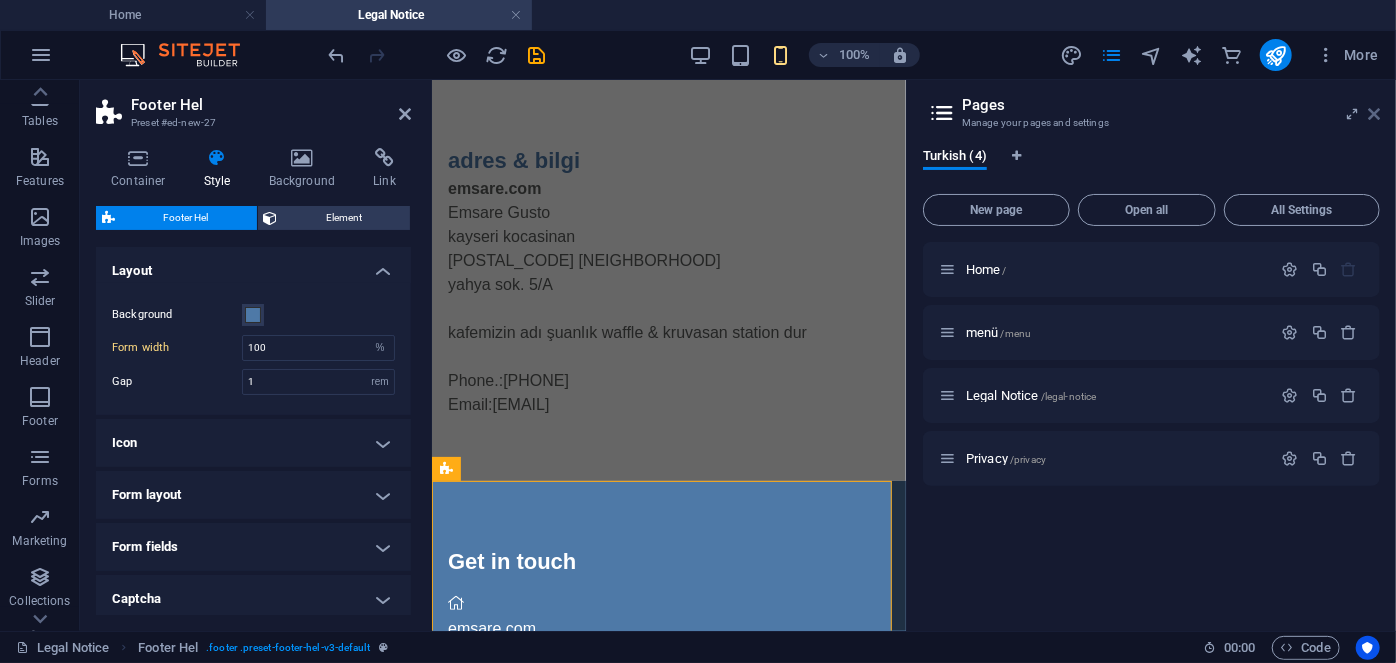 drag, startPoint x: 1374, startPoint y: 114, endPoint x: 714, endPoint y: 129, distance: 660.1704 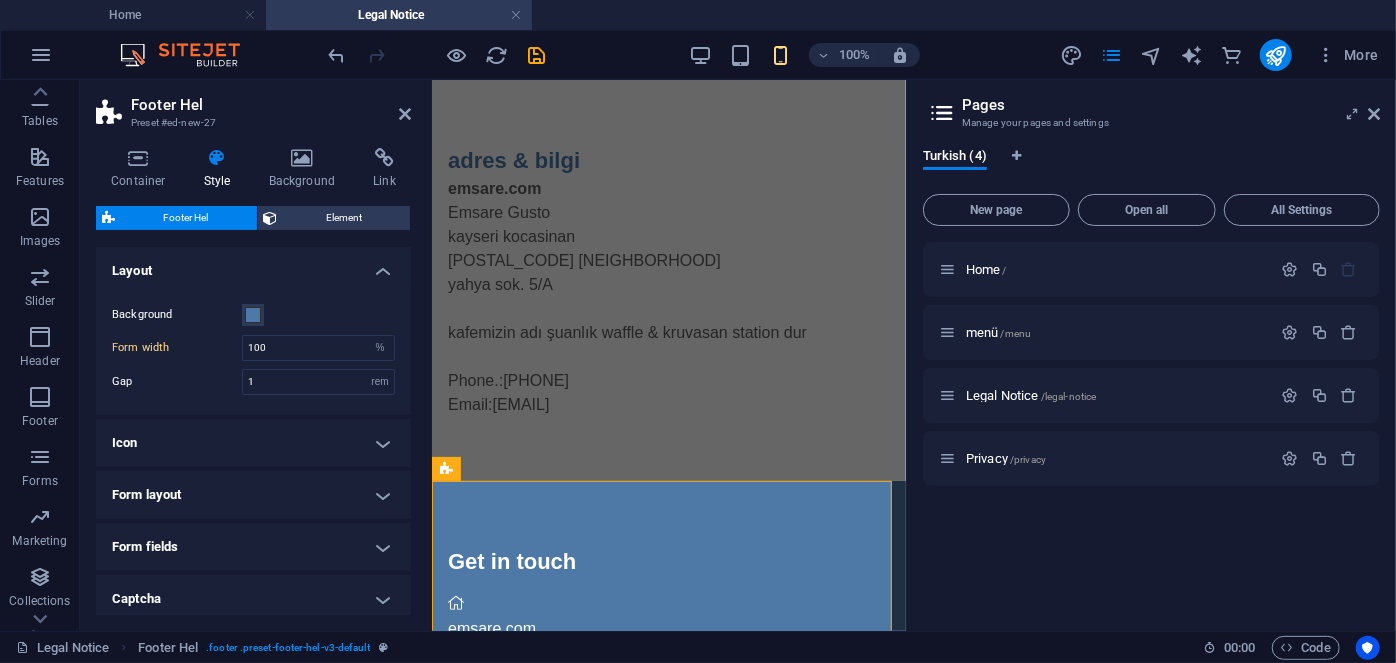 type on "60" 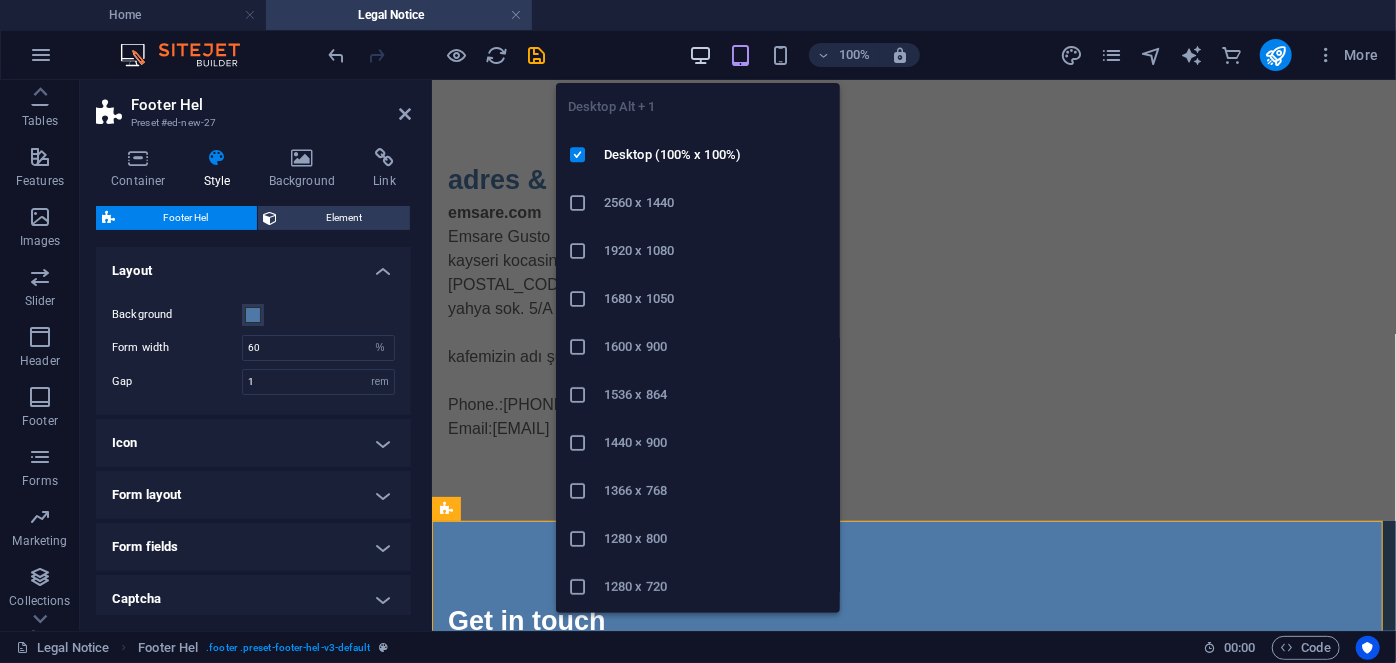 click at bounding box center [700, 55] 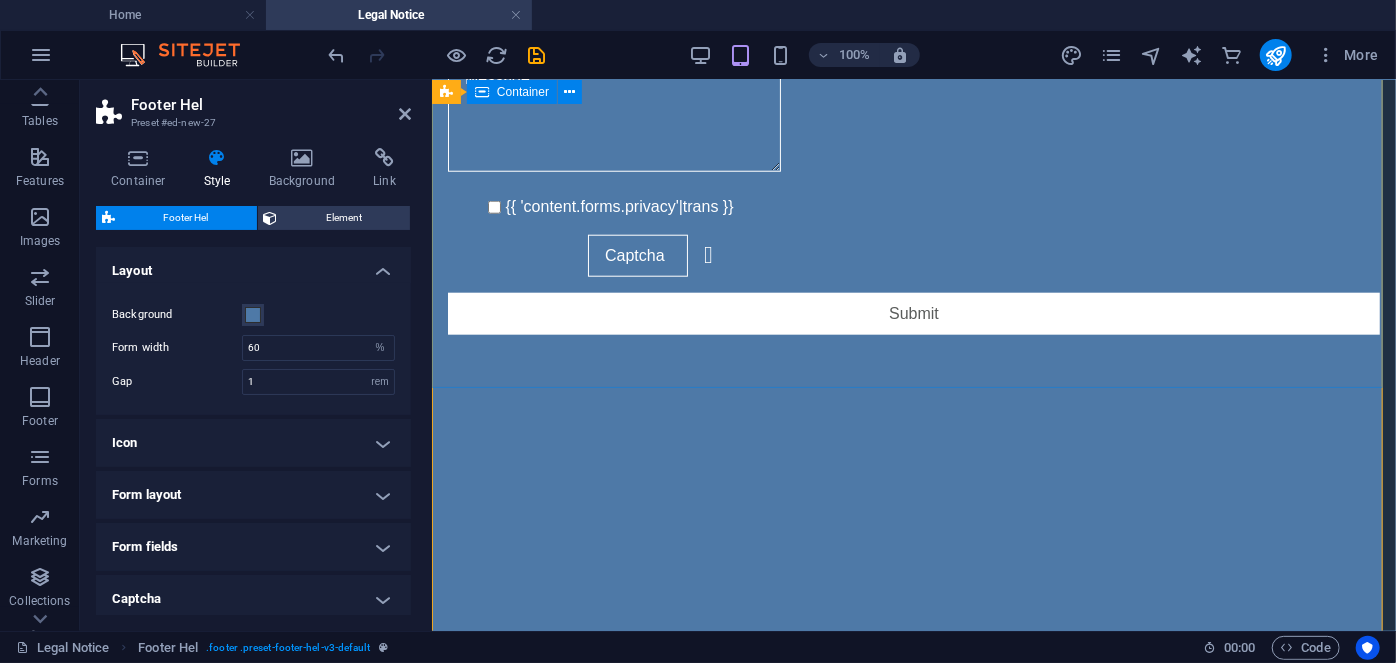 scroll, scrollTop: 1003, scrollLeft: 0, axis: vertical 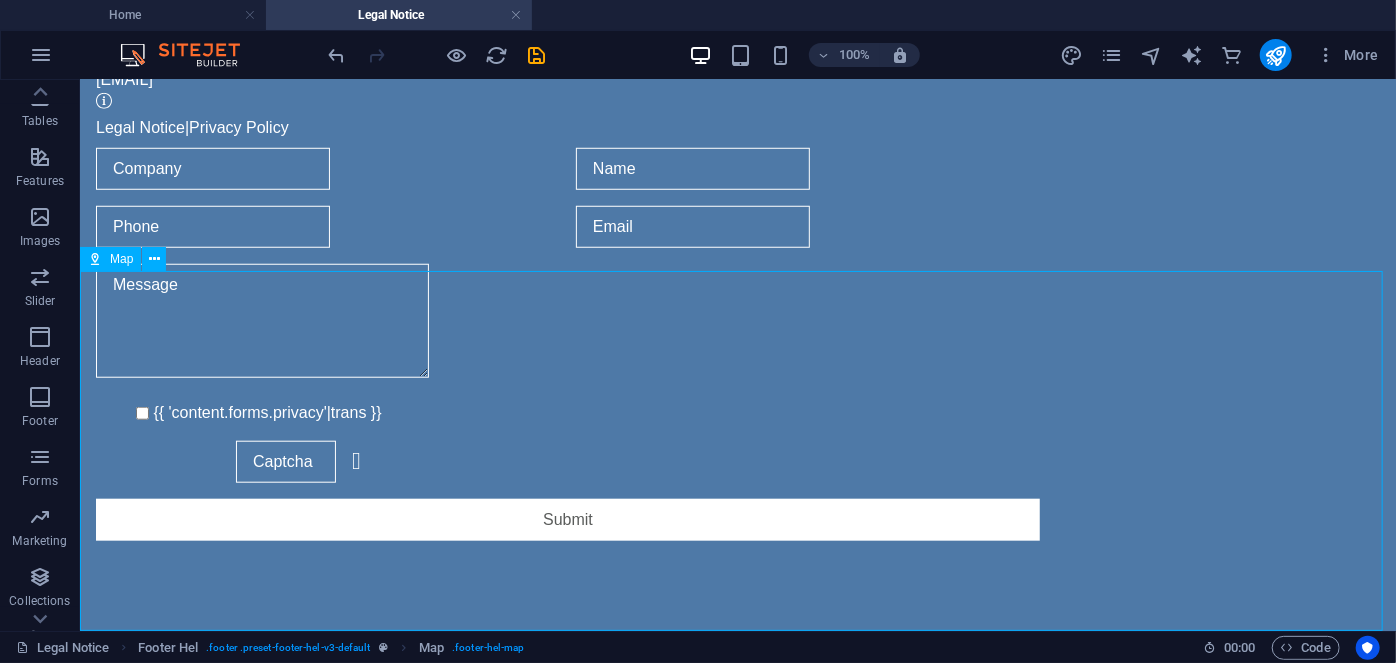drag, startPoint x: 598, startPoint y: 515, endPoint x: 904, endPoint y: 399, distance: 327.24915 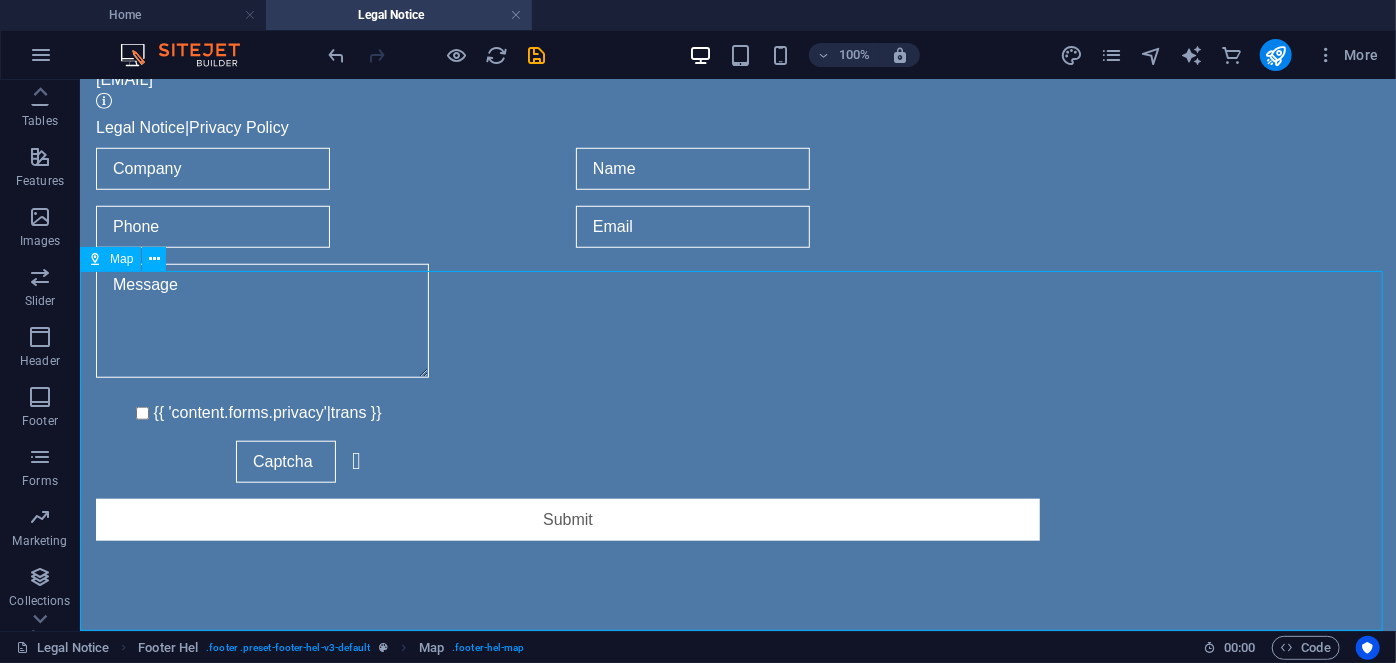 click at bounding box center (737, 800) 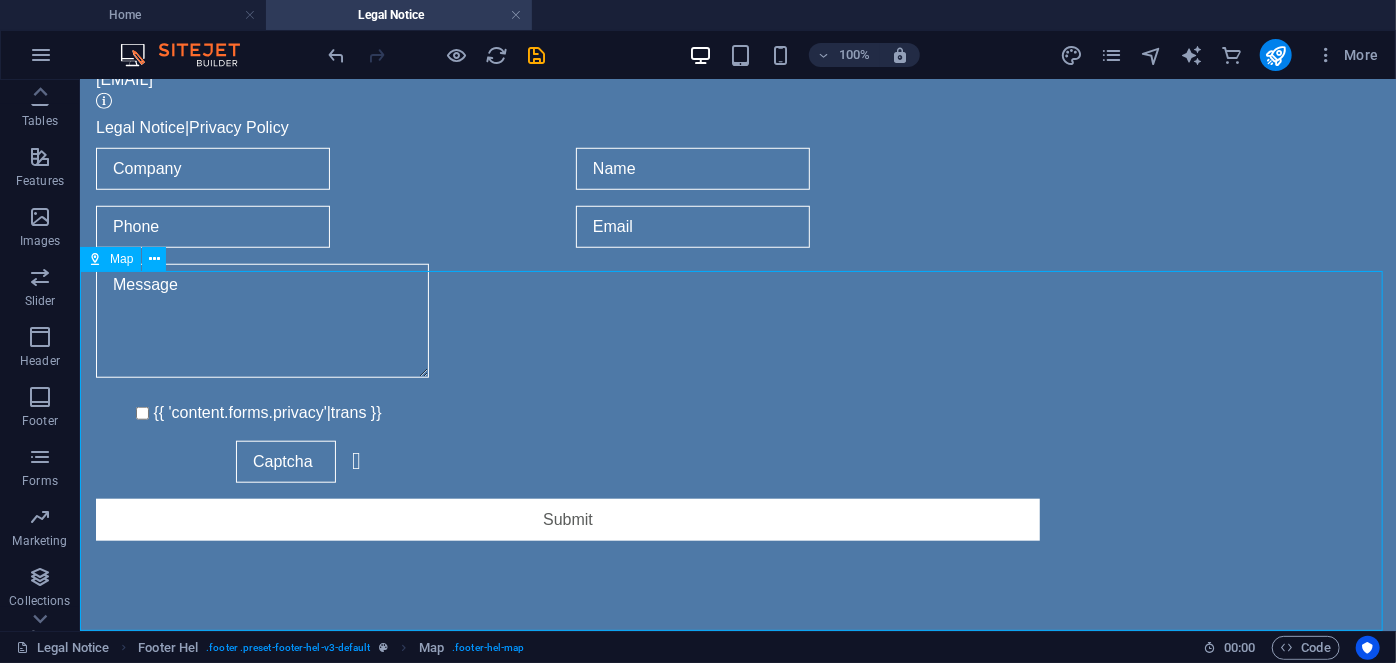 click at bounding box center [737, 800] 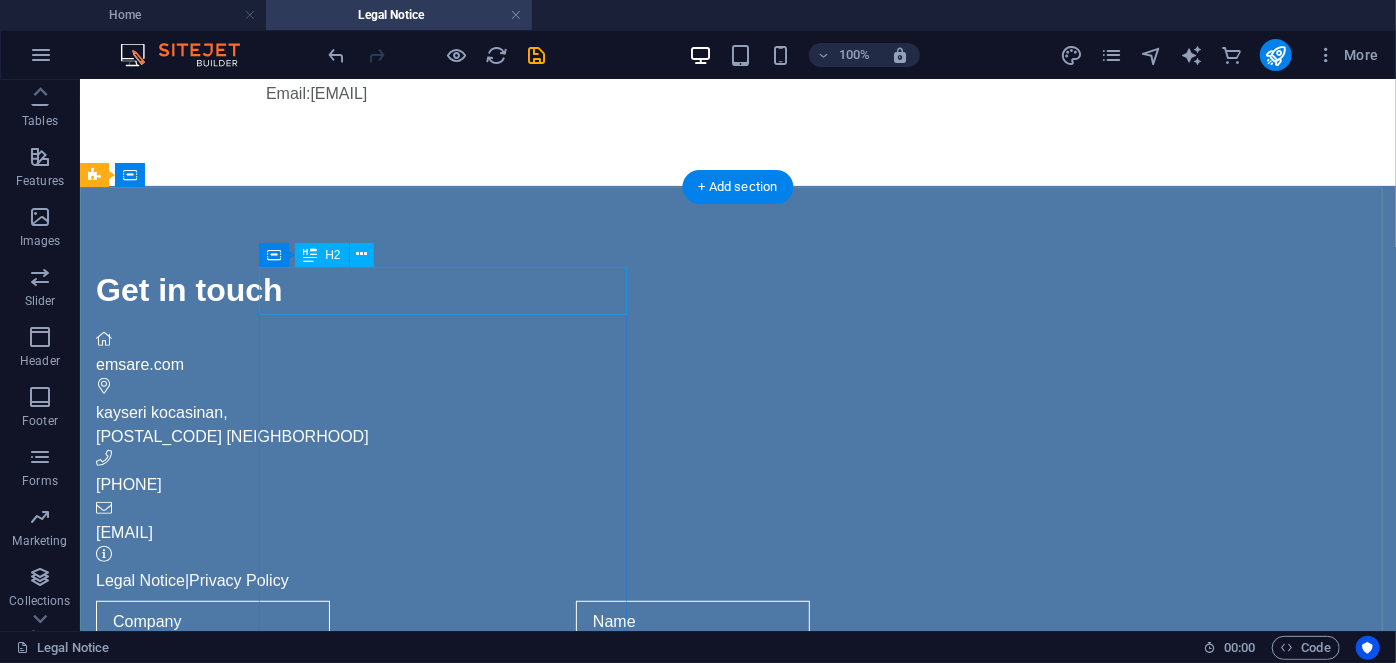 scroll, scrollTop: 341, scrollLeft: 0, axis: vertical 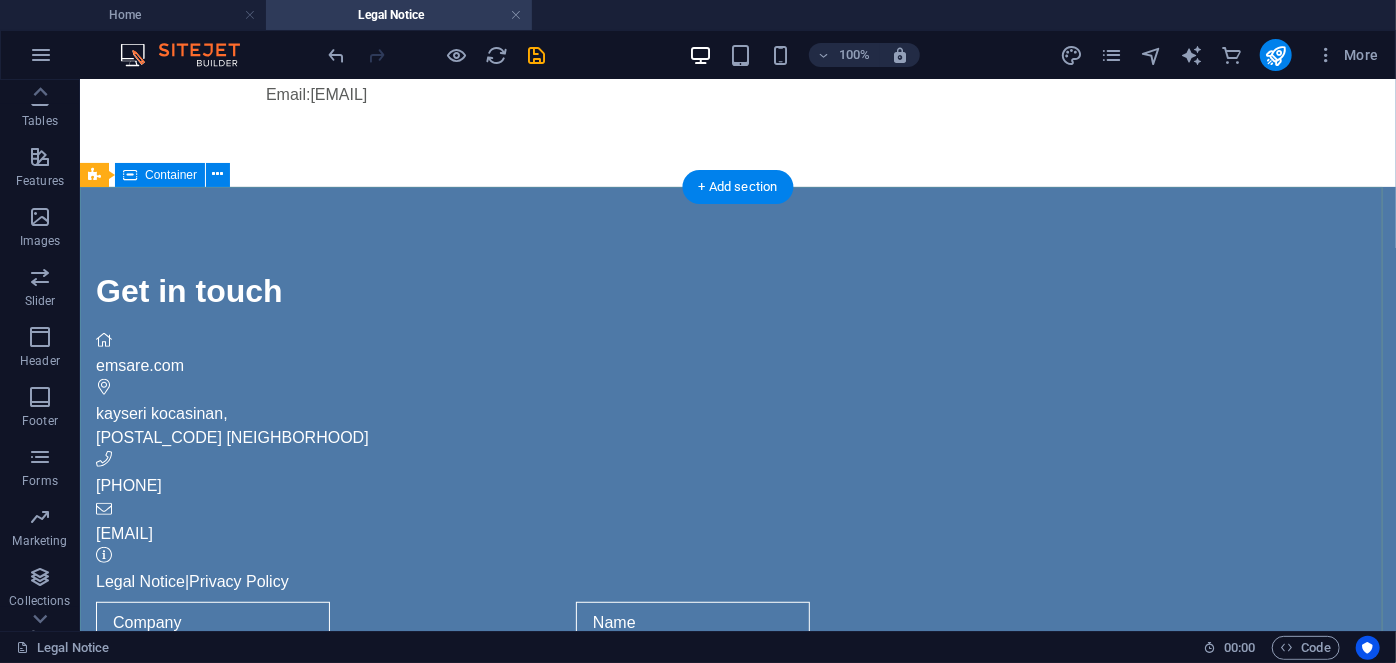 click on "Get in touch emsare.com kayseri kocasinan , 38280   talas tablakaya mah. 00000000000 9a64a8d020a23c1d6acd8624258438@cpanel.local Legal Notice  |  Privacy Policy   {{ 'content.forms.privacy'|trans }} Unreadable? Load new Submit" at bounding box center (737, 630) 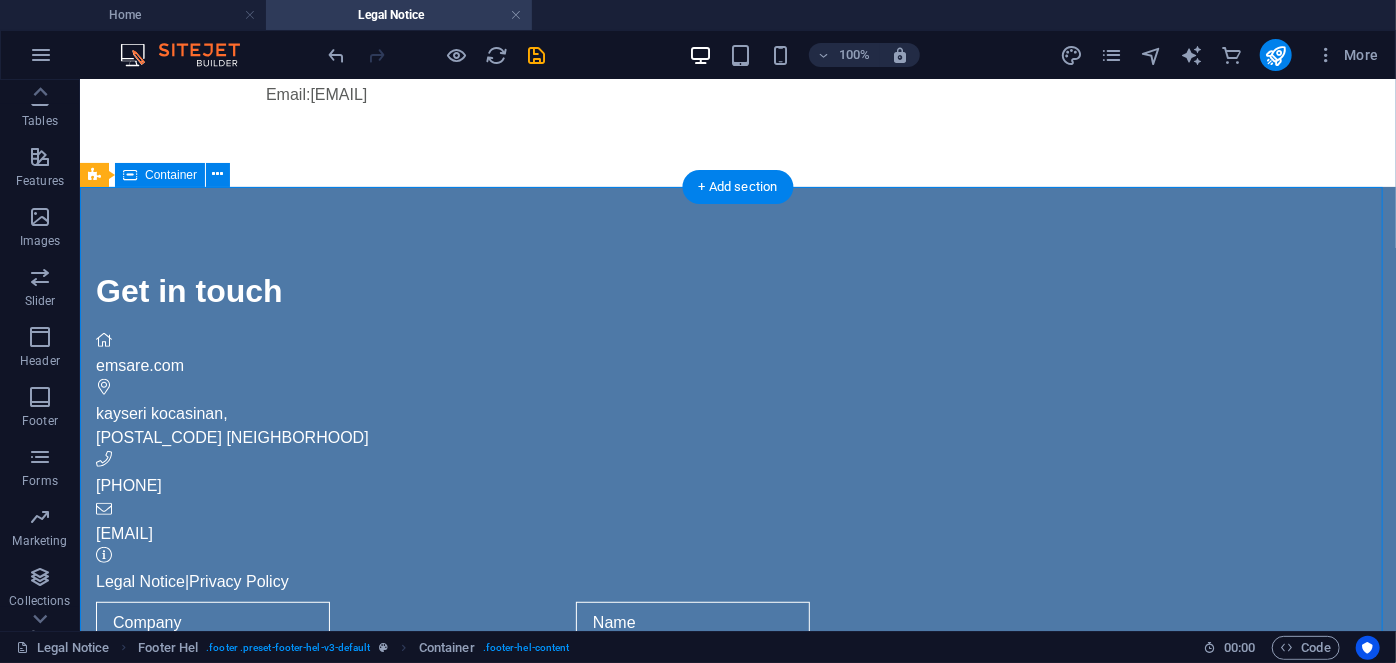 click on "Get in touch emsare.com kayseri kocasinan , 38280   talas tablakaya mah. 00000000000 9a64a8d020a23c1d6acd8624258438@cpanel.local Legal Notice  |  Privacy Policy   {{ 'content.forms.privacy'|trans }} Unreadable? Load new Submit" at bounding box center (737, 630) 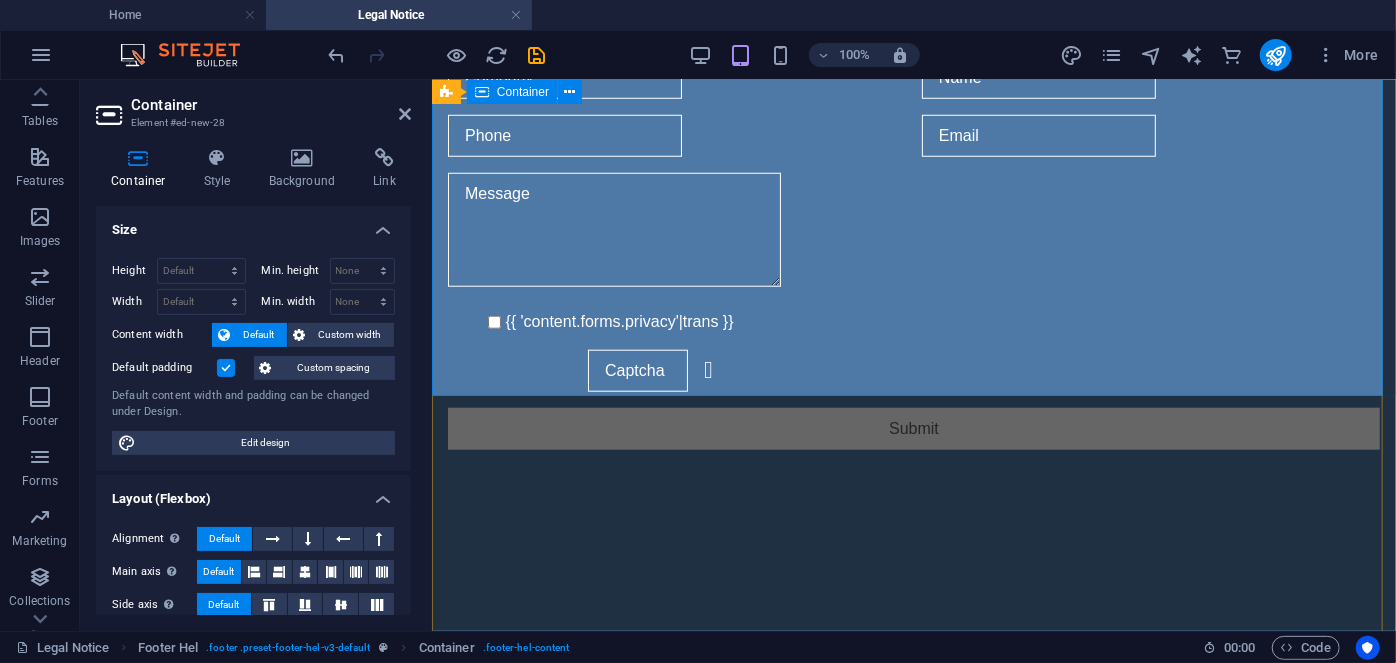 scroll, scrollTop: 879, scrollLeft: 0, axis: vertical 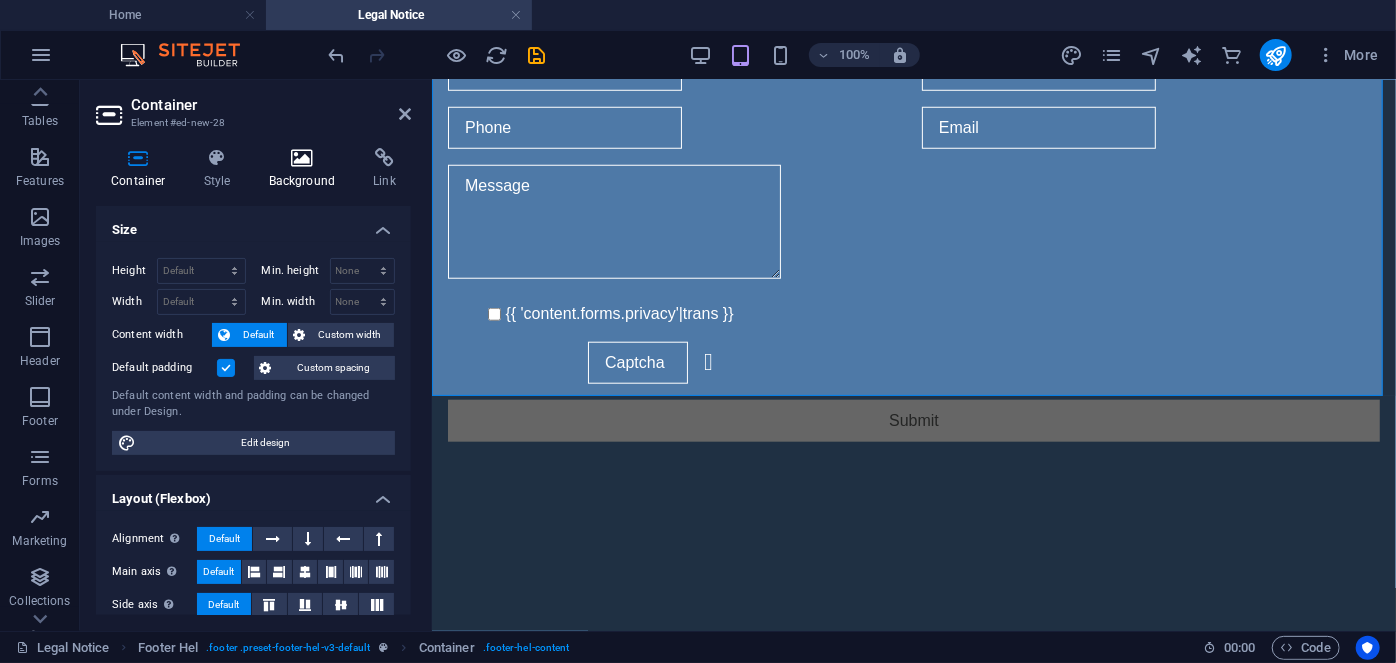 click at bounding box center [302, 158] 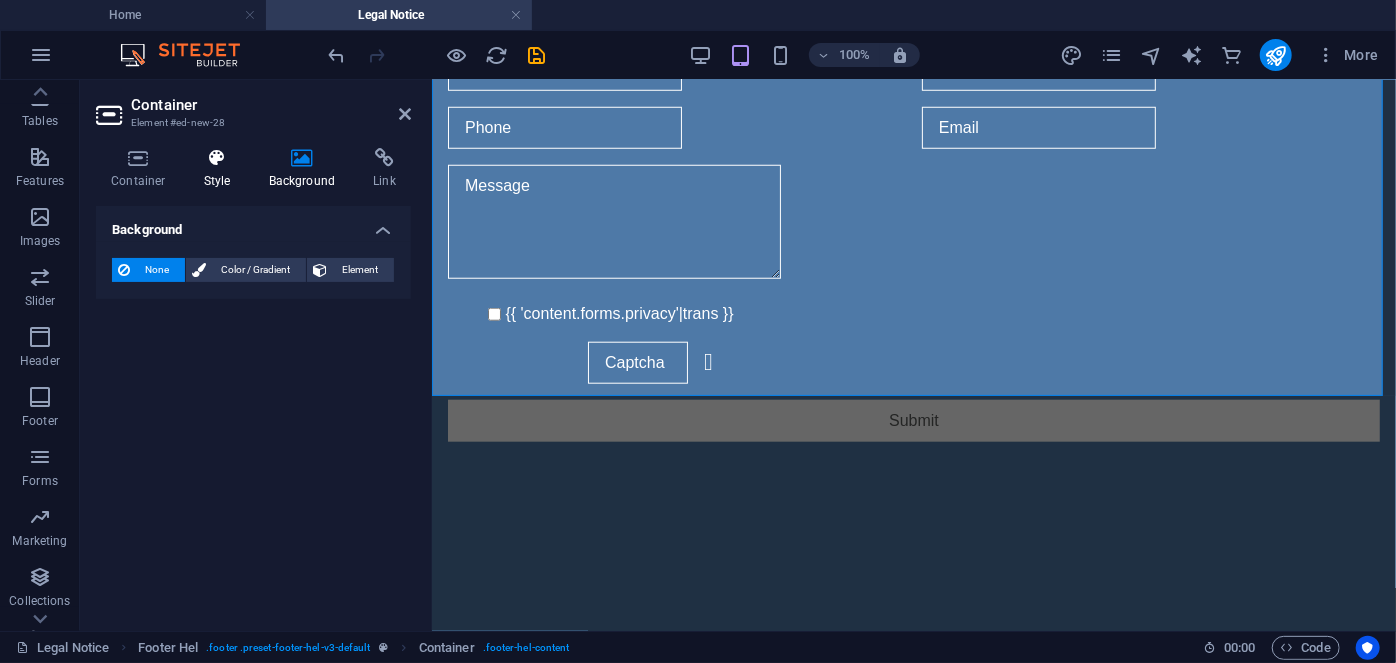 click at bounding box center [217, 158] 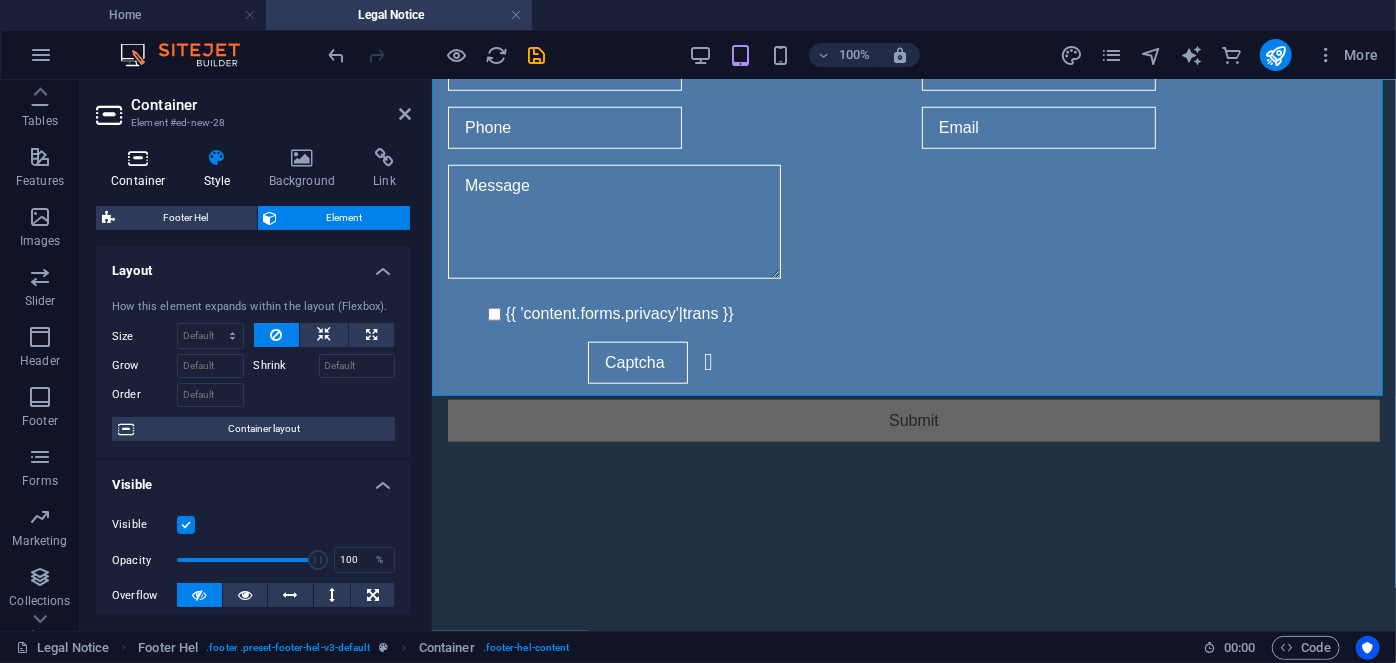 click on "Container" at bounding box center [142, 169] 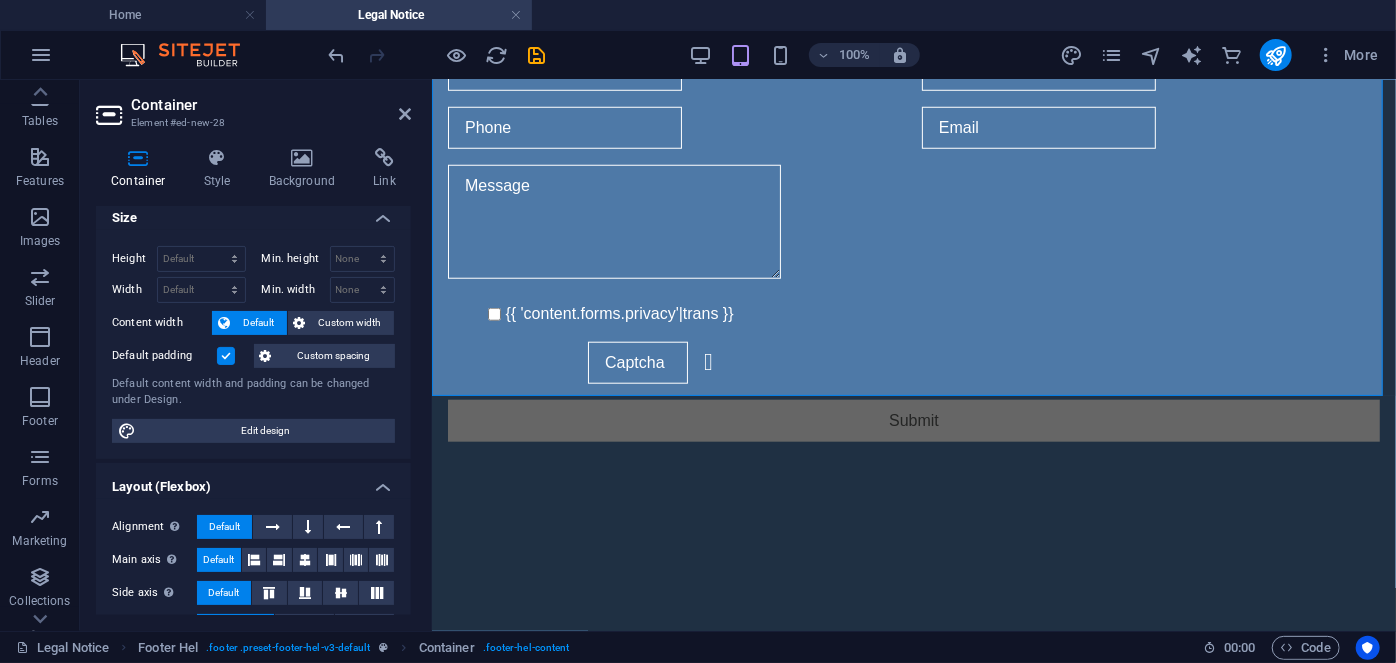 scroll, scrollTop: 1, scrollLeft: 0, axis: vertical 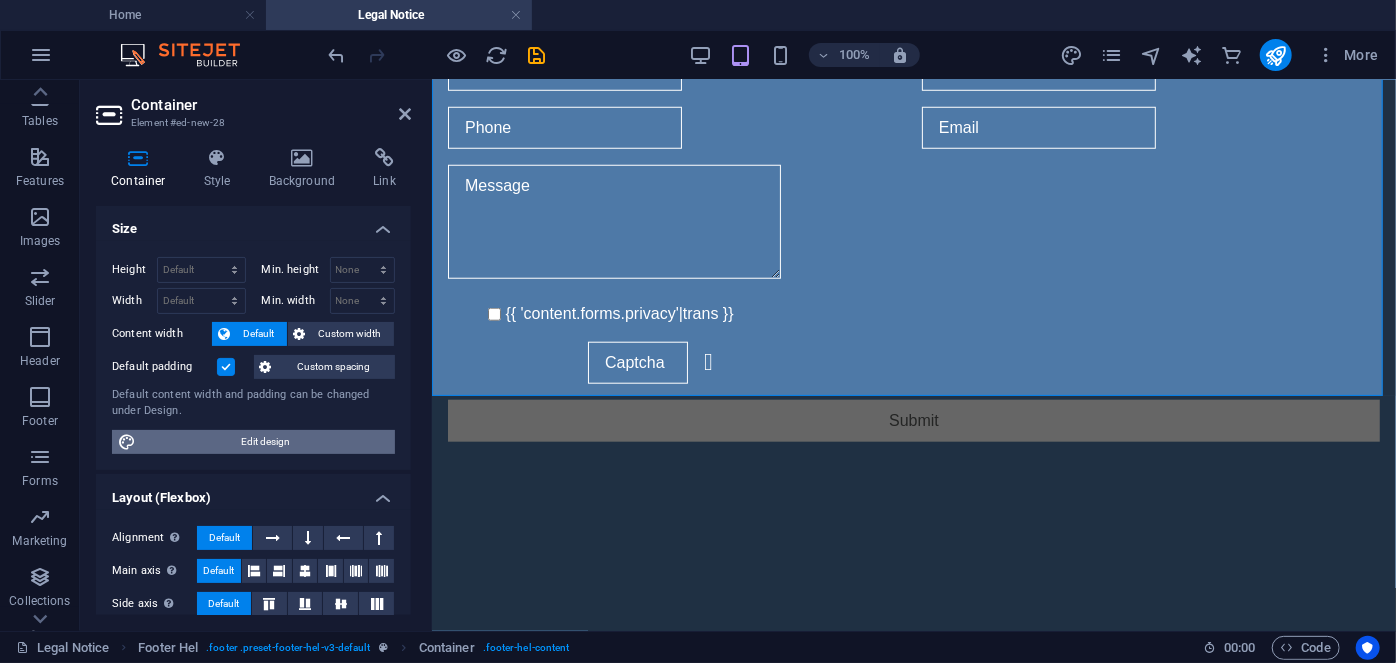 click on "Edit design" at bounding box center [265, 442] 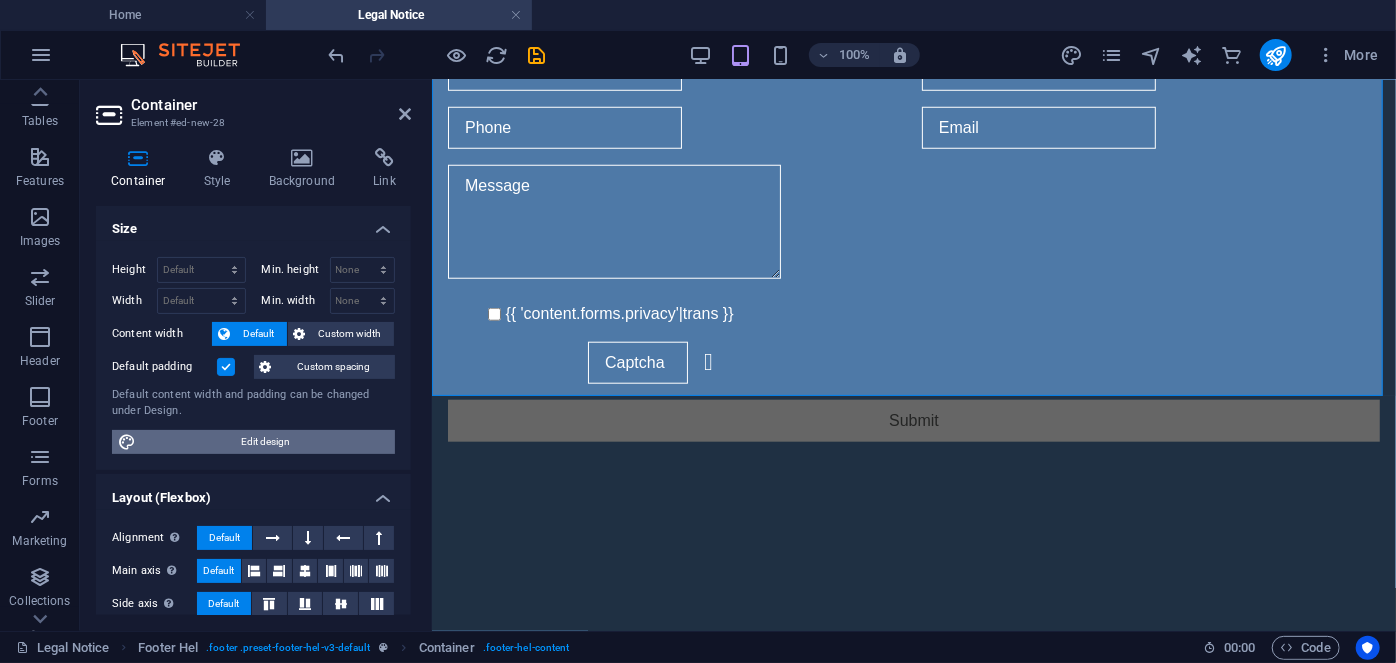 select on "rem" 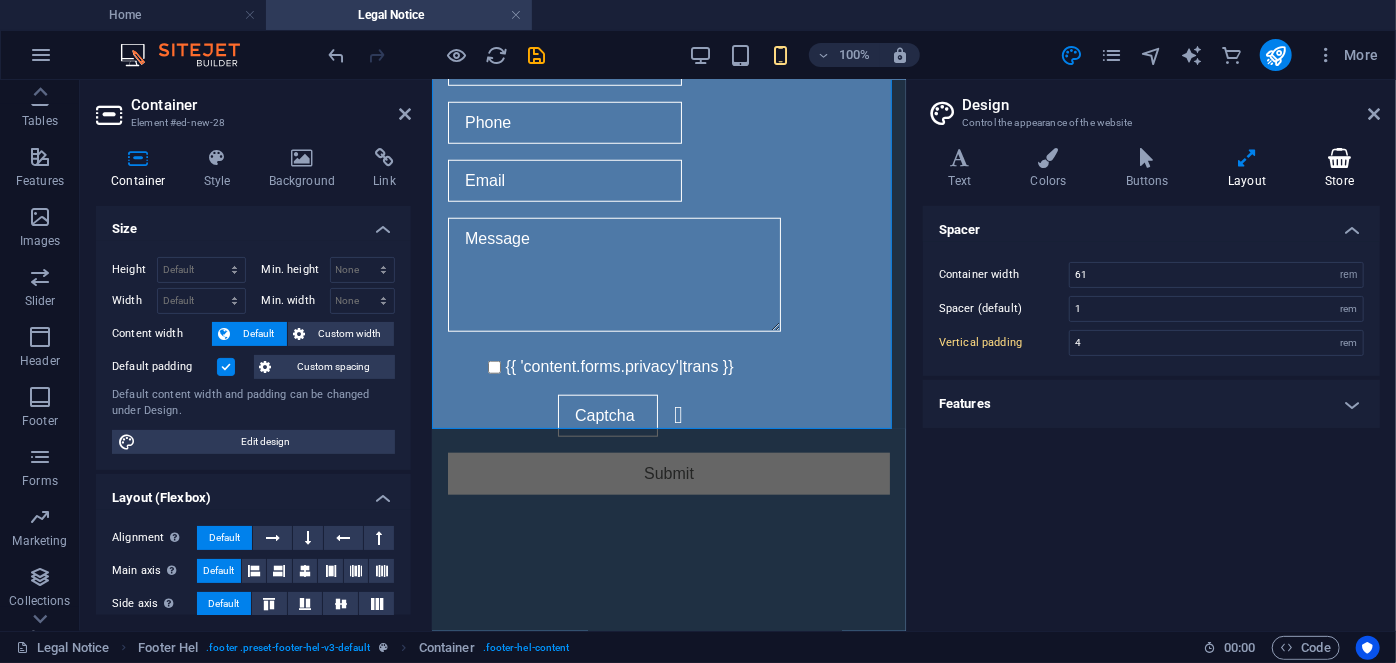 click on "Store" at bounding box center (1340, 169) 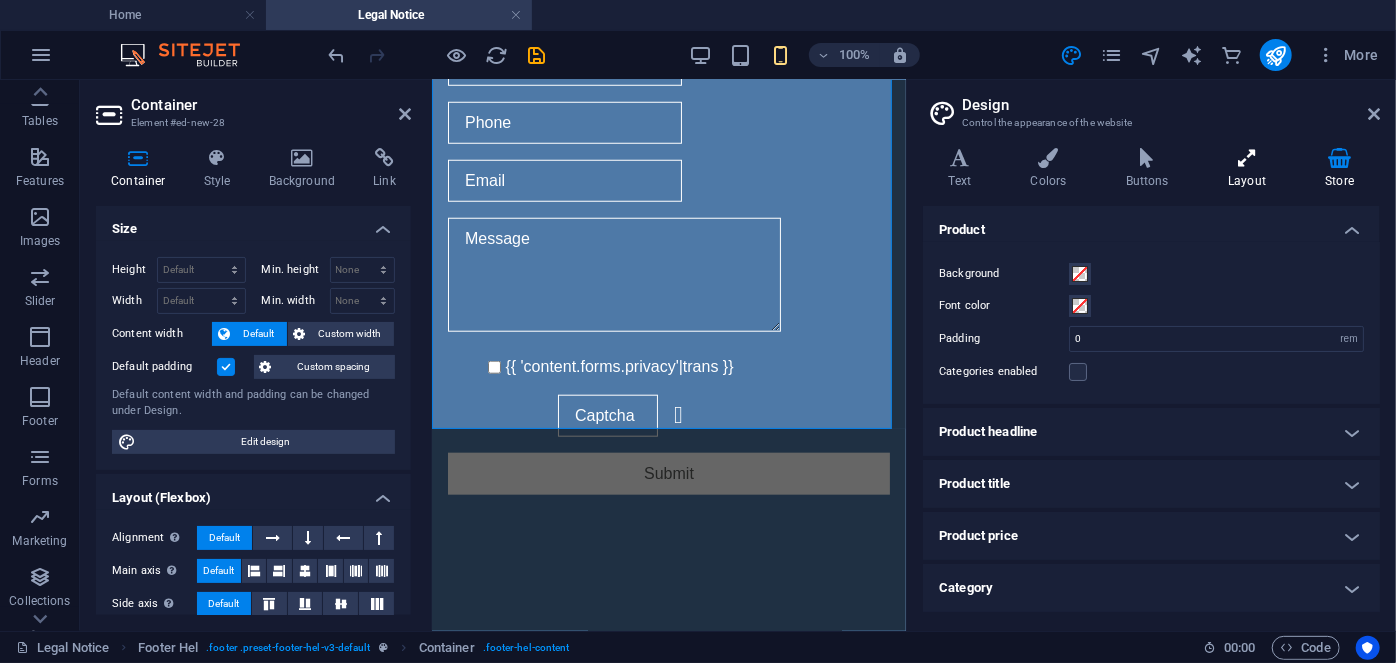 click at bounding box center (1247, 158) 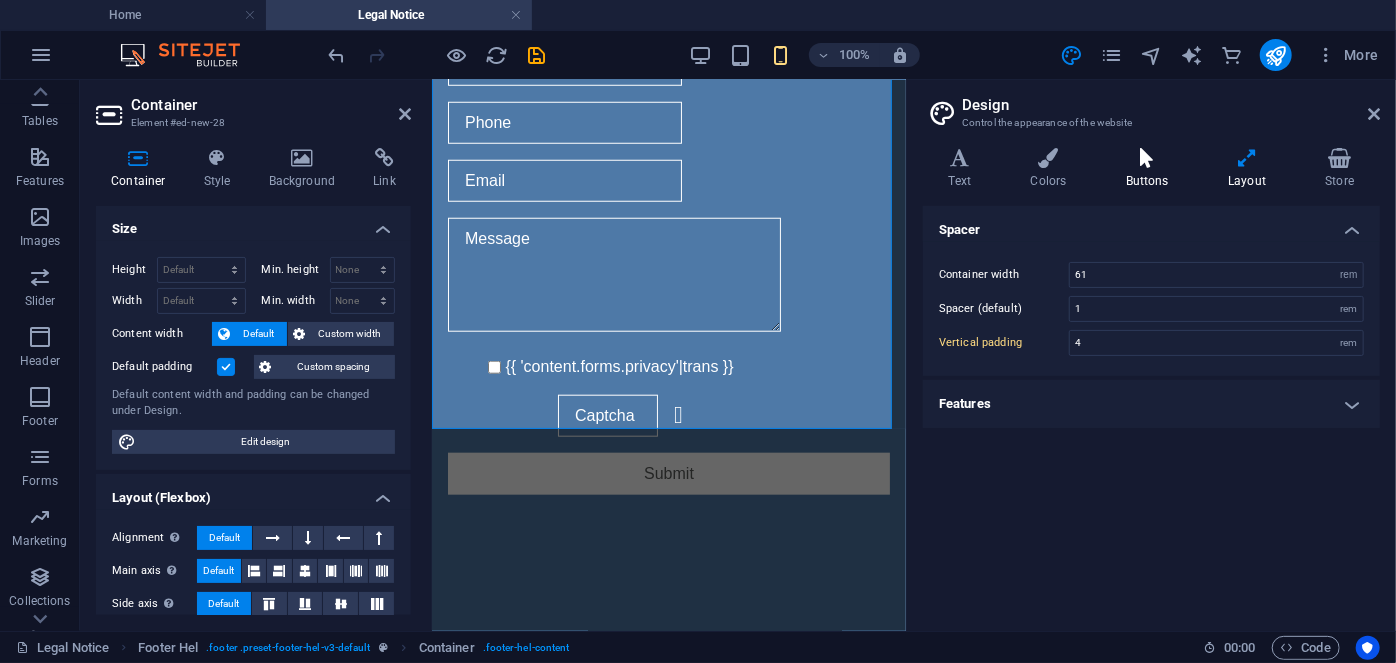 click at bounding box center [1147, 158] 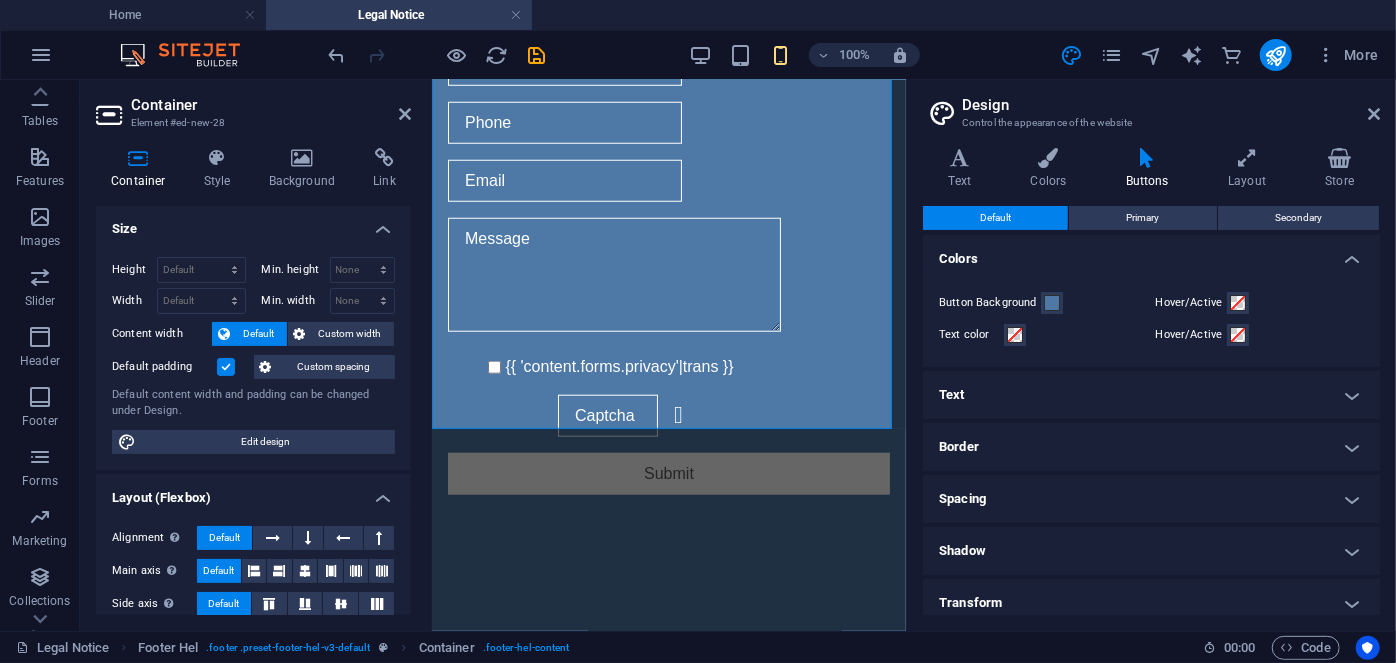 scroll, scrollTop: 63, scrollLeft: 0, axis: vertical 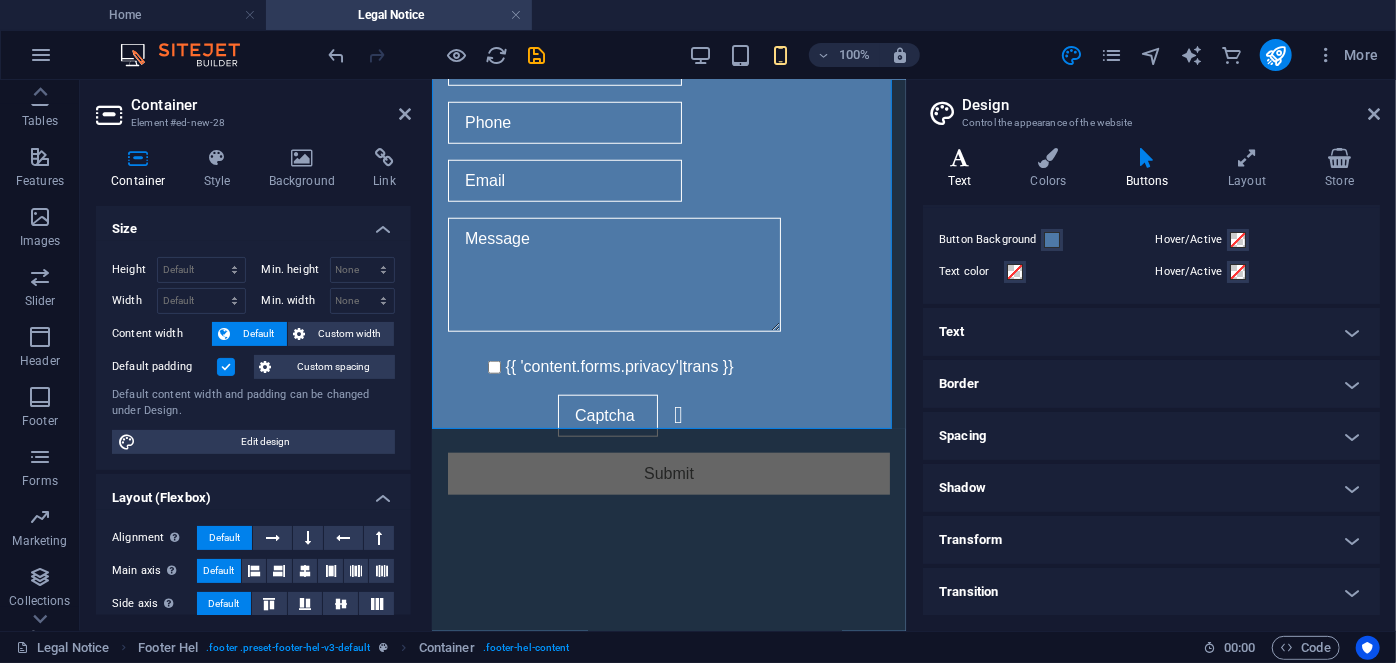 click at bounding box center [960, 158] 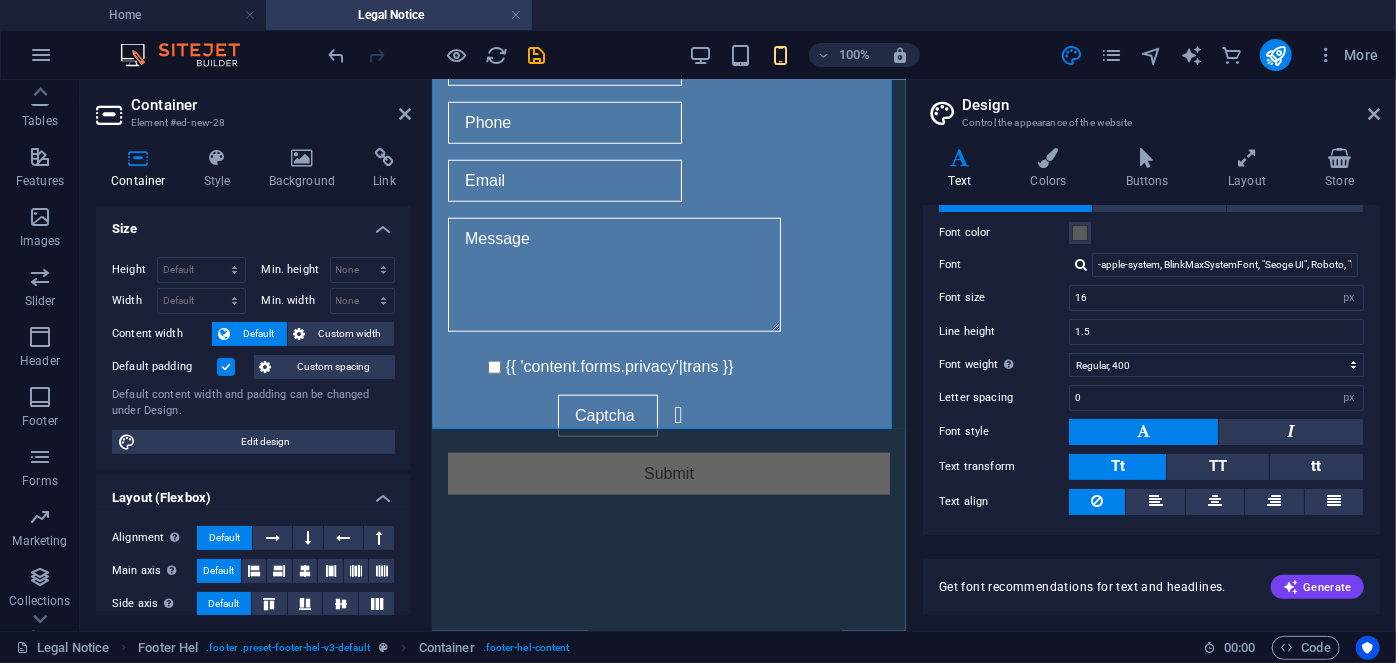 scroll, scrollTop: 123, scrollLeft: 0, axis: vertical 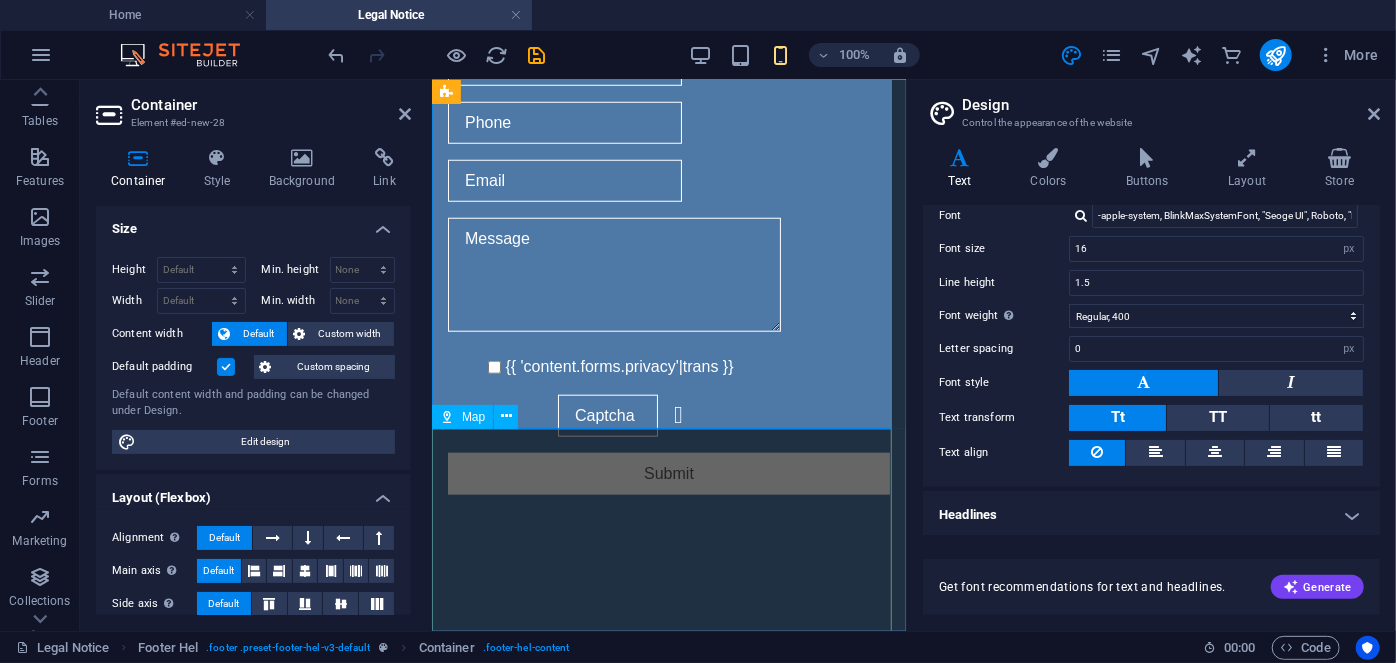 click at bounding box center [668, 738] 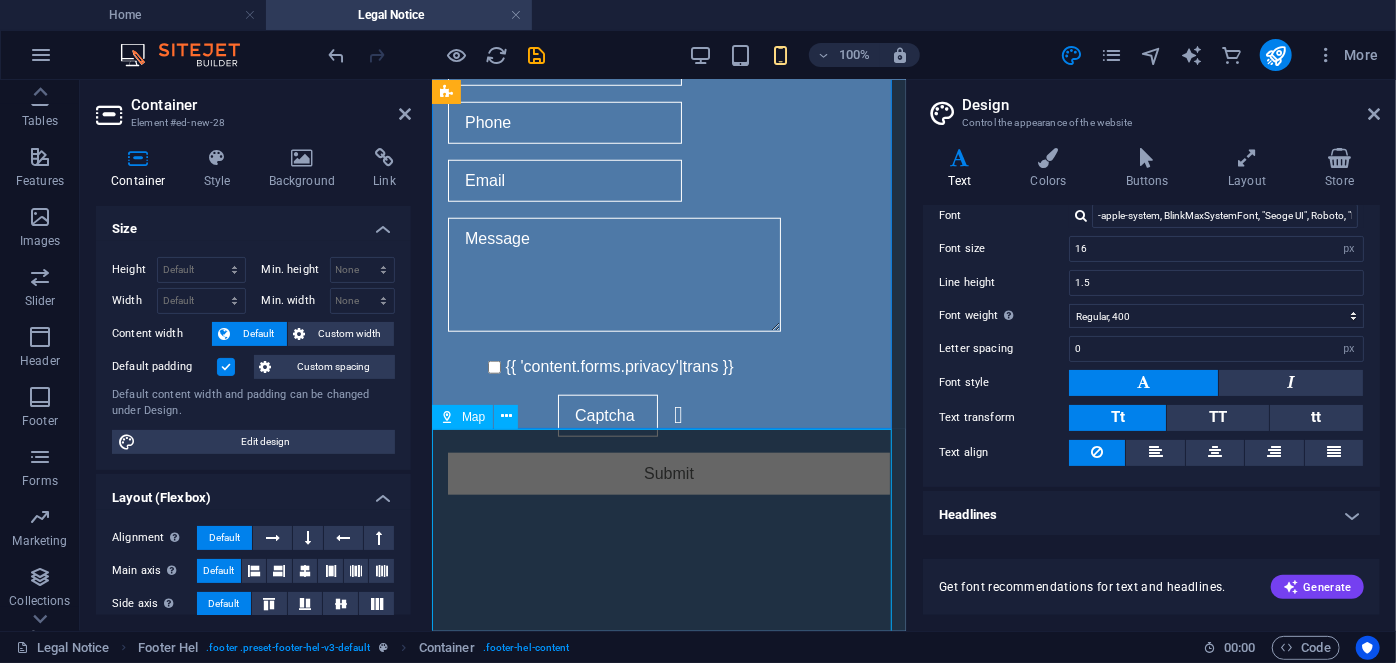 click at bounding box center (668, 738) 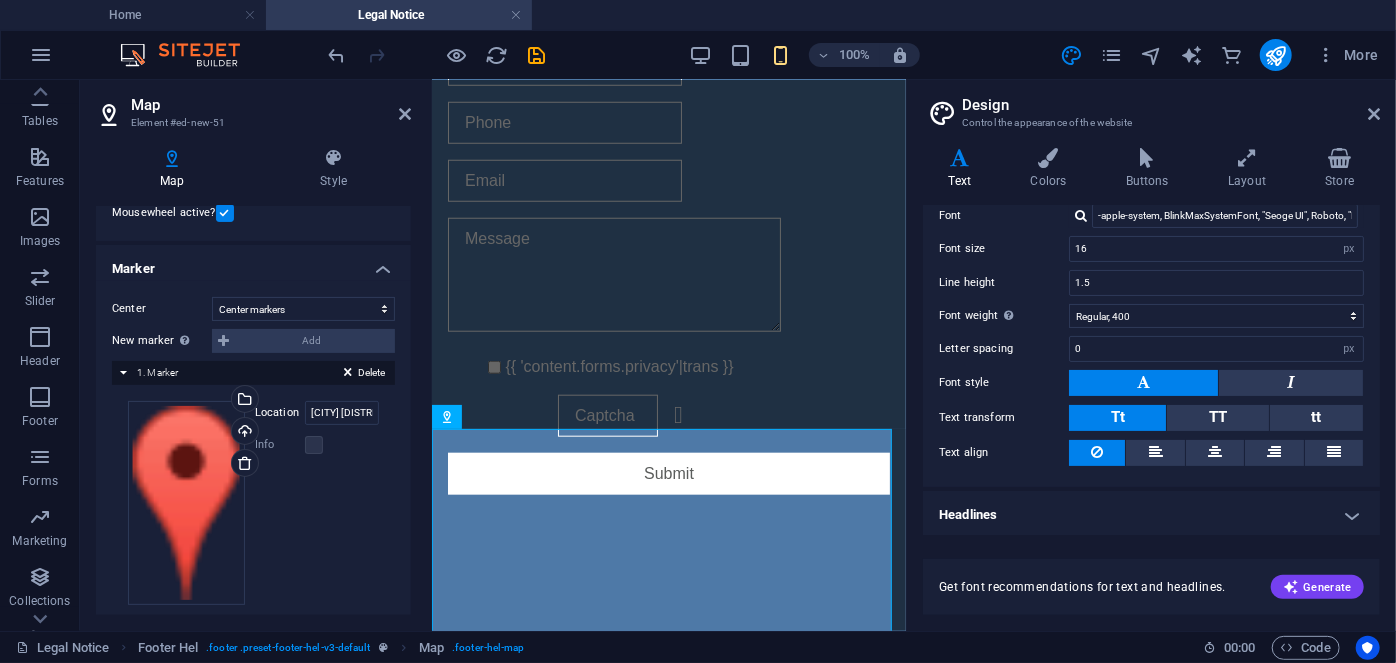 scroll, scrollTop: 334, scrollLeft: 0, axis: vertical 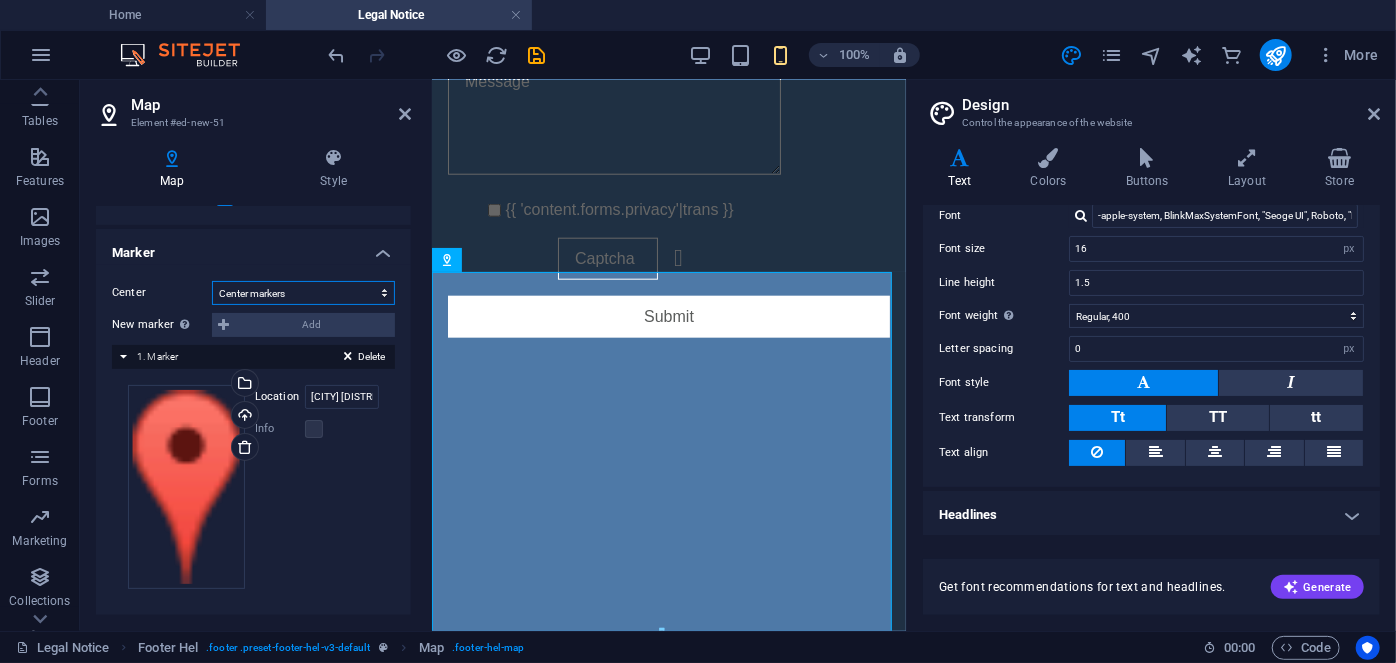 click on "Don't center Center markers Center and zoom markers" at bounding box center (303, 293) 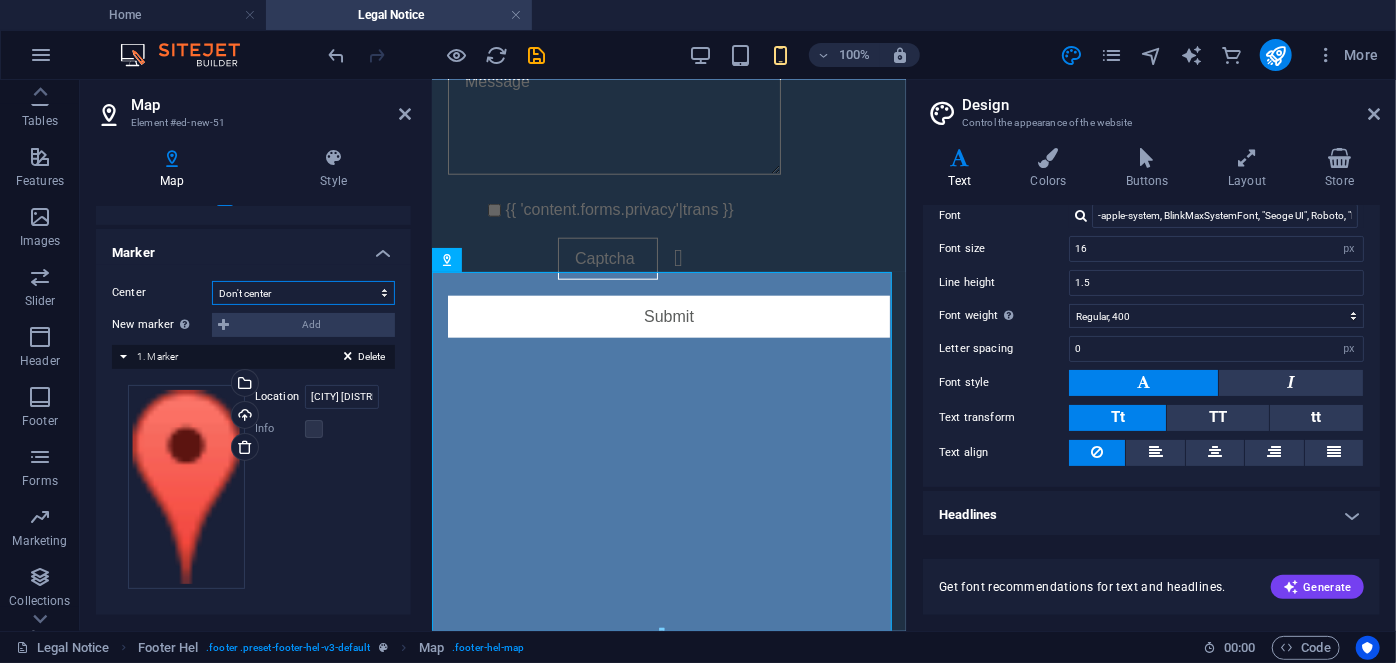 click on "Don't center Center markers Center and zoom markers" at bounding box center (303, 293) 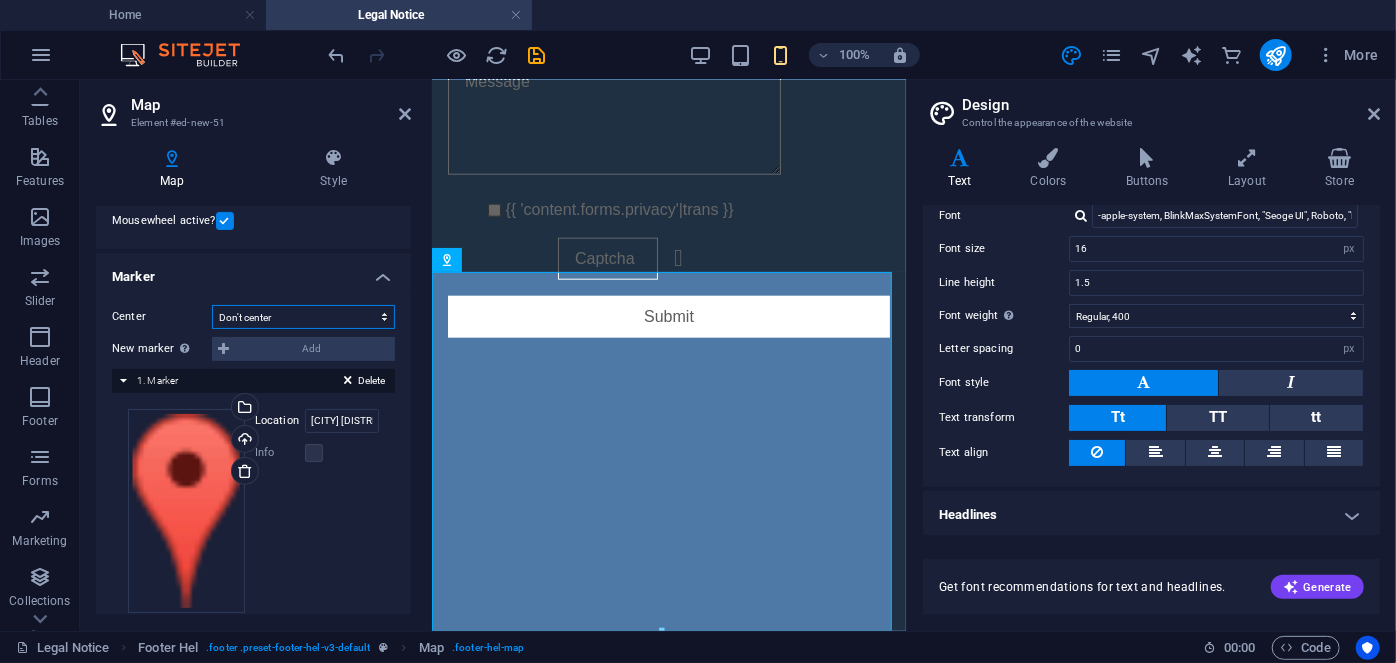 scroll, scrollTop: 358, scrollLeft: 0, axis: vertical 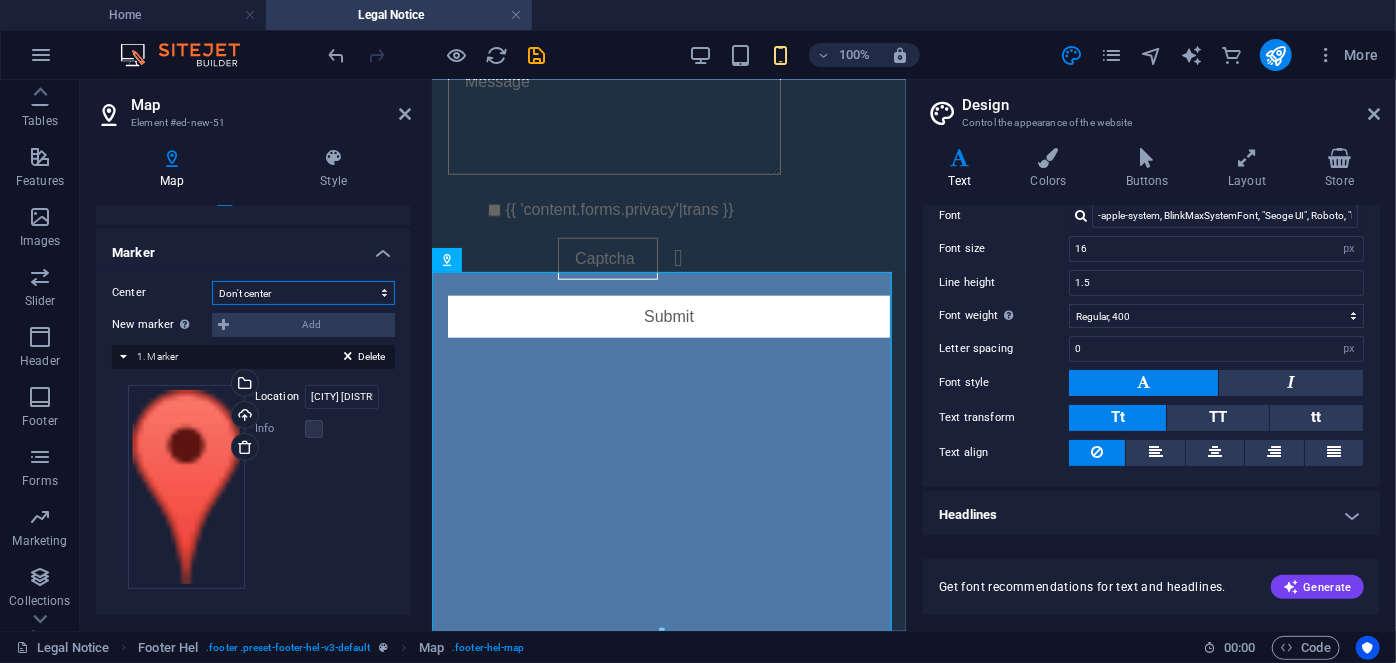 click on "Don't center Center markers Center and zoom markers" at bounding box center (303, 293) 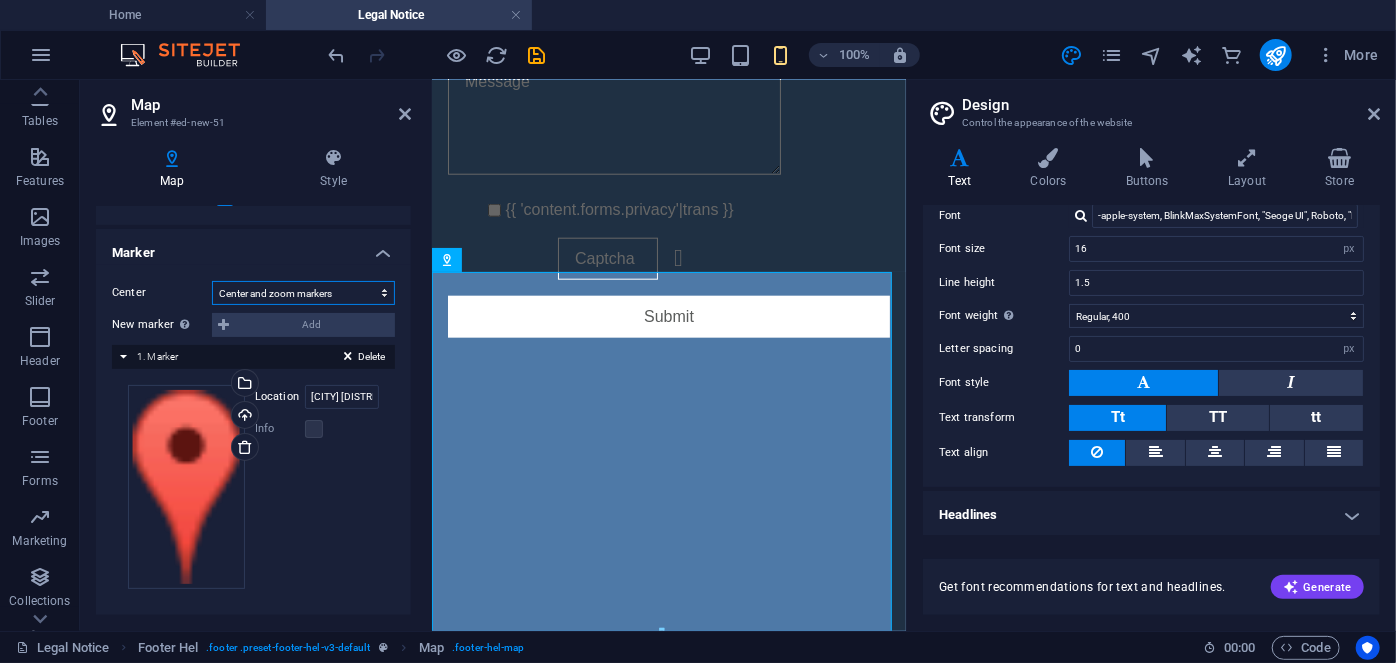 click on "Don't center Center markers Center and zoom markers" at bounding box center [303, 293] 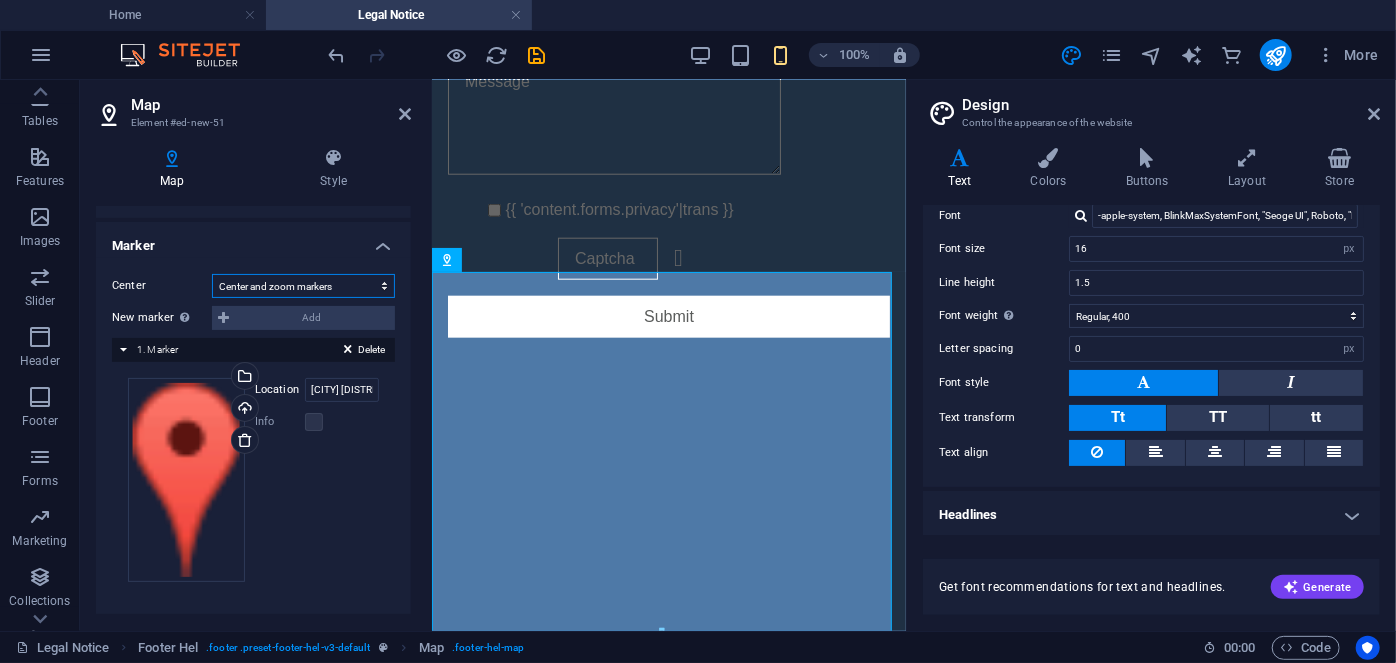 scroll, scrollTop: 301, scrollLeft: 0, axis: vertical 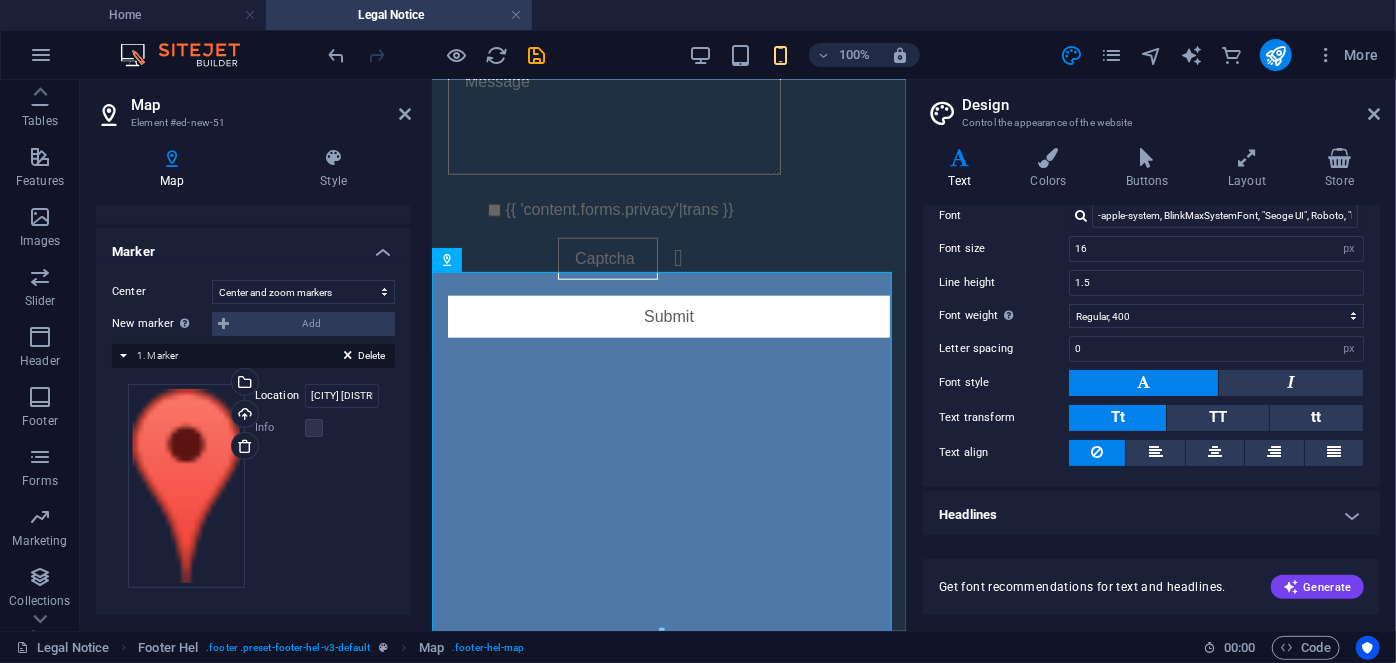 click on "Delete 1. Marker" at bounding box center (253, 356) 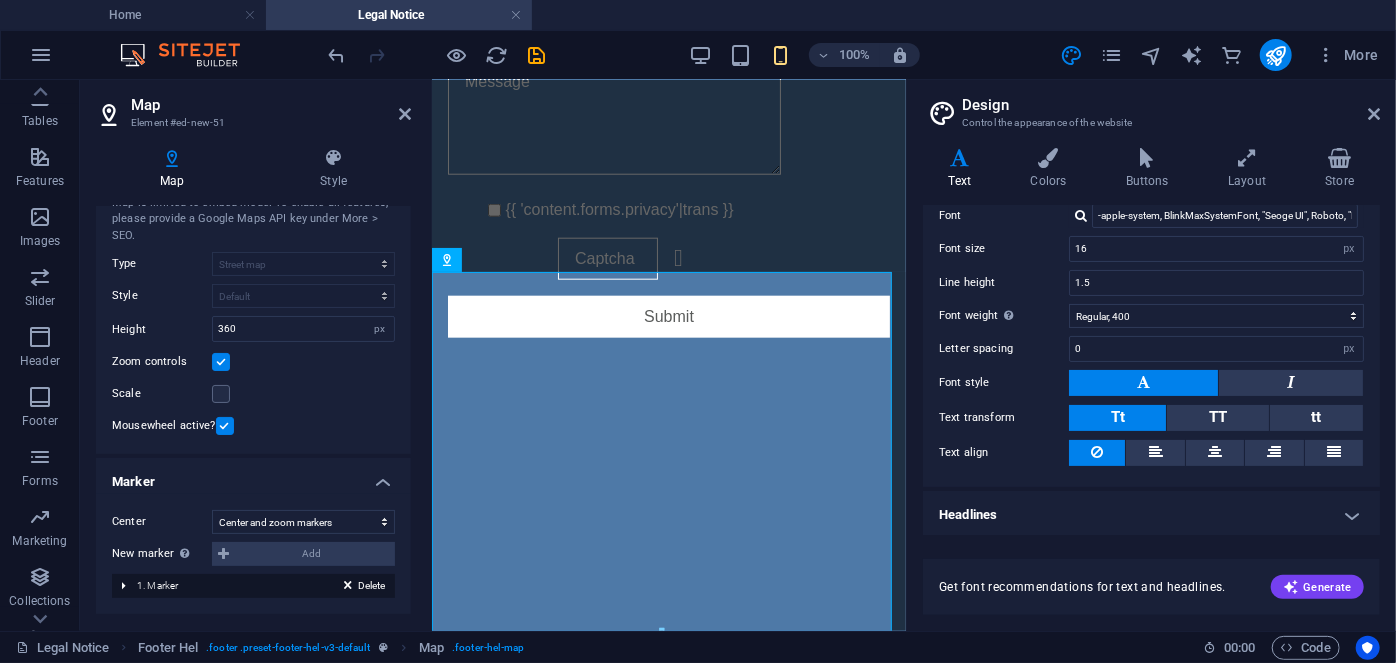 scroll, scrollTop: 69, scrollLeft: 0, axis: vertical 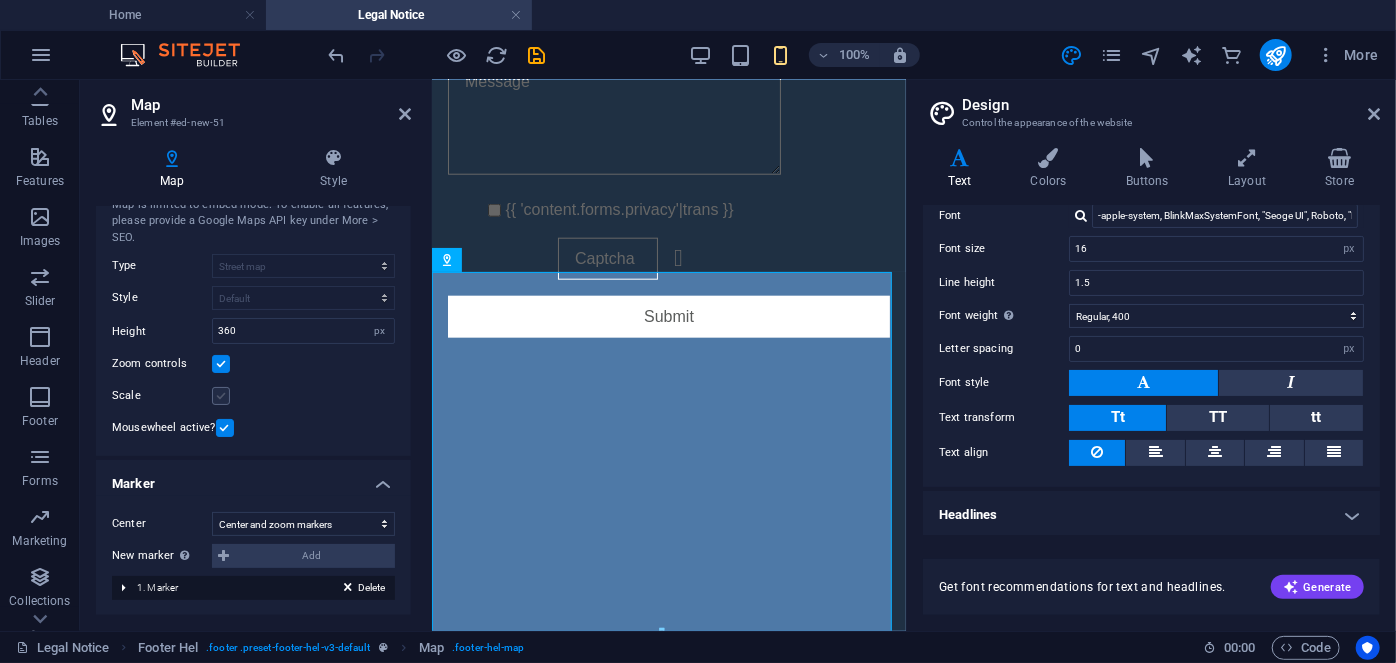 click at bounding box center [221, 396] 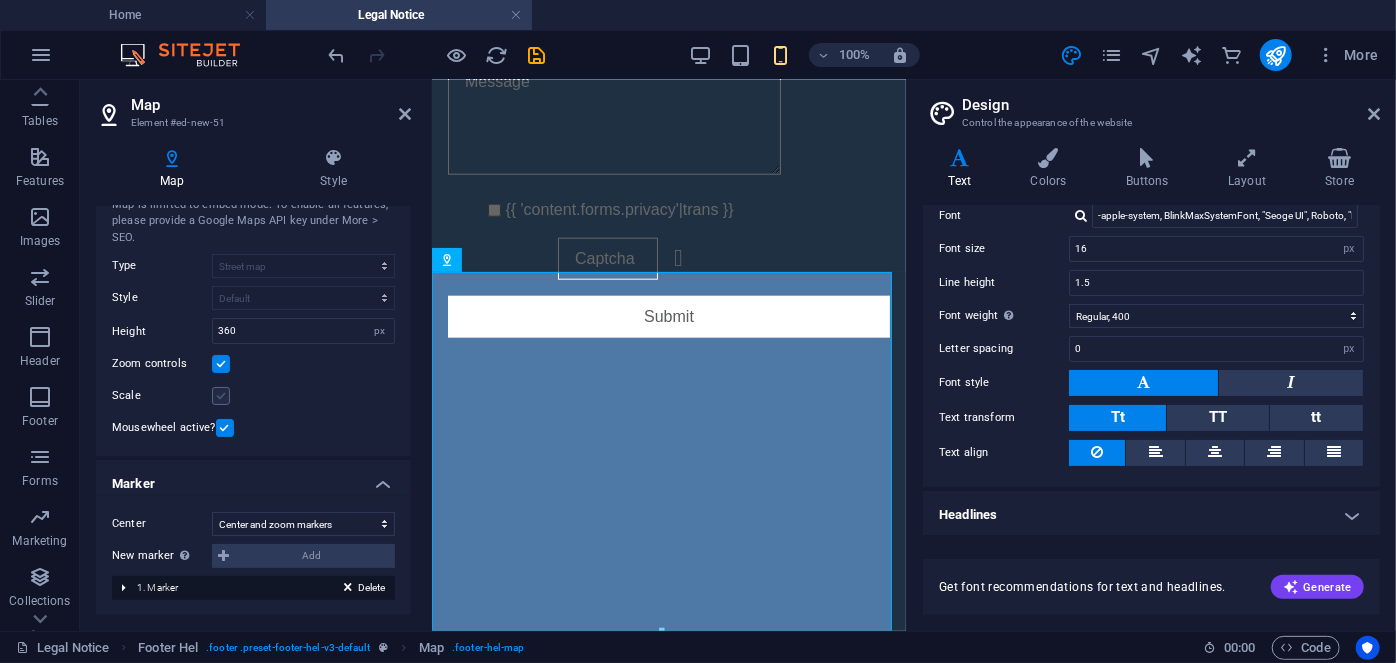 click on "Scale" at bounding box center [0, 0] 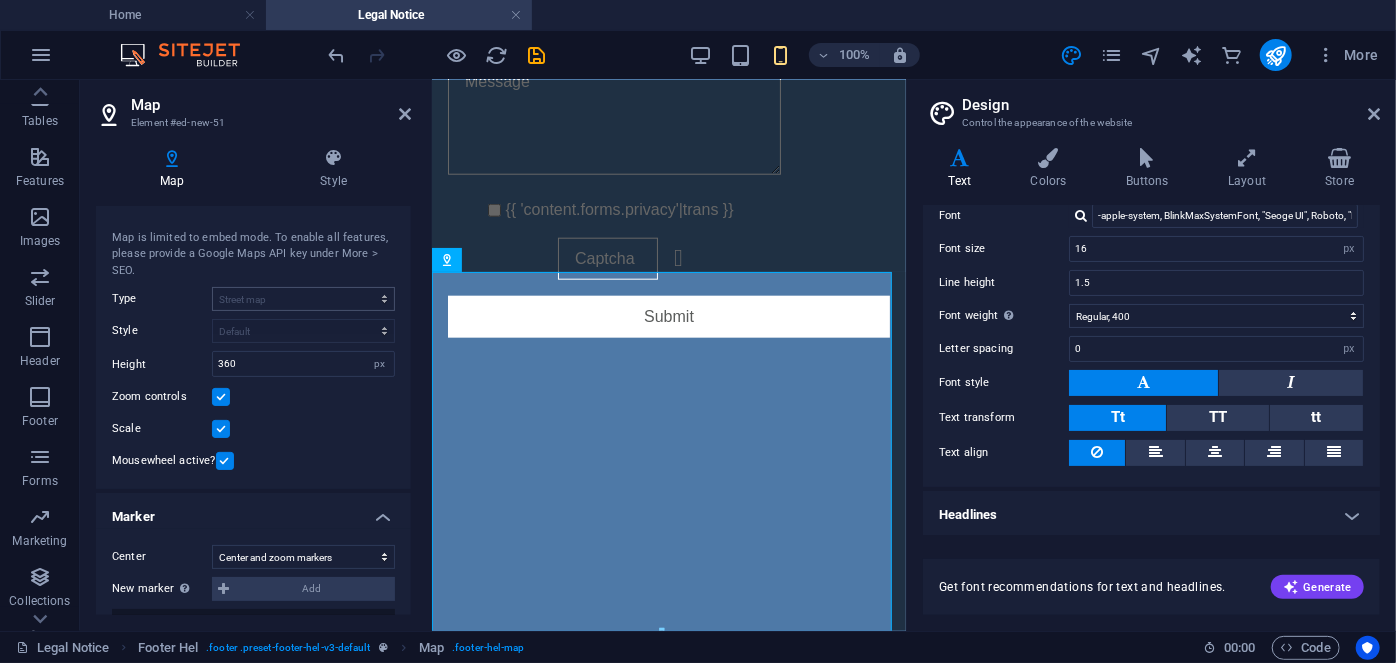 scroll, scrollTop: 69, scrollLeft: 0, axis: vertical 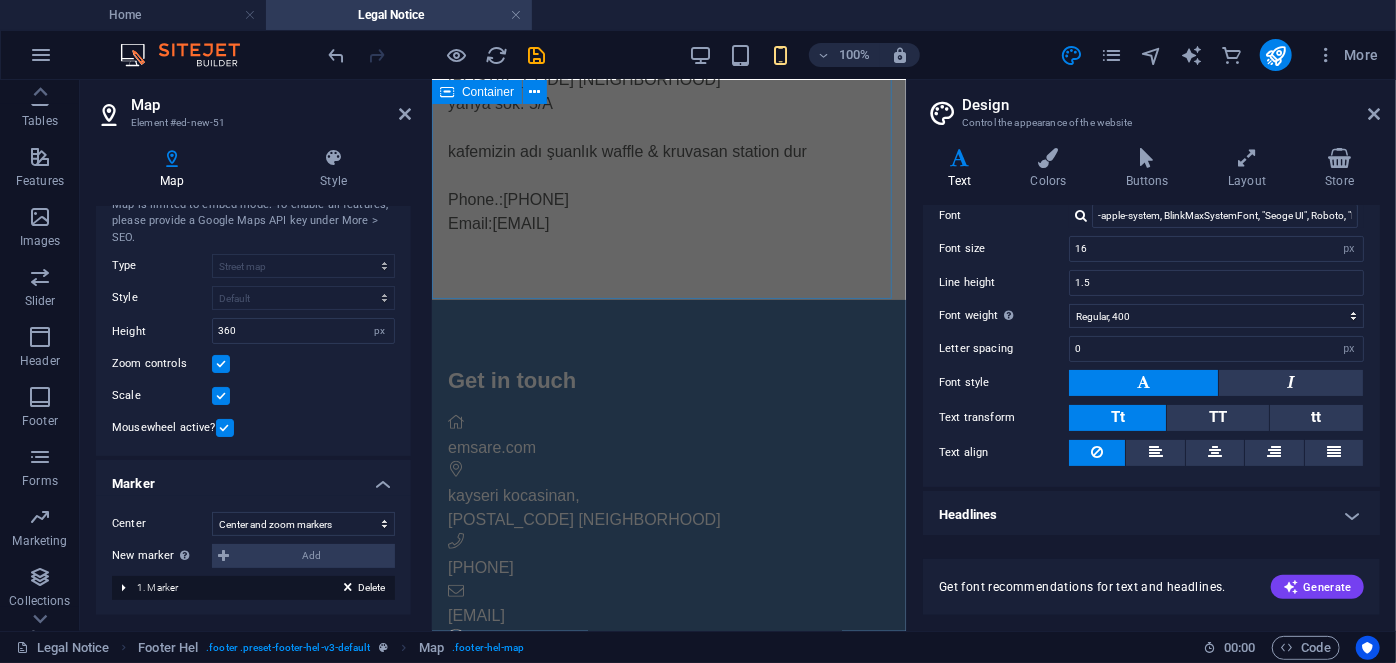 click on "adres & bilgi emsare.com Emsare   Gusto kayseri kocasinan 38280   talas tablakaya mah. yahya sok. 5/A  kafemizin adı şuanlık waffle & kruvasan station dur Phone.:  00000000000 Email:  9a64a8d020a23c1d6acd8624258438@cpanel.local" at bounding box center [668, 98] 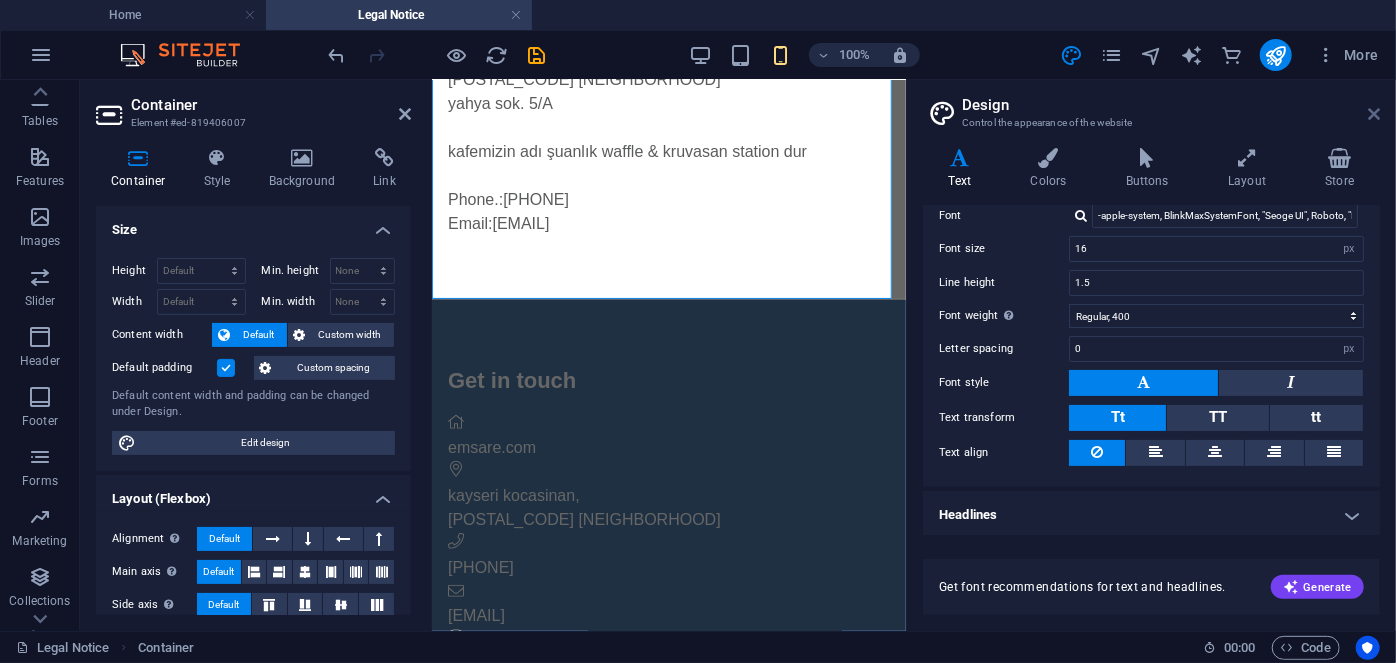 click at bounding box center [1374, 114] 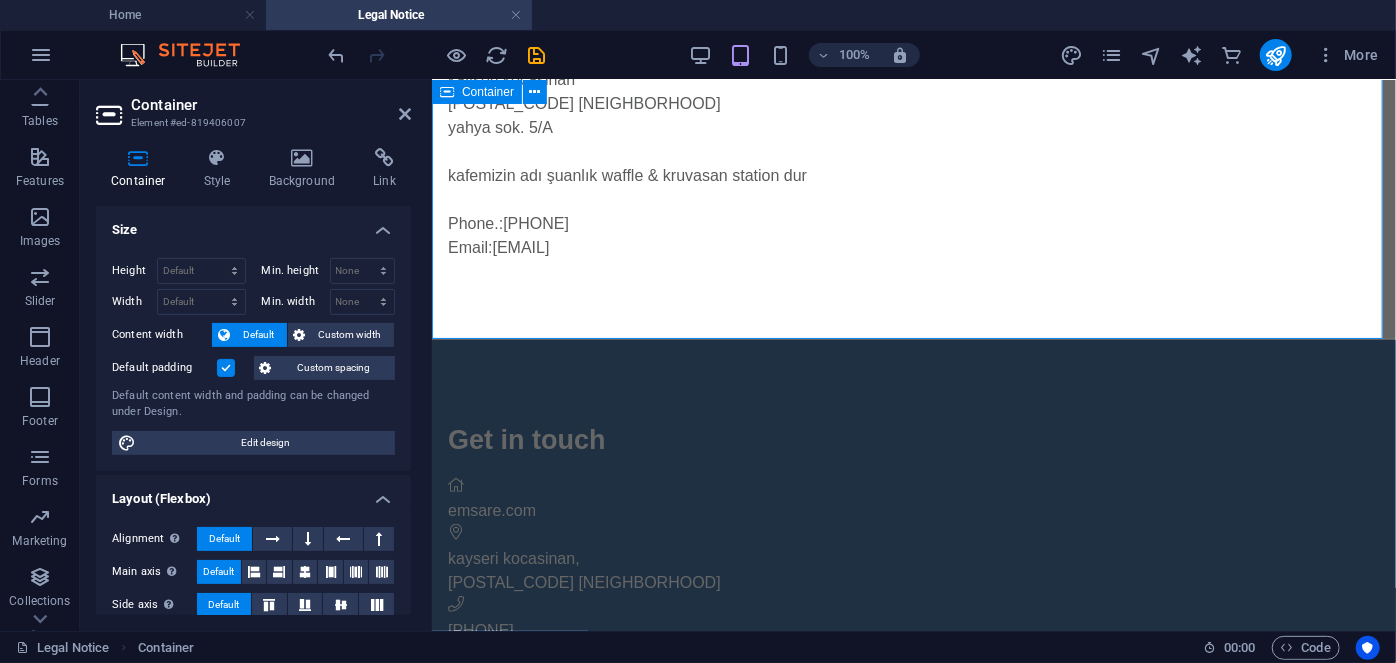 click on "adres & bilgi emsare.com Emsare   Gusto kayseri kocasinan 38280   talas tablakaya mah. yahya sok. 5/A  kafemizin adı şuanlık waffle & kruvasan station dur Phone.:  00000000000 Email:  9a64a8d020a23c1d6acd8624258438@cpanel.local" at bounding box center (913, 118) 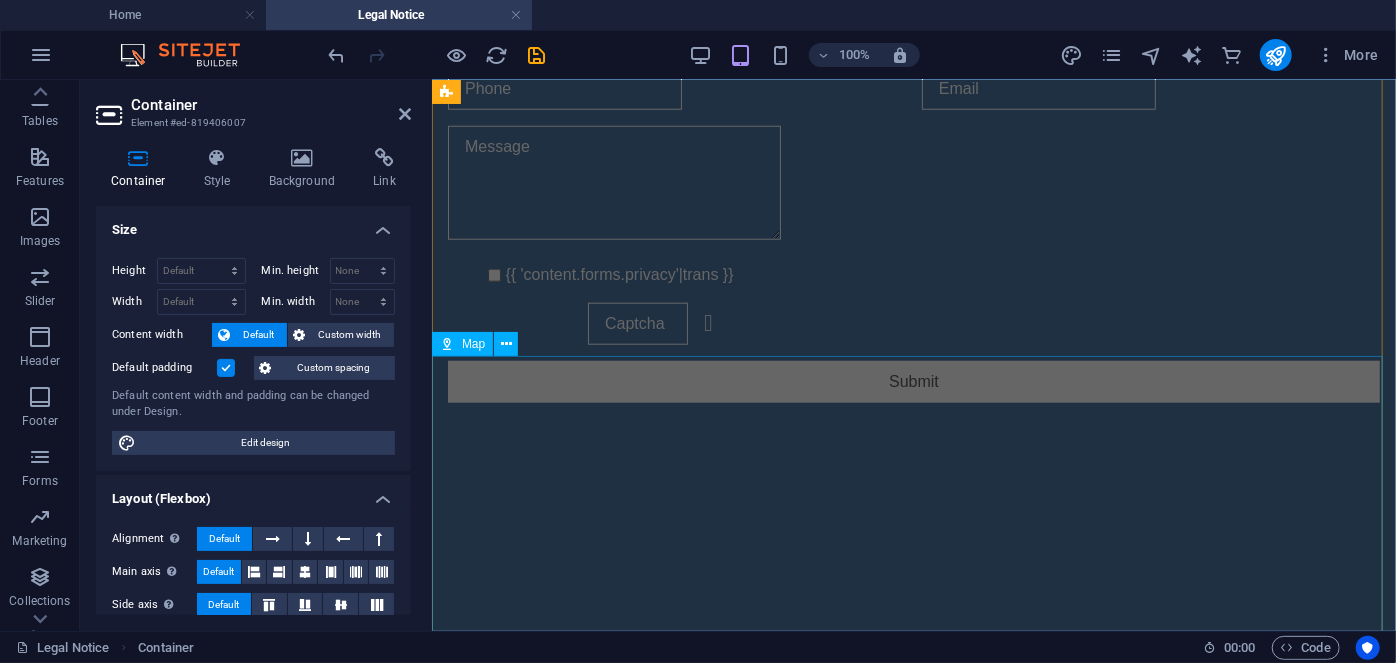 scroll, scrollTop: 1003, scrollLeft: 0, axis: vertical 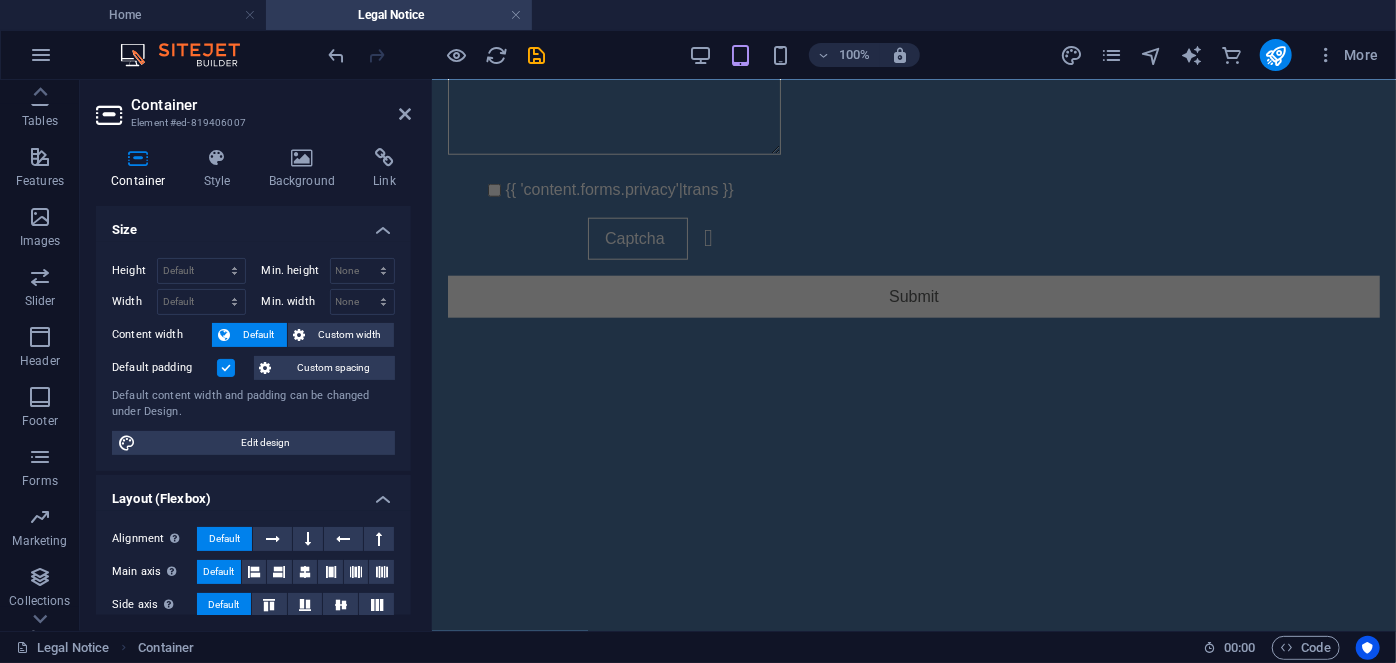 click on "Container" at bounding box center [271, 105] 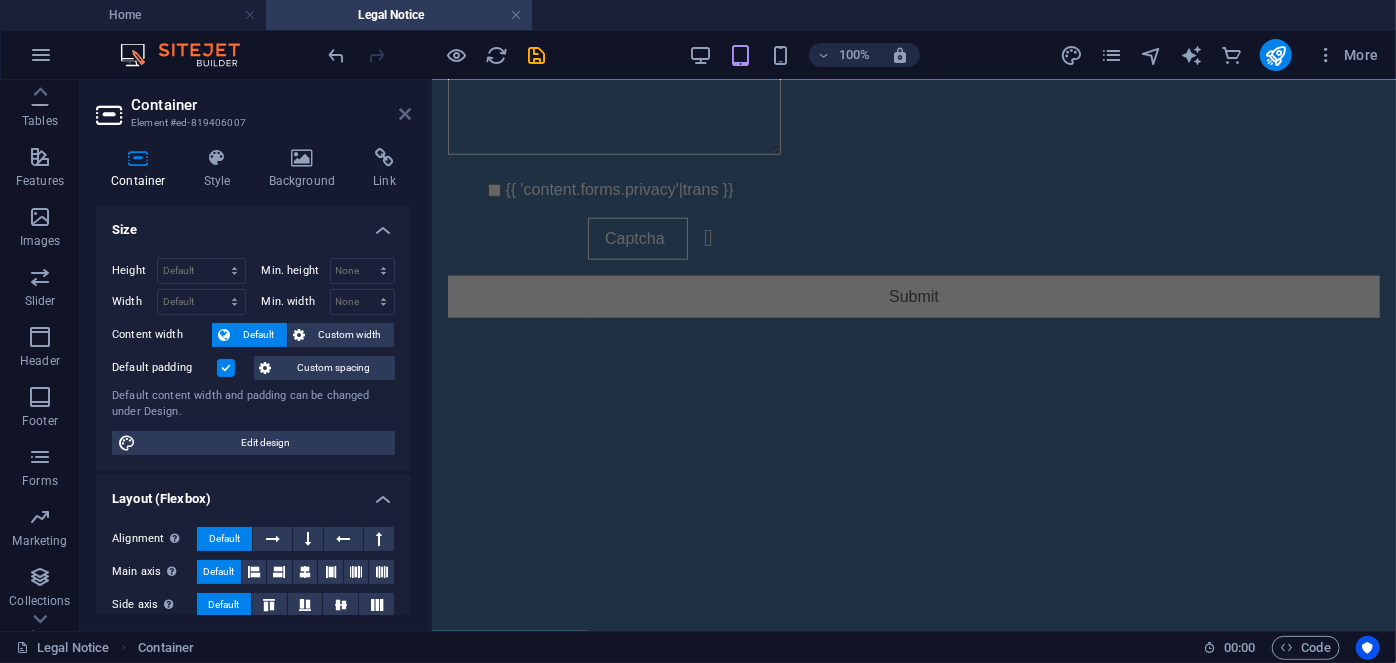 click at bounding box center [405, 114] 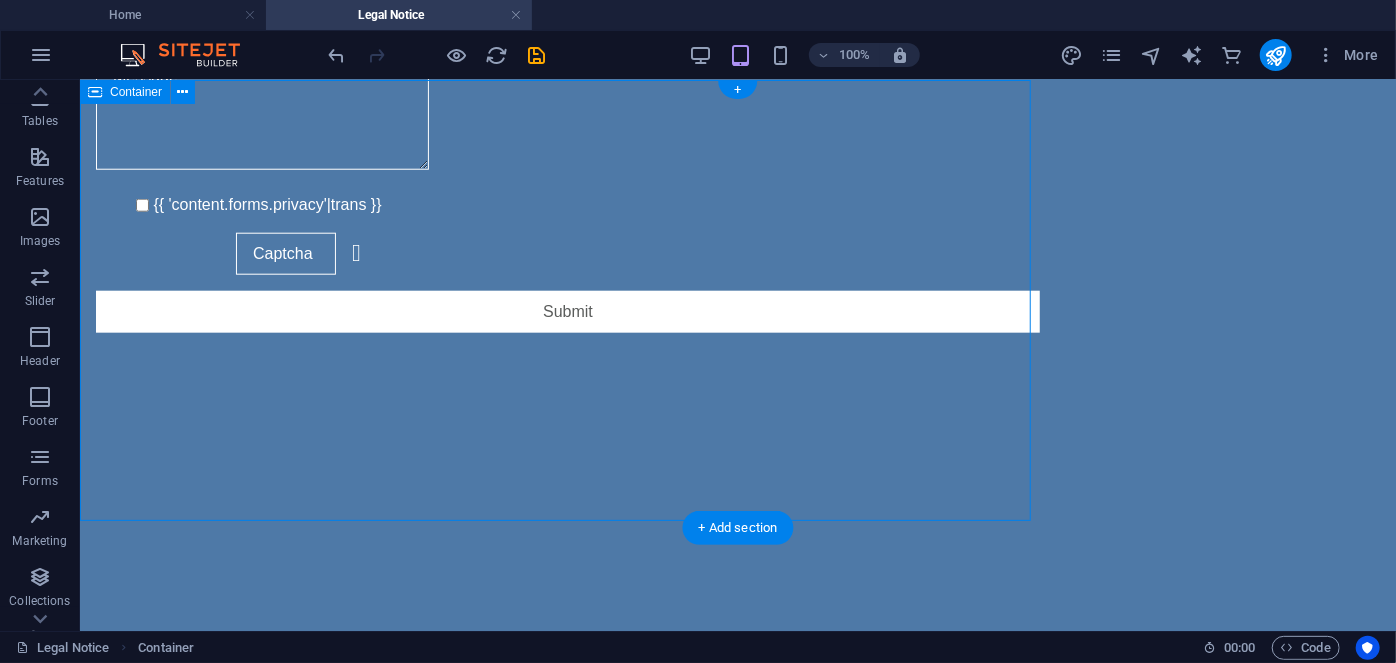 scroll, scrollTop: 0, scrollLeft: 0, axis: both 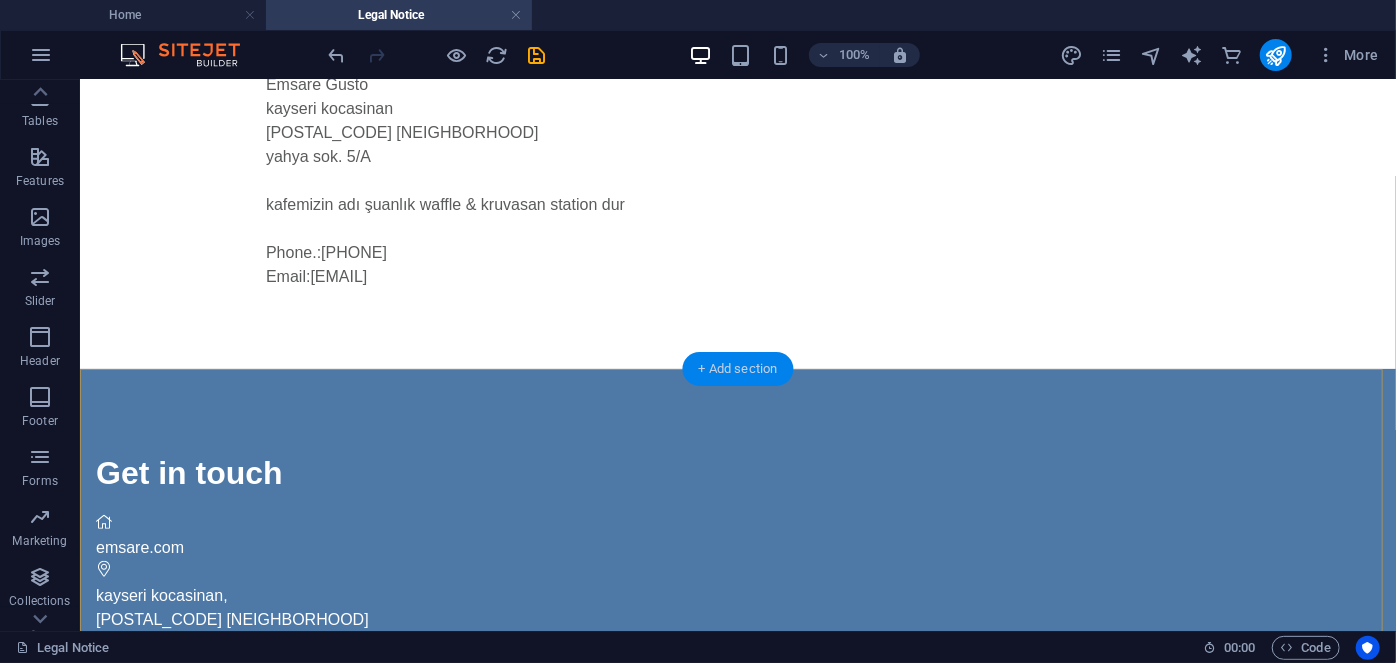 click on "+ Add section" at bounding box center (738, 369) 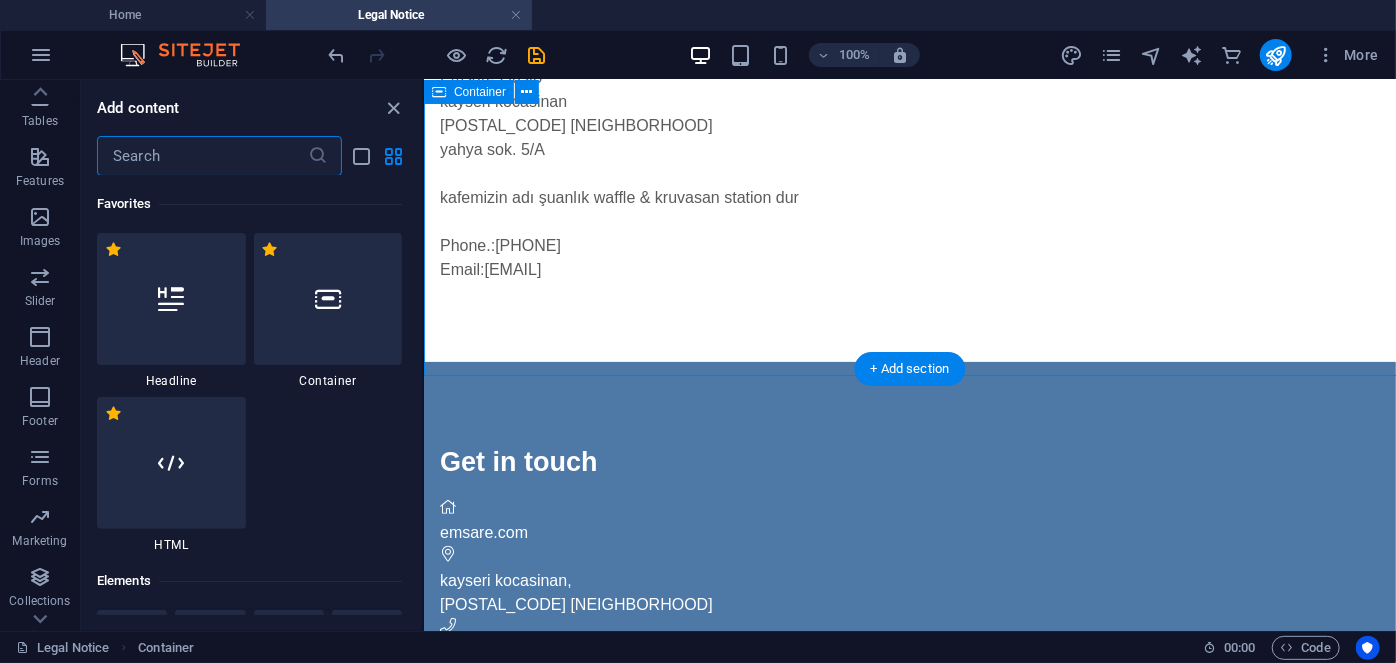 scroll, scrollTop: 152, scrollLeft: 0, axis: vertical 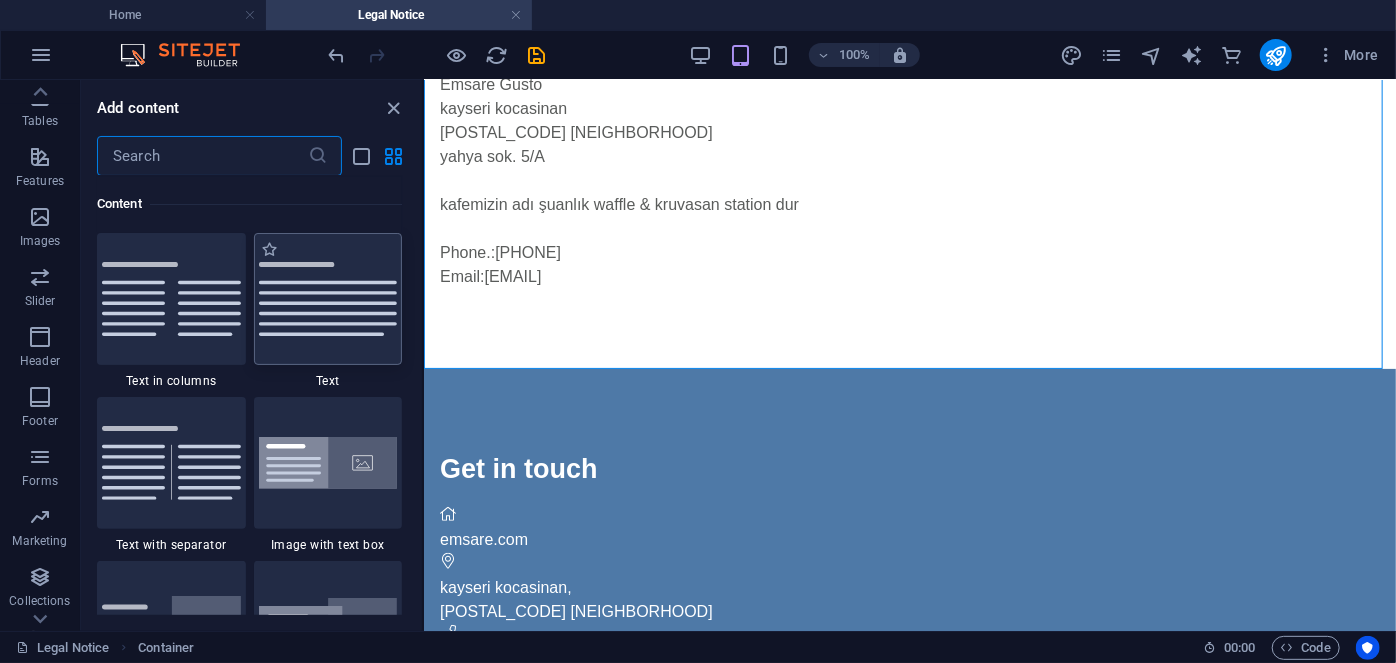 click at bounding box center [328, 299] 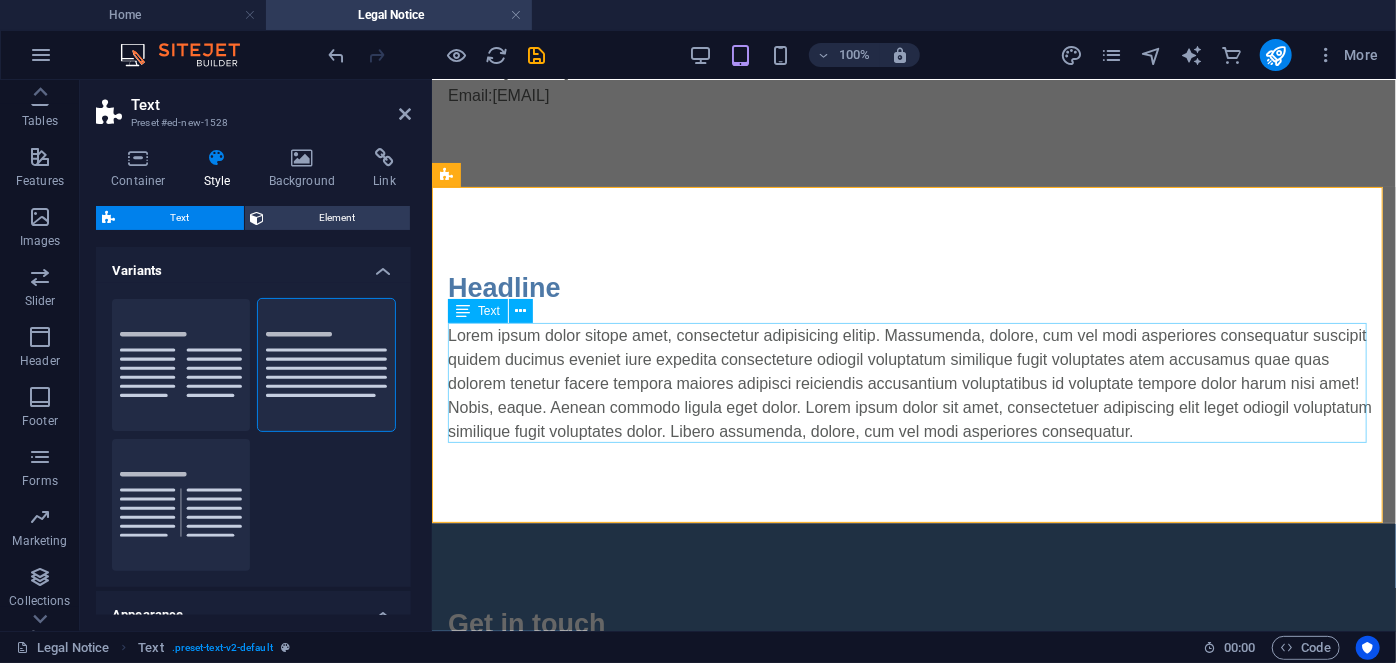 click on "Lorem ipsum dolor sitope amet, consectetur adipisicing elitip. Massumenda, dolore, cum vel modi asperiores consequatur suscipit quidem ducimus eveniet iure expedita consecteture odiogil voluptatum similique fugit voluptates atem accusamus quae quas dolorem tenetur facere tempora maiores adipisci reiciendis accusantium voluptatibus id voluptate tempore dolor harum nisi amet! Nobis, eaque. Aenean commodo ligula eget dolor. Lorem ipsum dolor sit amet, consectetuer adipiscing elit leget odiogil voluptatum similique fugit voluptates dolor. Libero assumenda, dolore, cum vel modi asperiores consequatur." at bounding box center [913, 383] 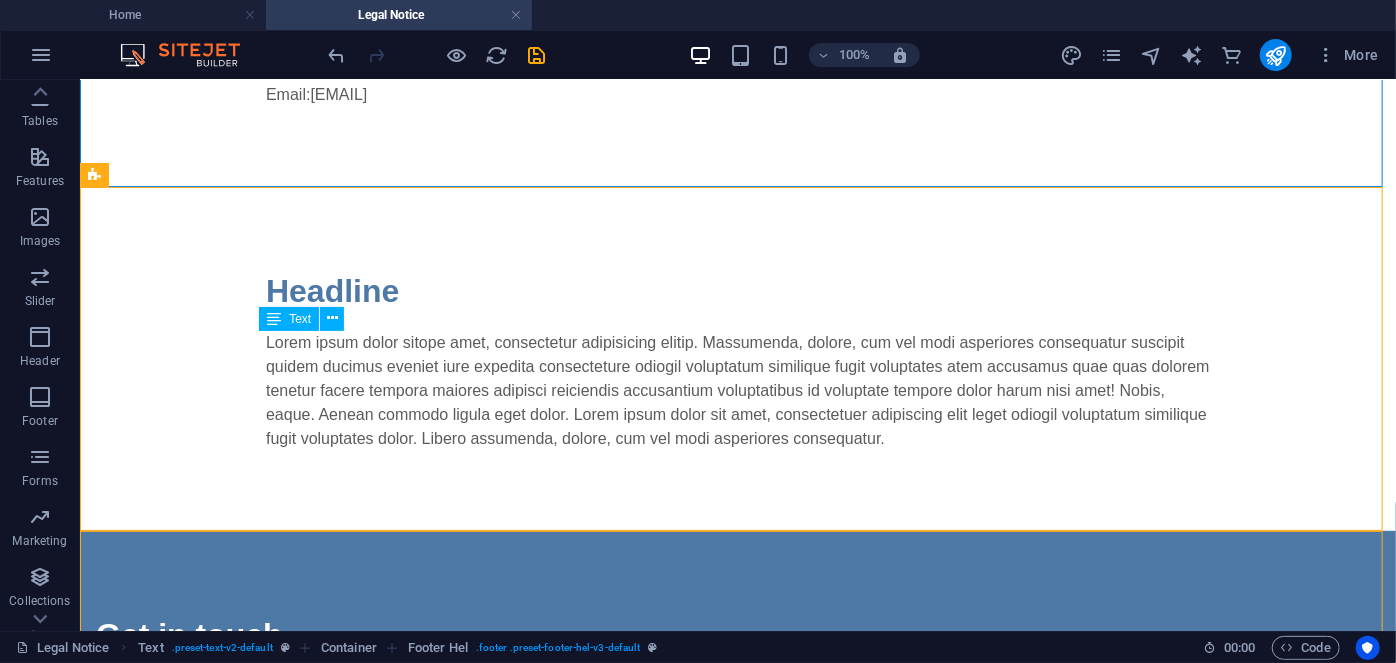 click on "Lorem ipsum dolor sitope amet, consectetur adipisicing elitip. Massumenda, dolore, cum vel modi asperiores consequatur suscipit quidem ducimus eveniet iure expedita consecteture odiogil voluptatum similique fugit voluptates atem accusamus quae quas dolorem tenetur facere tempora maiores adipisci reiciendis accusantium voluptatibus id voluptate tempore dolor harum nisi amet! Nobis, eaque. Aenean commodo ligula eget dolor. Lorem ipsum dolor sit amet, consectetuer adipiscing elit leget odiogil voluptatum similique fugit voluptates dolor. Libero assumenda, dolore, cum vel modi asperiores consequatur." at bounding box center [737, 390] 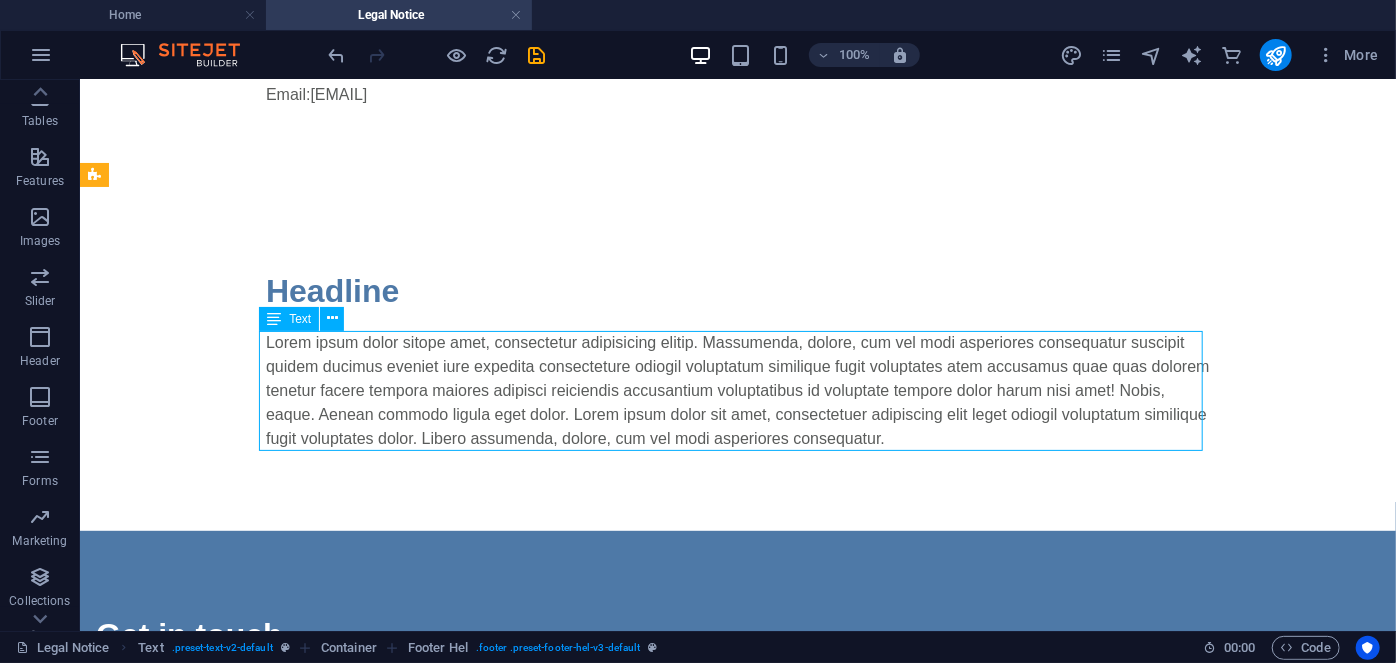 click on "Lorem ipsum dolor sitope amet, consectetur adipisicing elitip. Massumenda, dolore, cum vel modi asperiores consequatur suscipit quidem ducimus eveniet iure expedita consecteture odiogil voluptatum similique fugit voluptates atem accusamus quae quas dolorem tenetur facere tempora maiores adipisci reiciendis accusantium voluptatibus id voluptate tempore dolor harum nisi amet! Nobis, eaque. Aenean commodo ligula eget dolor. Lorem ipsum dolor sit amet, consectetuer adipiscing elit leget odiogil voluptatum similique fugit voluptates dolor. Libero assumenda, dolore, cum vel modi asperiores consequatur." at bounding box center [737, 390] 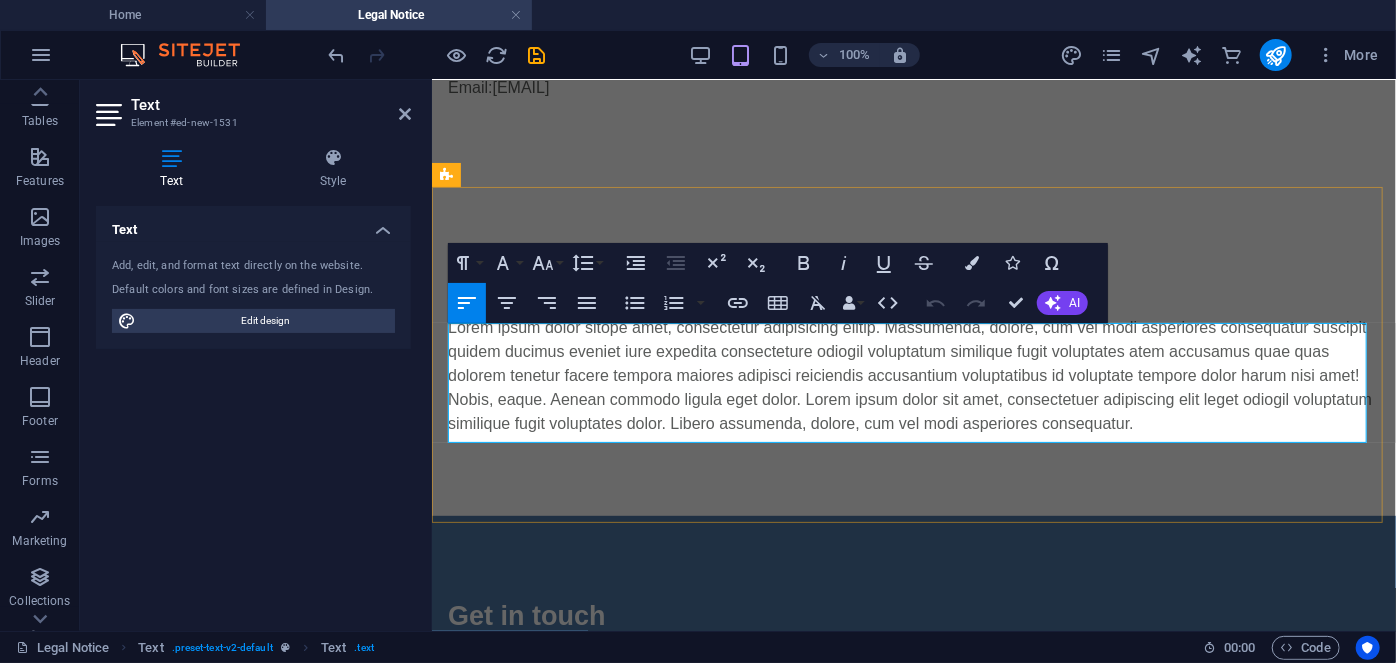 scroll, scrollTop: 333, scrollLeft: 0, axis: vertical 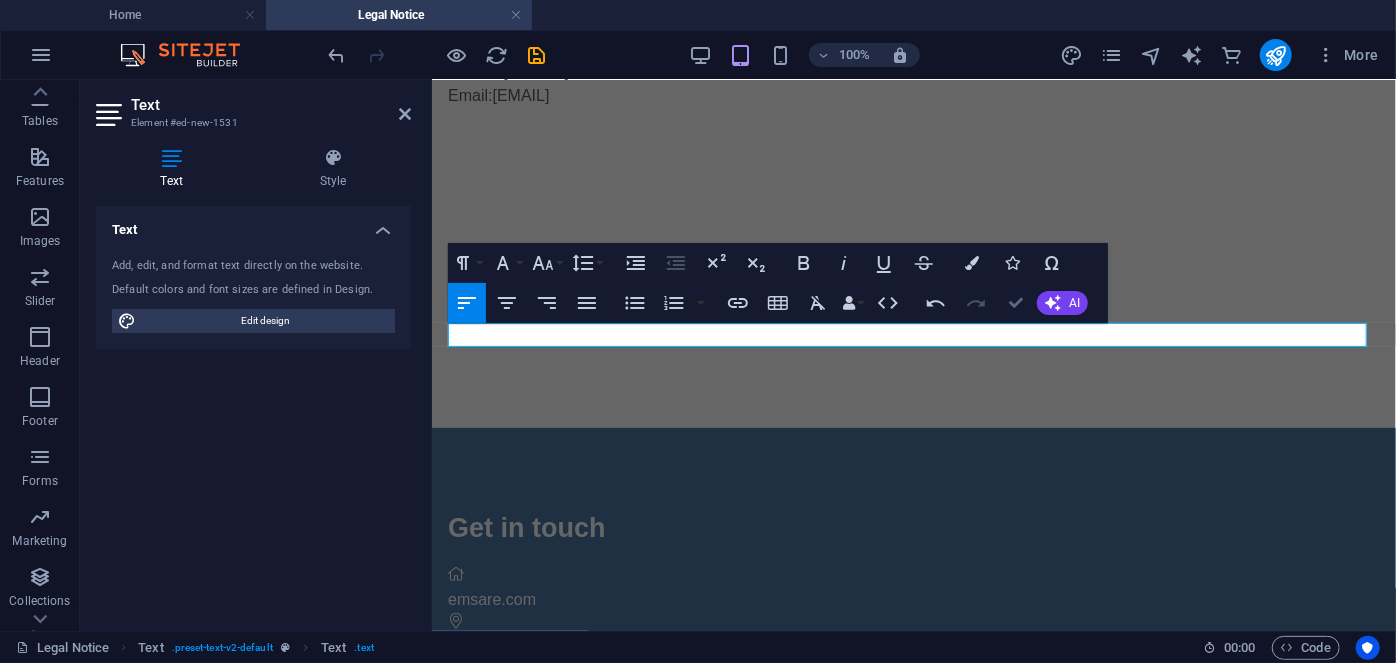 drag, startPoint x: 1011, startPoint y: 299, endPoint x: 929, endPoint y: 222, distance: 112.48556 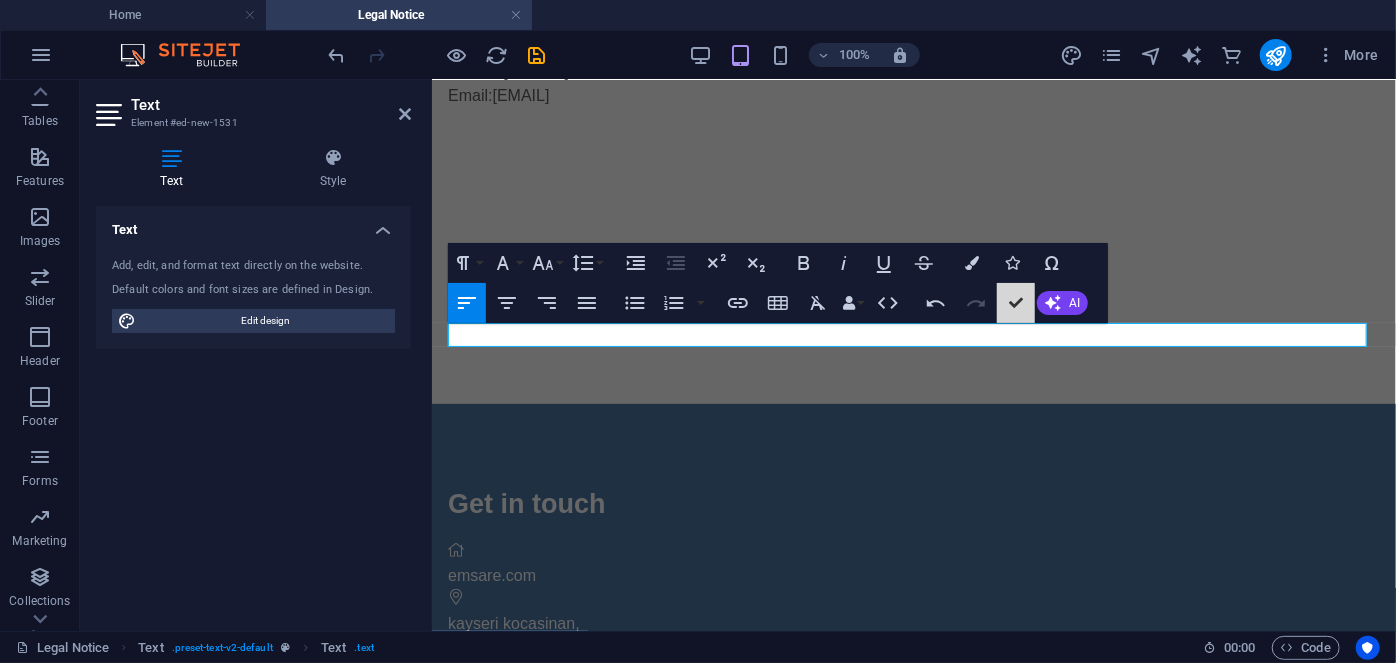 scroll, scrollTop: 349, scrollLeft: 0, axis: vertical 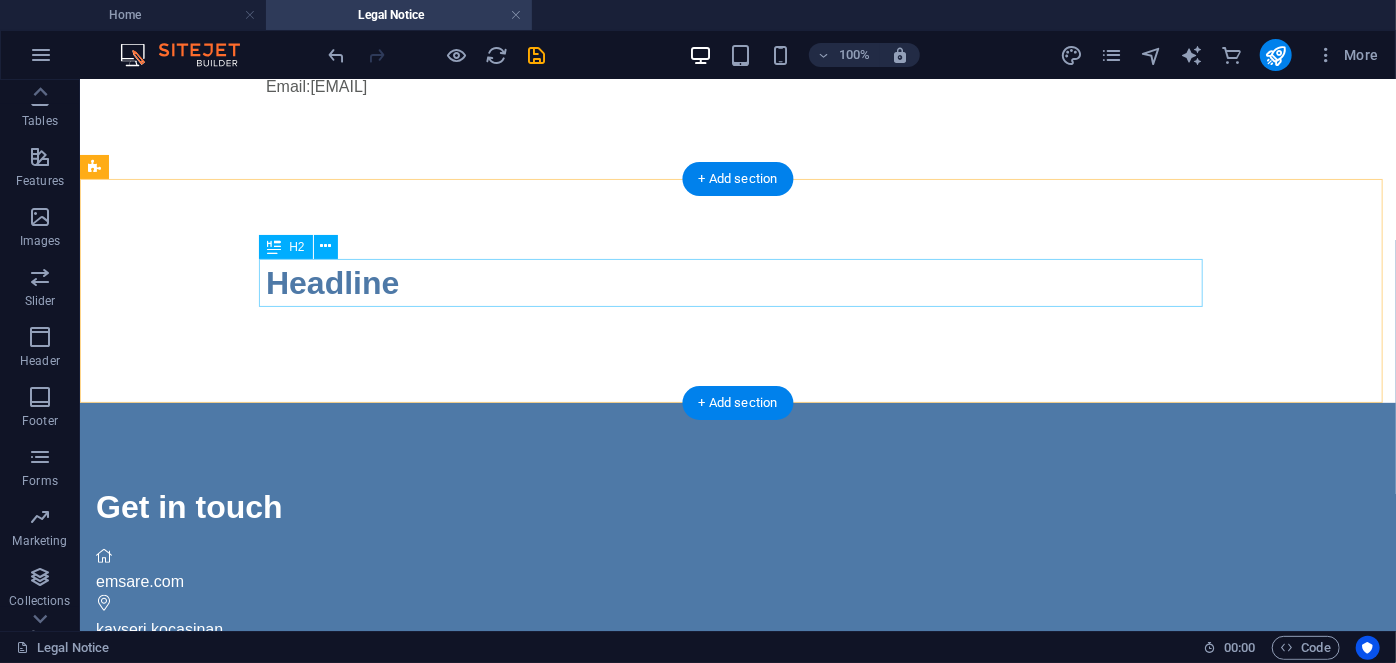 click on "Headline" at bounding box center [737, 282] 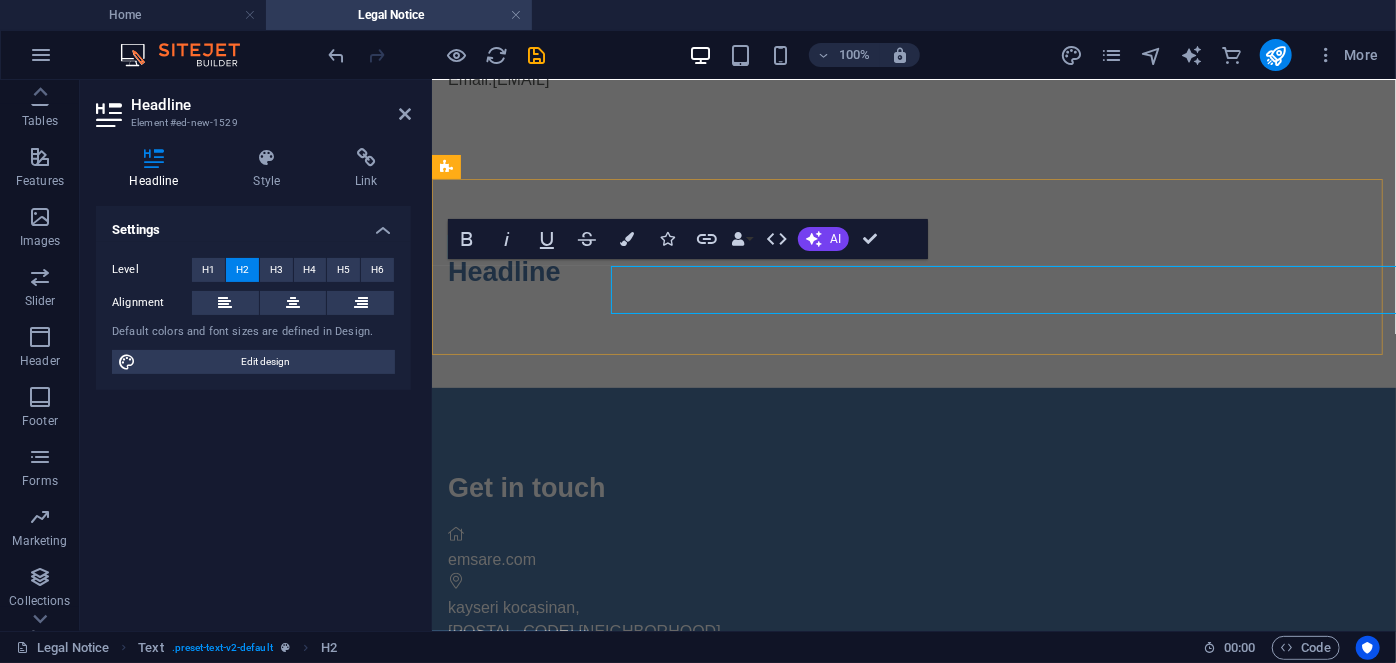 scroll, scrollTop: 341, scrollLeft: 0, axis: vertical 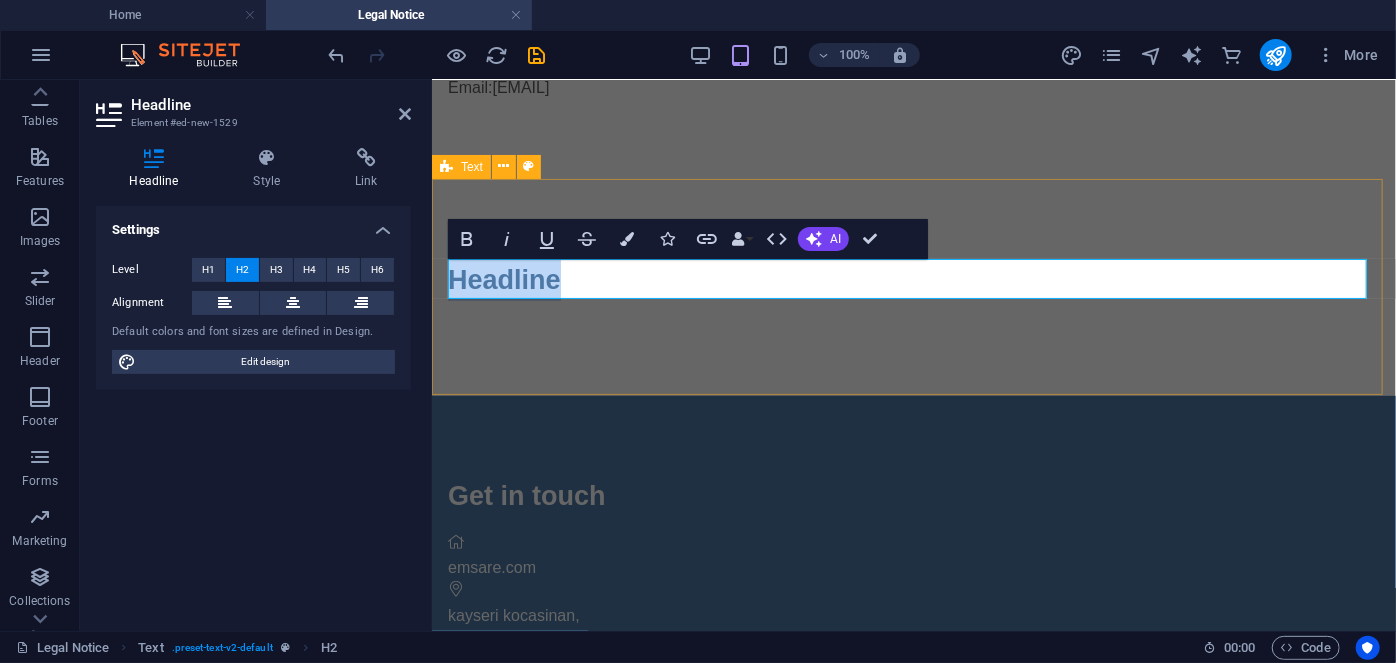 type 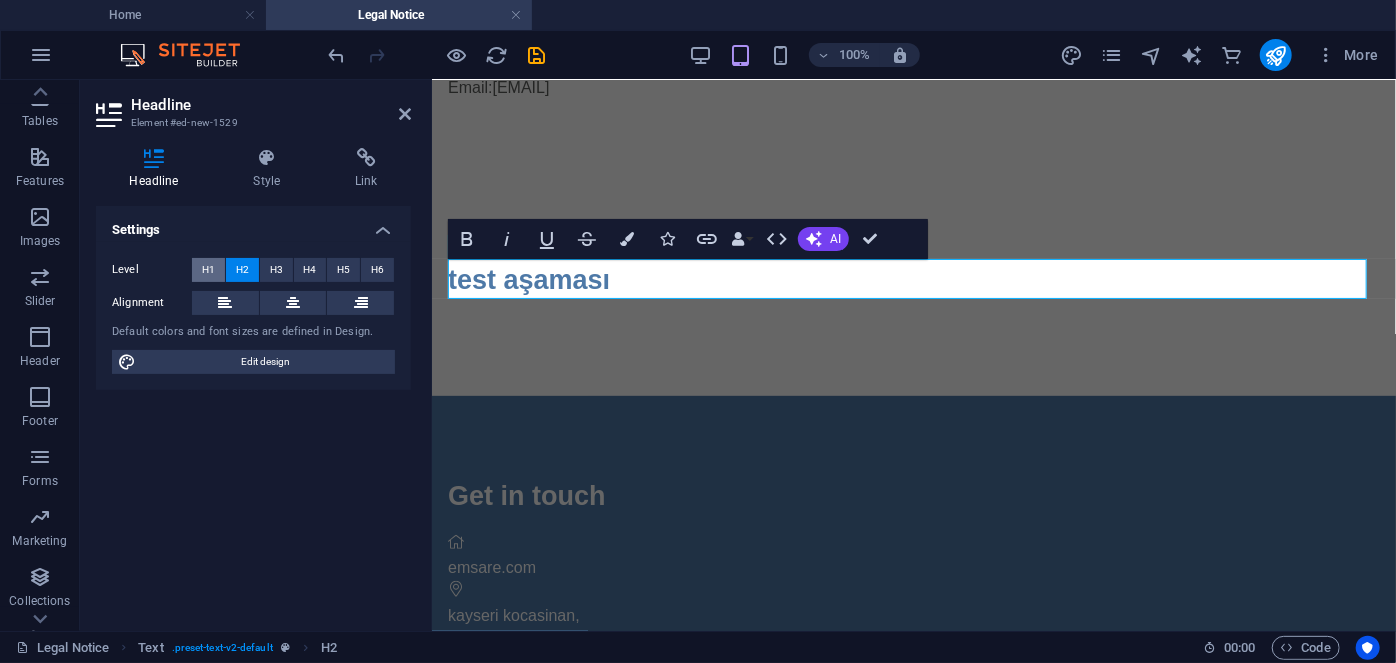 click on "H1" at bounding box center [208, 270] 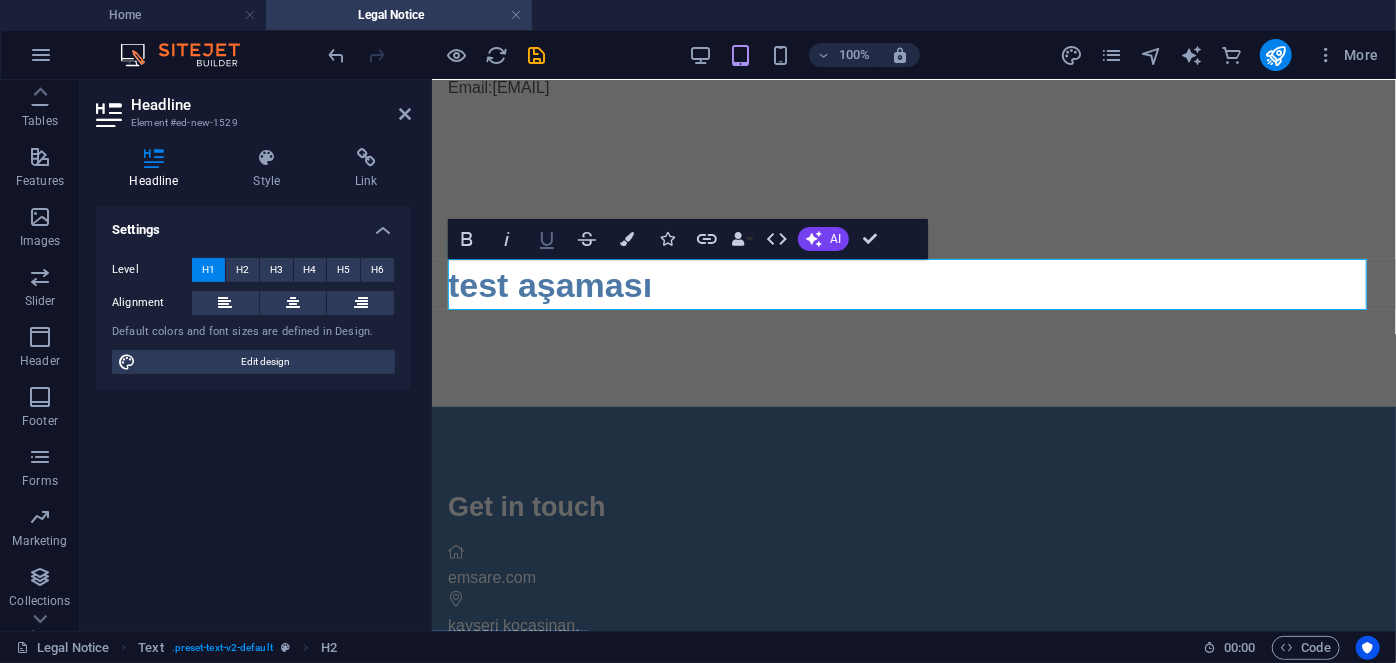 click 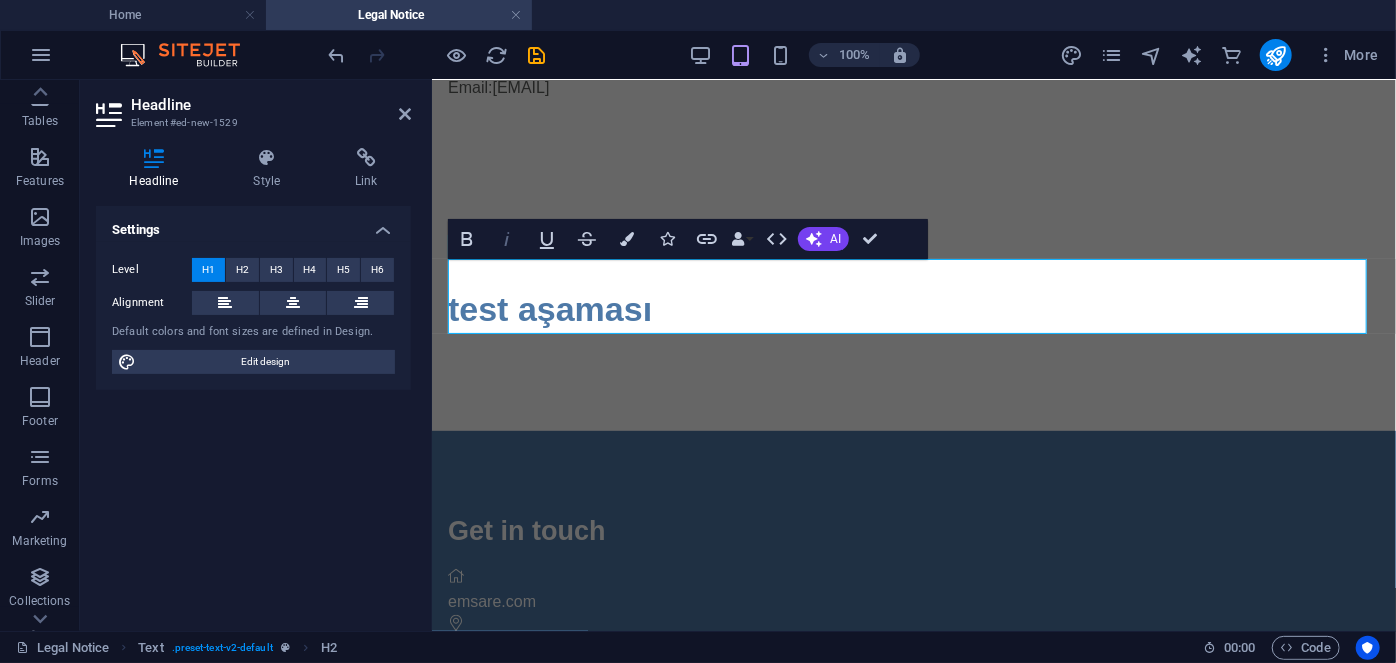 click on "Italic" at bounding box center (507, 239) 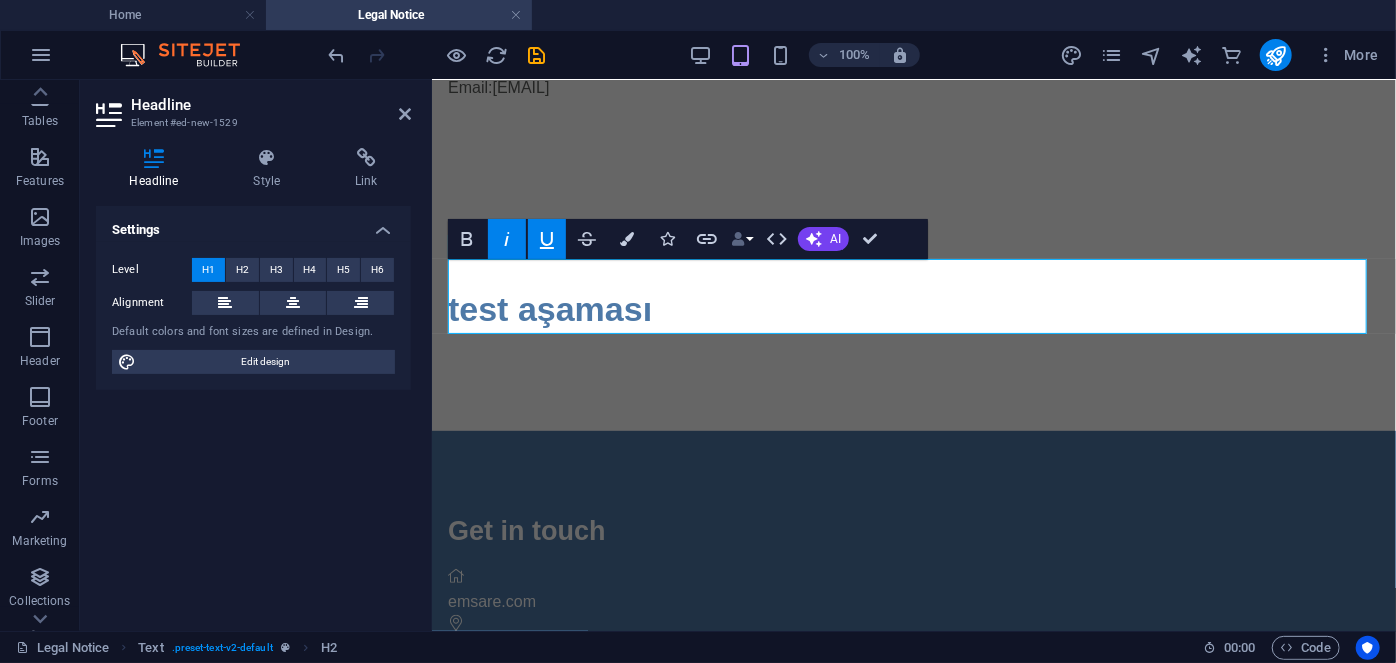 click on "Data Bindings" at bounding box center (742, 239) 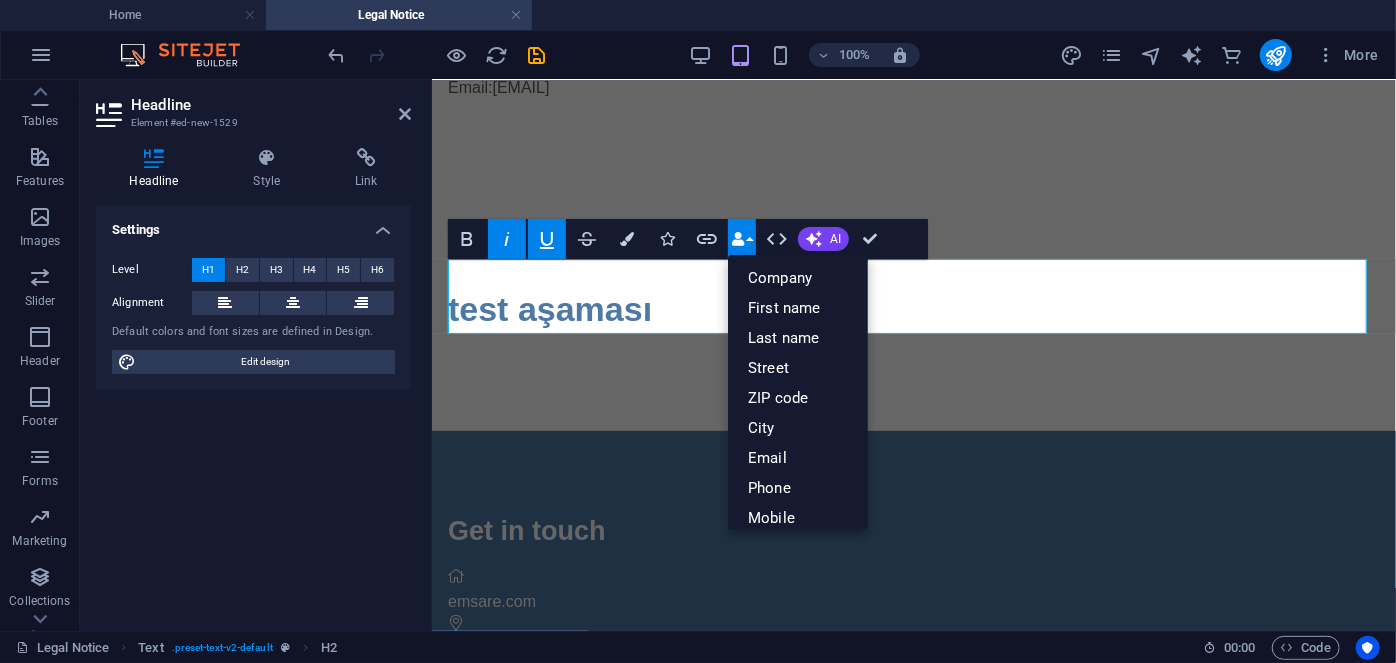 click on "Data Bindings" at bounding box center [742, 239] 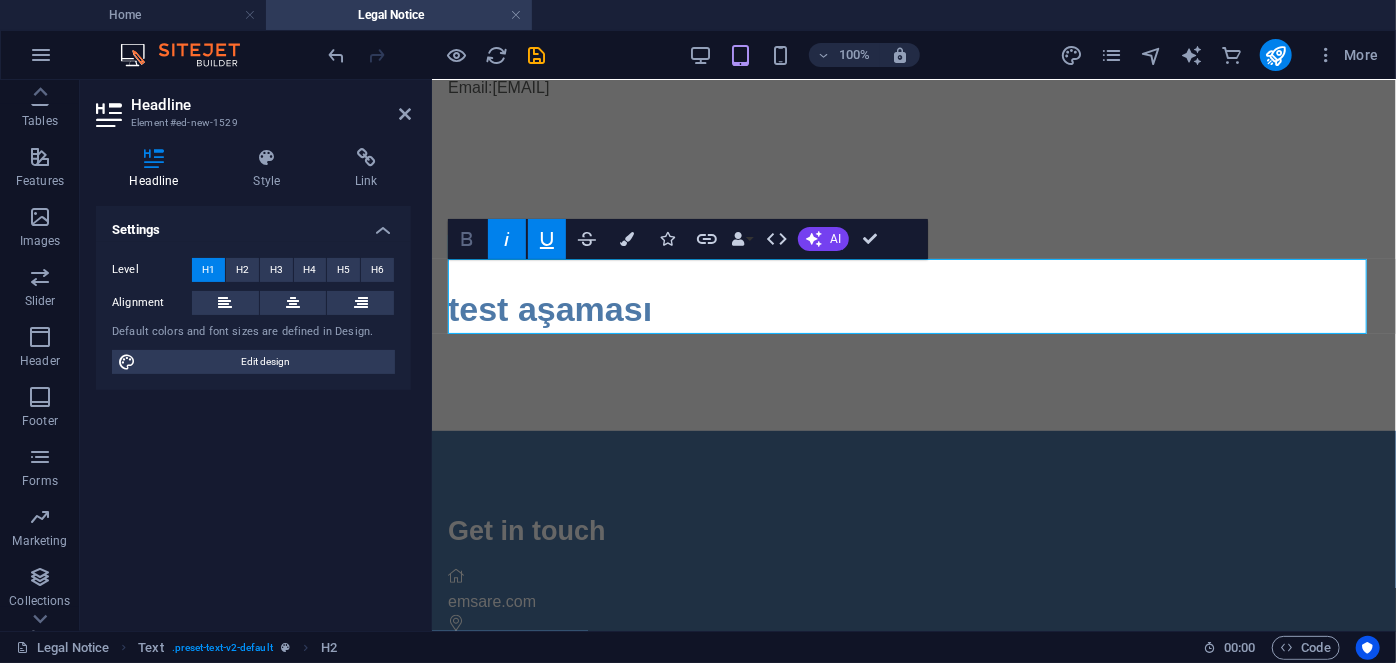 click 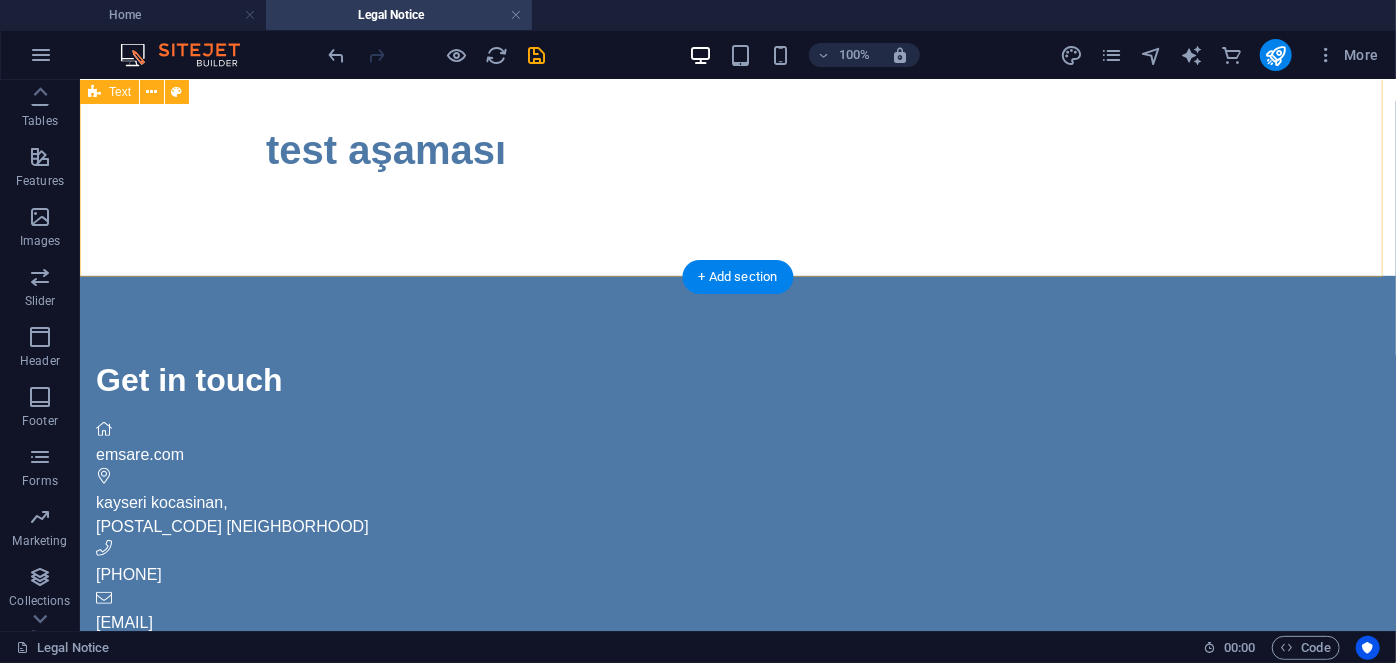 scroll, scrollTop: 486, scrollLeft: 0, axis: vertical 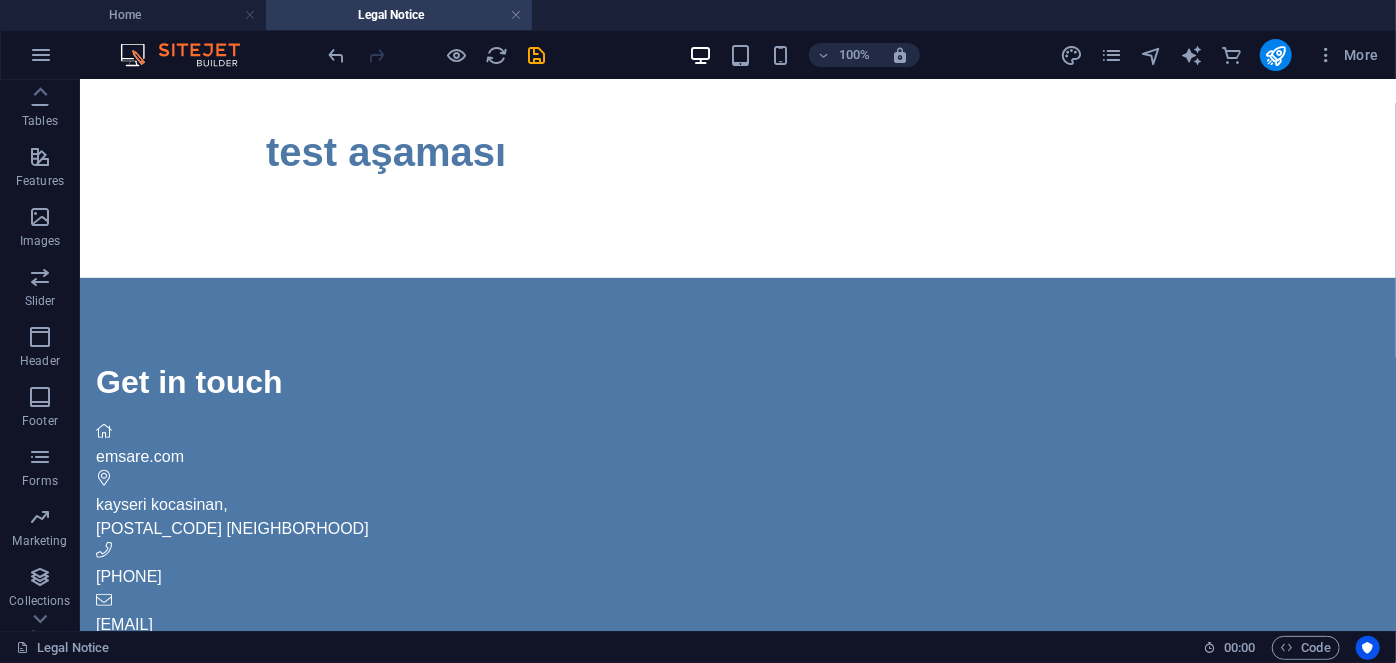 click at bounding box center (437, 55) 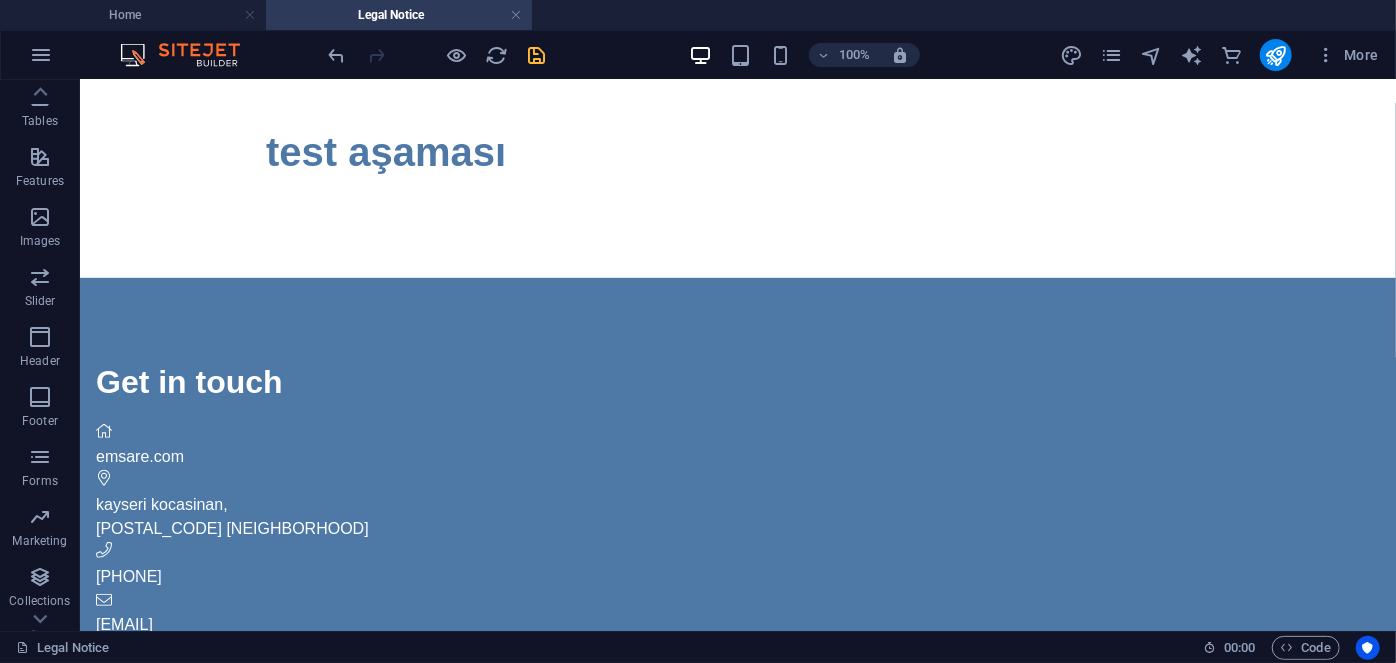 click at bounding box center [537, 55] 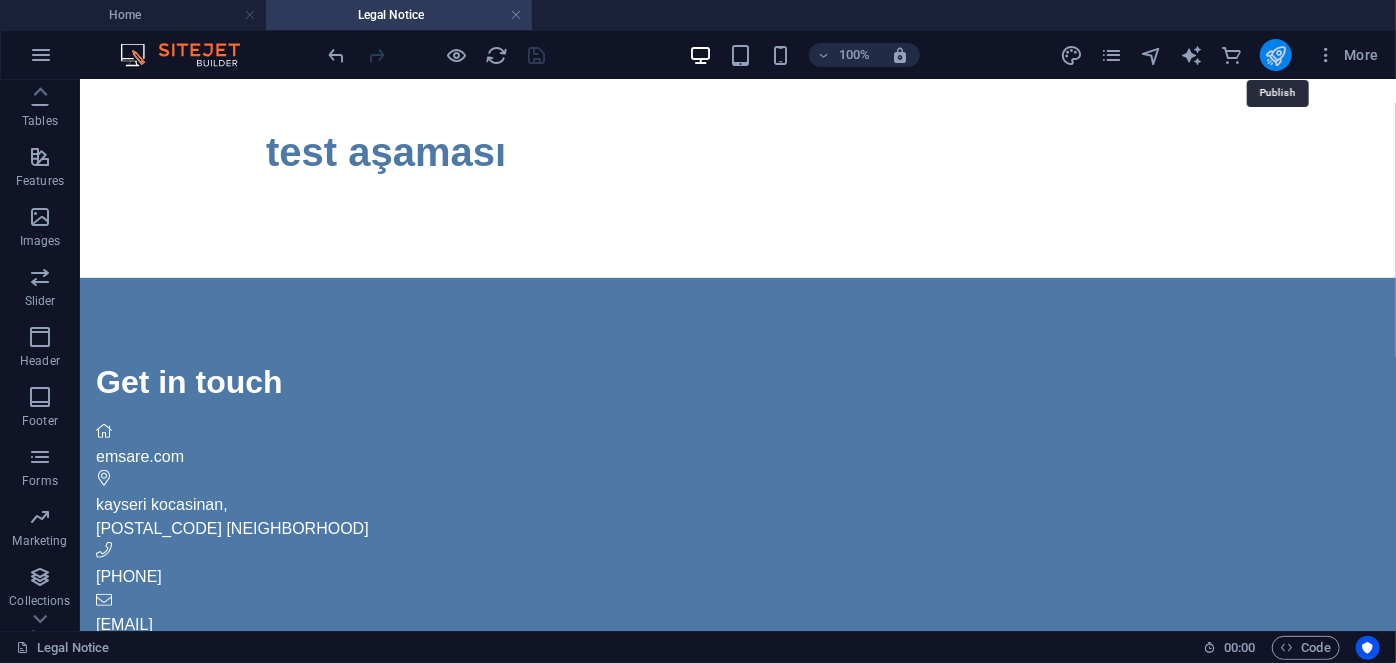 click at bounding box center [1275, 55] 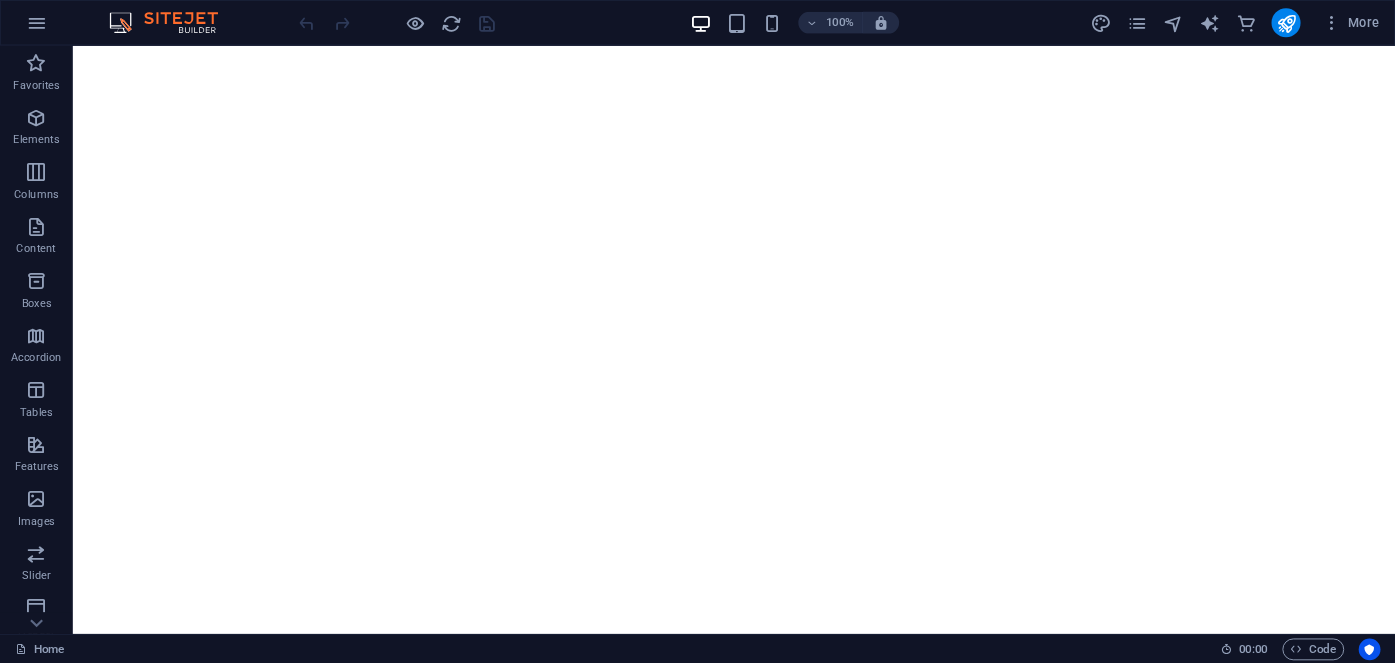 scroll, scrollTop: 0, scrollLeft: 0, axis: both 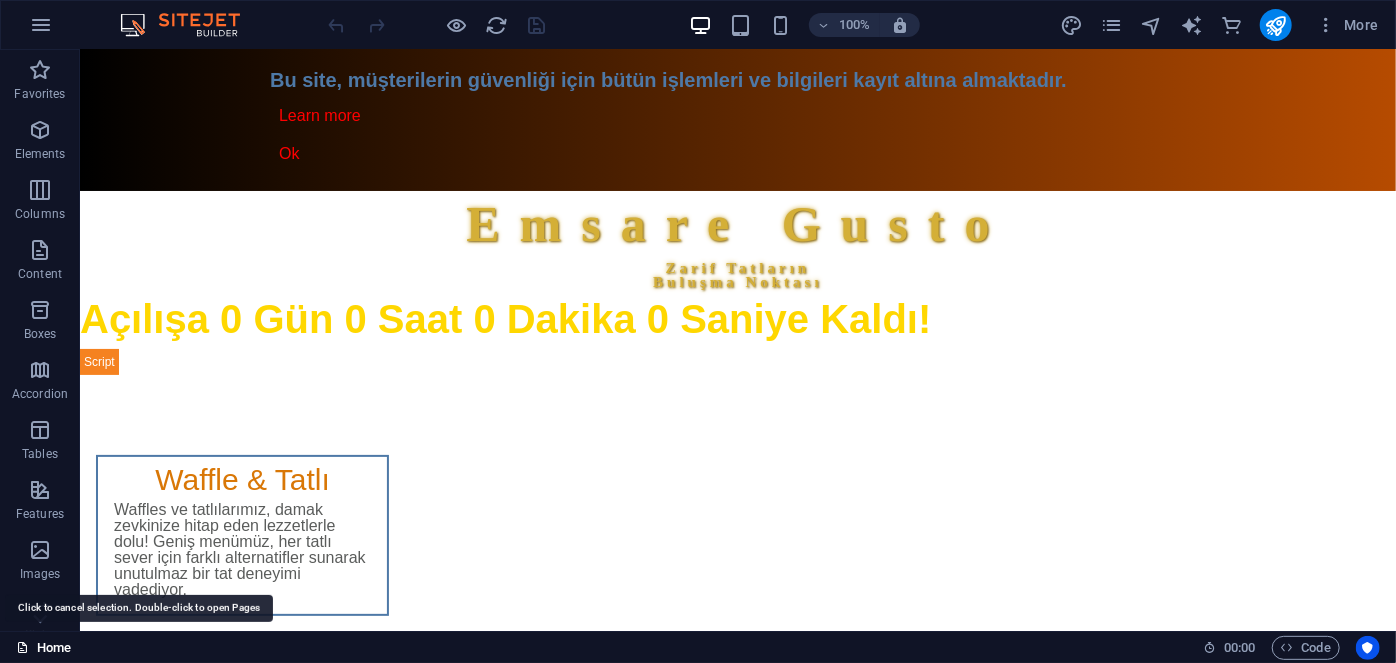 click on "Home" at bounding box center (43, 648) 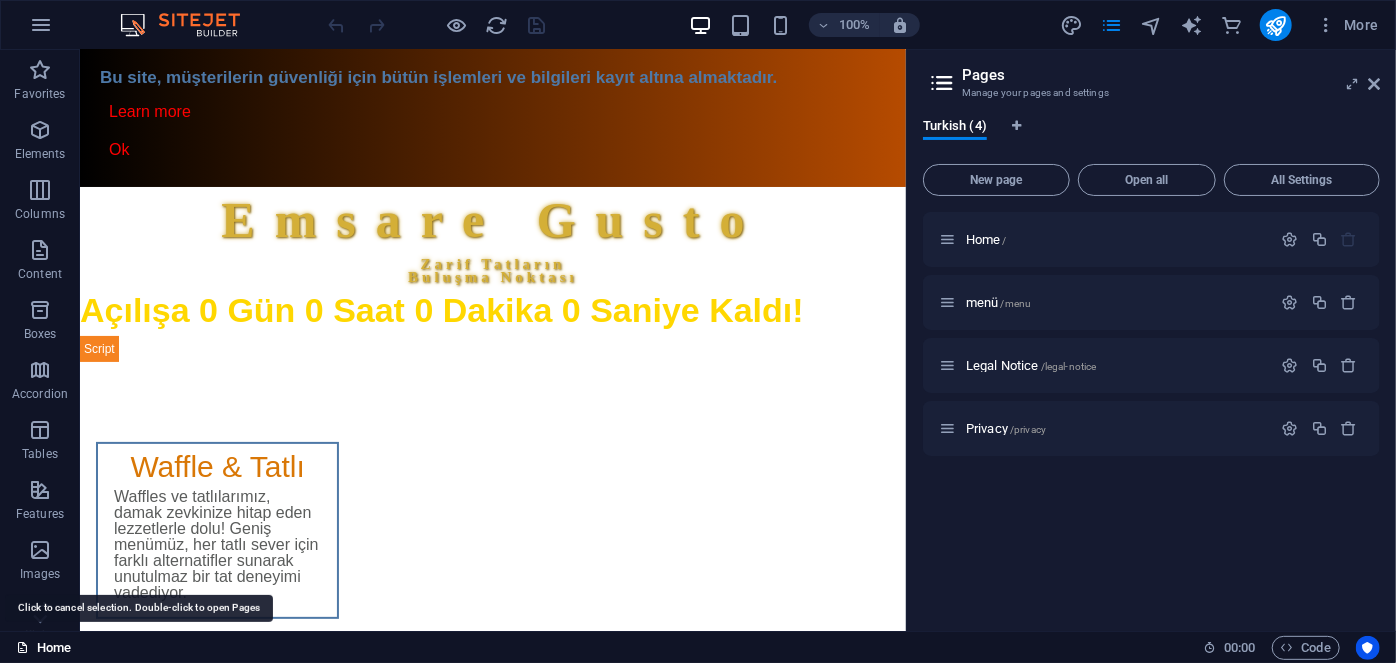 scroll, scrollTop: 0, scrollLeft: 0, axis: both 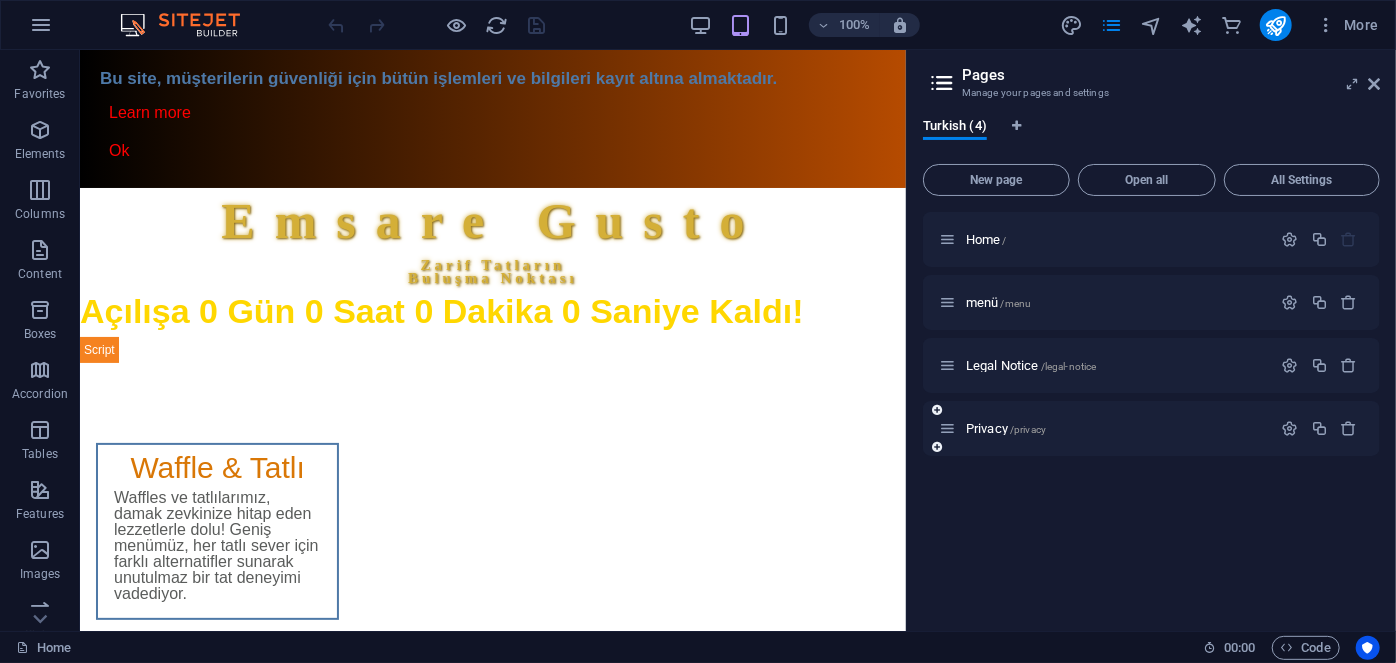click on "Privacy /privacy" at bounding box center [1105, 428] 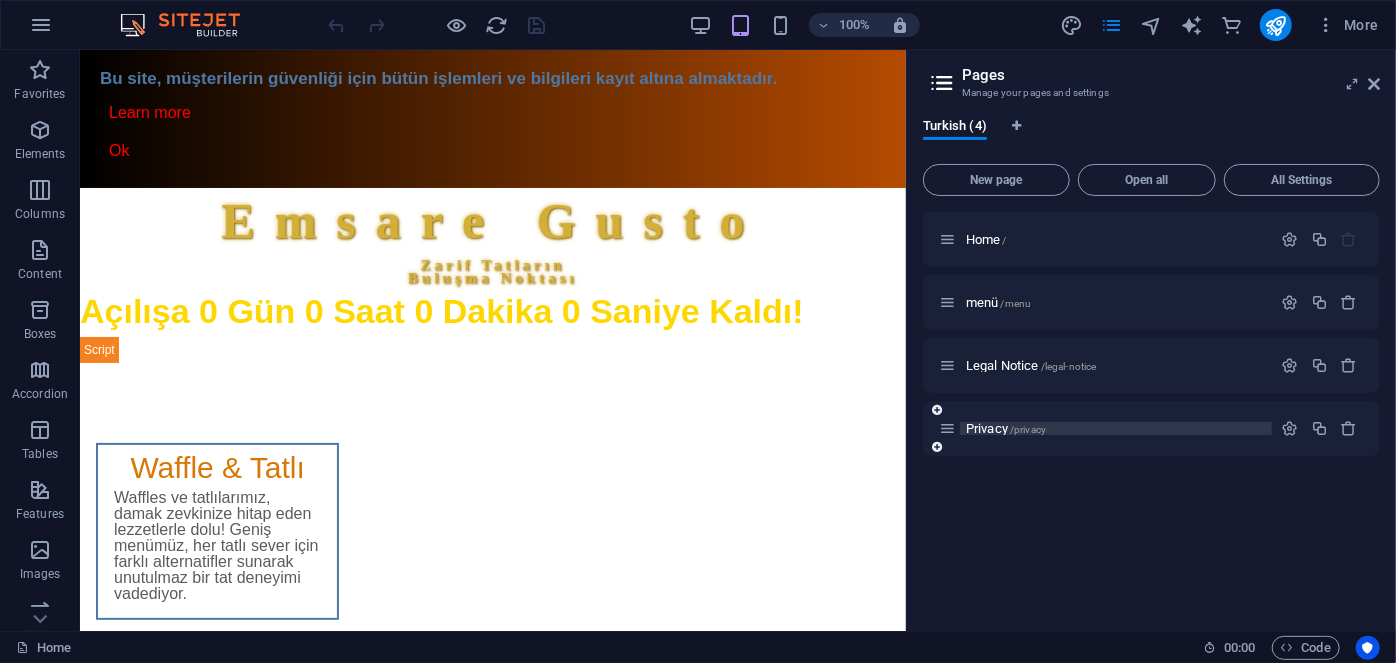 click on "Privacy /privacy" at bounding box center (1116, 428) 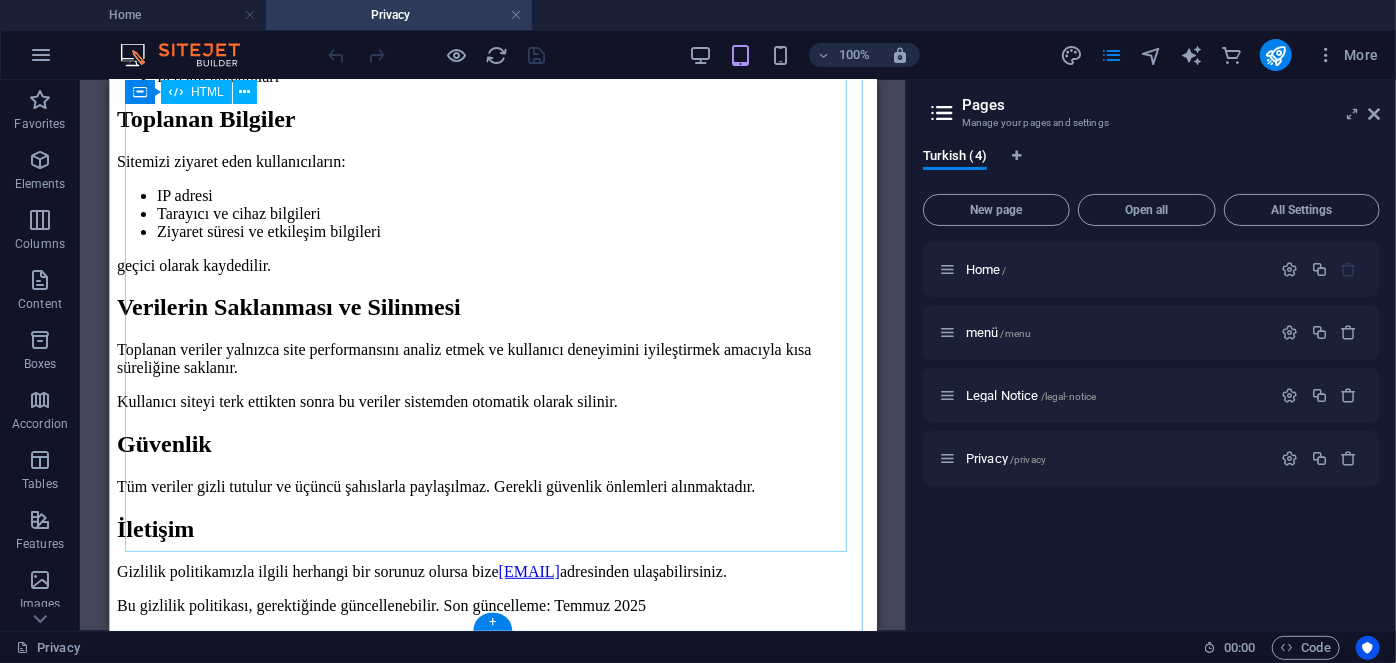 scroll, scrollTop: 0, scrollLeft: 0, axis: both 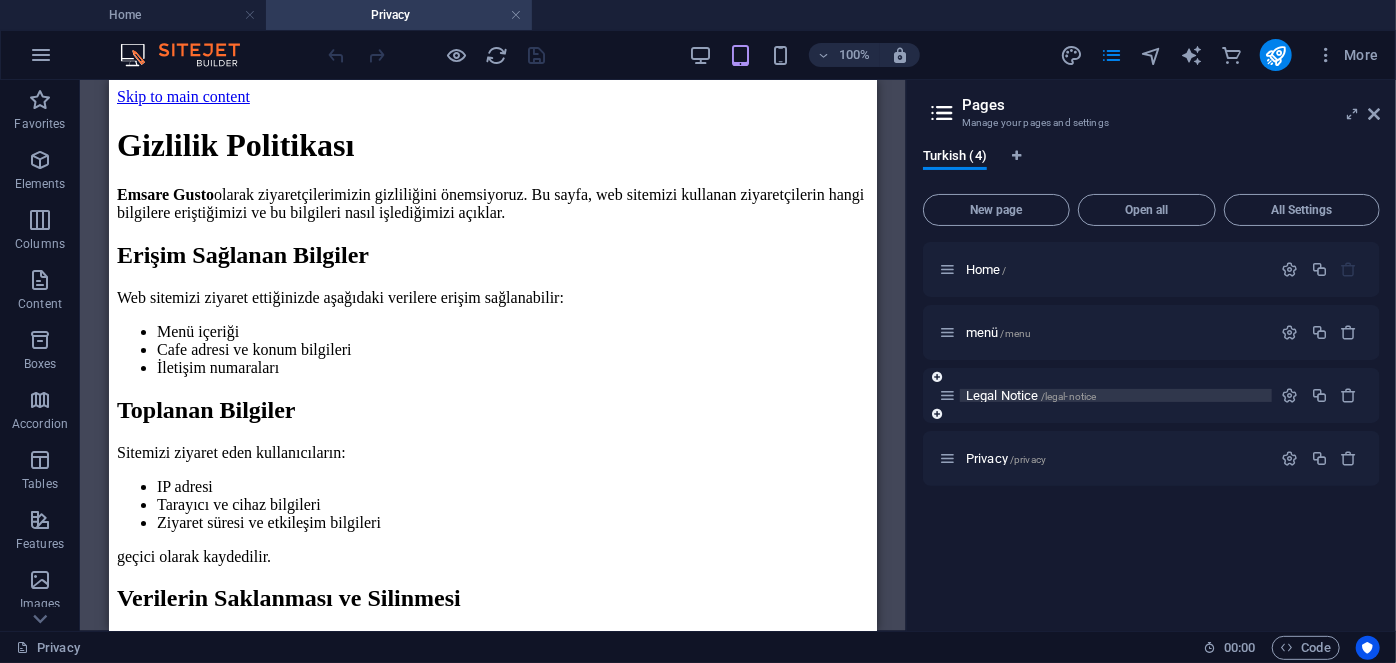 click on "Legal Notice /legal-notice" at bounding box center (1116, 395) 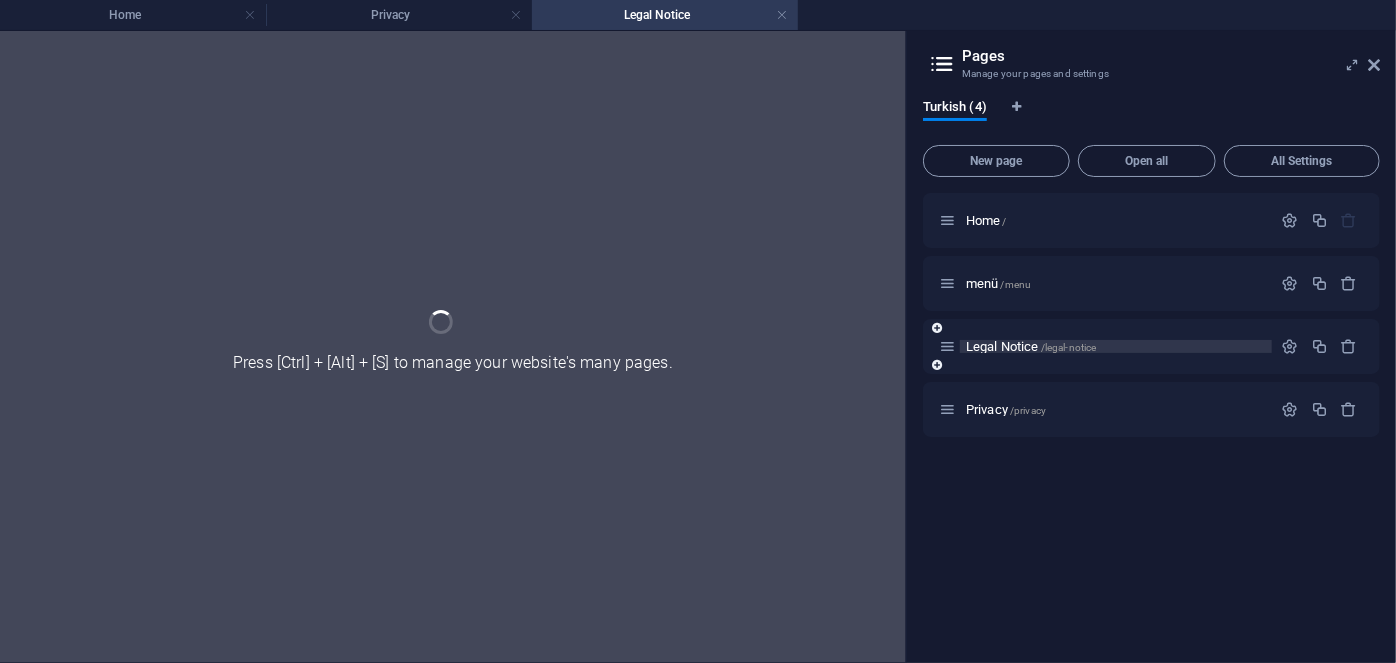 click on "Privacy /privacy" at bounding box center [1151, 409] 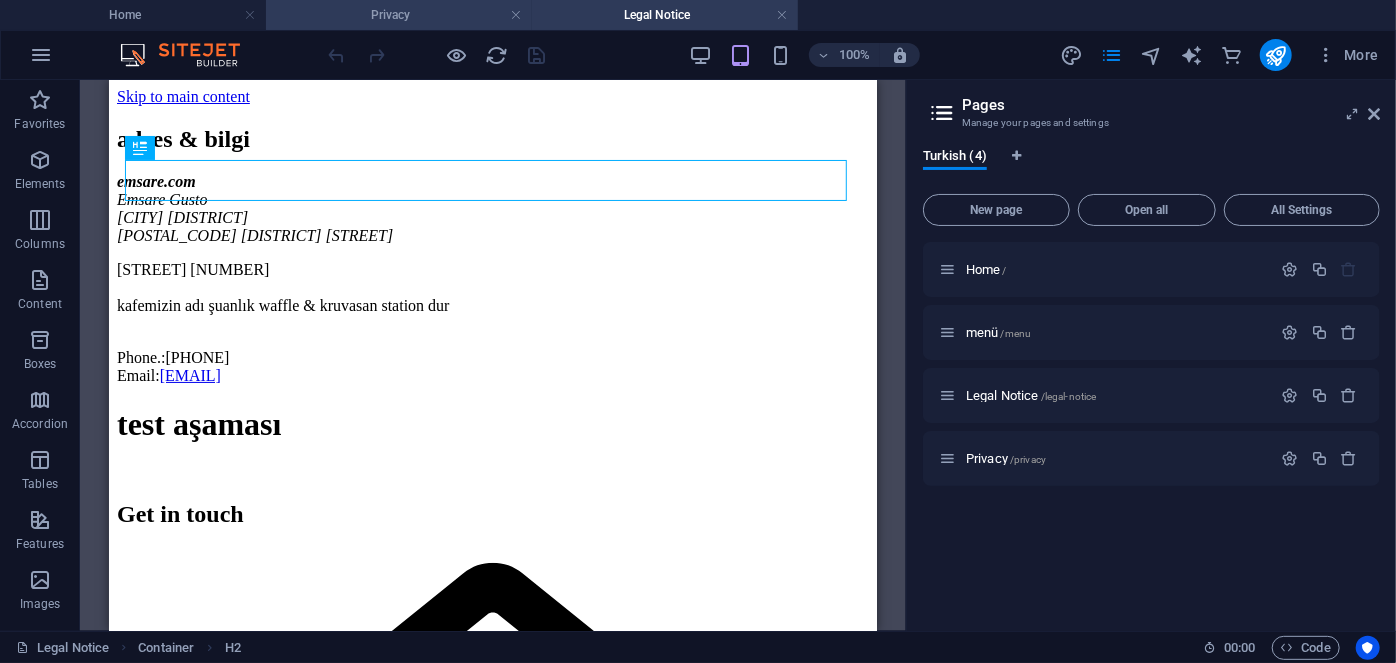 scroll, scrollTop: 0, scrollLeft: 0, axis: both 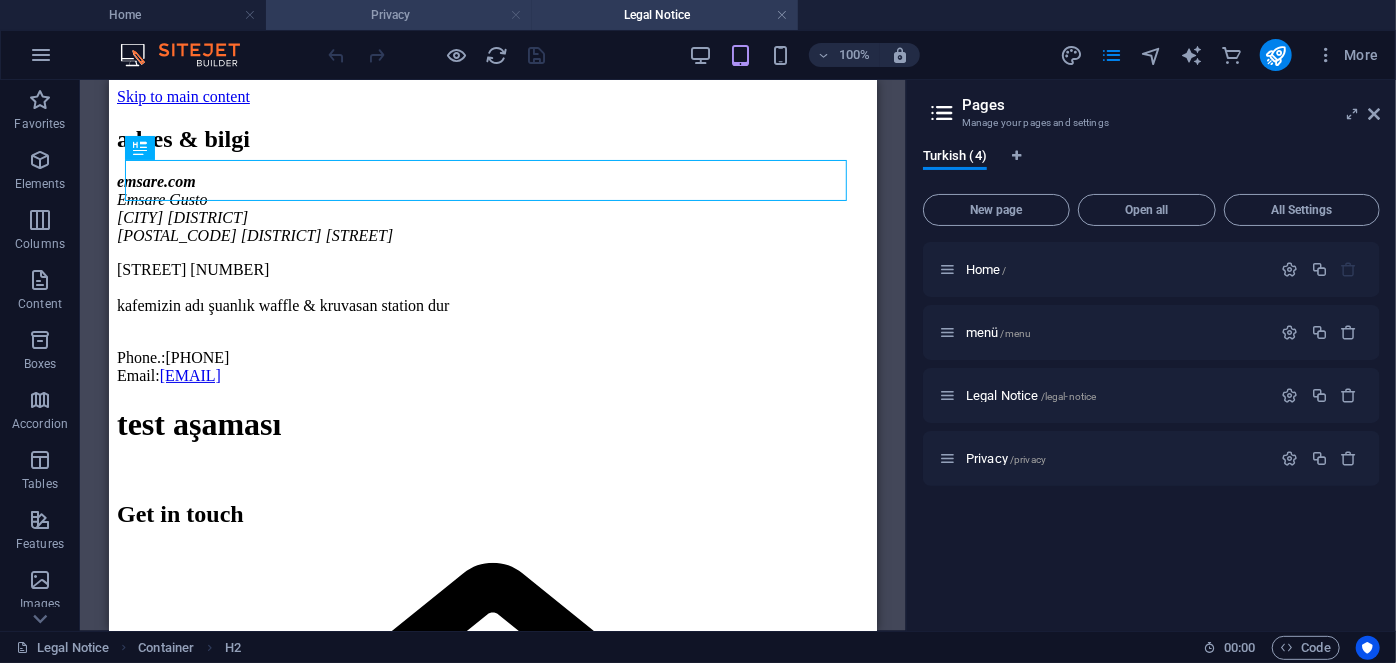 click at bounding box center (516, 15) 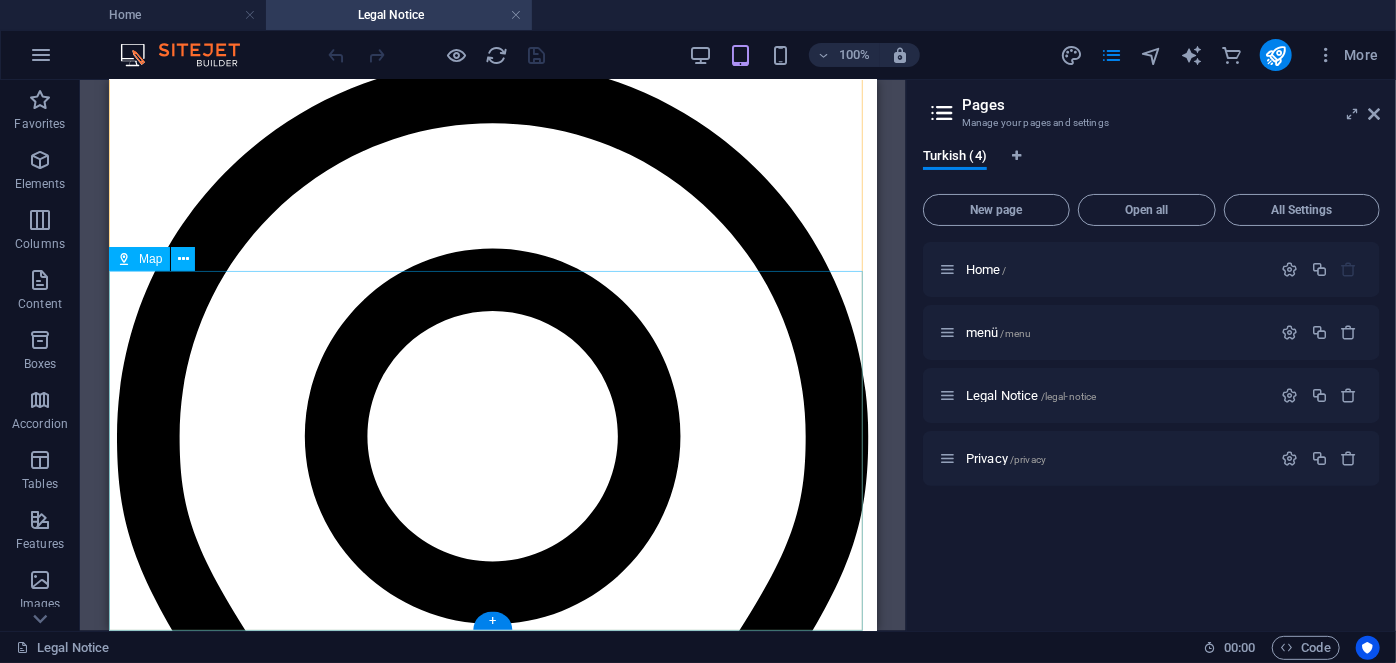 scroll, scrollTop: 1230, scrollLeft: 0, axis: vertical 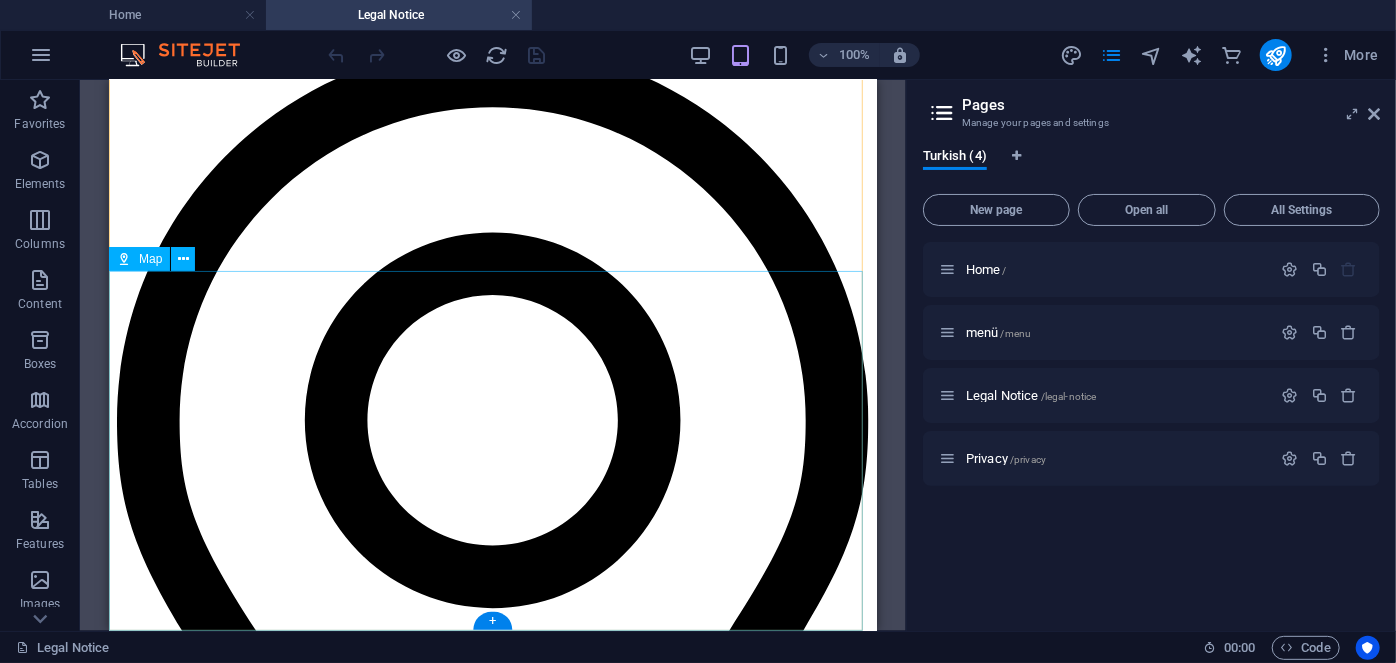 click at bounding box center [492, 3898] 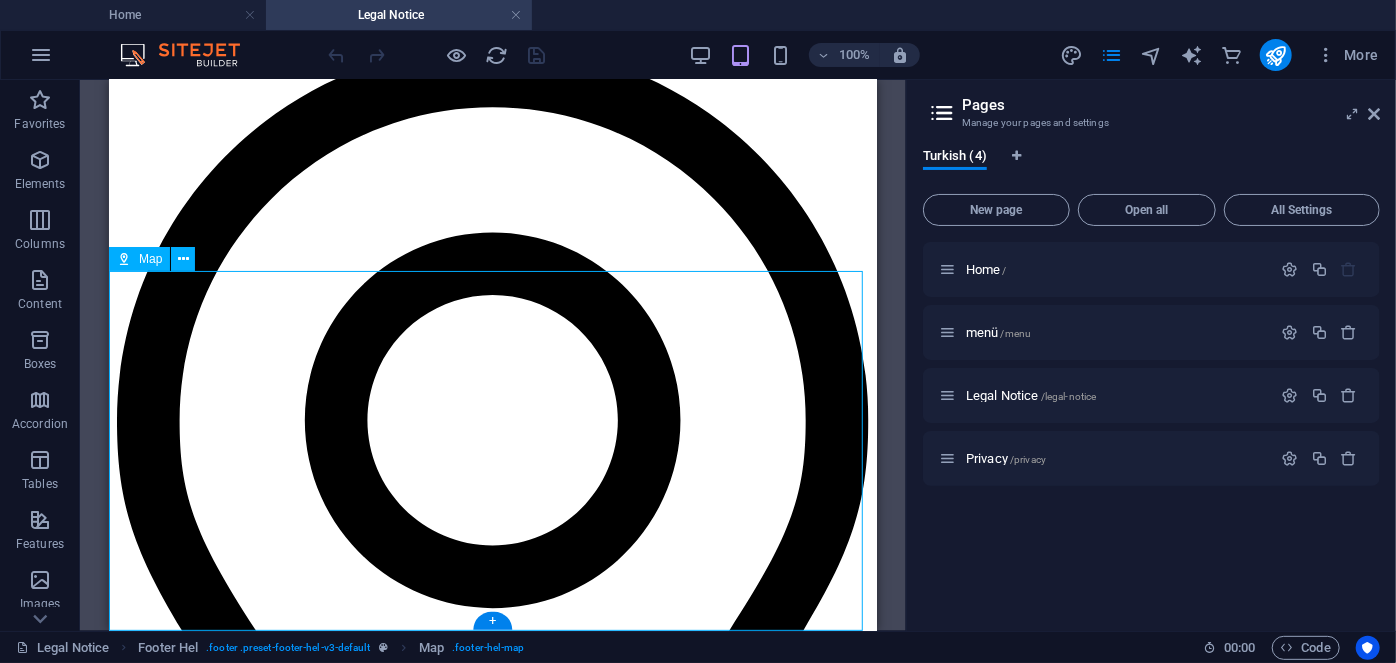 click at bounding box center [492, 3898] 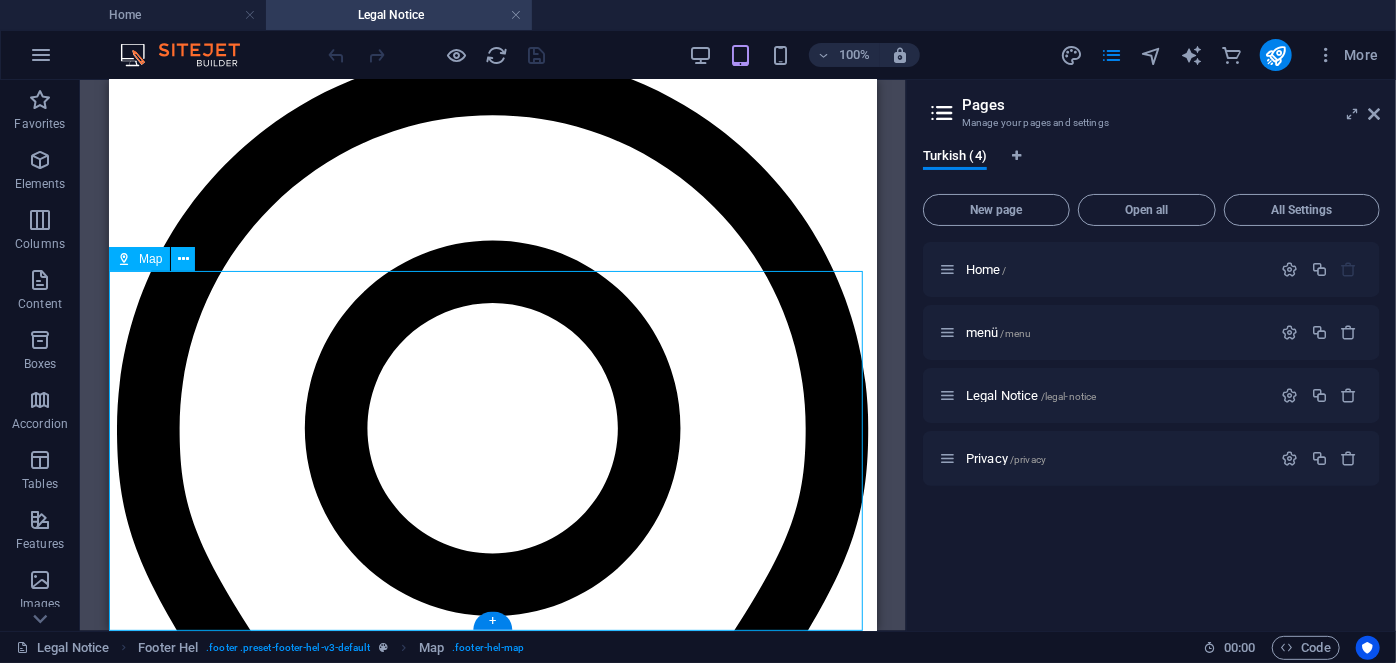 select on "2" 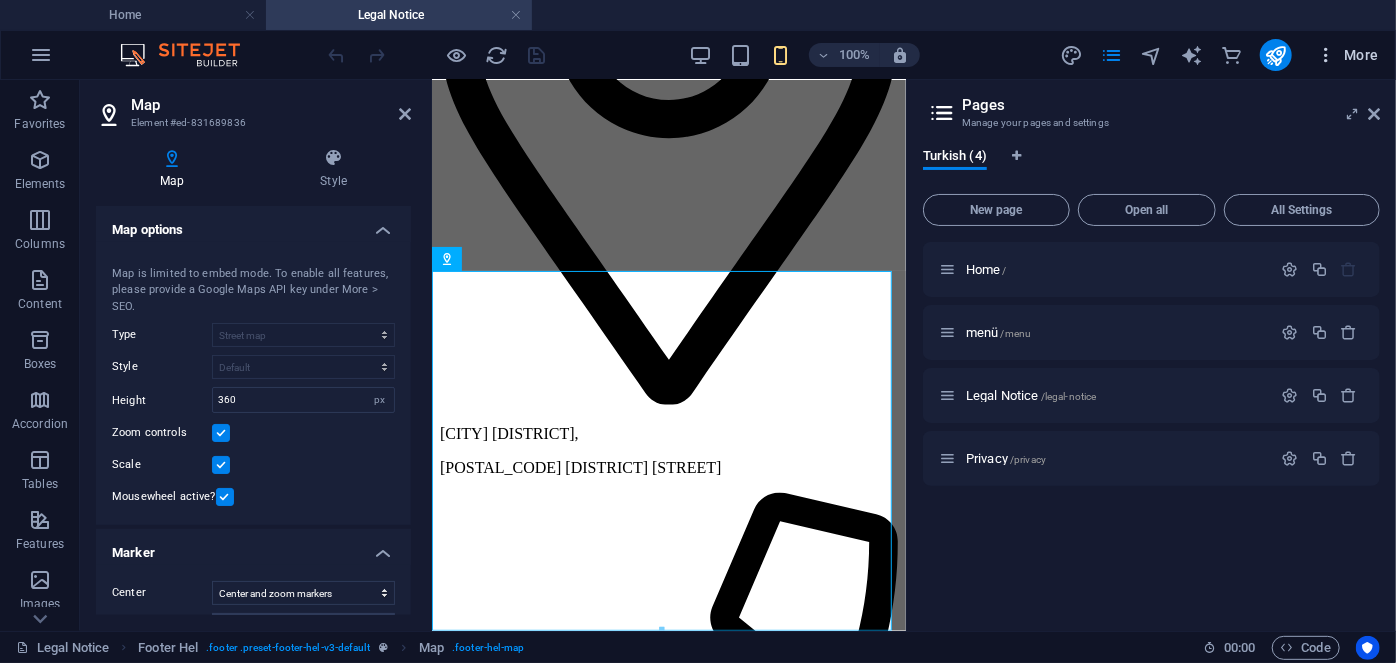 click at bounding box center (1326, 55) 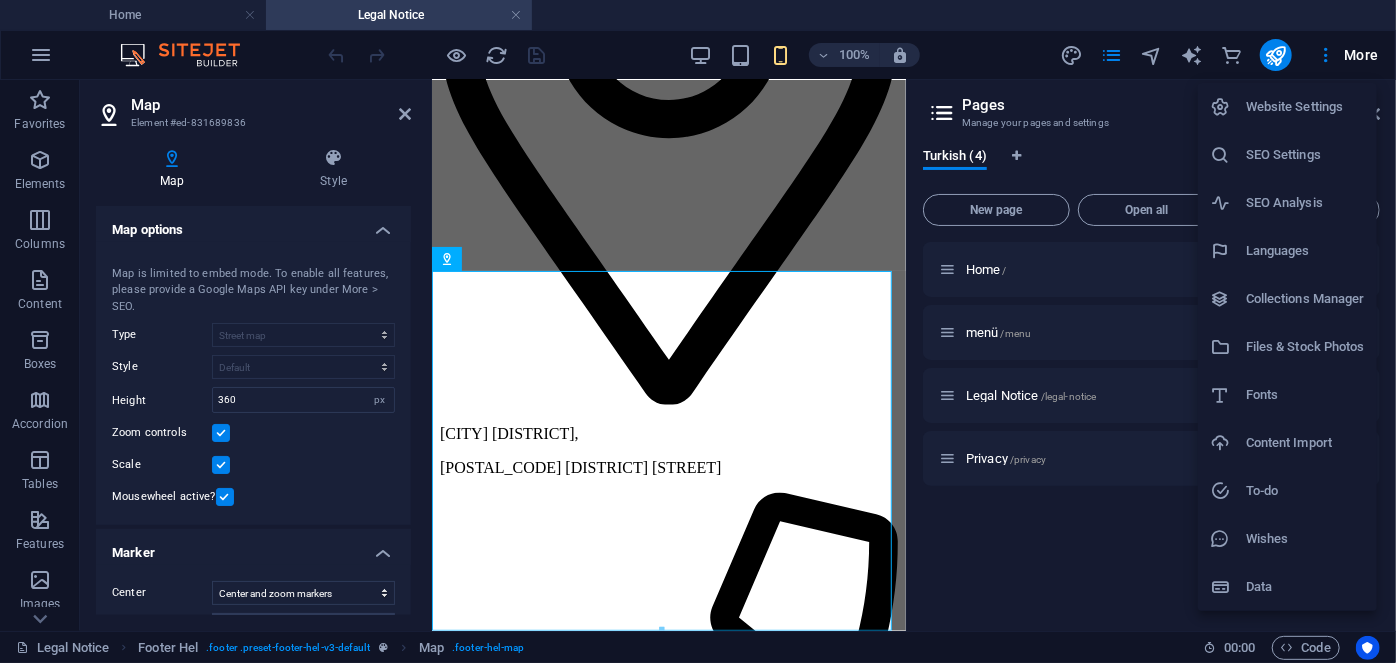 click on "Website Settings" at bounding box center [1305, 107] 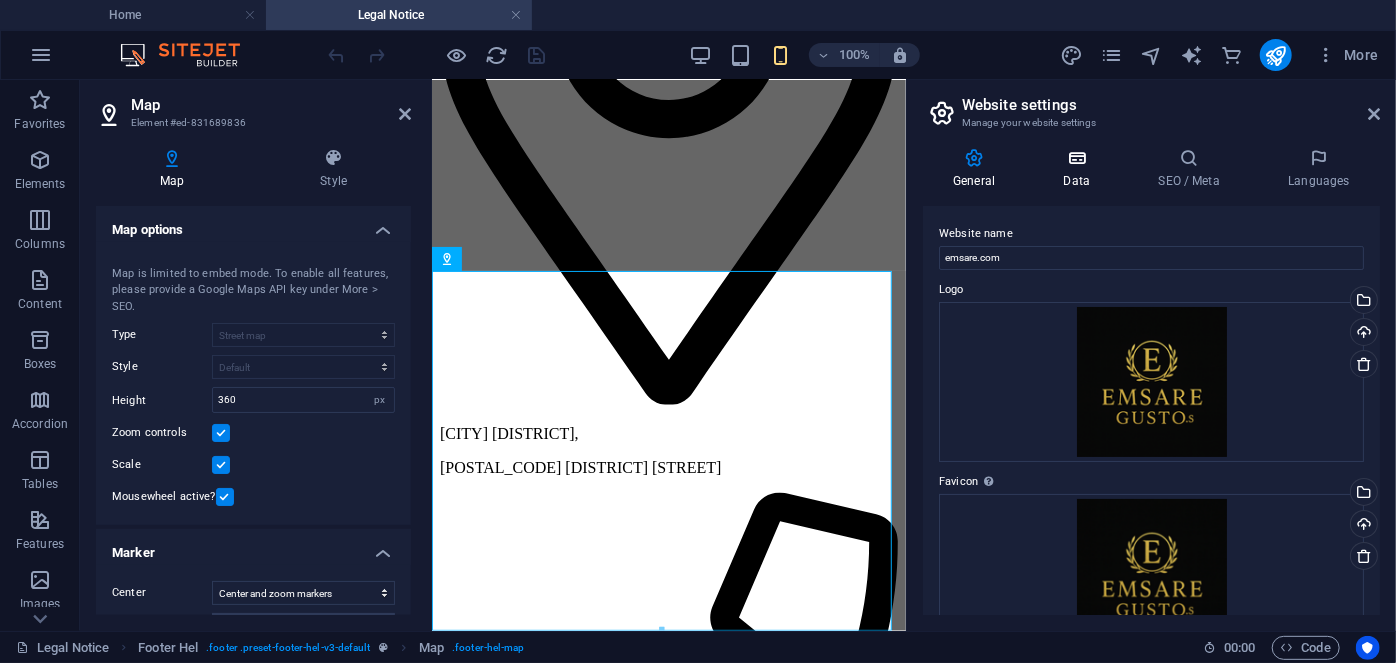 click on "Data" at bounding box center (1080, 169) 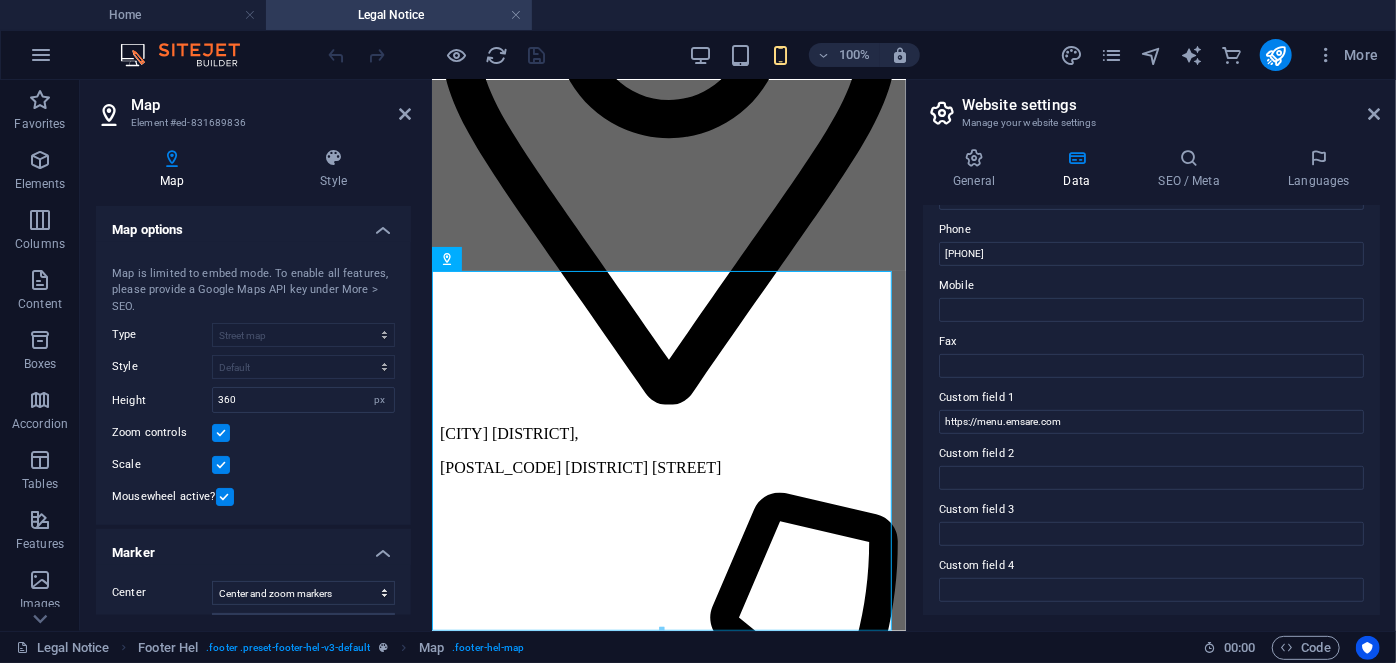 scroll, scrollTop: 363, scrollLeft: 0, axis: vertical 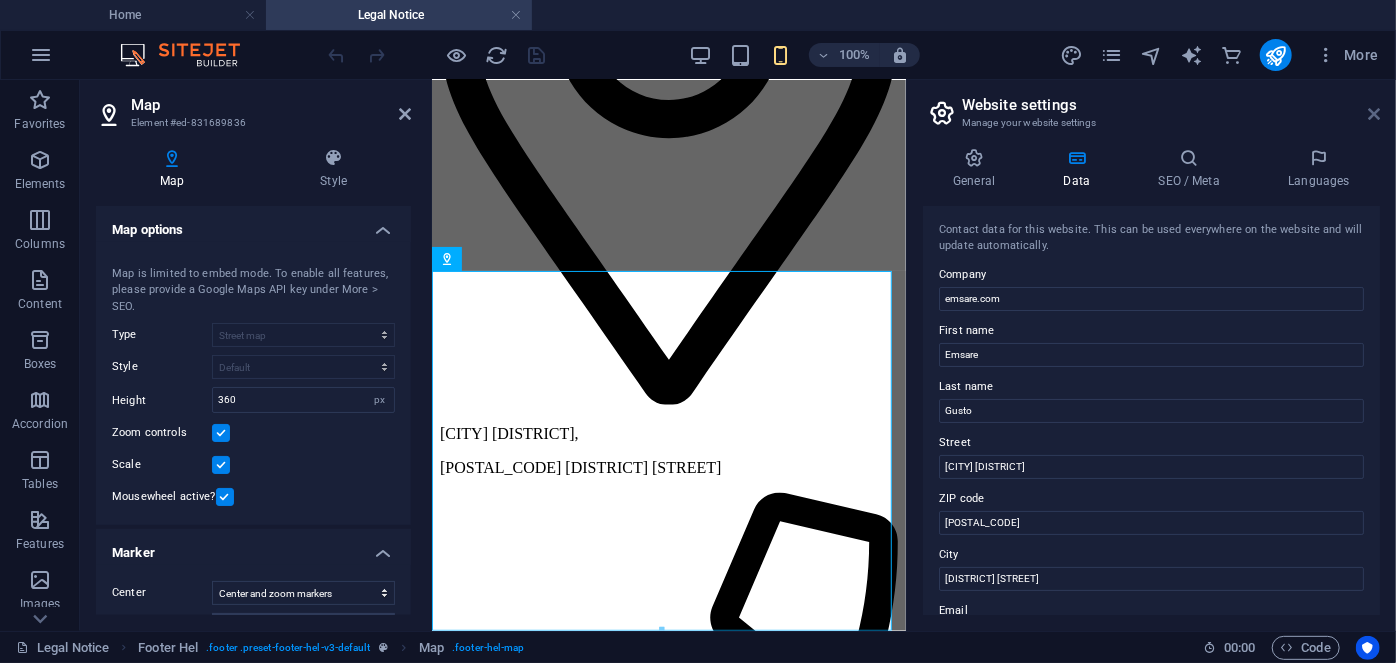 click at bounding box center [1374, 114] 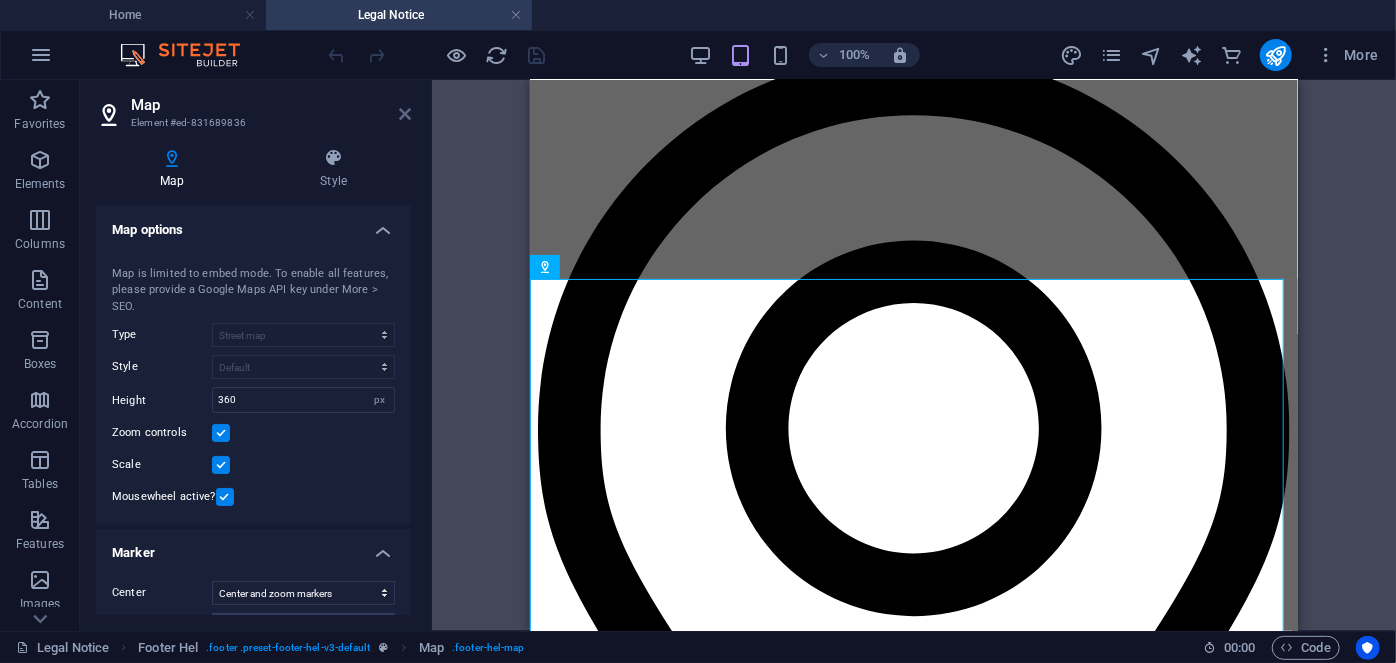 click at bounding box center (405, 114) 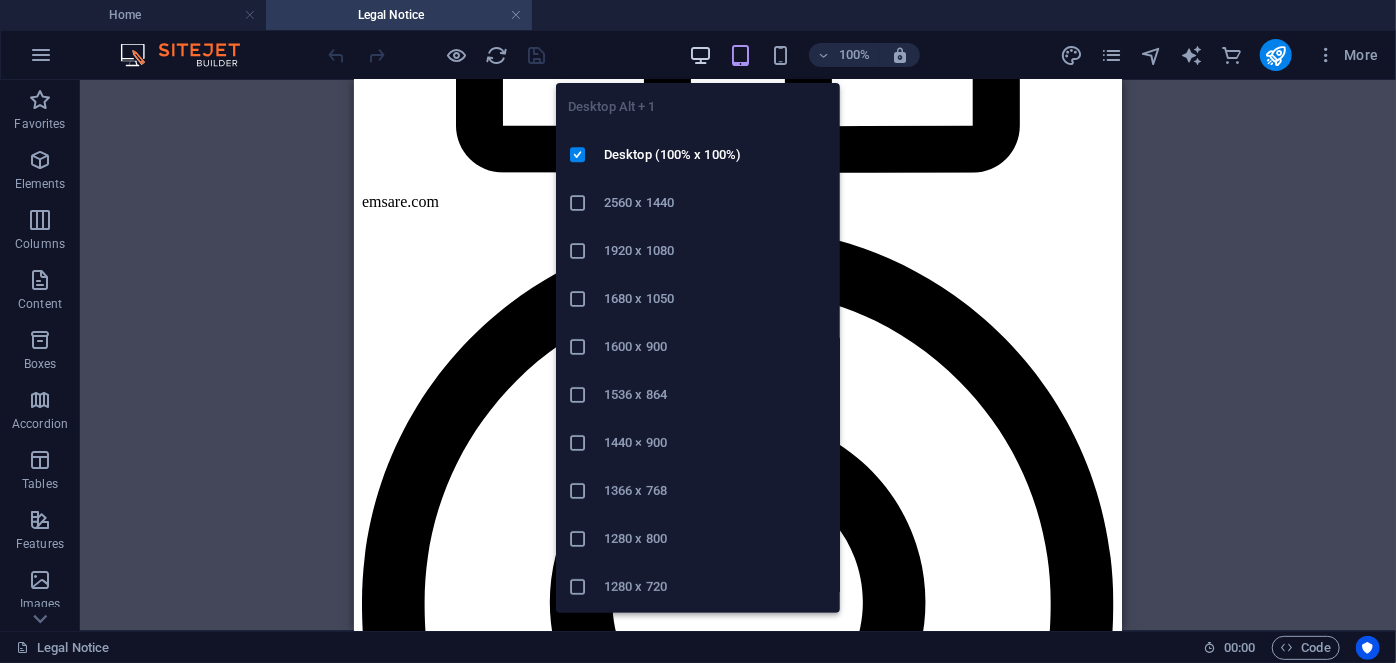 click at bounding box center [700, 55] 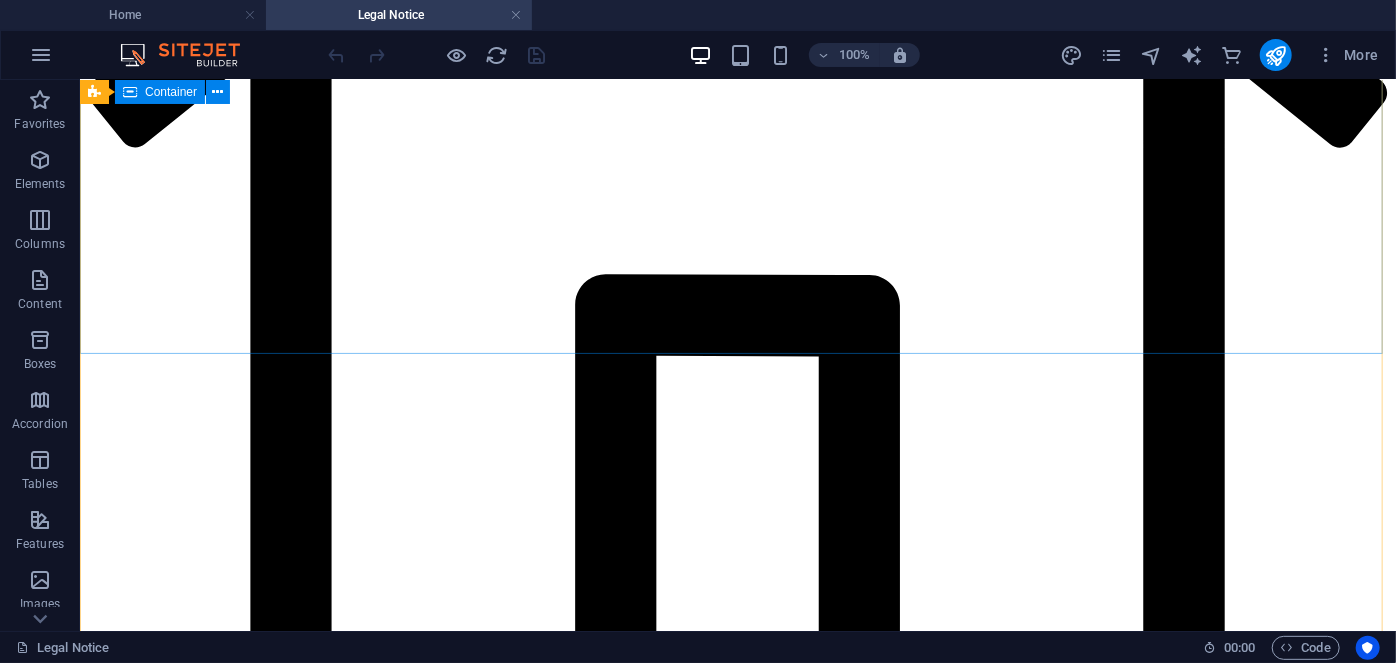 scroll, scrollTop: 1032, scrollLeft: 0, axis: vertical 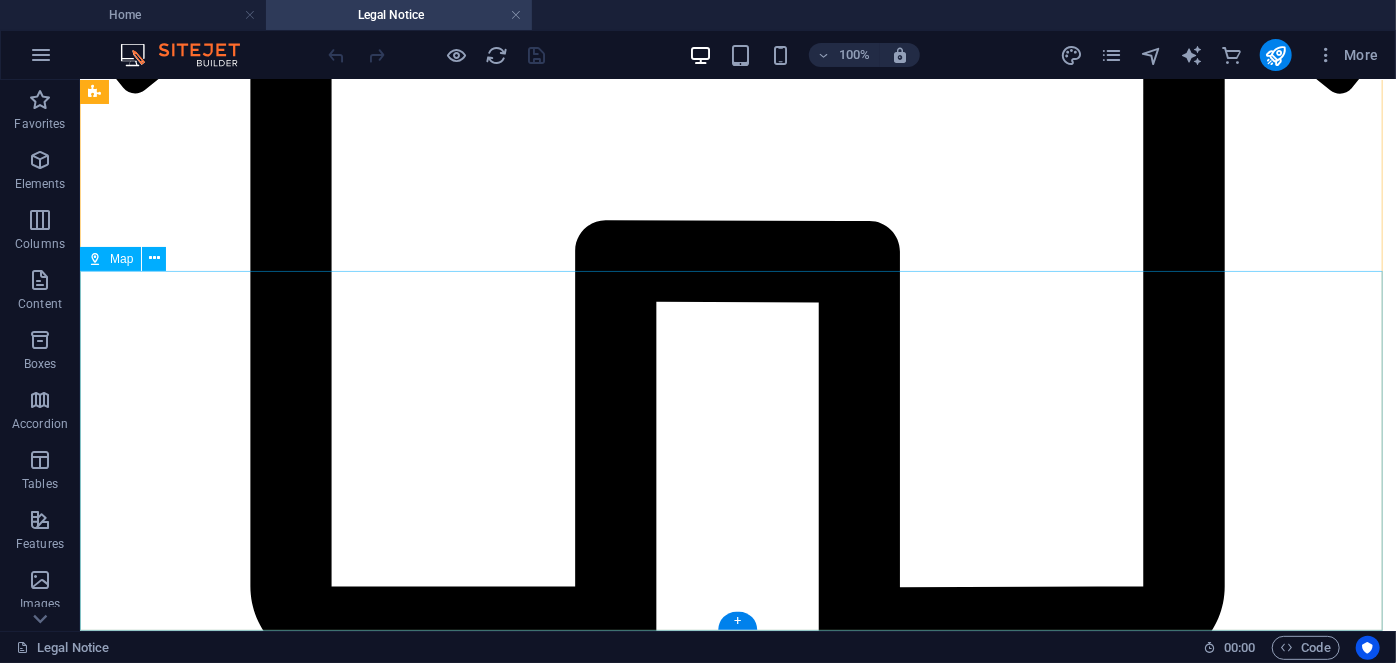 click on "Get in touch emsare.com kayseri kocasinan , 38280   talas tablakaya mah. 00000000000 9a64a8d020a23c1d6acd8624258438@cpanel.local Legal Notice  |  Privacy Policy   {{ 'content.forms.privacy'|trans }} Unreadable? Load new Submit" at bounding box center (737, 3050) 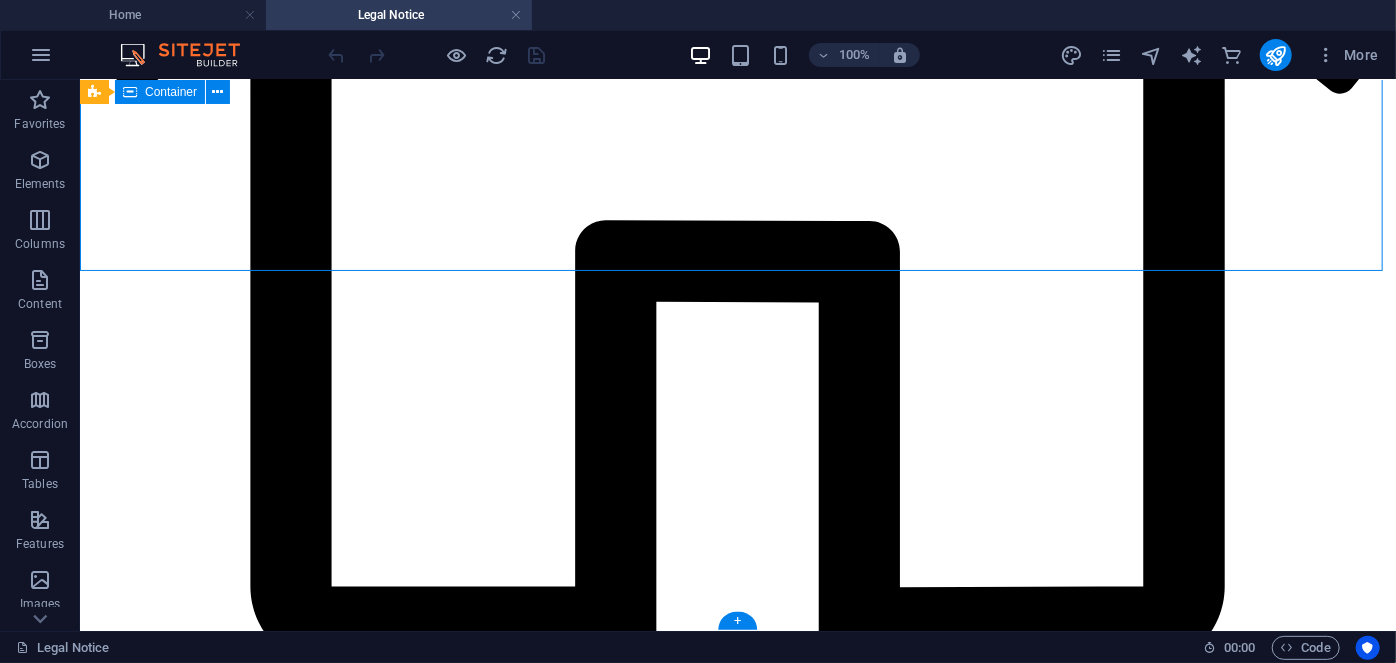 click on "Get in touch emsare.com kayseri kocasinan , 38280   talas tablakaya mah. 00000000000 9a64a8d020a23c1d6acd8624258438@cpanel.local Legal Notice  |  Privacy Policy   {{ 'content.forms.privacy'|trans }} Unreadable? Load new Submit" at bounding box center (737, 3050) 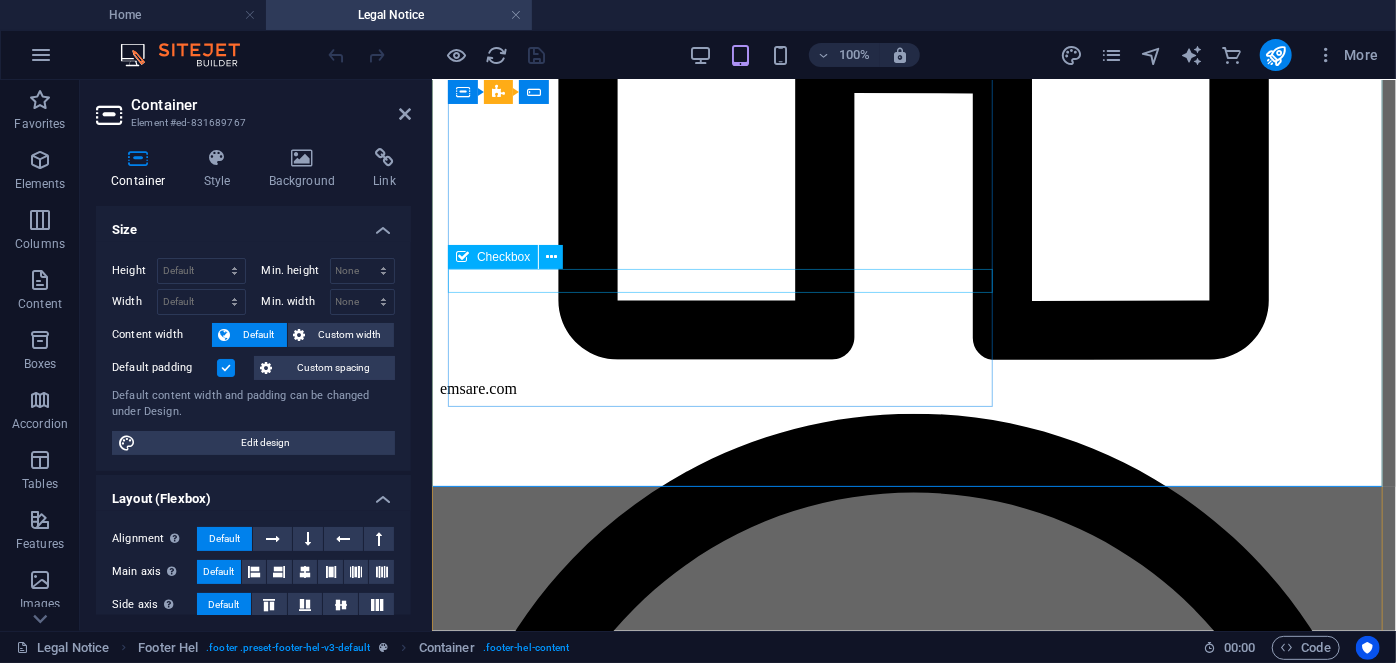 scroll, scrollTop: 1015, scrollLeft: 0, axis: vertical 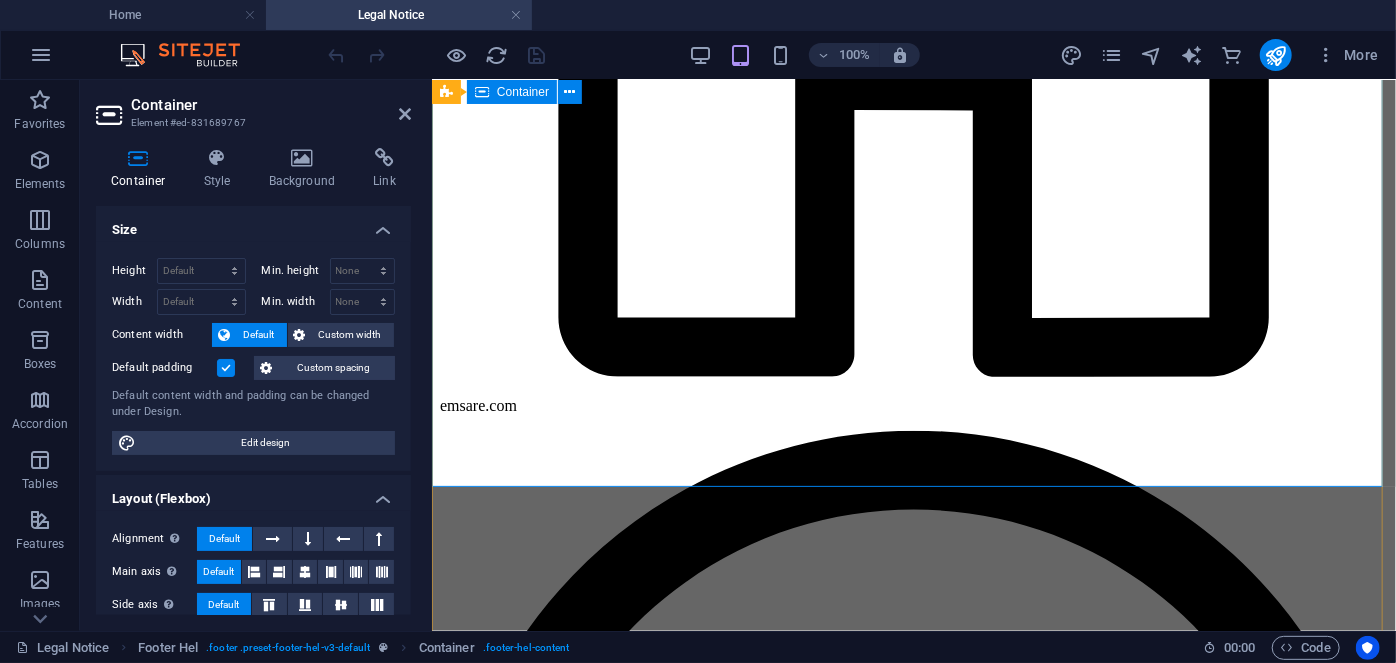 drag, startPoint x: 1158, startPoint y: 313, endPoint x: 1148, endPoint y: 302, distance: 14.866069 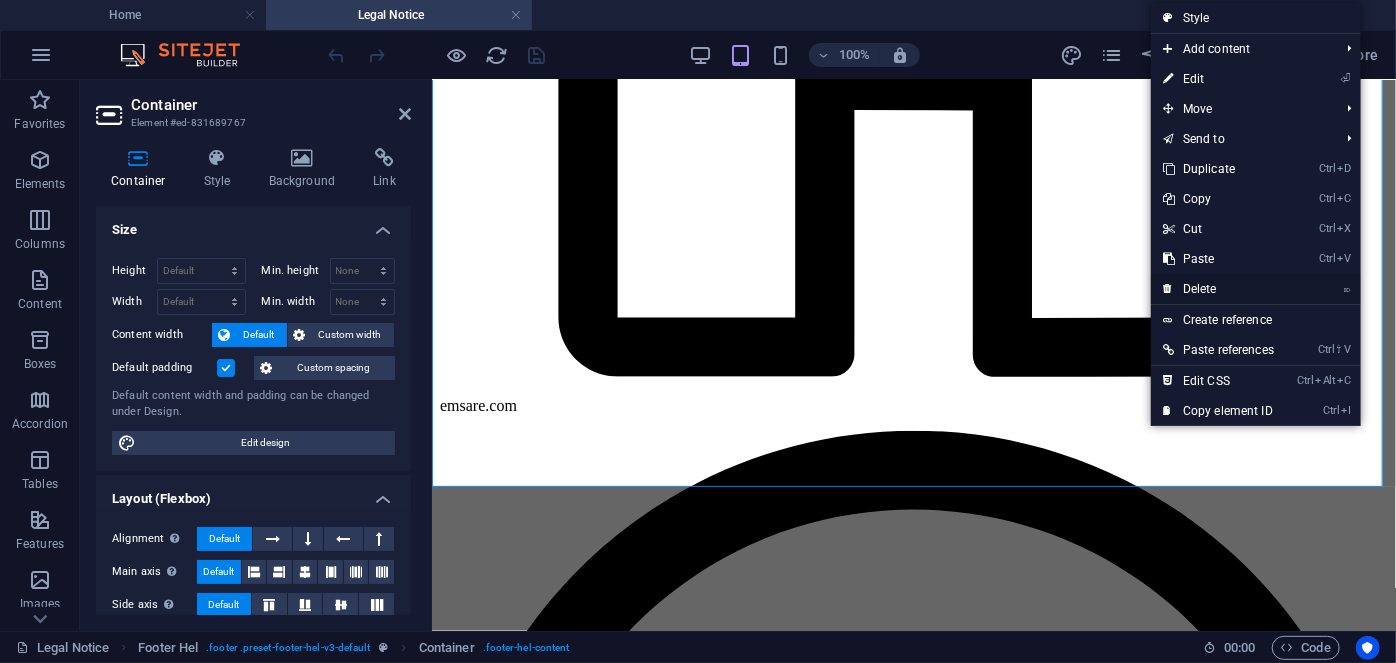 click on "⌦  Delete" at bounding box center [1218, 289] 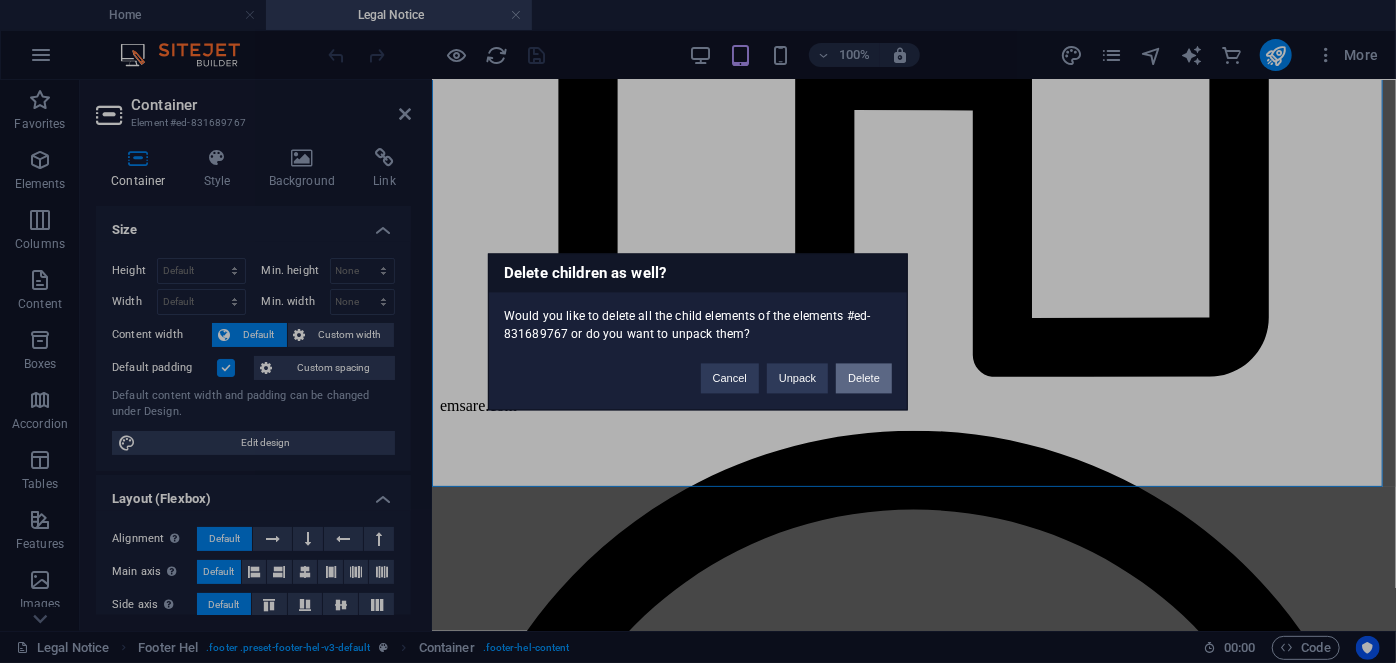 click on "Delete" at bounding box center [864, 378] 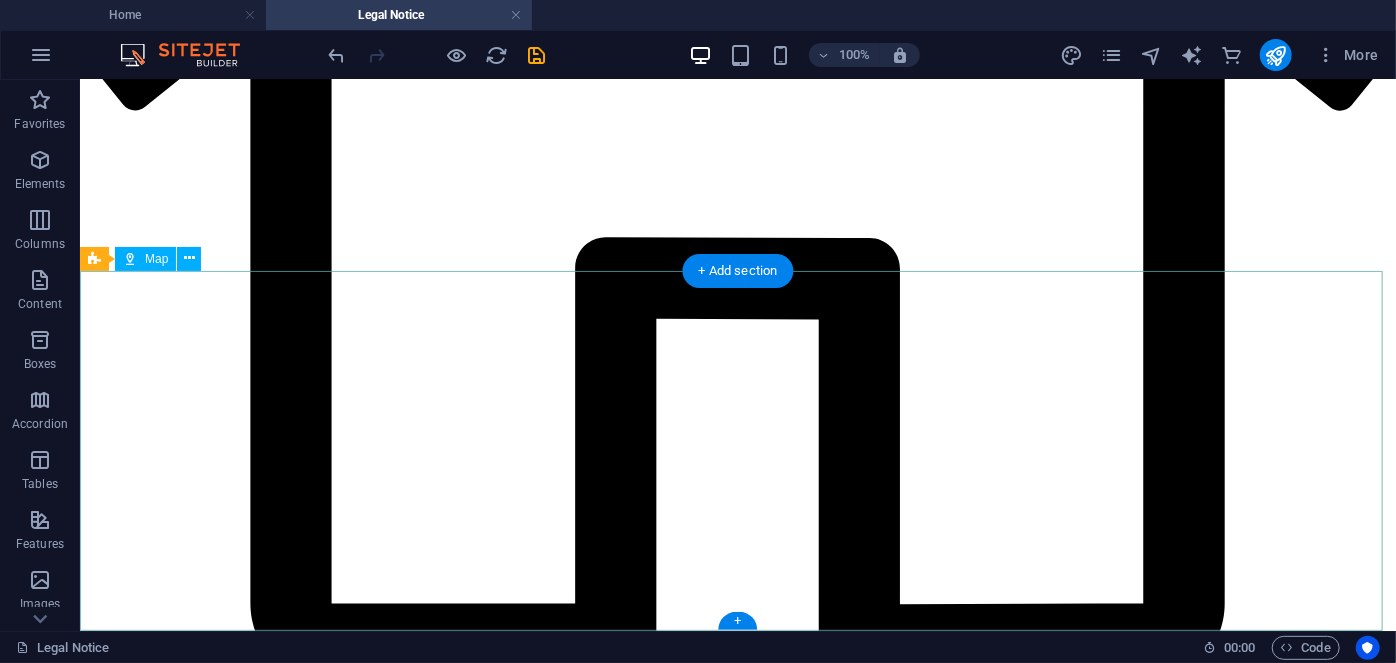 scroll, scrollTop: 493, scrollLeft: 0, axis: vertical 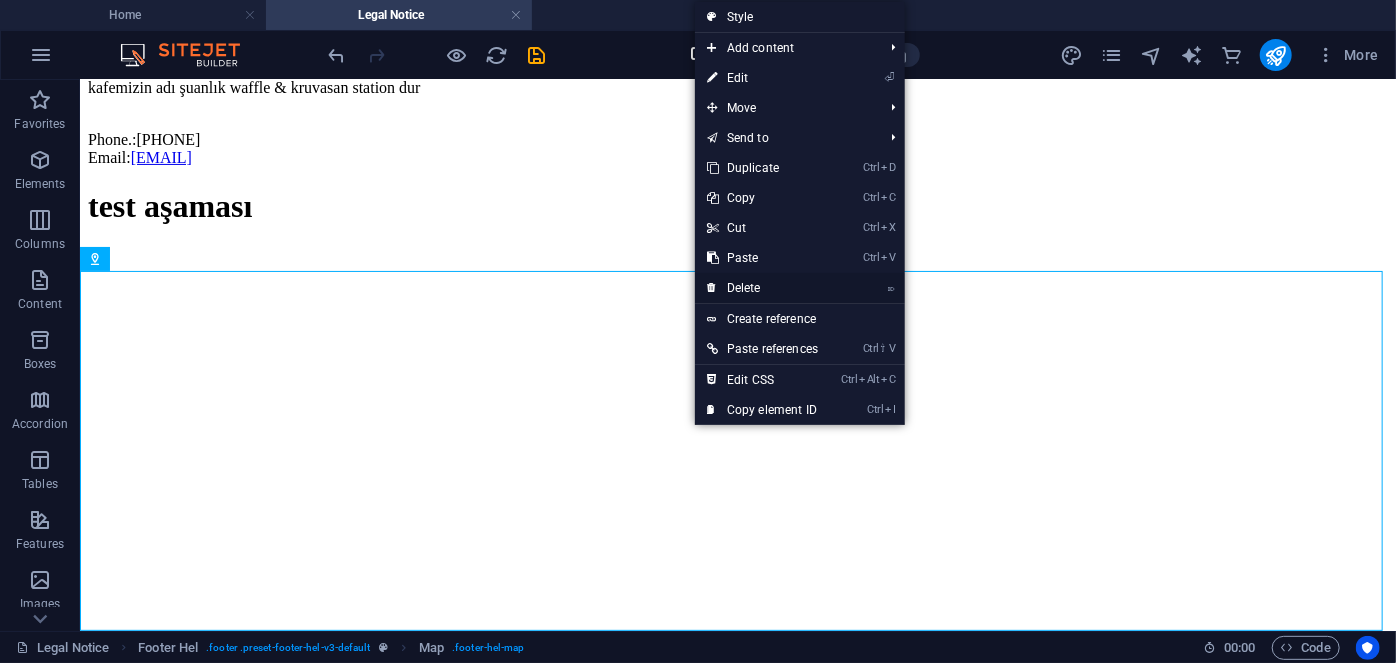 click on "⌦  Delete" at bounding box center [762, 288] 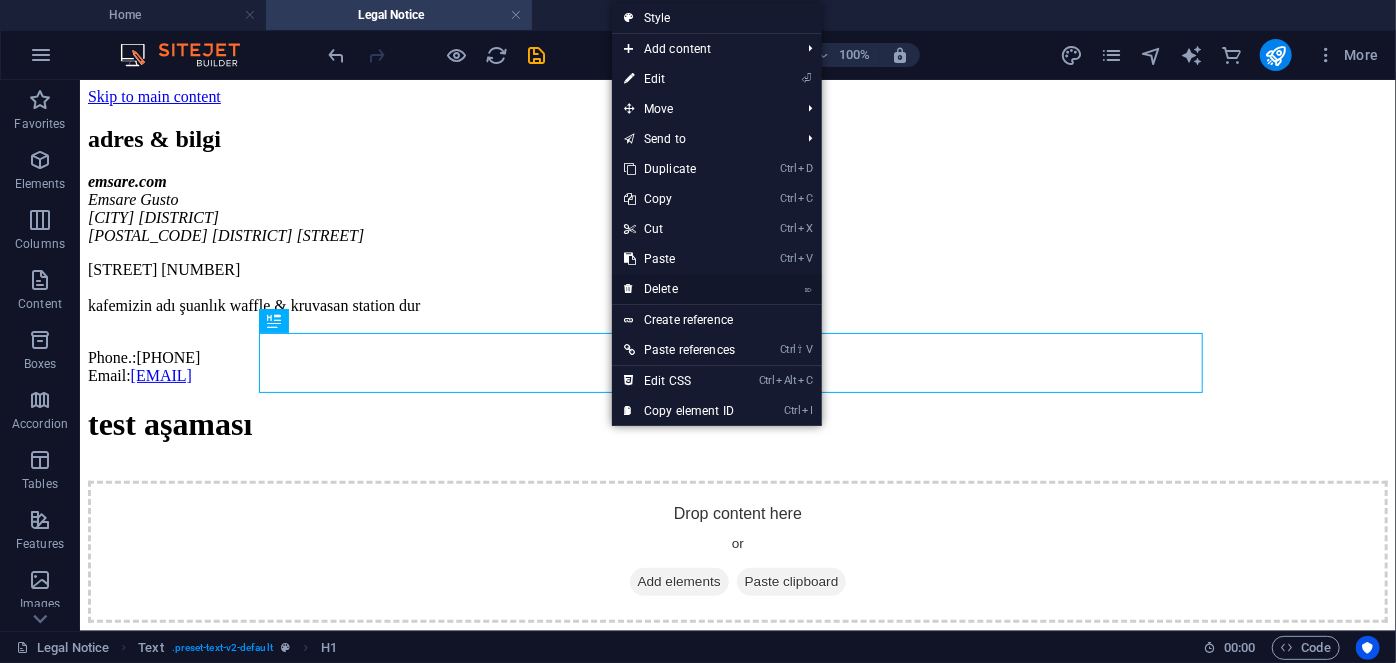 click on "⌦  Delete" at bounding box center [679, 289] 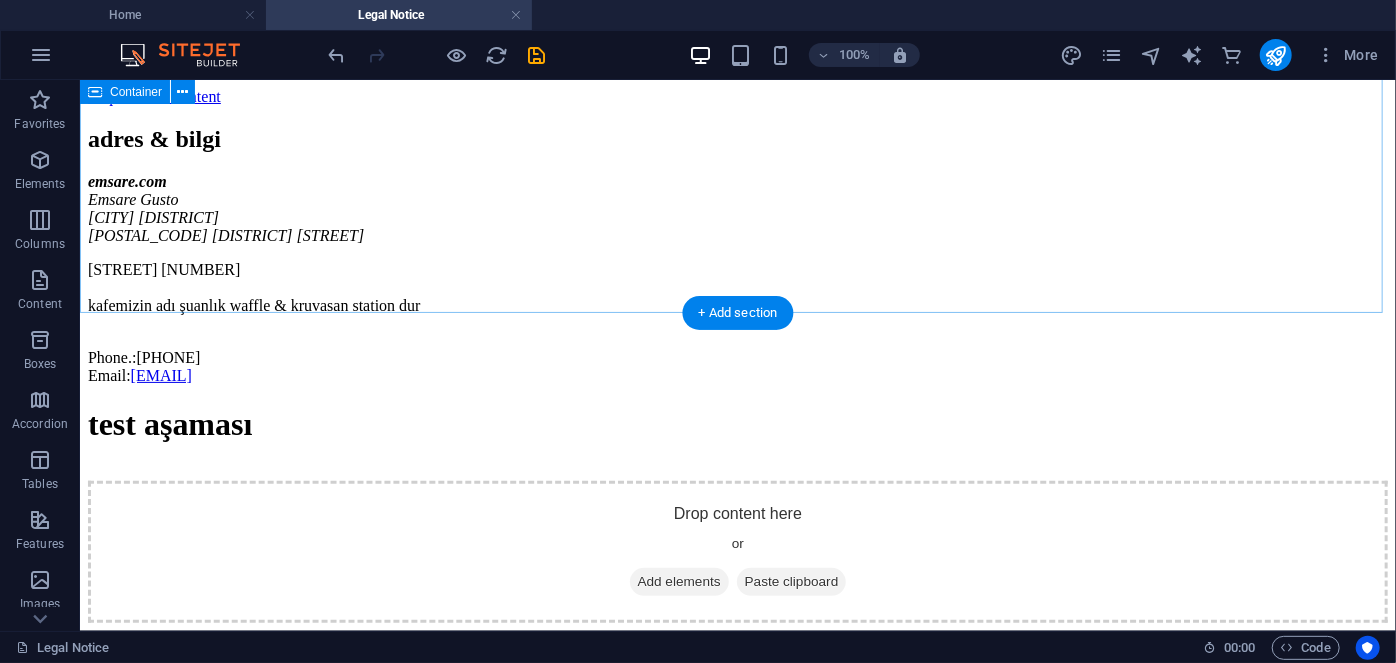 scroll, scrollTop: 214, scrollLeft: 0, axis: vertical 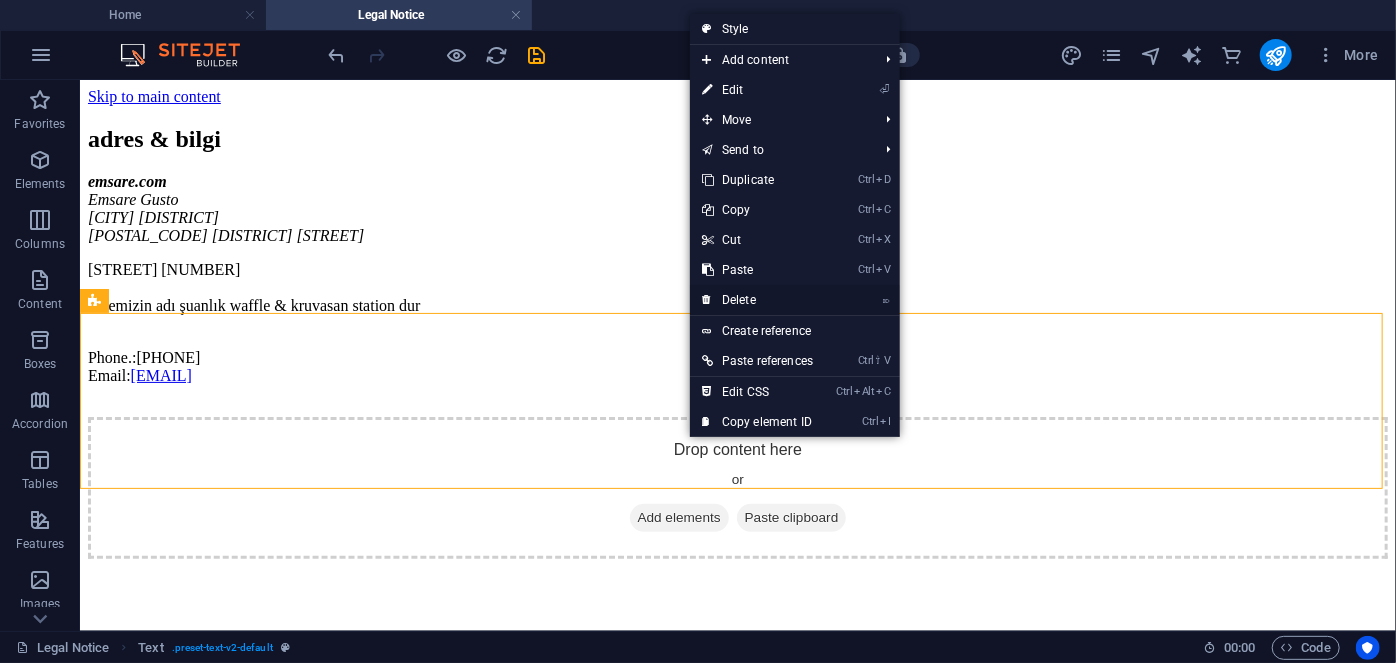 click on "⌦  Delete" at bounding box center [757, 300] 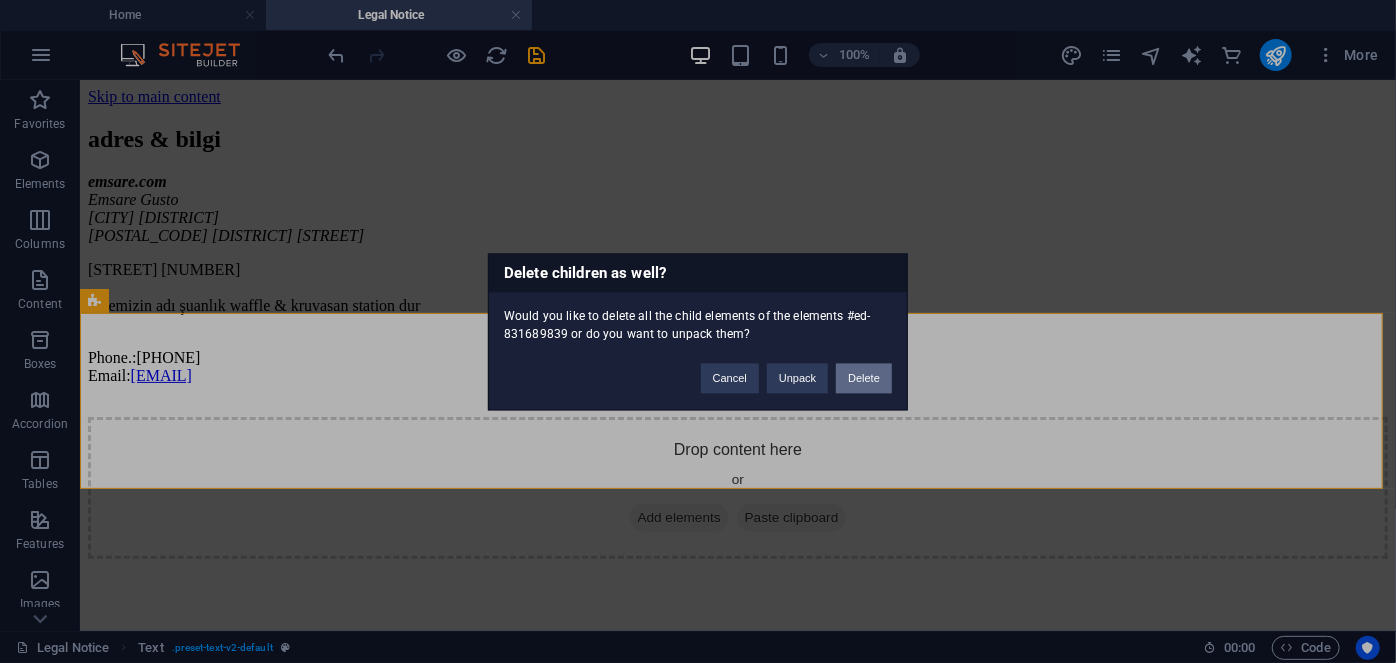 click on "Delete" at bounding box center [864, 378] 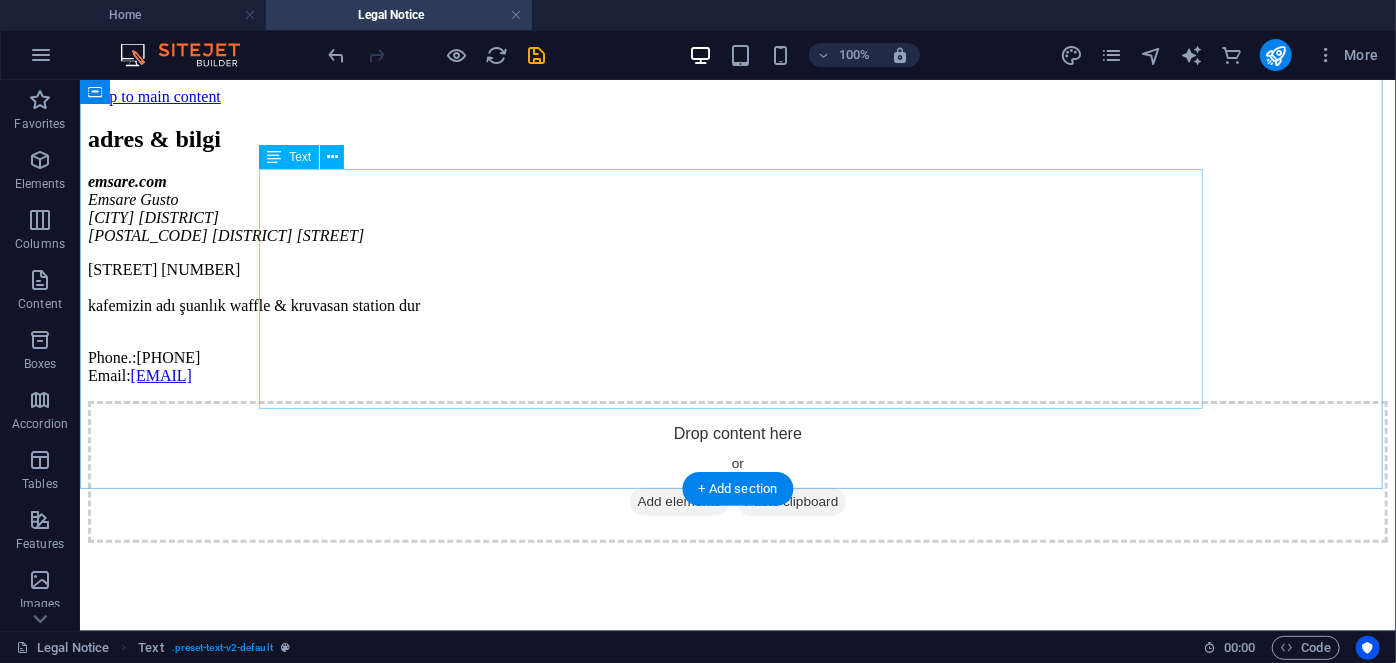 scroll, scrollTop: 38, scrollLeft: 0, axis: vertical 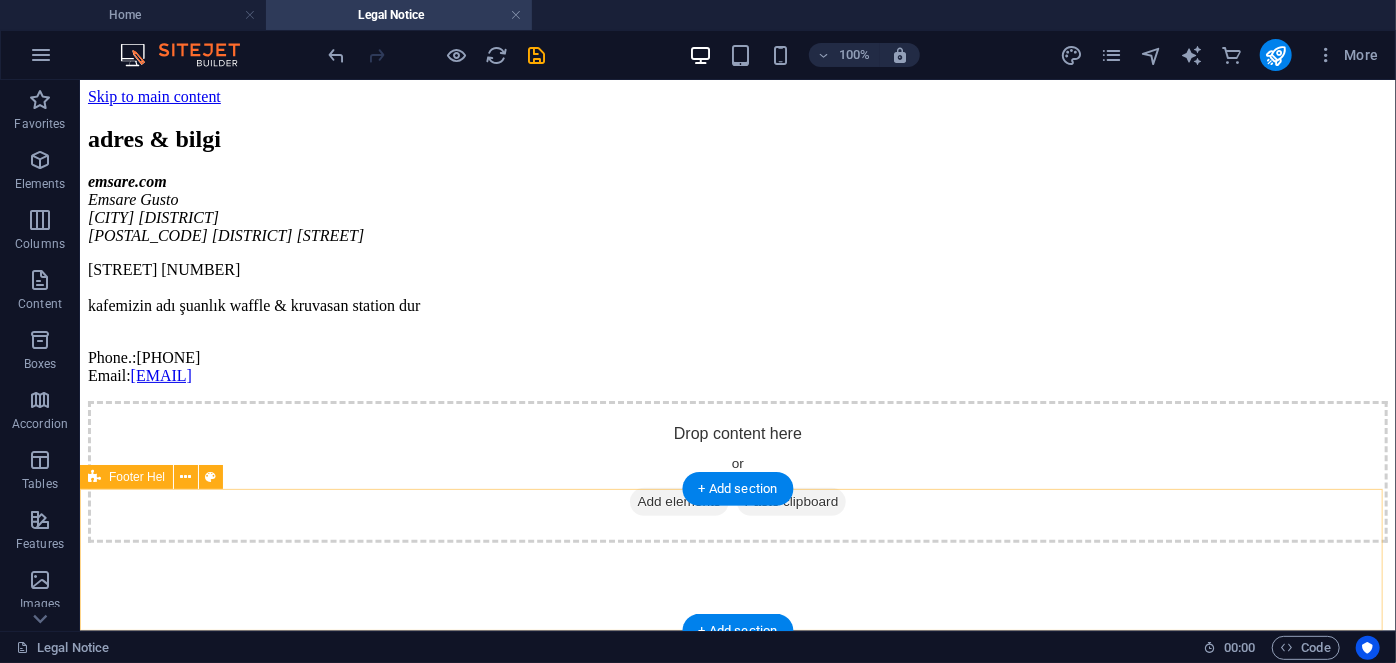 click on "Add elements" at bounding box center [678, 501] 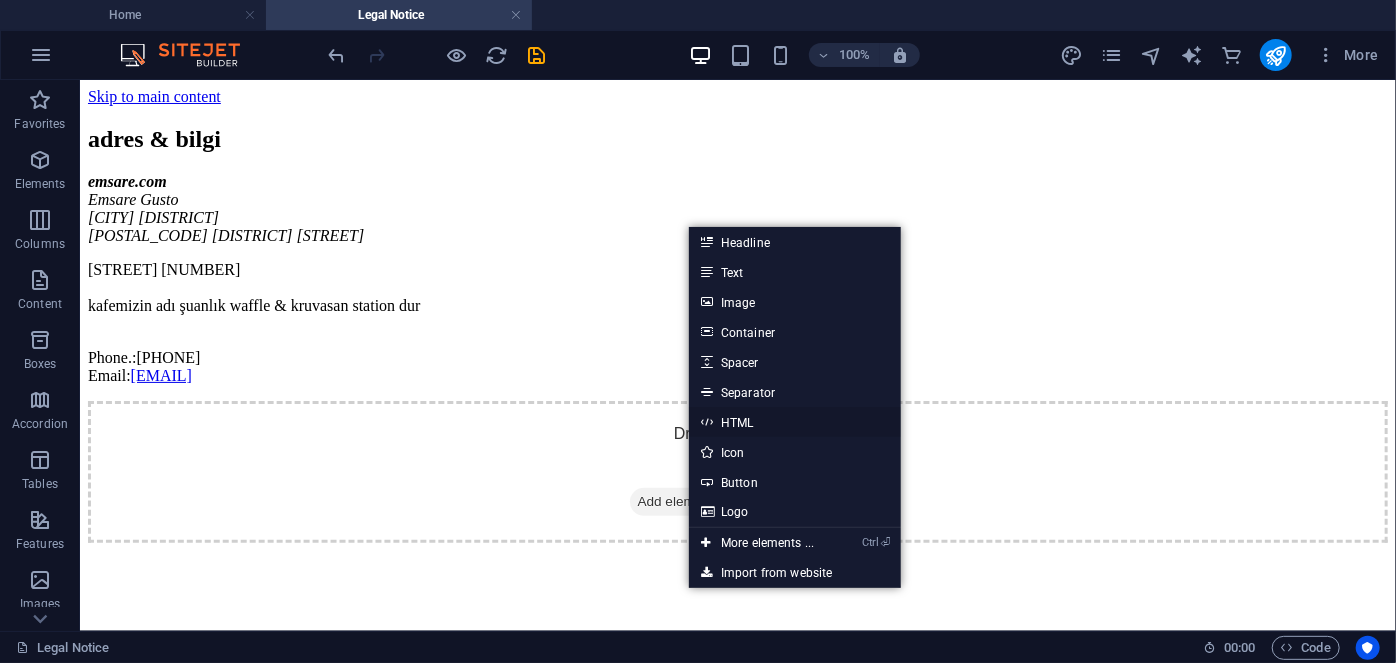 click on "HTML" at bounding box center [795, 422] 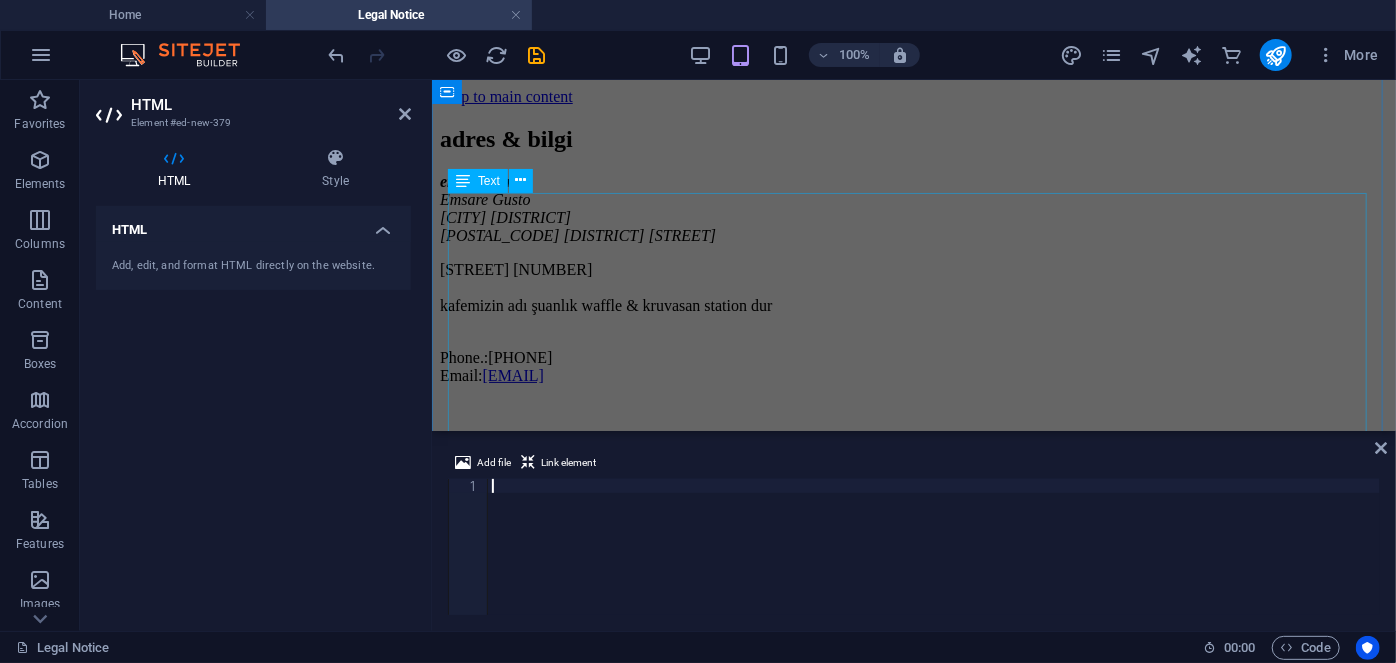 scroll, scrollTop: 89, scrollLeft: 0, axis: vertical 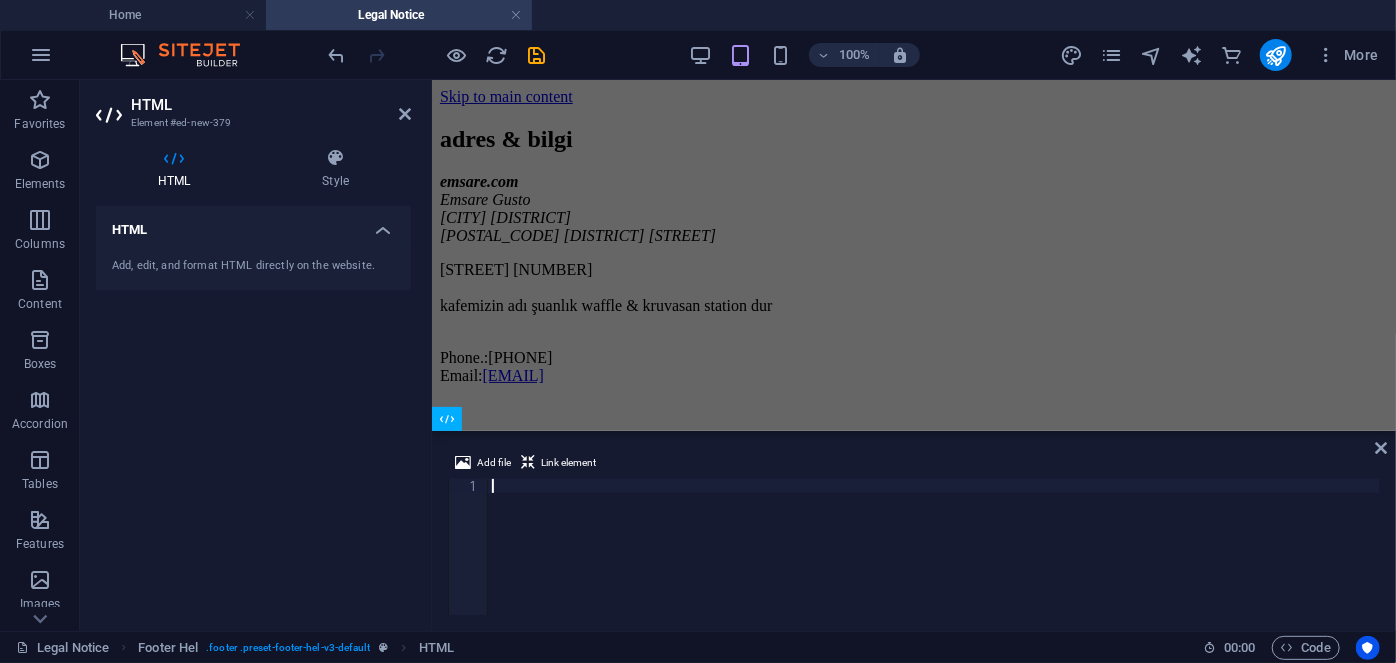 click at bounding box center (934, 561) 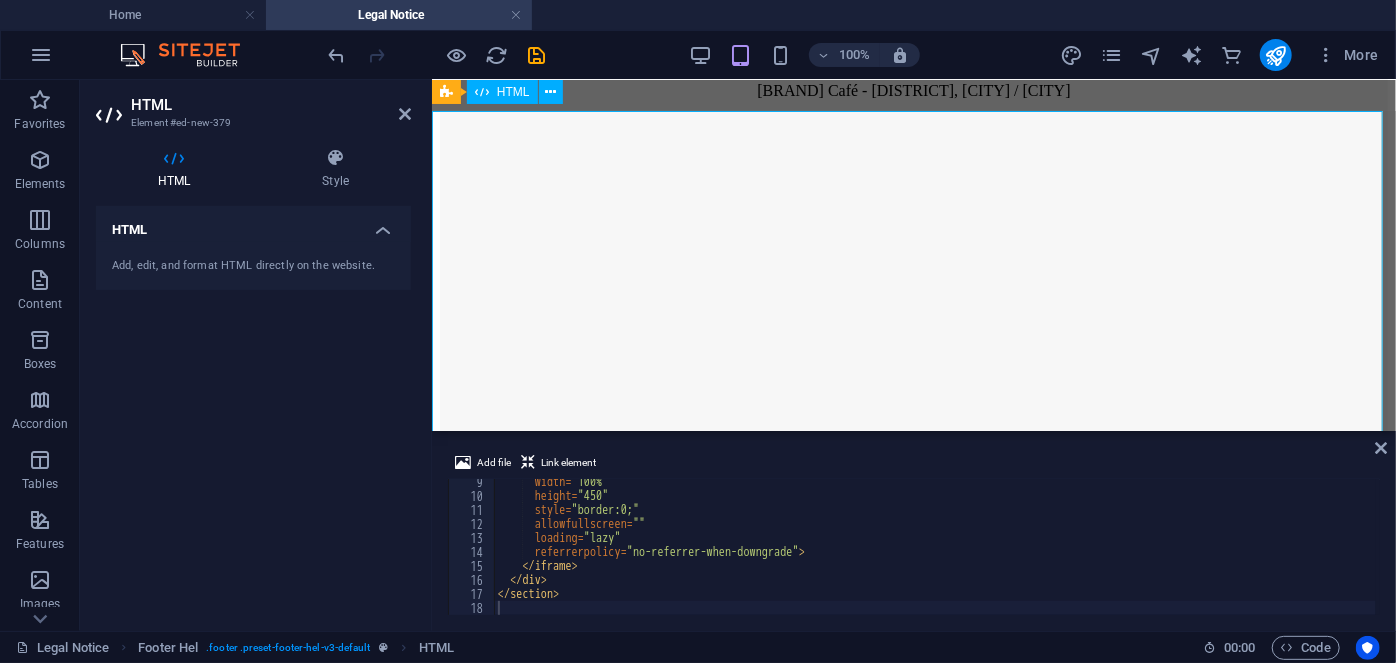 scroll, scrollTop: 409, scrollLeft: 0, axis: vertical 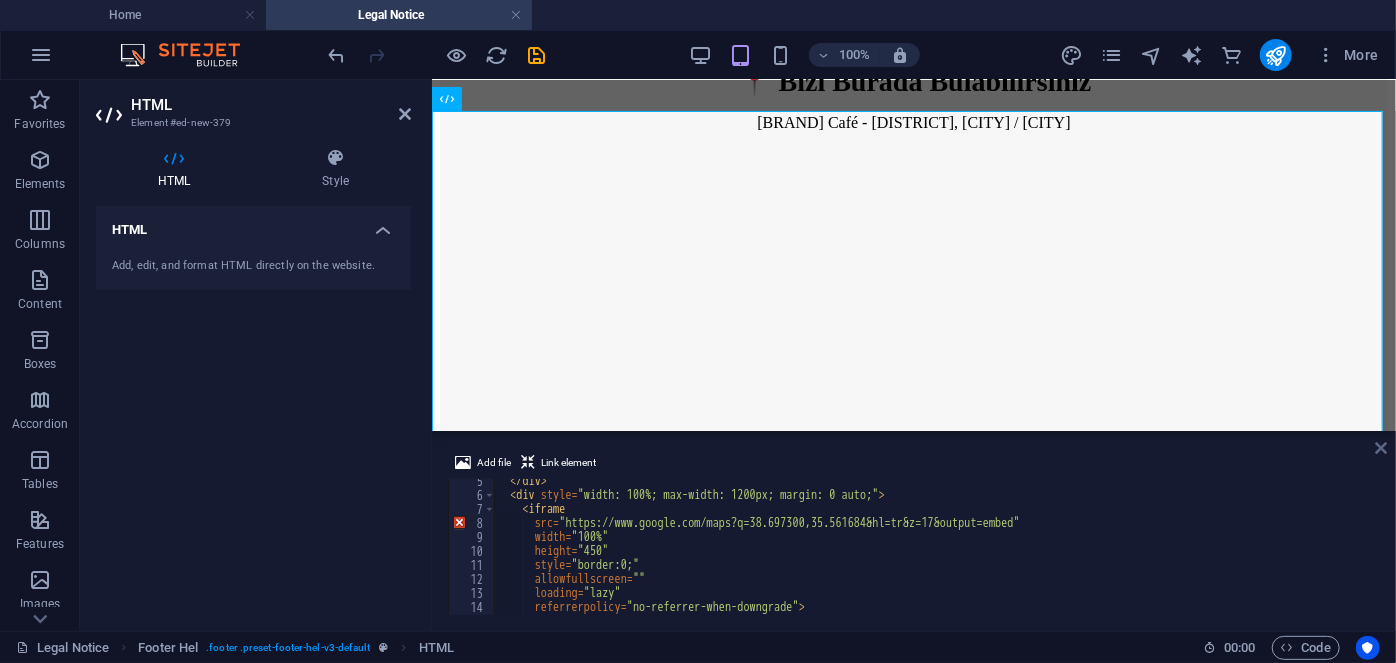 drag, startPoint x: 1384, startPoint y: 448, endPoint x: 1302, endPoint y: 368, distance: 114.56003 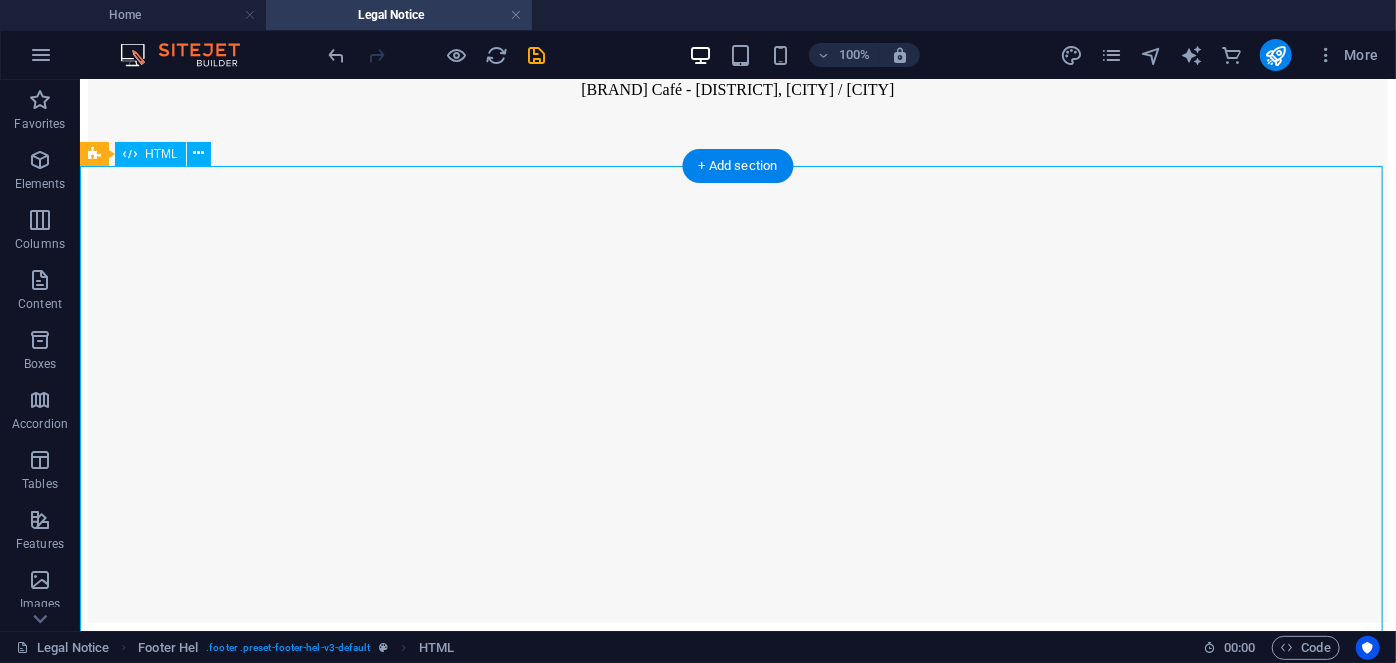 scroll, scrollTop: 549, scrollLeft: 0, axis: vertical 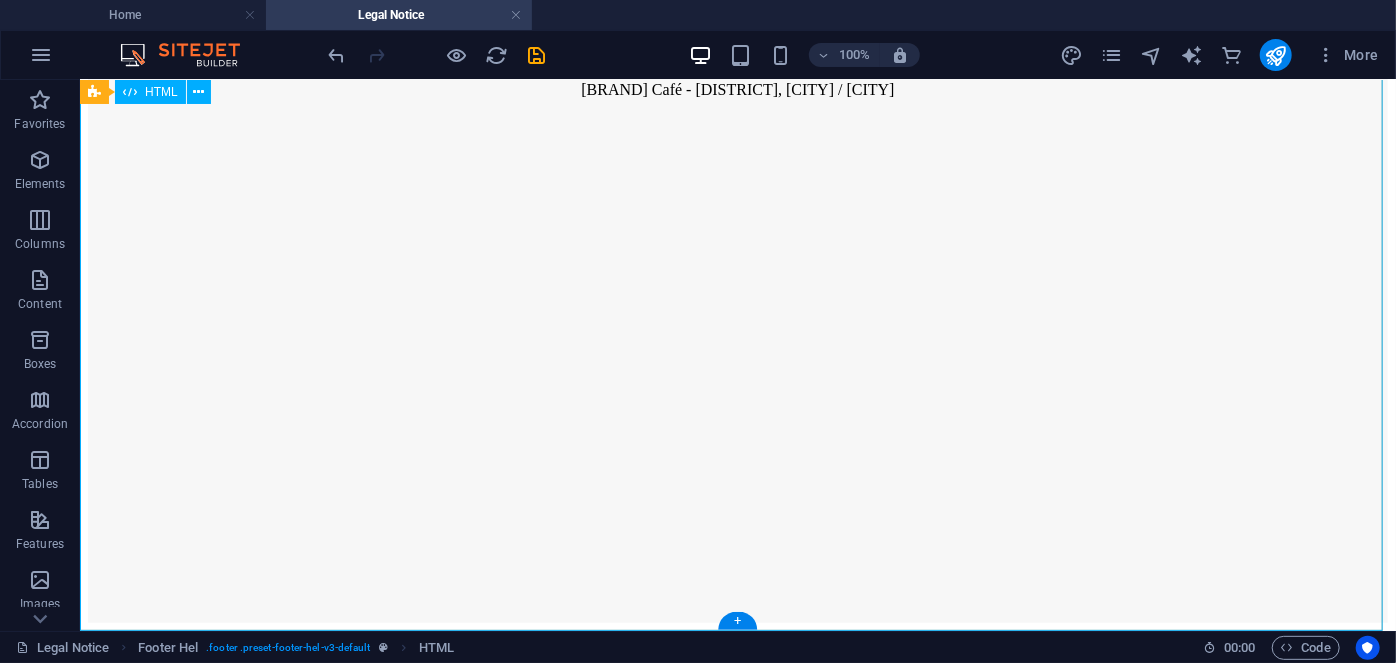 drag, startPoint x: 739, startPoint y: 393, endPoint x: 685, endPoint y: 434, distance: 67.80118 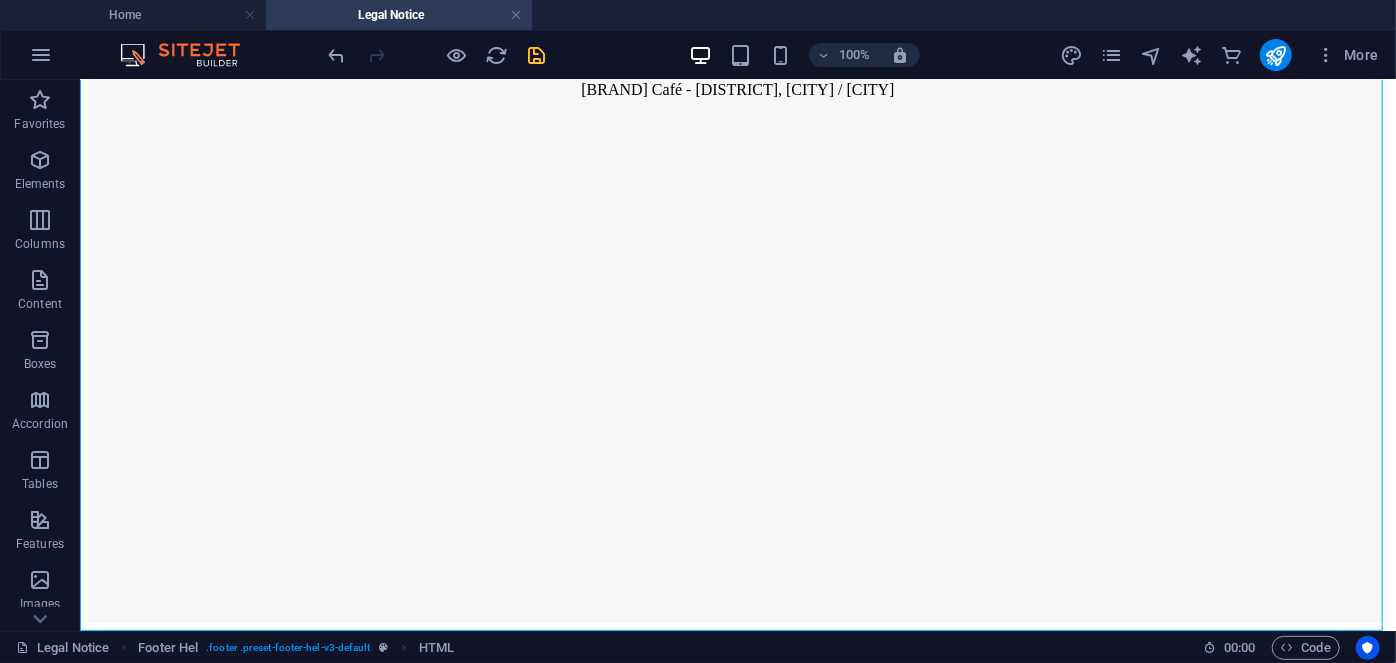 click at bounding box center (537, 55) 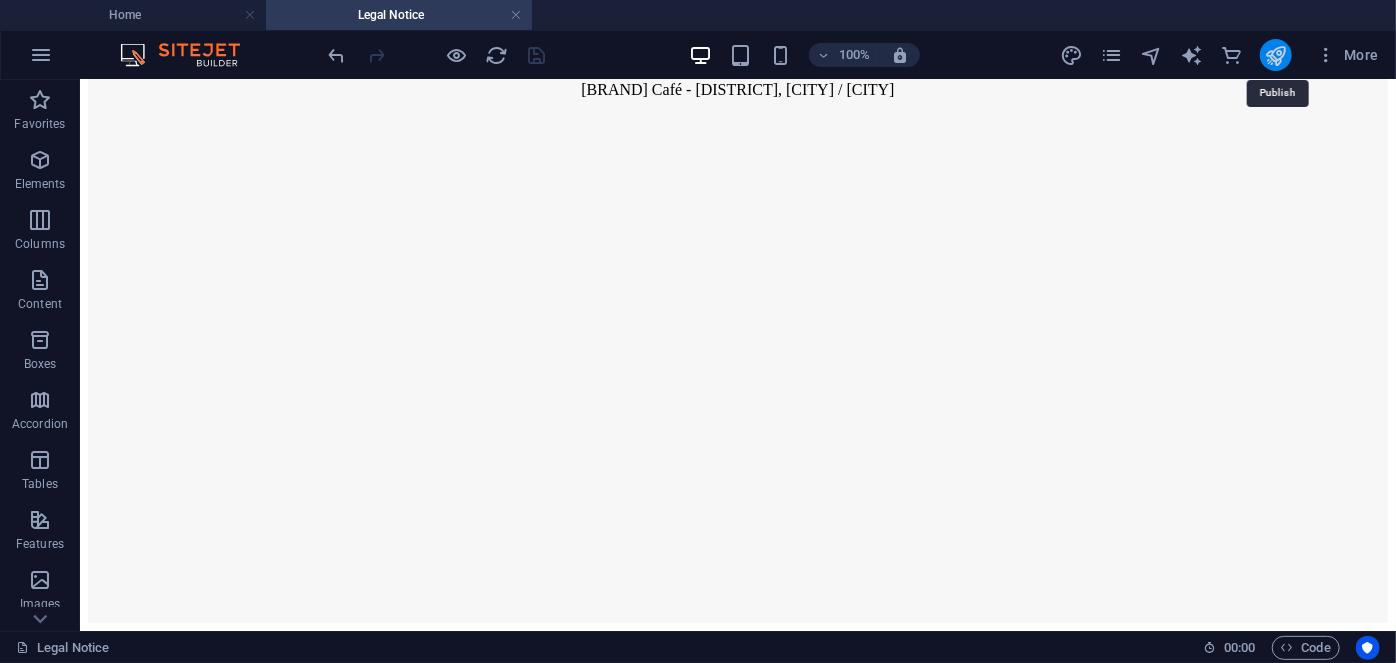 click at bounding box center (1275, 55) 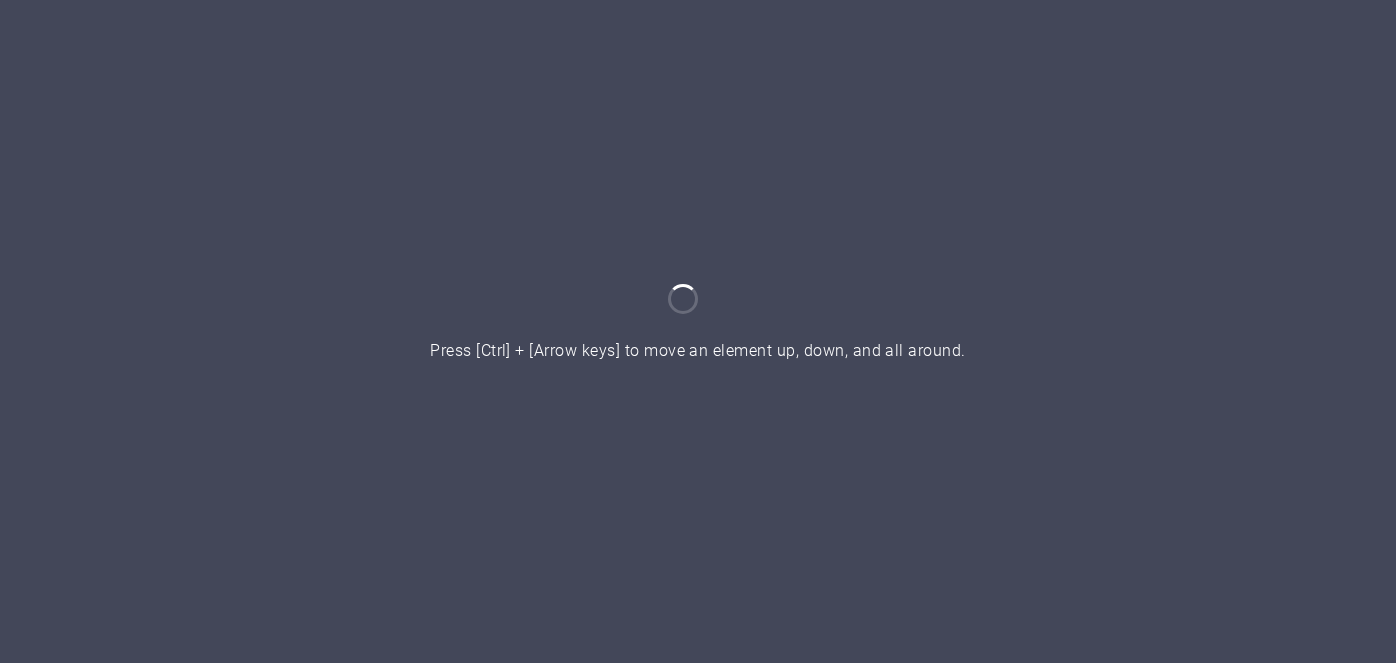scroll, scrollTop: 0, scrollLeft: 0, axis: both 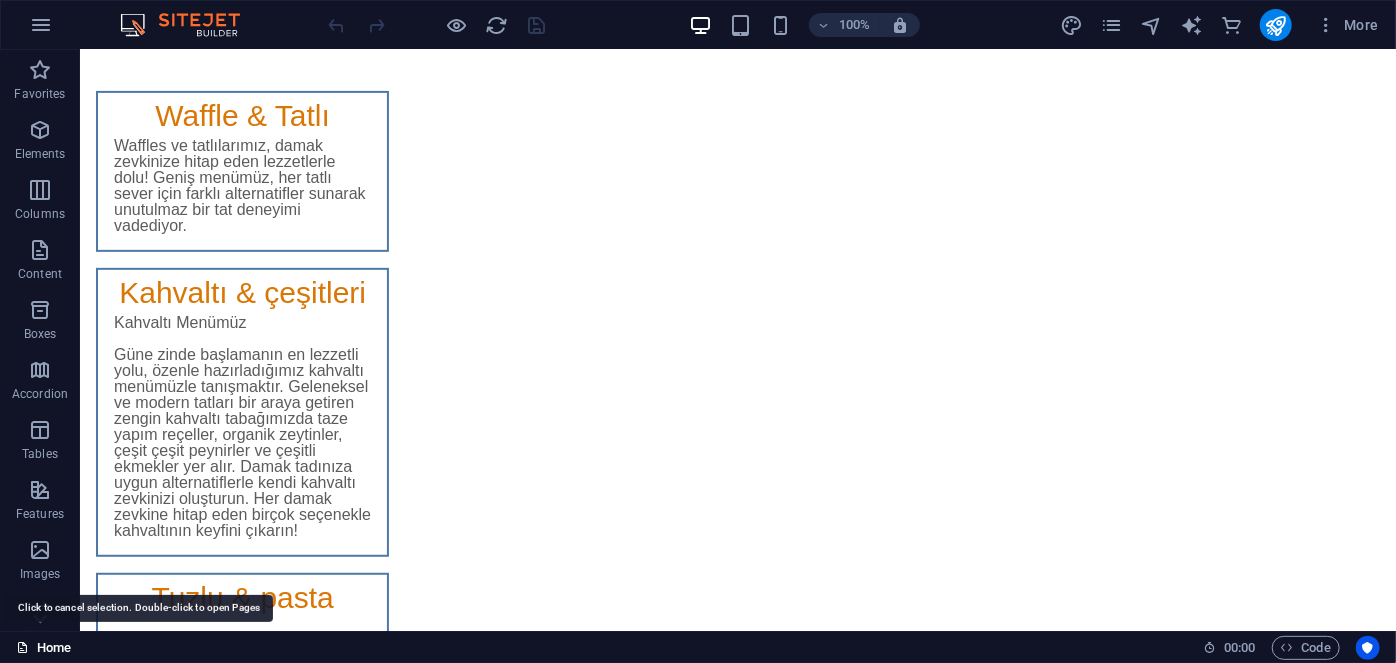 click on "Home" at bounding box center (43, 648) 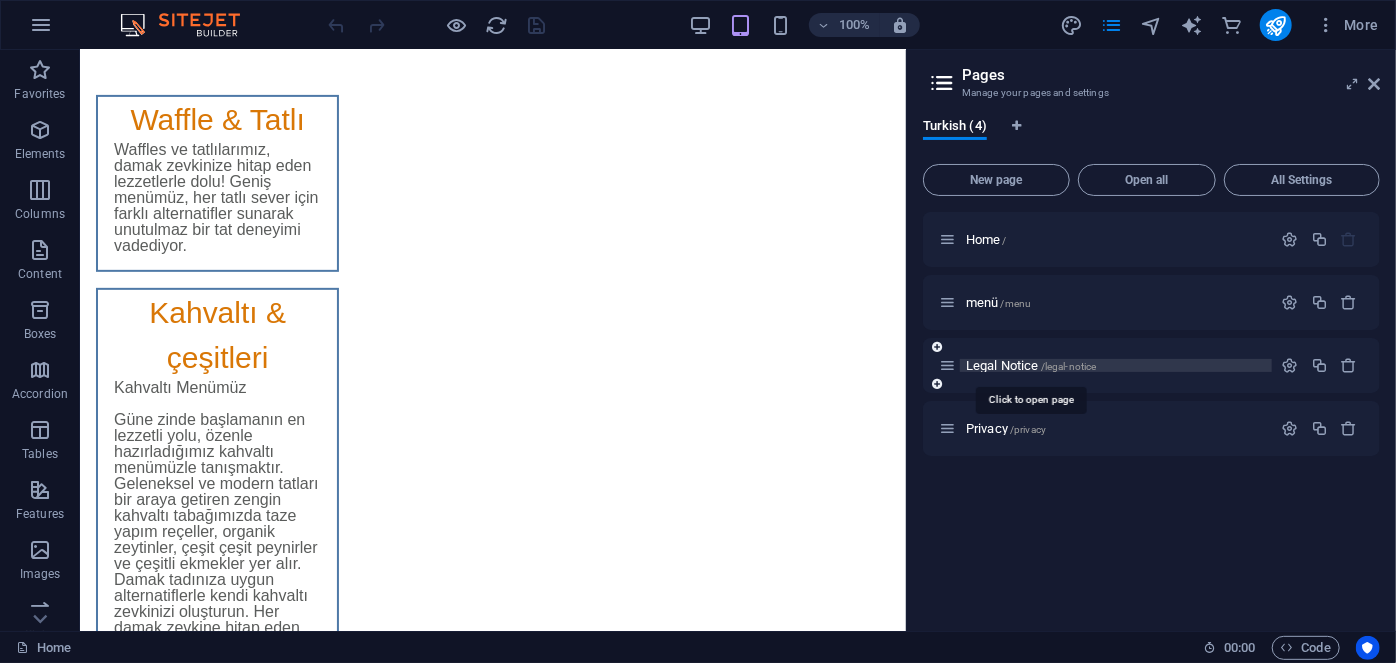 click on "/legal-notice" at bounding box center [1069, 366] 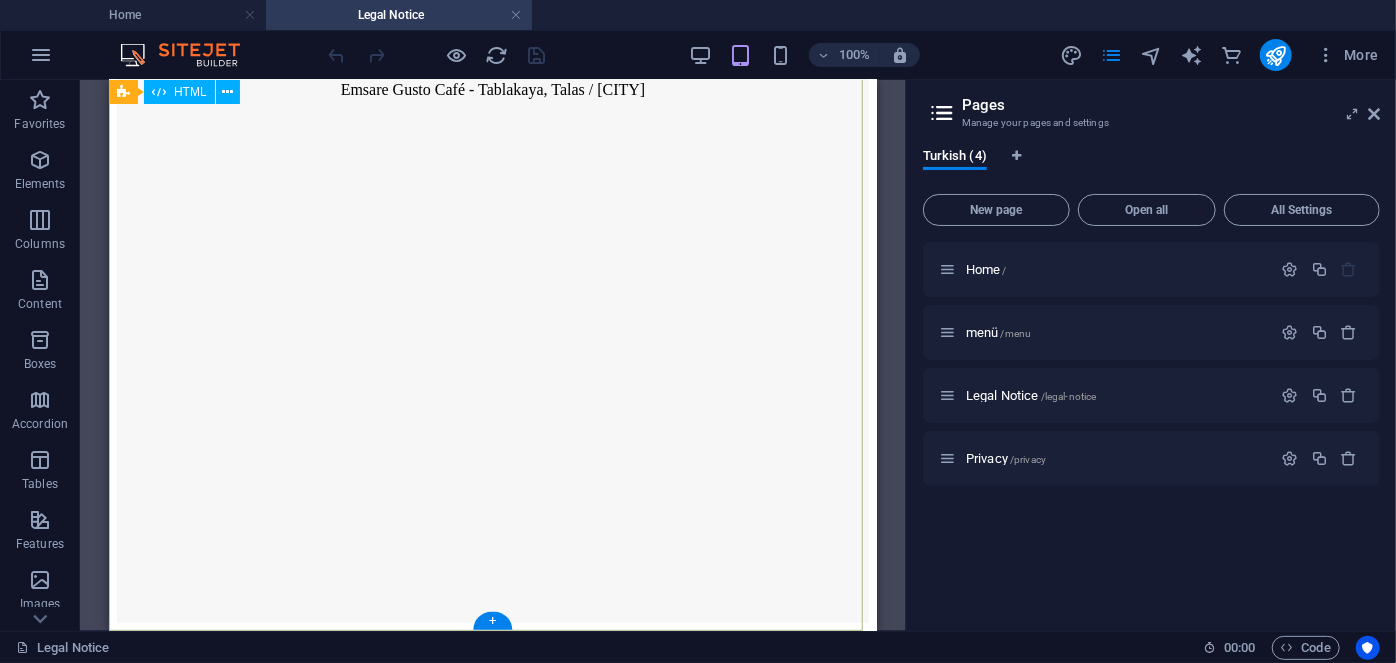 scroll, scrollTop: 360, scrollLeft: 0, axis: vertical 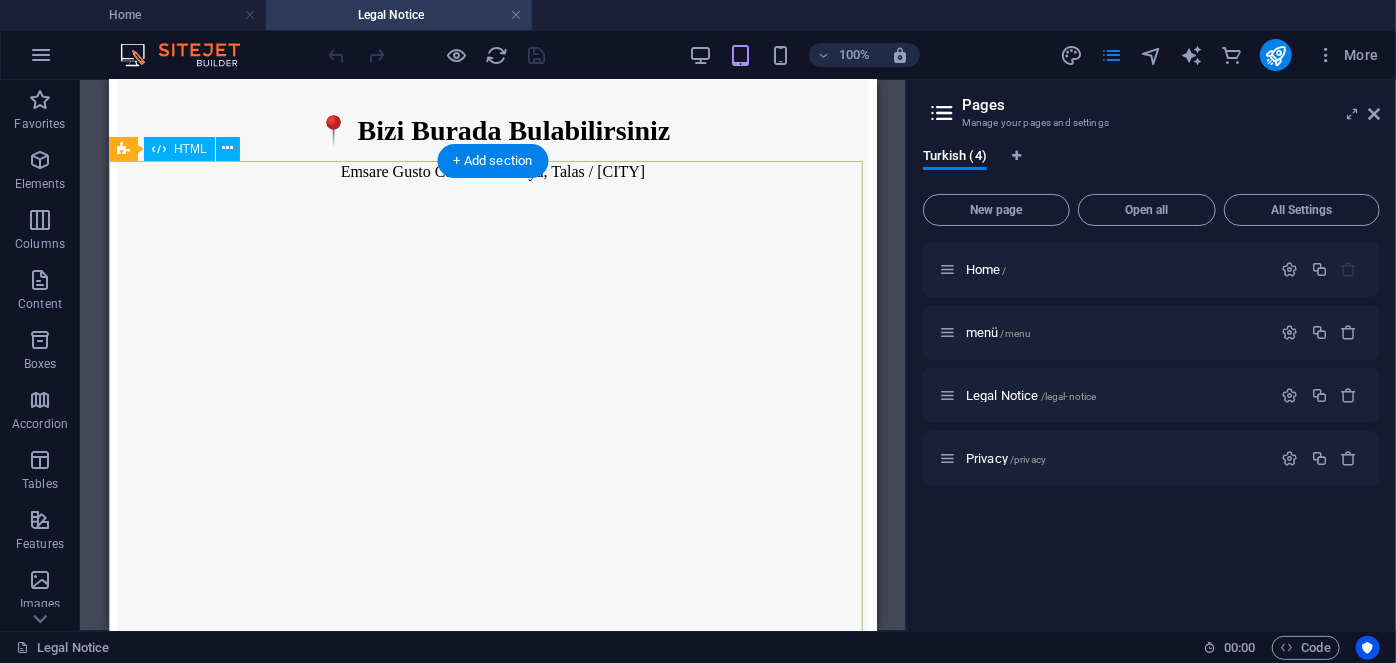 click on "📍 Bizi Burada Bulabilirsiniz
Emsare Gusto Café - Tablakaya, Talas / Kayseri" at bounding box center (492, 372) 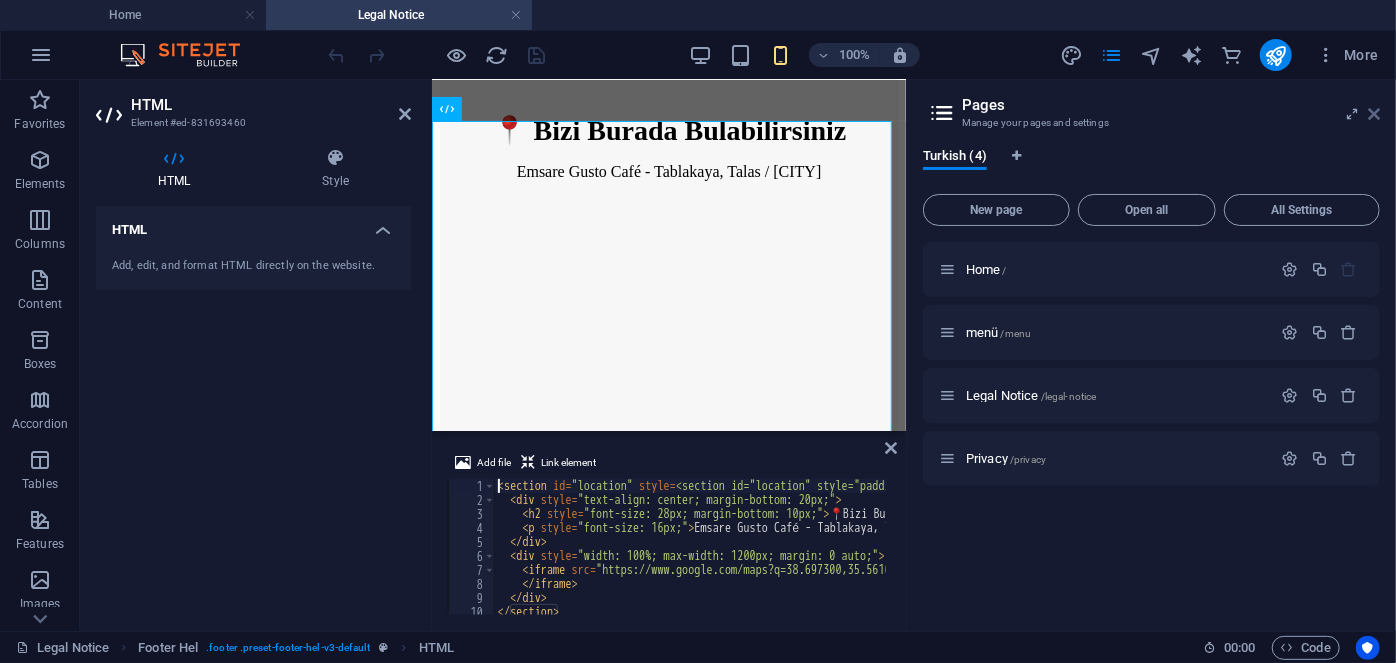 click at bounding box center (1374, 114) 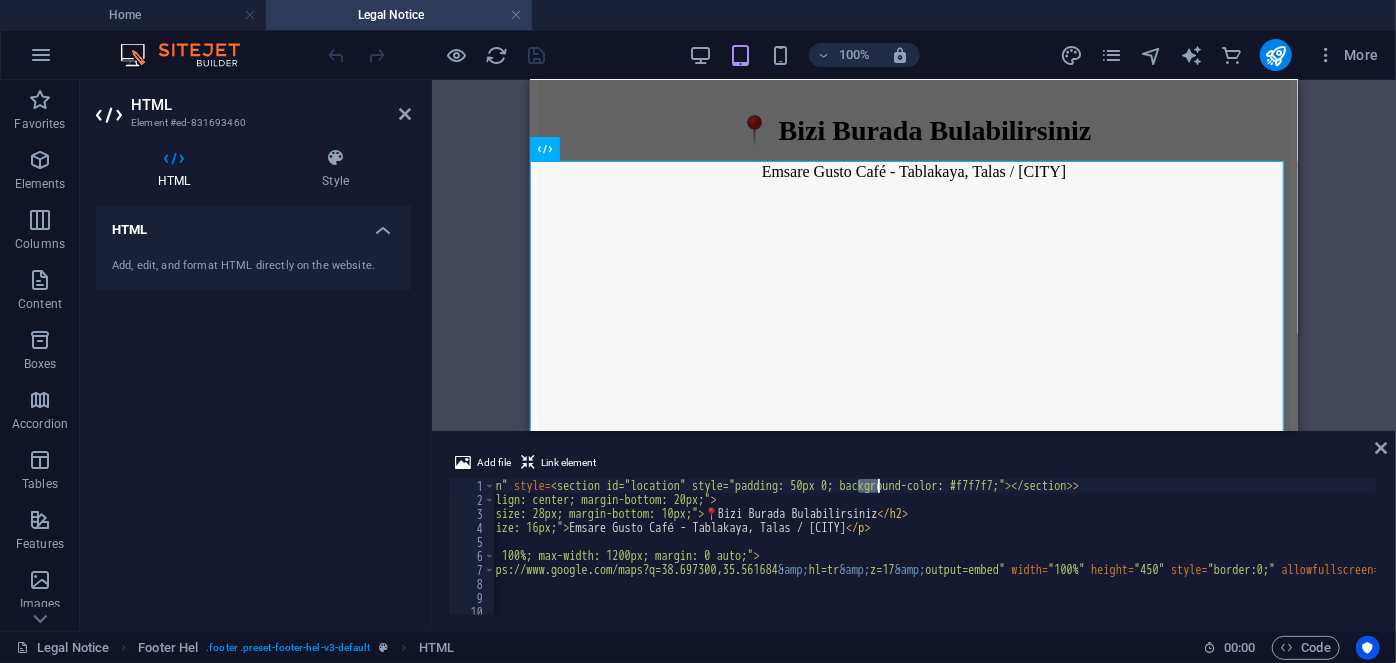 click on "< section   id = "location"   style = "padding: 50px 0; background-color: #f7f7f7;" >    < div   style = "text-align: center; margin-bottom: 20px;" >      < h2   style = "font-size: 28px; margin-bottom: 10px;" > 📍  Bizi Burada Bulabilirsiniz < / h2 >      < p   style = "font-size: 16px;" > Emsare Gusto Café - Tablakaya, Talas / [CITY] < / p >    < / div >    < div   style = "width: 100%; max-width: 1200px; margin: 0 auto;" >      < iframe   src = "https://www.google.com/maps?q=38.697300,35.561684 &amp; hl=tr &amp; z=17 &amp; output=embed"   width = "100%"   height = "450"   style = "border:0;"   allowfullscreen = ""   loading = "lazy"   referrerpolicy = "no-referrer-when-downgrade" >      < / iframe >    < / div > < / section >" at bounding box center [1134, 559] 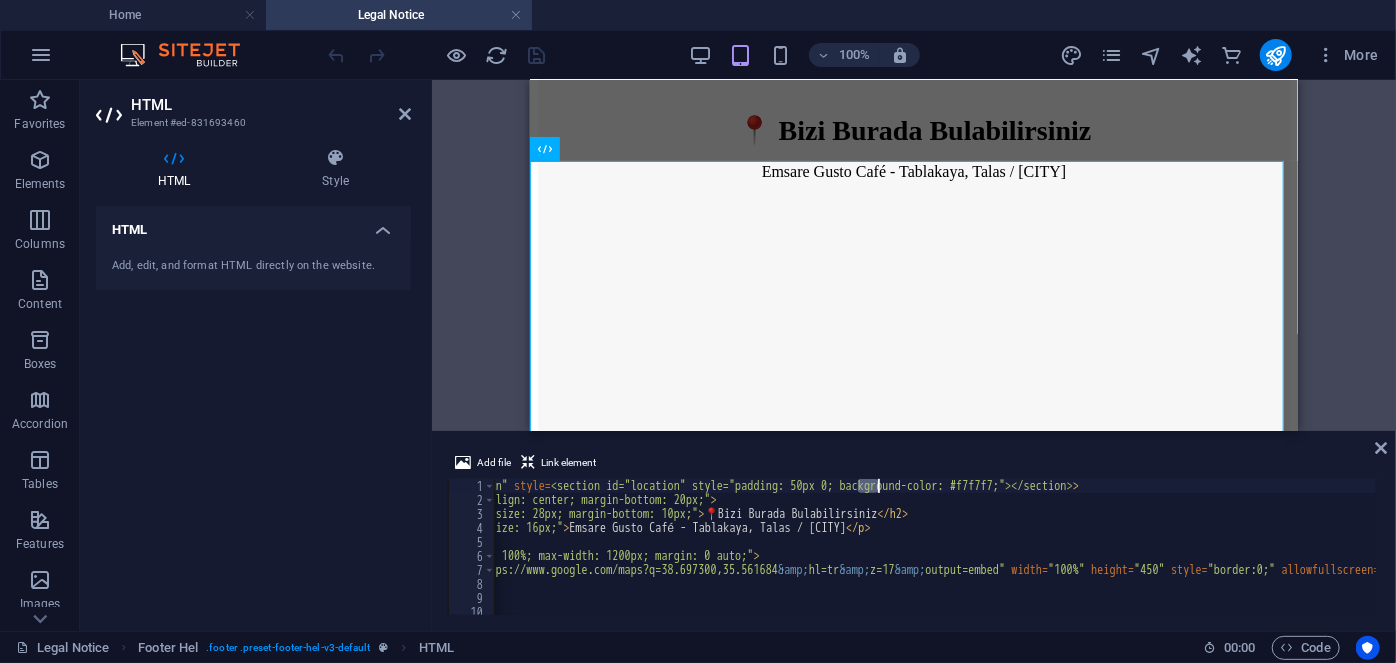 click on "< section   id = "location"   style = "padding: 50px 0; background-color: #f7f7f7;" >    < div   style = "text-align: center; margin-bottom: 20px;" >      < h2   style = "font-size: 28px; margin-bottom: 10px;" > 📍  Bizi Burada Bulabilirsiniz < / h2 >      < p   style = "font-size: 16px;" > Emsare Gusto Café - Tablakaya, Talas / [CITY] < / p >    < / div >    < div   style = "width: 100%; max-width: 1200px; margin: 0 auto;" >      < iframe   src = "https://www.google.com/maps?q=38.697300,35.561684 &amp; hl=tr &amp; z=17 &amp; output=embed"   width = "100%"   height = "450"   style = "border:0;"   allowfullscreen = ""   loading = "lazy"   referrerpolicy = "no-referrer-when-downgrade" >      < / iframe >    < / div > < / section >" at bounding box center [935, 547] 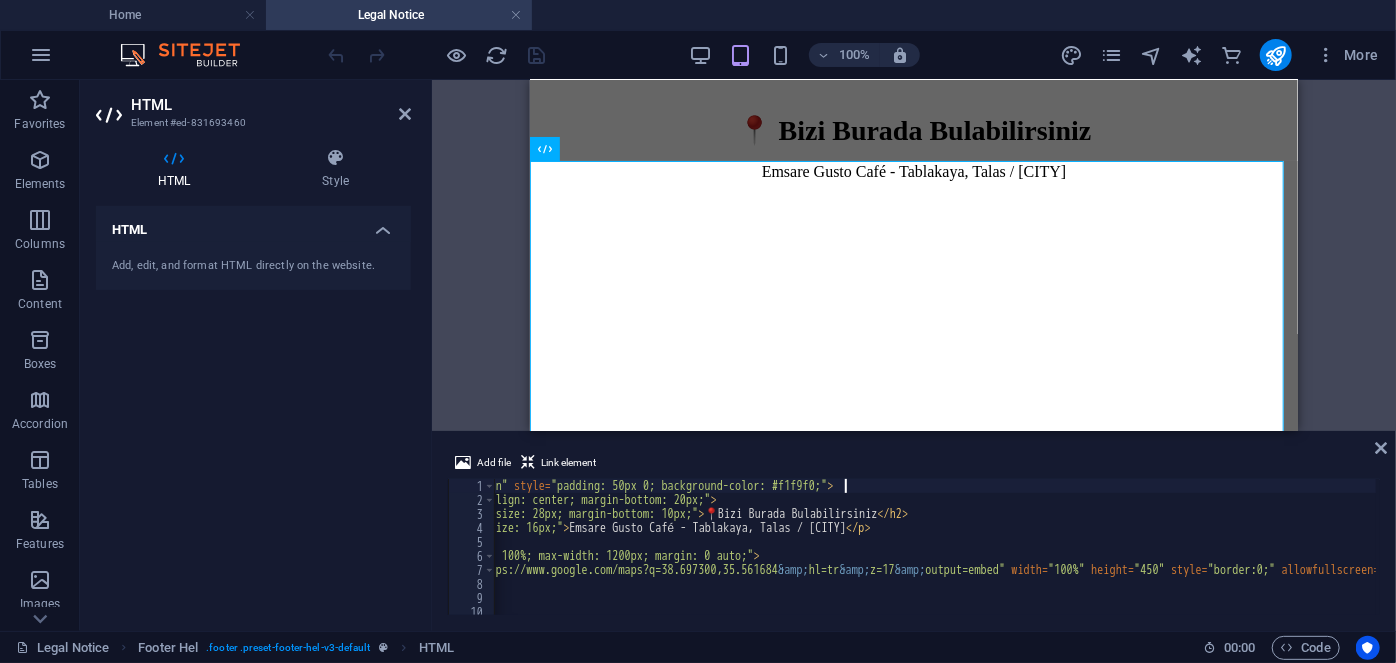 scroll, scrollTop: 0, scrollLeft: 37, axis: horizontal 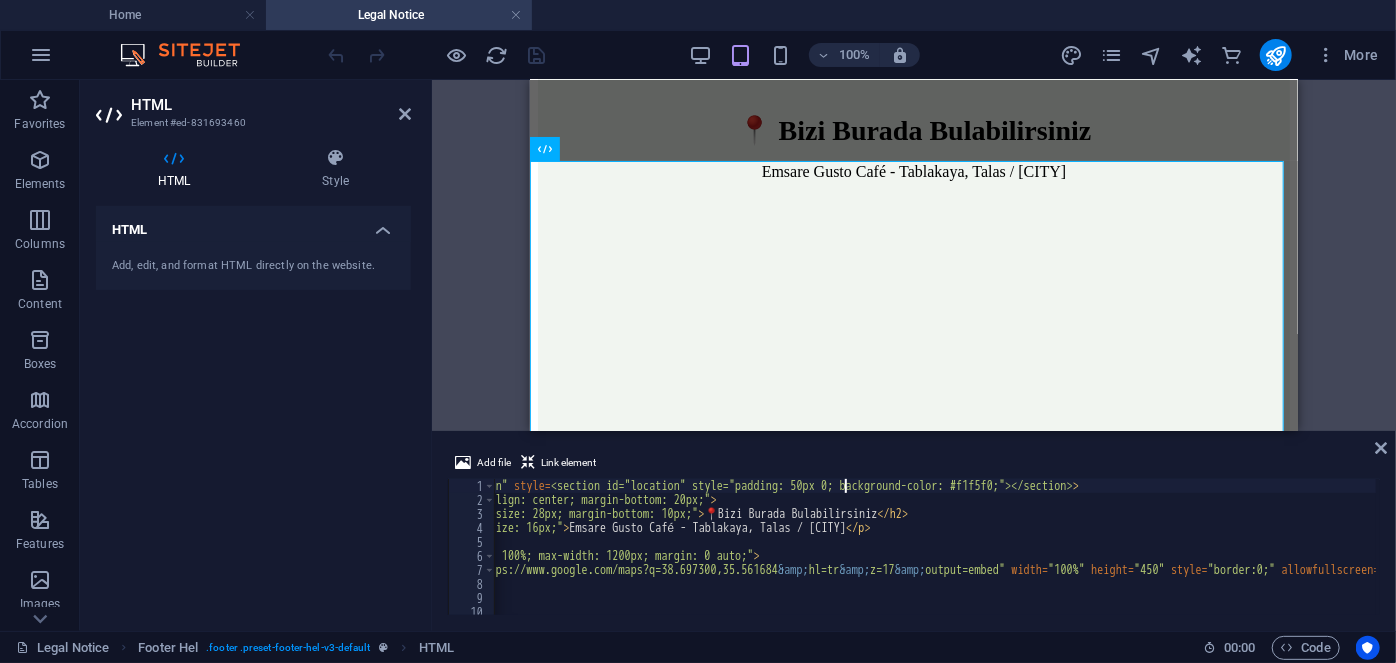 type on "<section id="location" style="padding: 50px 0; background-color: #f1f5f0;">" 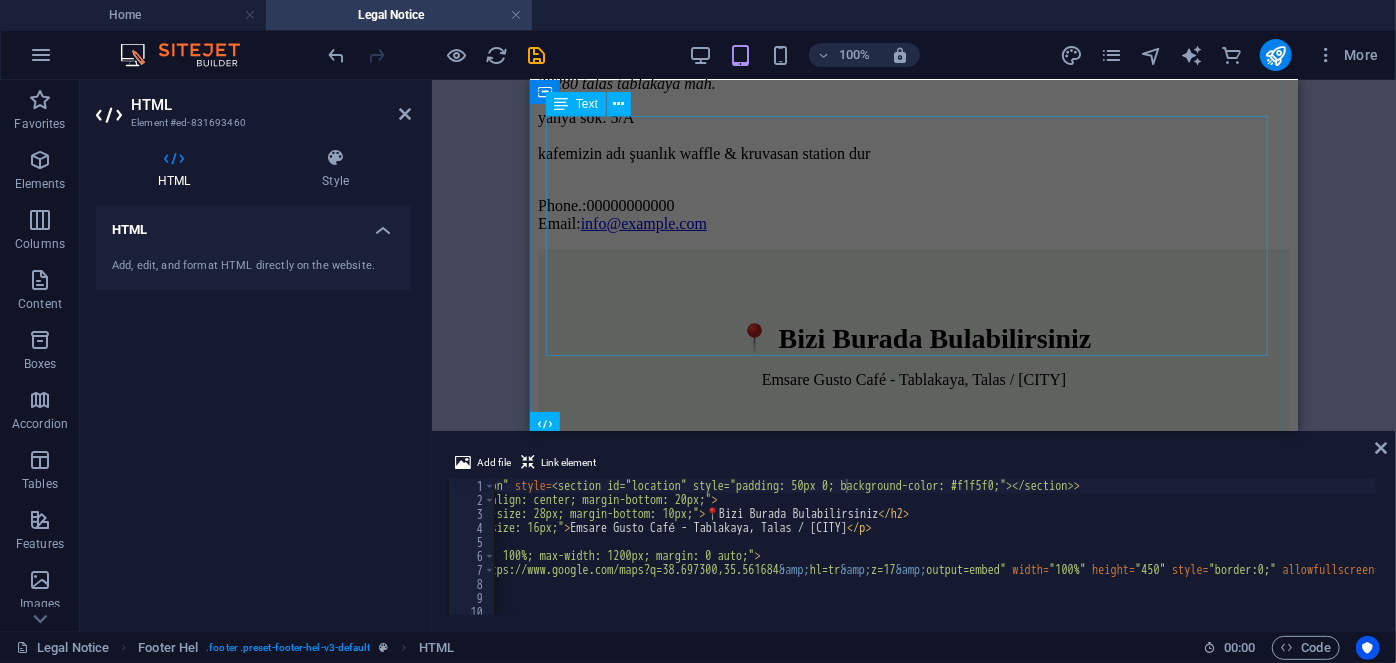 scroll, scrollTop: 0, scrollLeft: 0, axis: both 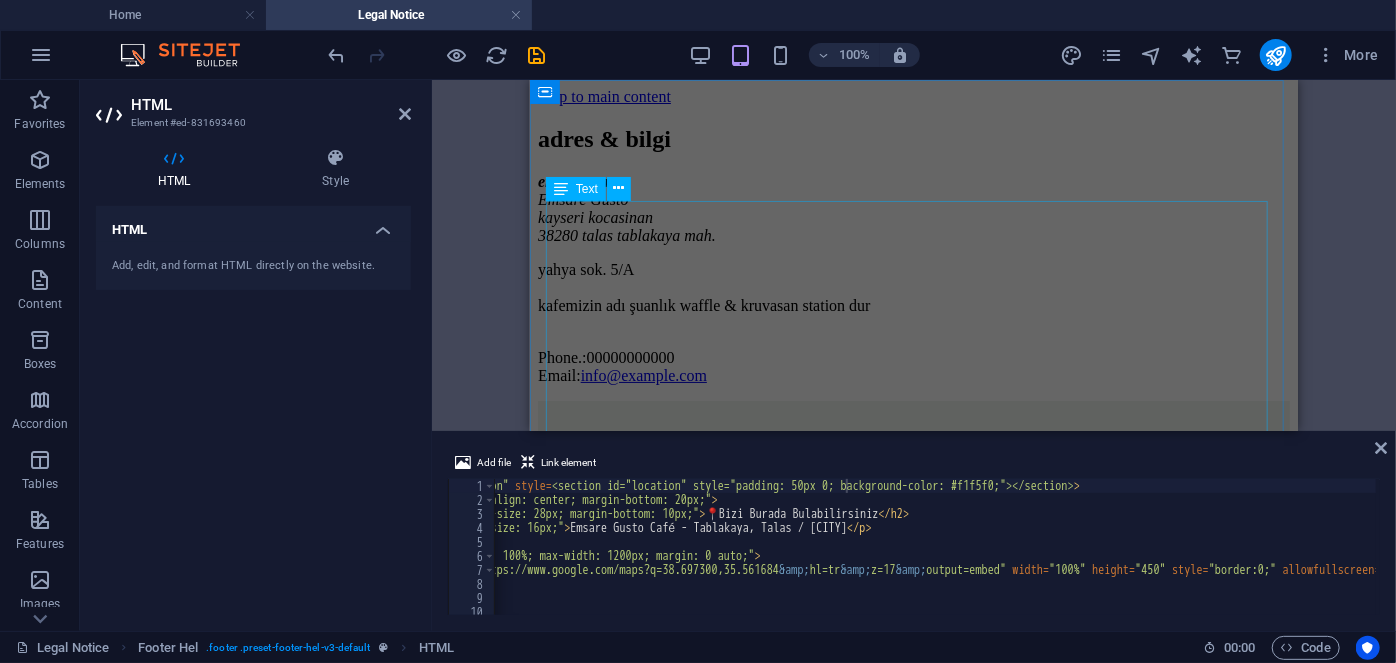 drag, startPoint x: 971, startPoint y: 259, endPoint x: 1147, endPoint y: 250, distance: 176.22997 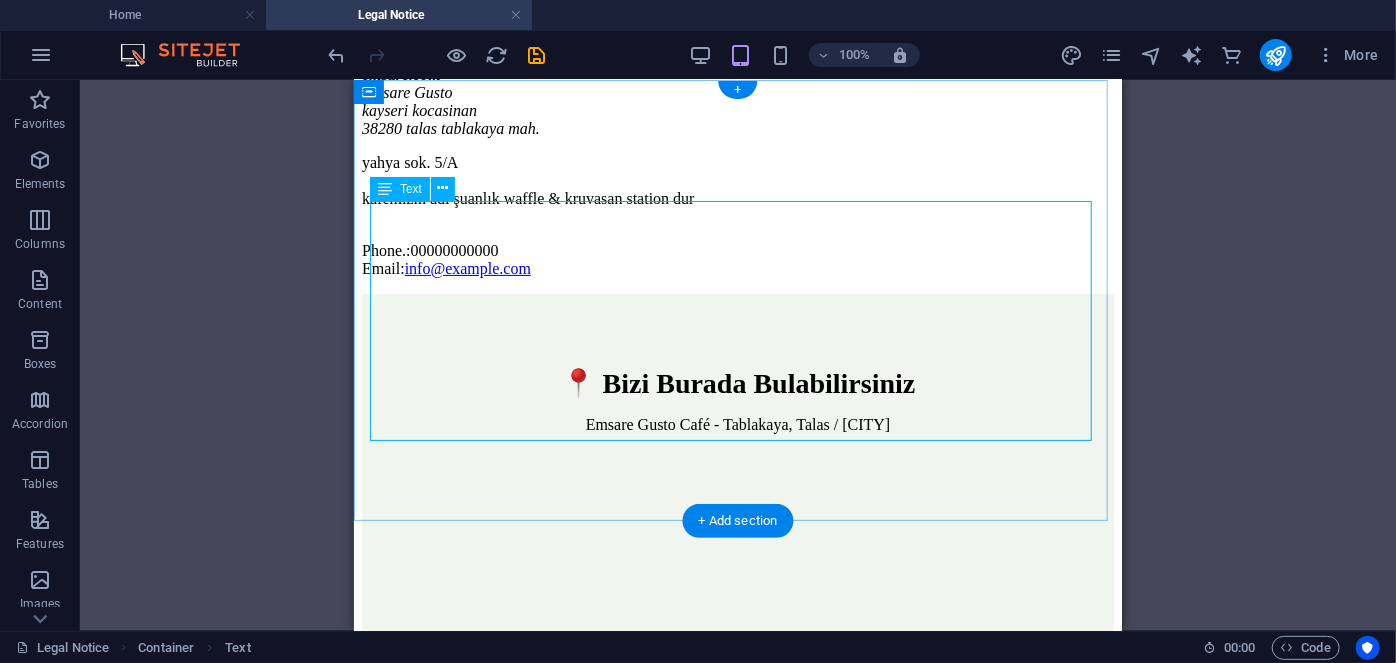 scroll, scrollTop: 272, scrollLeft: 0, axis: vertical 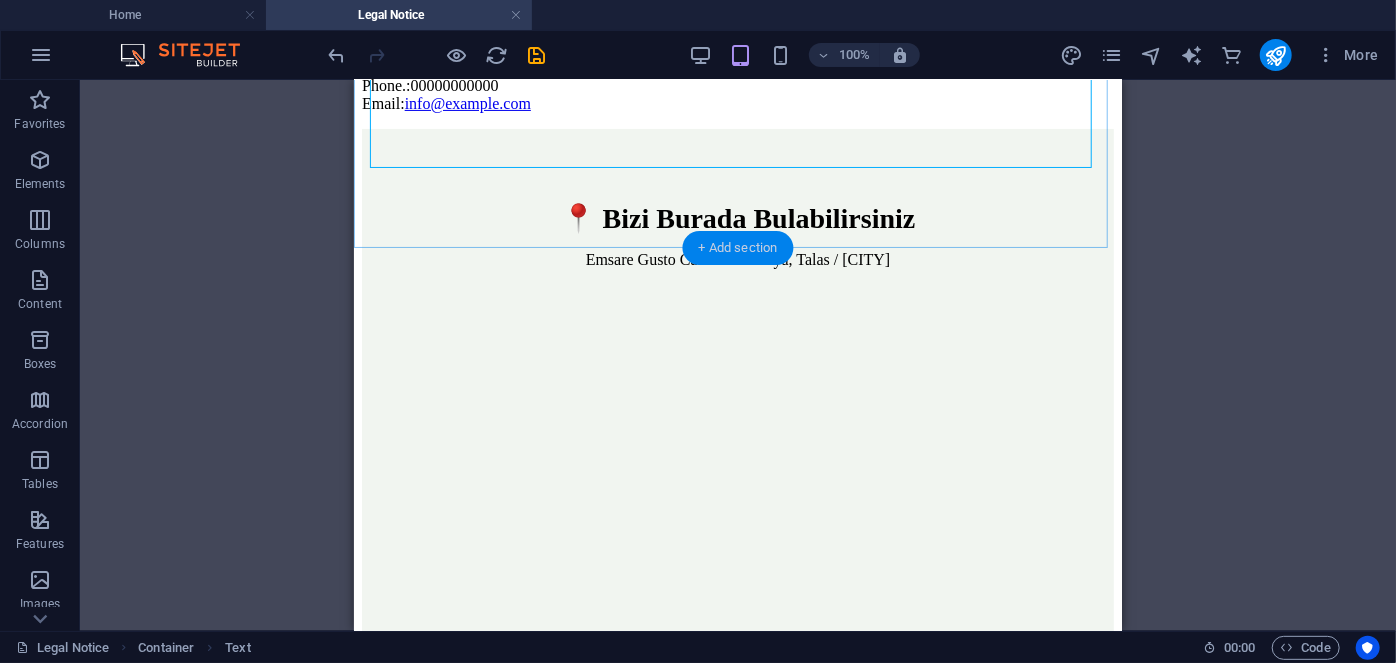 click on "+ Add section" at bounding box center [738, 248] 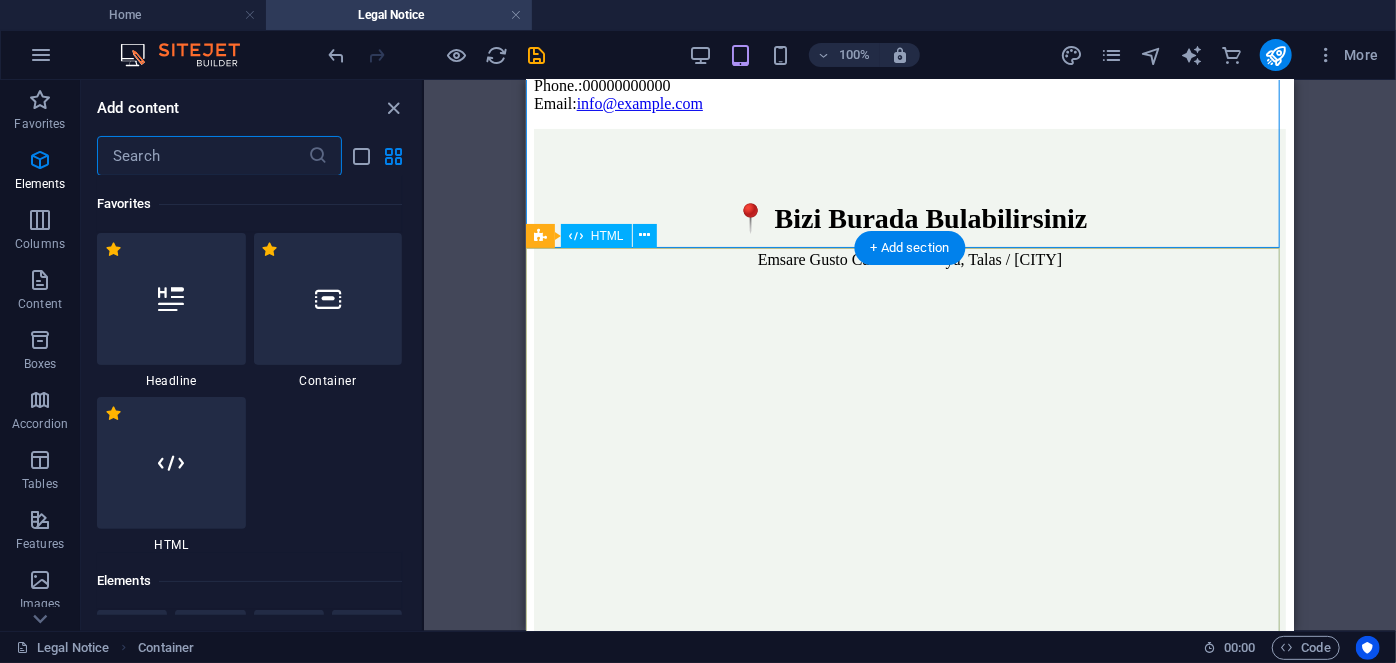 scroll, scrollTop: 3663, scrollLeft: 0, axis: vertical 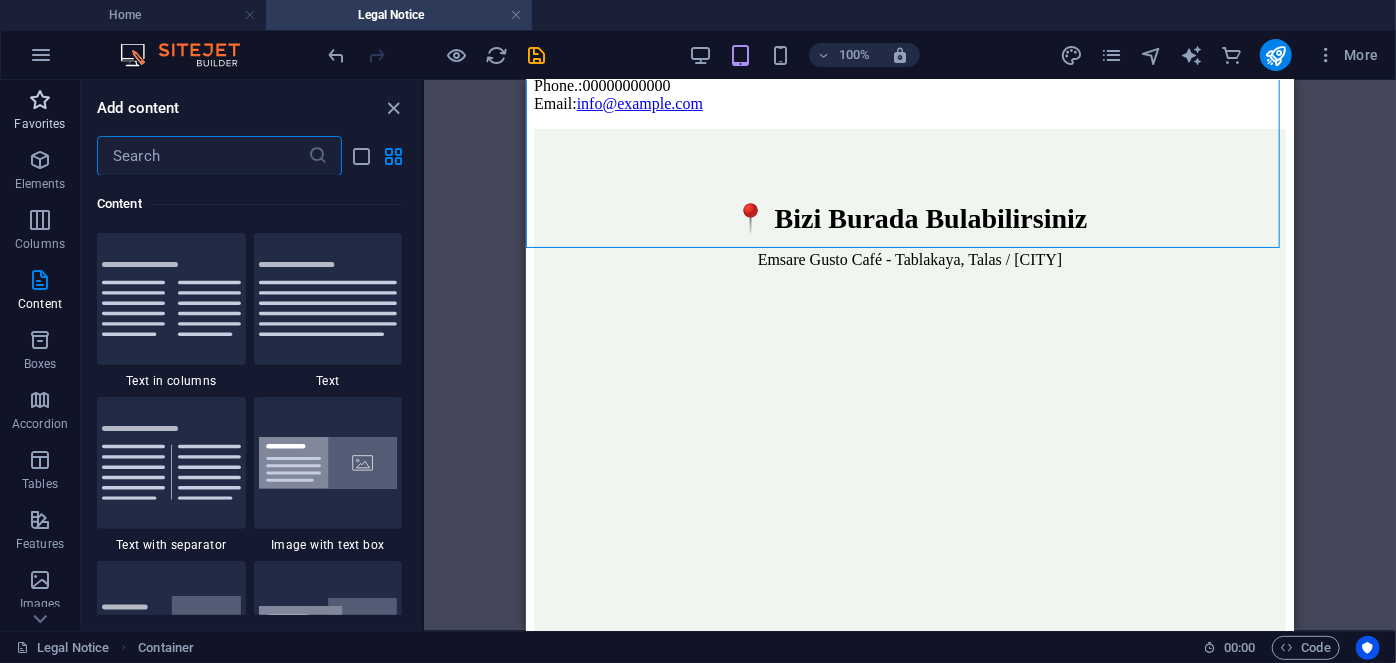click at bounding box center [40, 100] 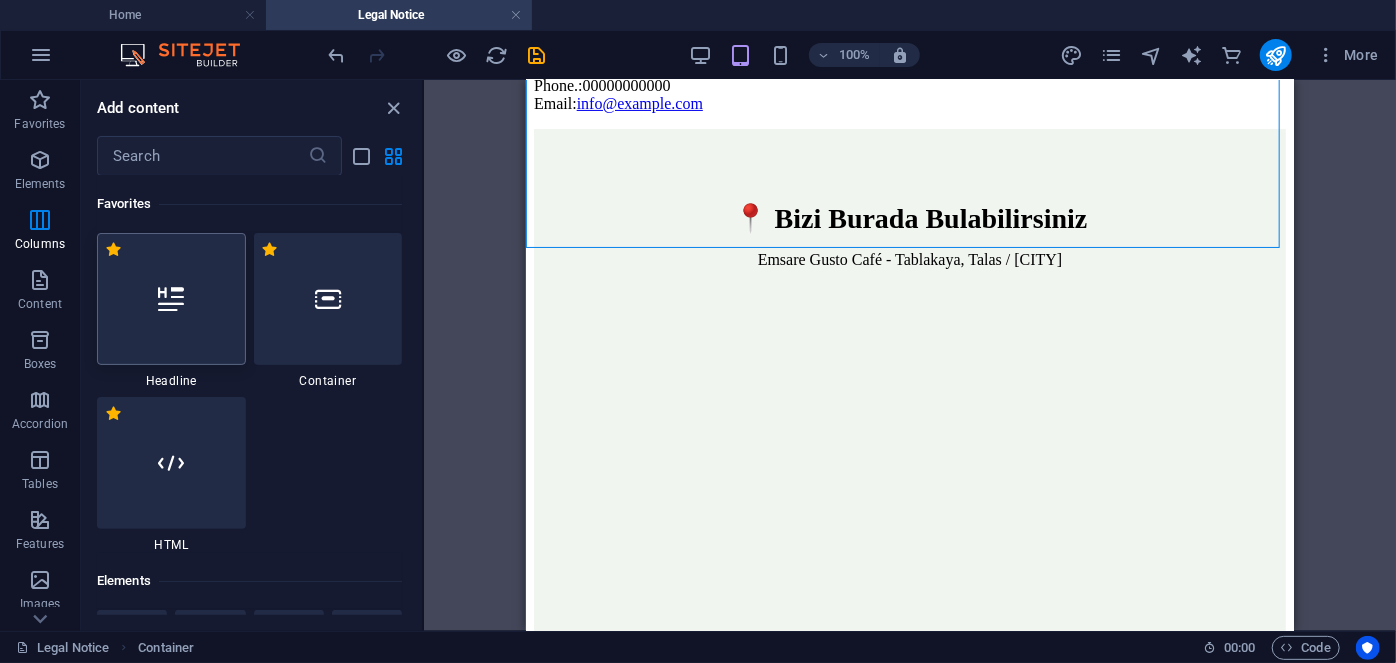 scroll, scrollTop: 0, scrollLeft: 0, axis: both 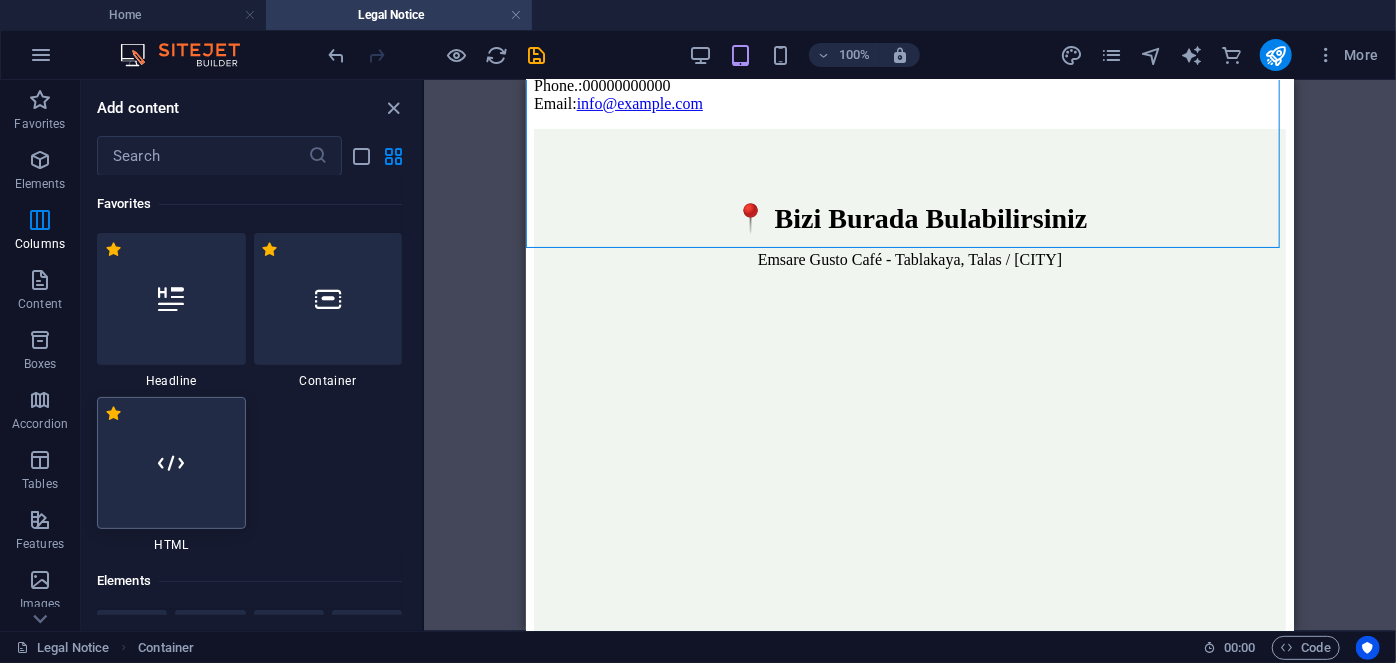 click at bounding box center (171, 463) 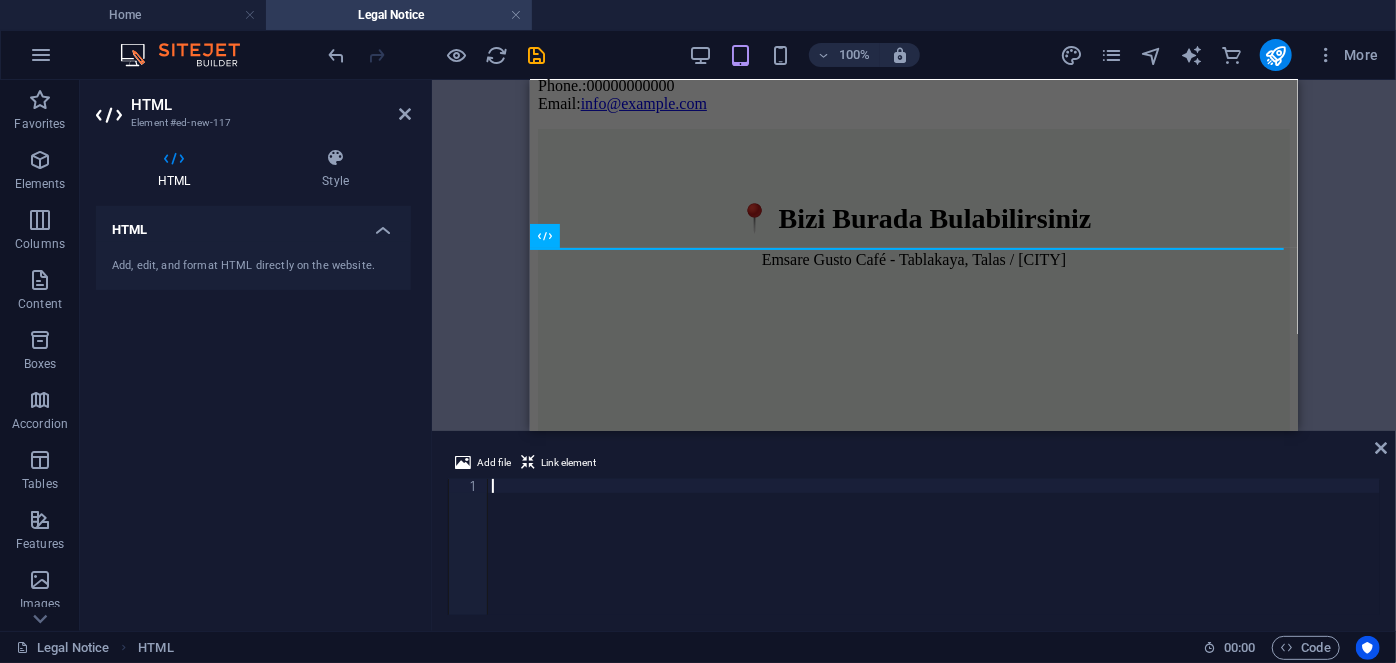 click at bounding box center (934, 561) 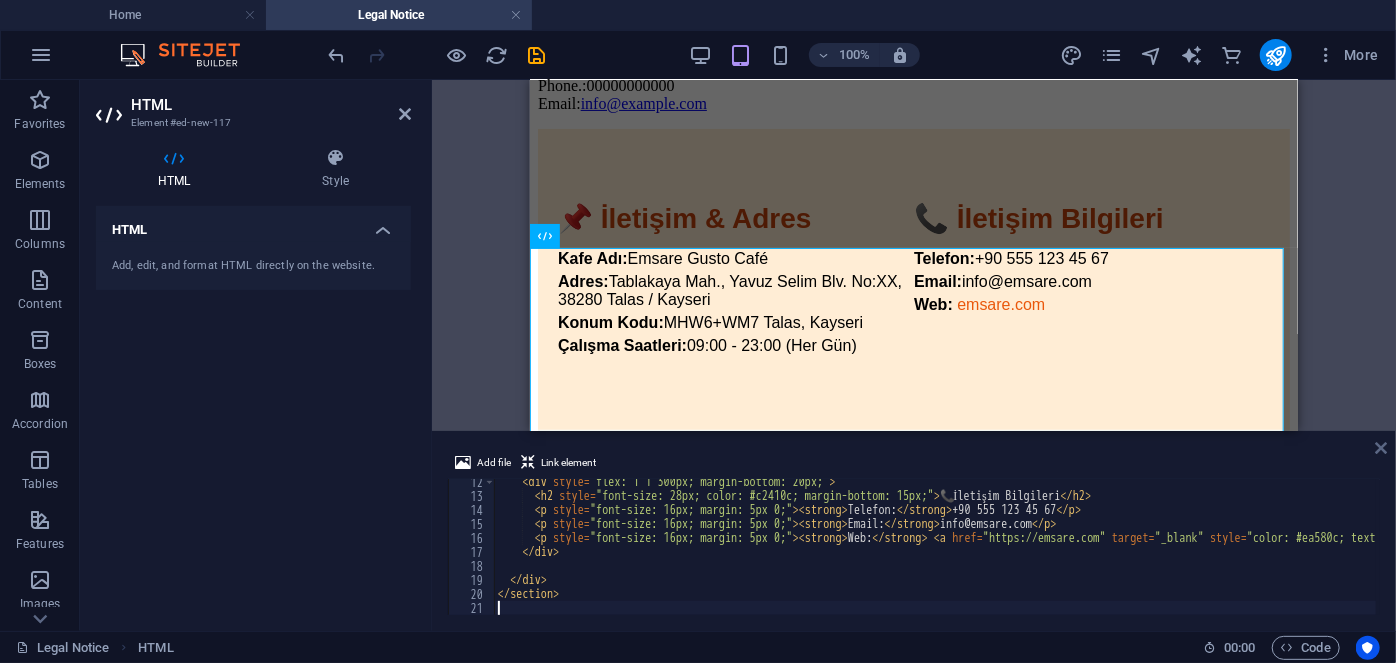 click at bounding box center (1381, 448) 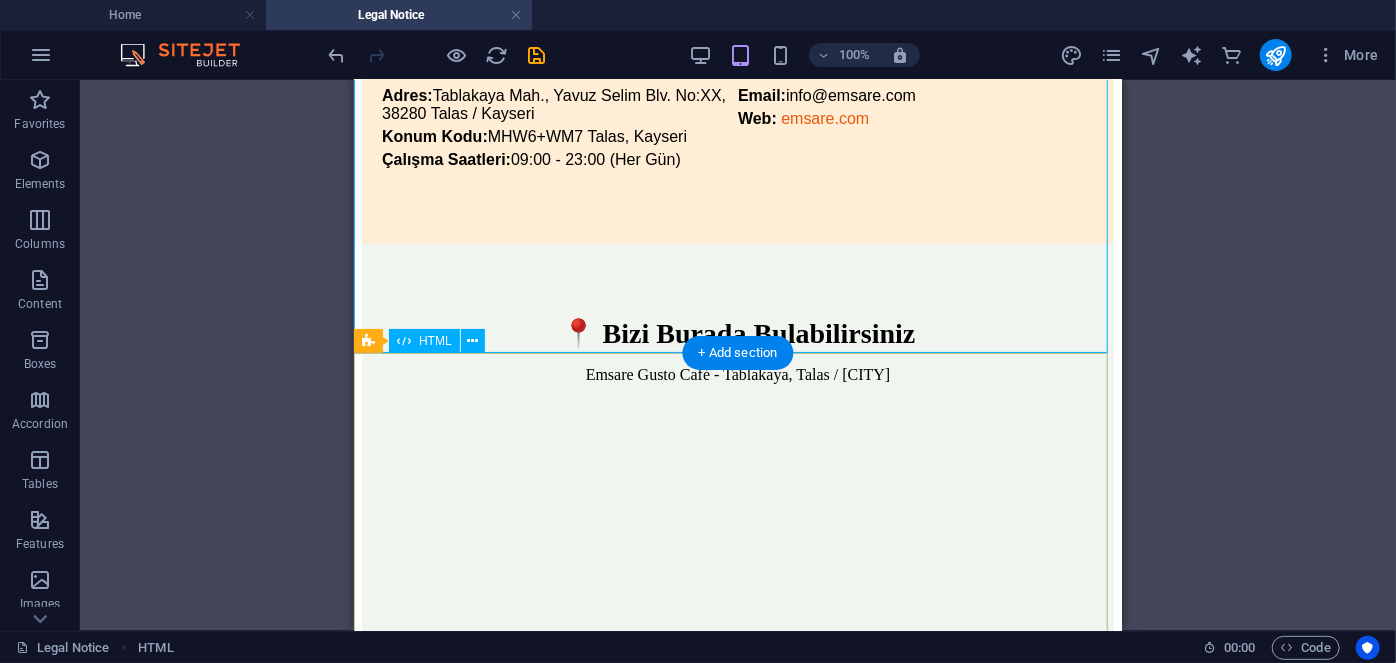 scroll, scrollTop: 454, scrollLeft: 0, axis: vertical 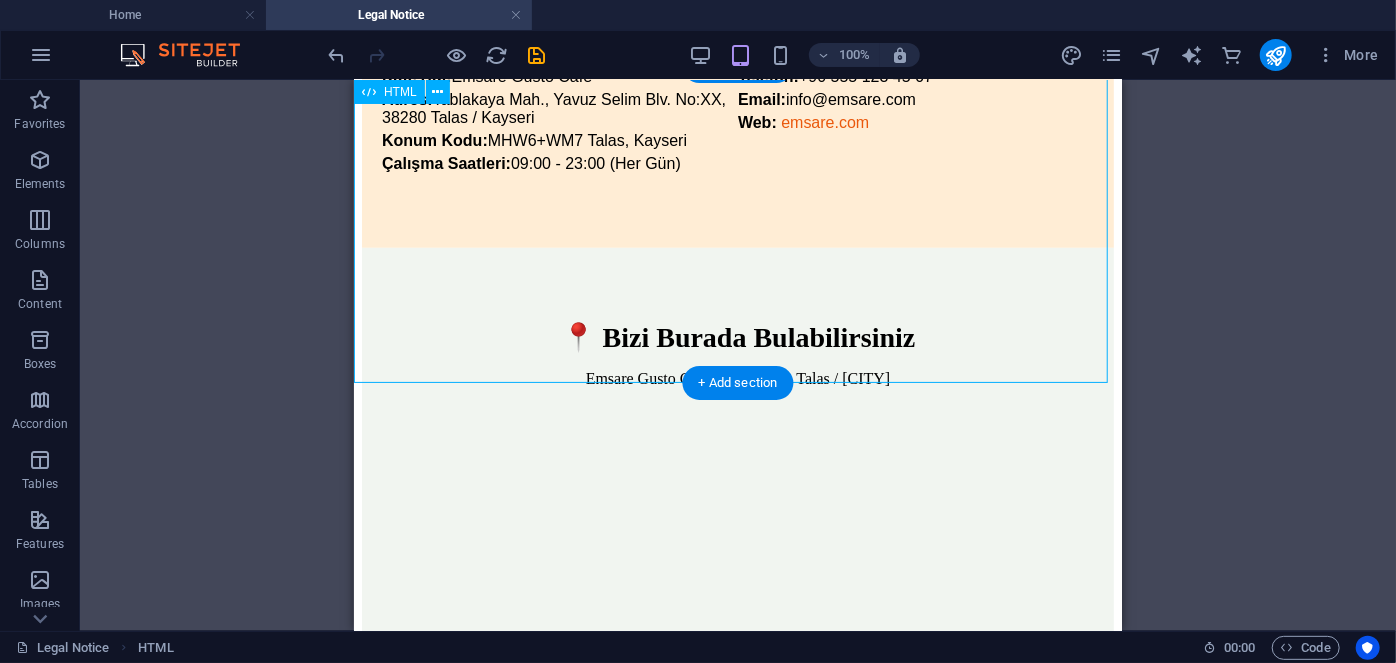 click on "📌 İletişim & Adres
Kafe Adı:  Emsare Gusto Café
Adres:  Tablakaya Mah., Yavuz Selim Blv. No:XX, [POSTAL_CODE] Talas / [CITY]
Konum Kodu:  MHW6+WM7 Talas, [CITY]
Çalışma Saatleri:  09:00 - 23:00 (Her Gün)
📞 İletişim Bilgileri
Telefon:  [PHONE]
Email:  [EMAIL]
Web:   emsare.com" at bounding box center [737, 96] 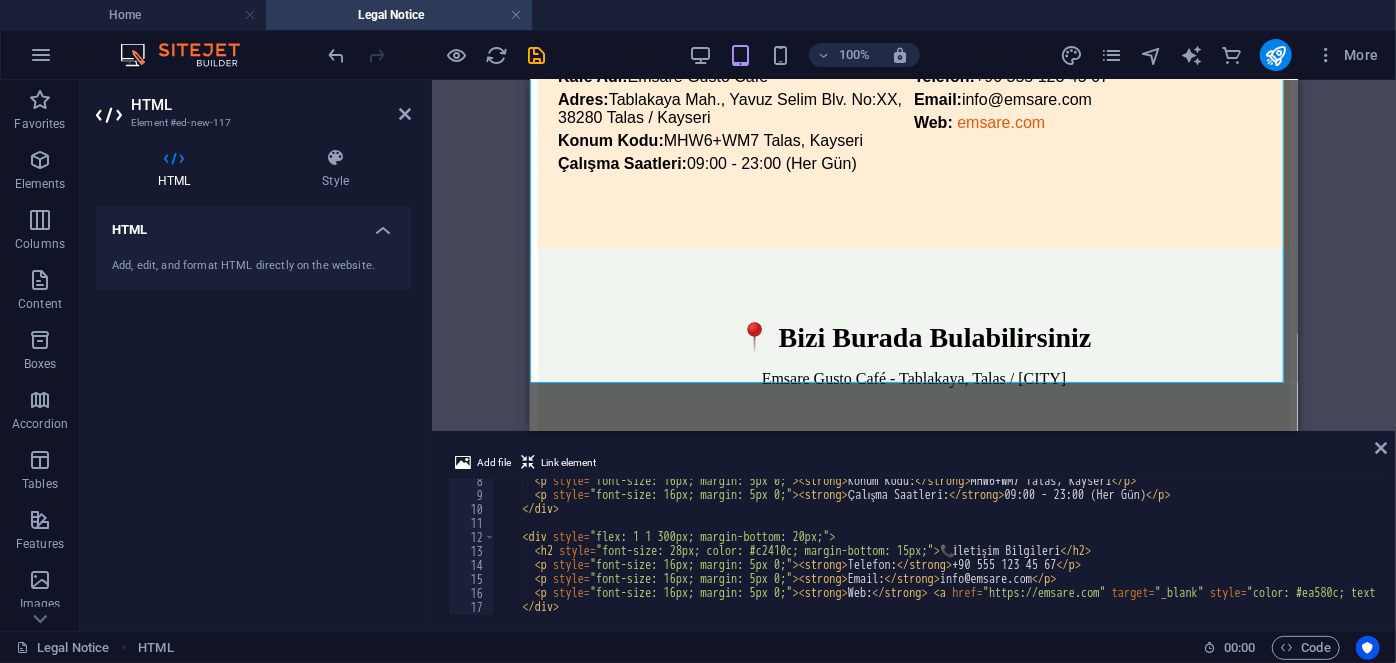 scroll, scrollTop: 0, scrollLeft: 0, axis: both 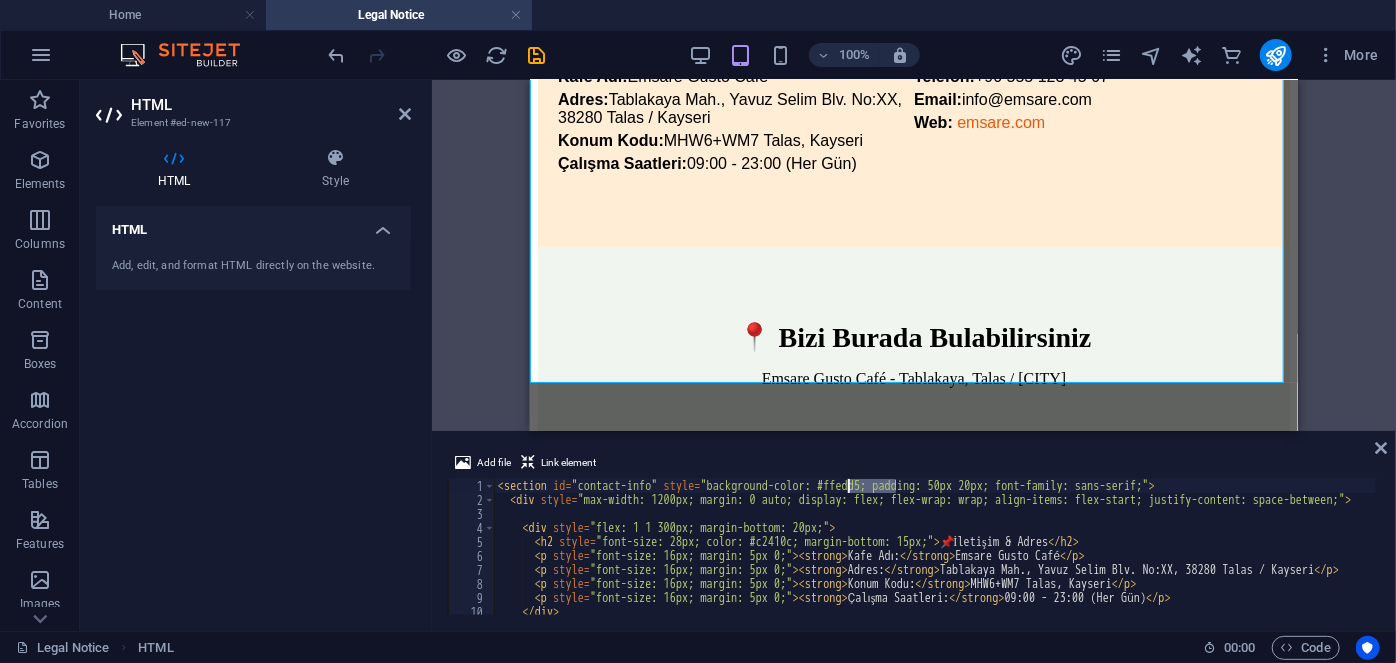 drag, startPoint x: 893, startPoint y: 488, endPoint x: 846, endPoint y: 488, distance: 47 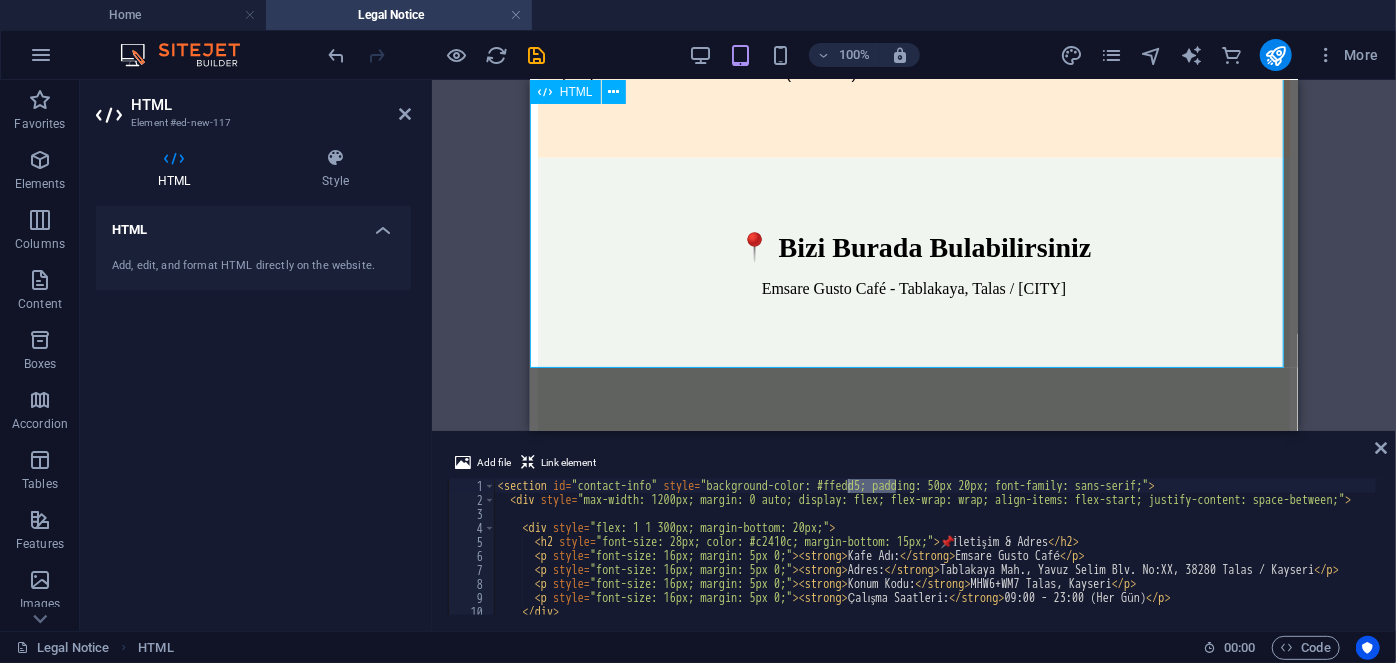 scroll, scrollTop: 636, scrollLeft: 0, axis: vertical 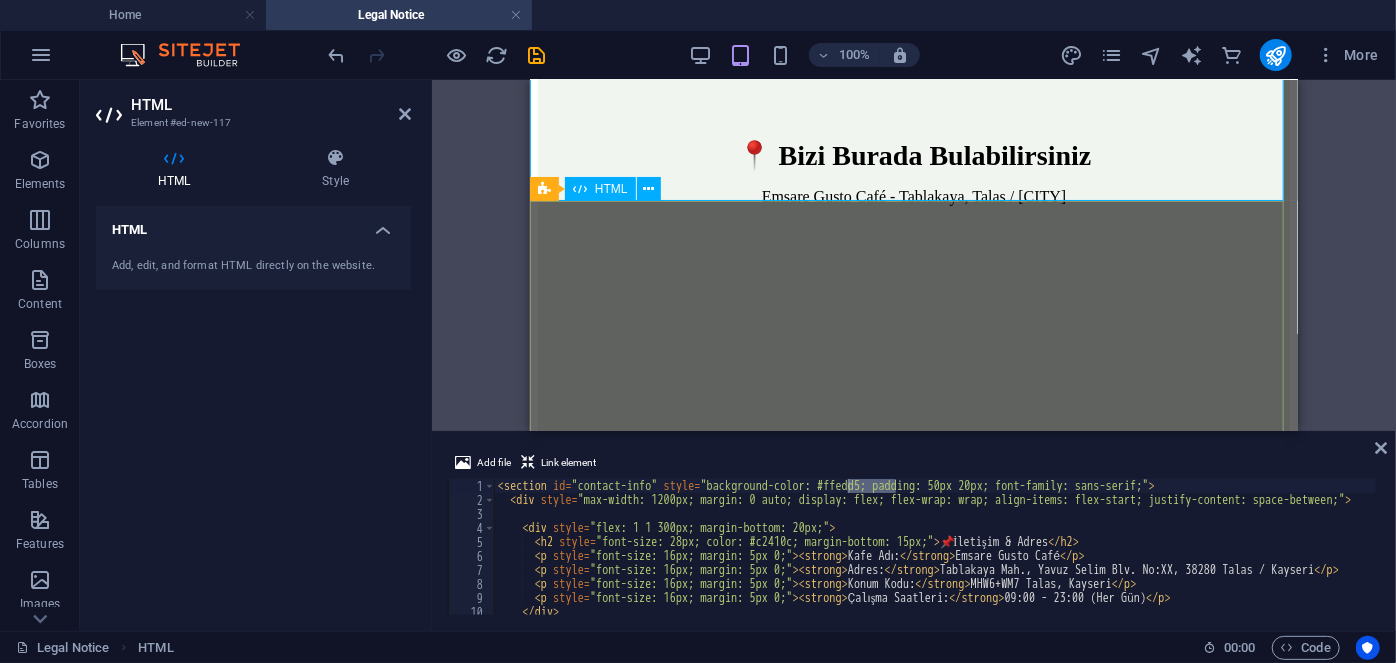click on "📍 Bizi Burada Bulabilirsiniz
Emsare Gusto Café - Tablakaya, Talas / Kayseri" at bounding box center [913, 397] 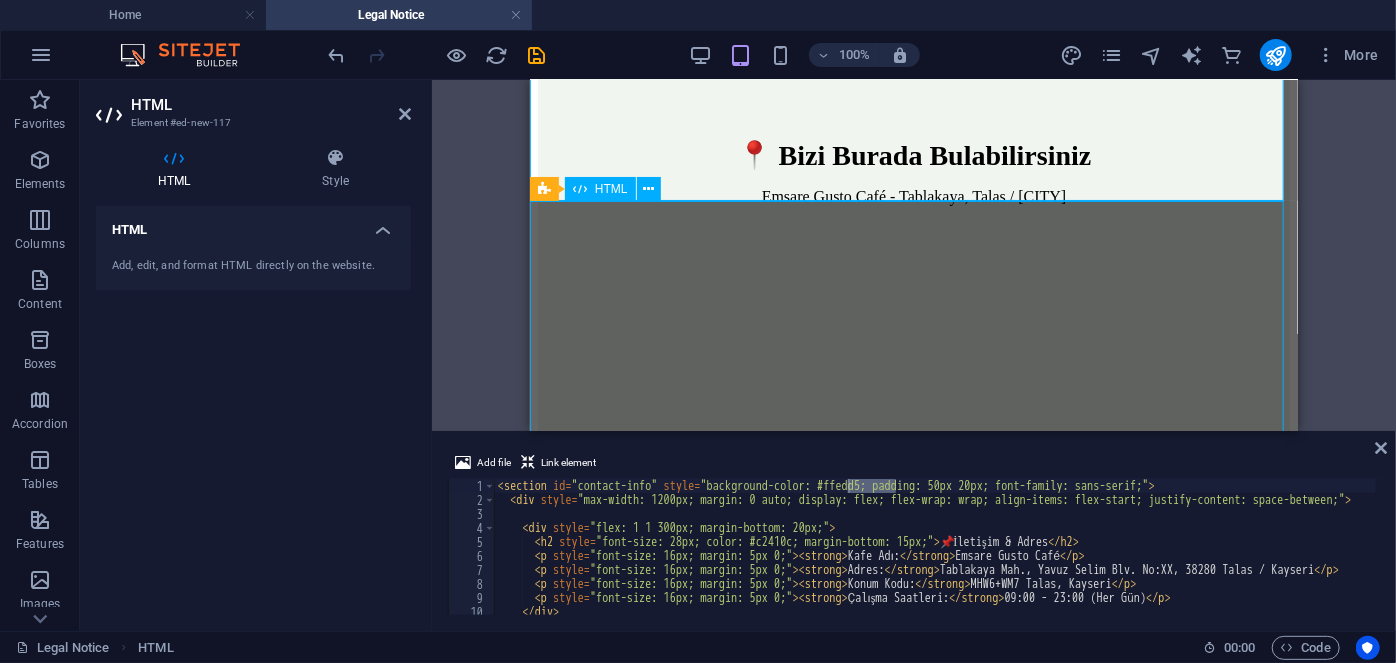 click on "📍 Bizi Burada Bulabilirsiniz
Emsare Gusto Café - Tablakaya, Talas / Kayseri" at bounding box center (913, 397) 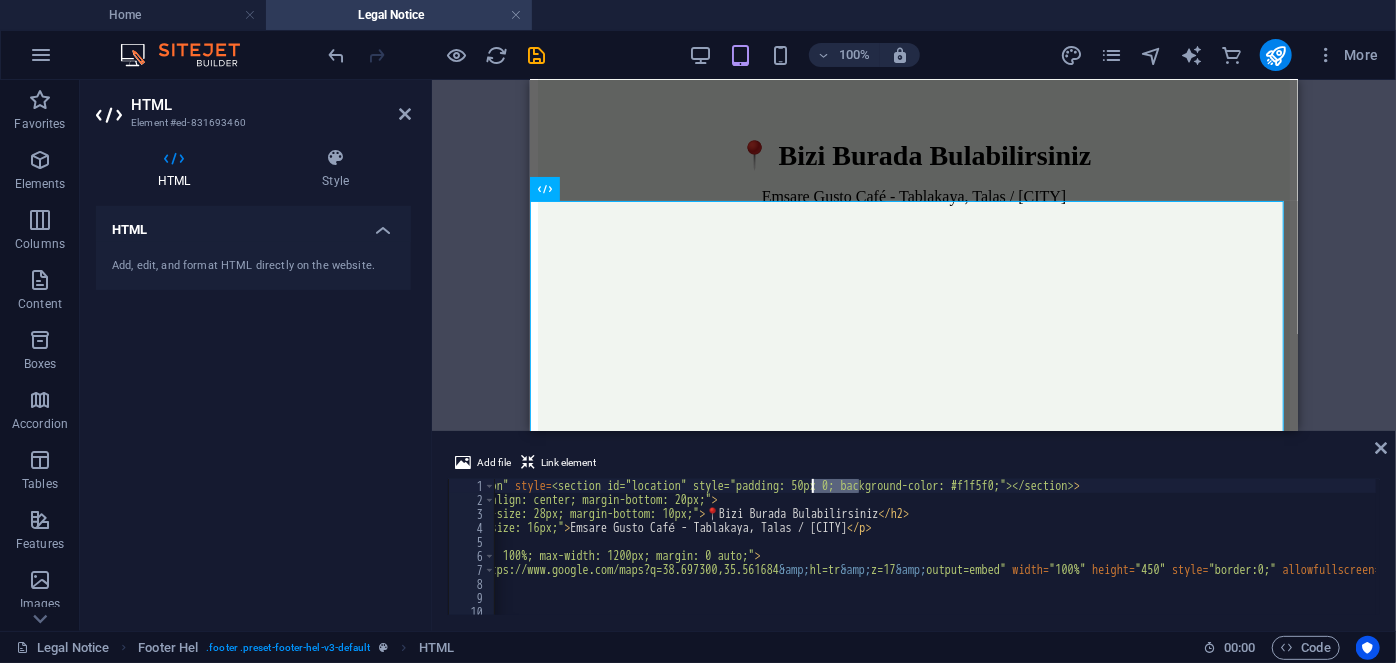 drag, startPoint x: 859, startPoint y: 487, endPoint x: 813, endPoint y: 490, distance: 46.09772 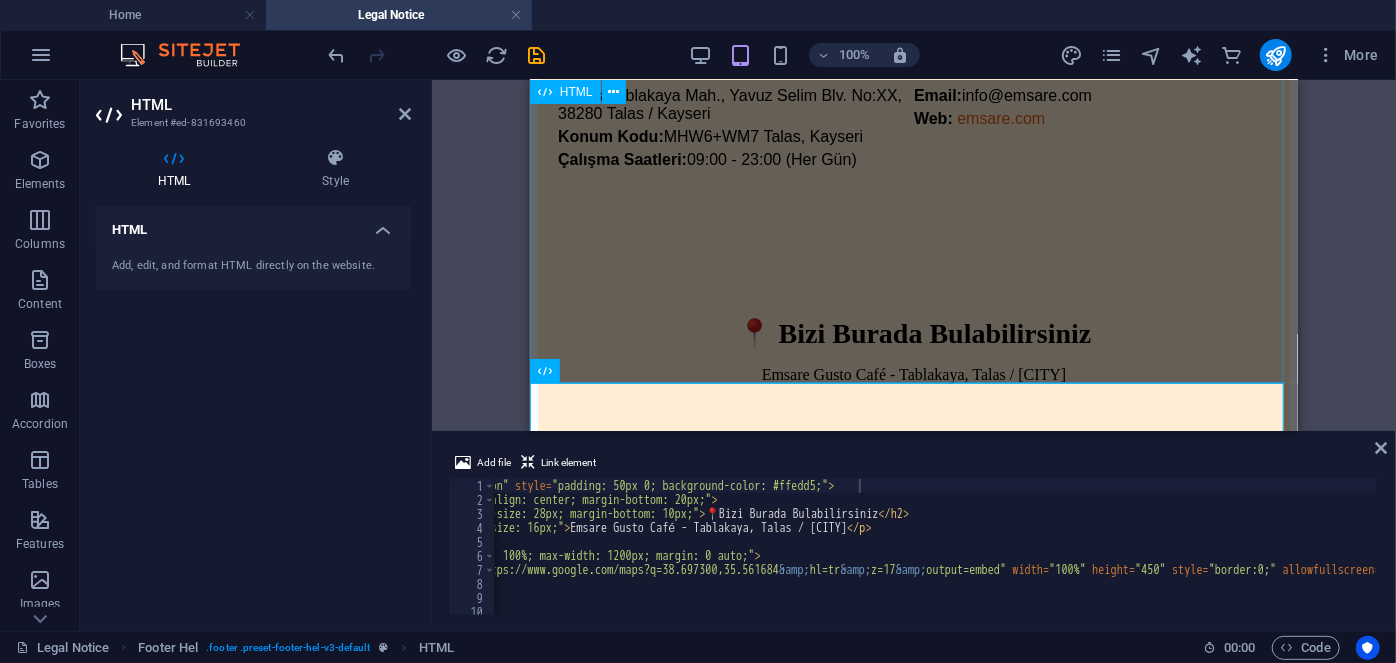 scroll, scrollTop: 454, scrollLeft: 0, axis: vertical 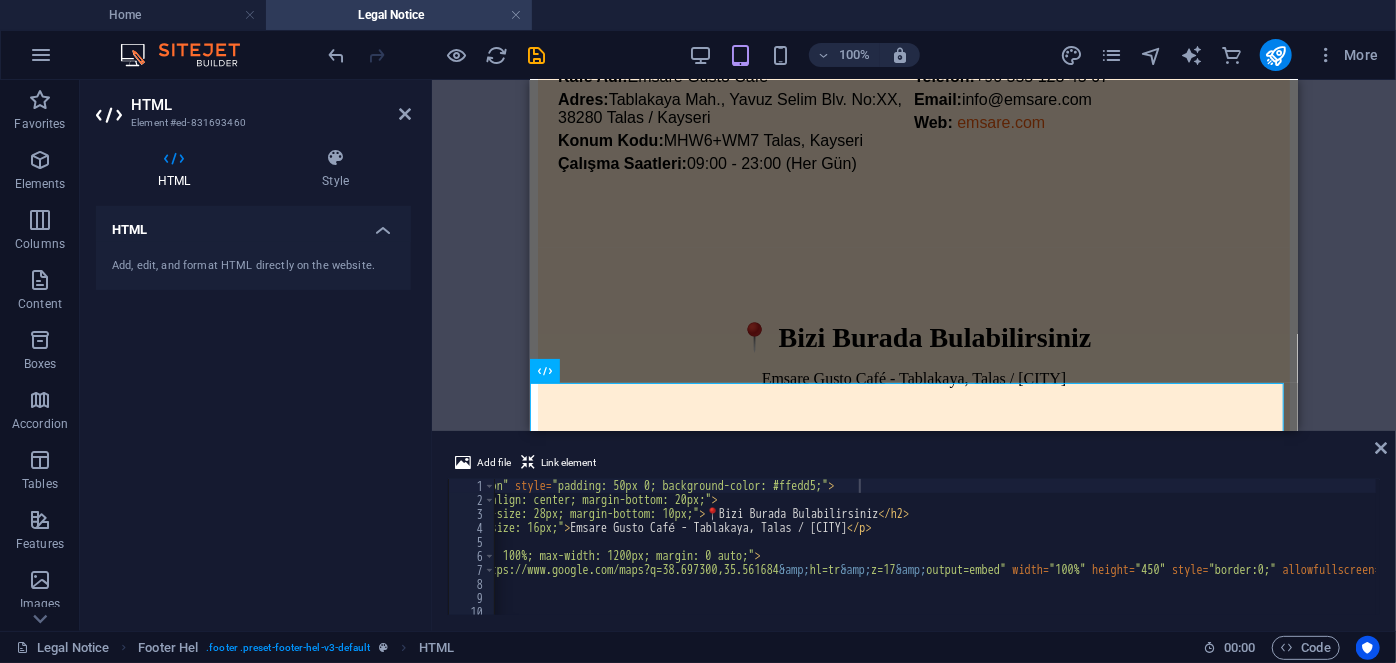 click on "< section   id = "contact-info"   style = "background-color: #ffedd5; padding: 50px 20px; font-family: sans-serif;" >    < div   style = "max-width: 1200px; margin: 0 auto; display: flex; flex-wrap: wrap; align-items: flex-start; justify-content: space-between;" >           < div   style = "flex: 1 1 300px; margin-bottom: 20px;" >         < h2   style = "font-size: 28px; color: #c2410c; margin-bottom: 15px;" > 📌  İletişim & Adres </h2>         < p   style = "font-size: 16px; margin: 5px 0;" > < strong > Kafe Adı: </strong>  Emsare Gusto Café </p>         < p   style = "font-size: 16px; margin: 5px 0;" > < strong > Adres: </strong>  Tablakaya Mah., Yavuz Selim Blv. No:5/A, [ZIP] [CITY] / [STATE] </p>         < p   style = "font-size: 16px; margin: 5px 0;" > < strong > Konum Kodu: </strong>  MHW6+WM7 Talas, Kayseri </p>         < p   style = "font-size: 16px; margin: 5px 0;" > < strong > Çalışma Saatleri: </strong>  09:00 - 23:00 (Her Gün) </p>      </div>" at bounding box center (914, 533) 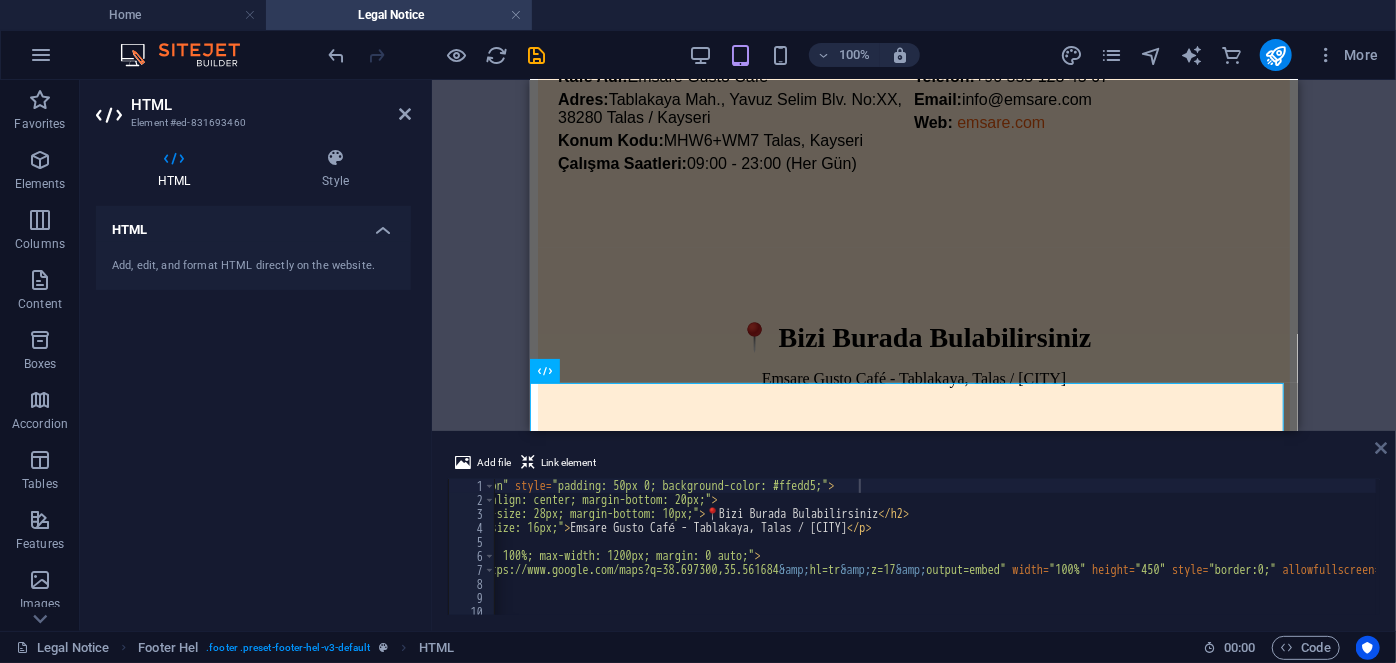 click at bounding box center (1381, 448) 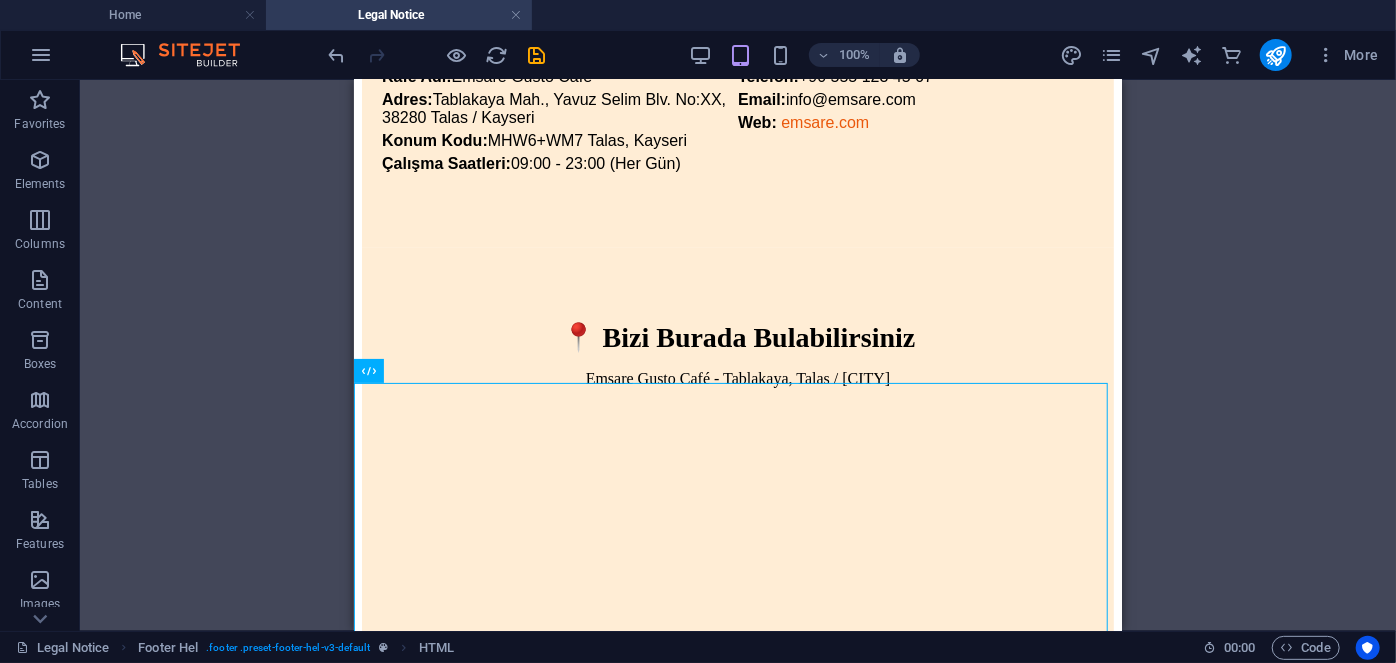 click on "Drag here to replace the existing content. Press “Ctrl” if you want to create a new element.
H2   Container   Text   Footer Hel   HTML   Footer Hel   HTML" at bounding box center (738, 355) 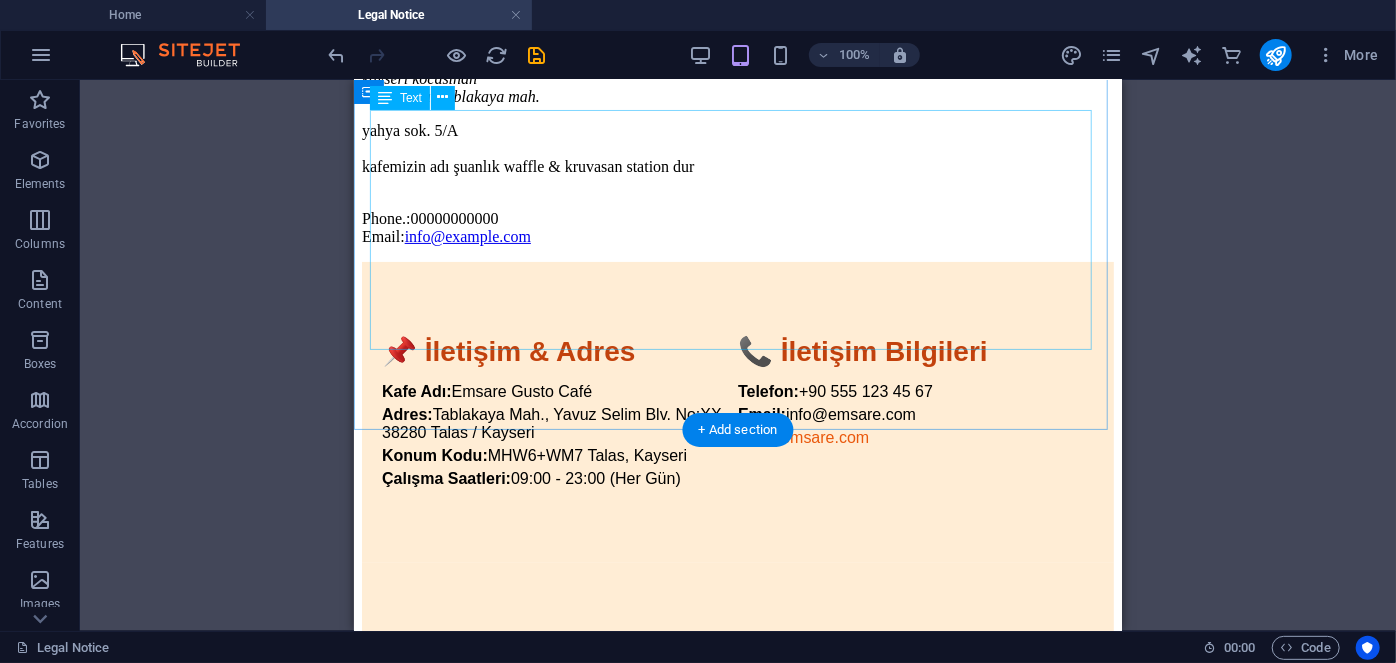 scroll, scrollTop: 181, scrollLeft: 0, axis: vertical 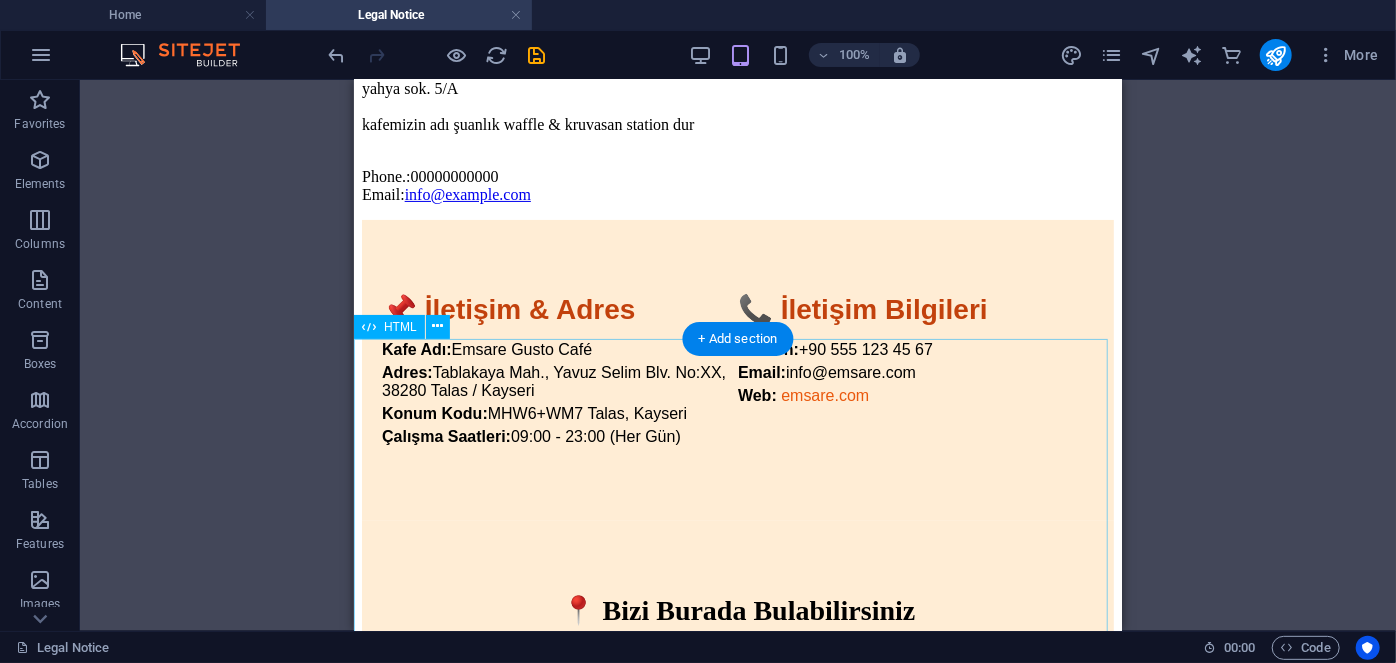 click on "📌 İletişim & Adres
Kafe Adı:  Emsare Gusto Café
Adres:  Tablakaya Mah., Yavuz Selim Blv. No:XX, [POSTAL_CODE] Talas / [CITY]
Konum Kodu:  MHW6+WM7 Talas, [CITY]
Çalışma Saatleri:  09:00 - 23:00 (Her Gün)
📞 İletişim Bilgileri
Telefon:  [PHONE]
Email:  [EMAIL]
Web:   emsare.com" at bounding box center [737, 369] 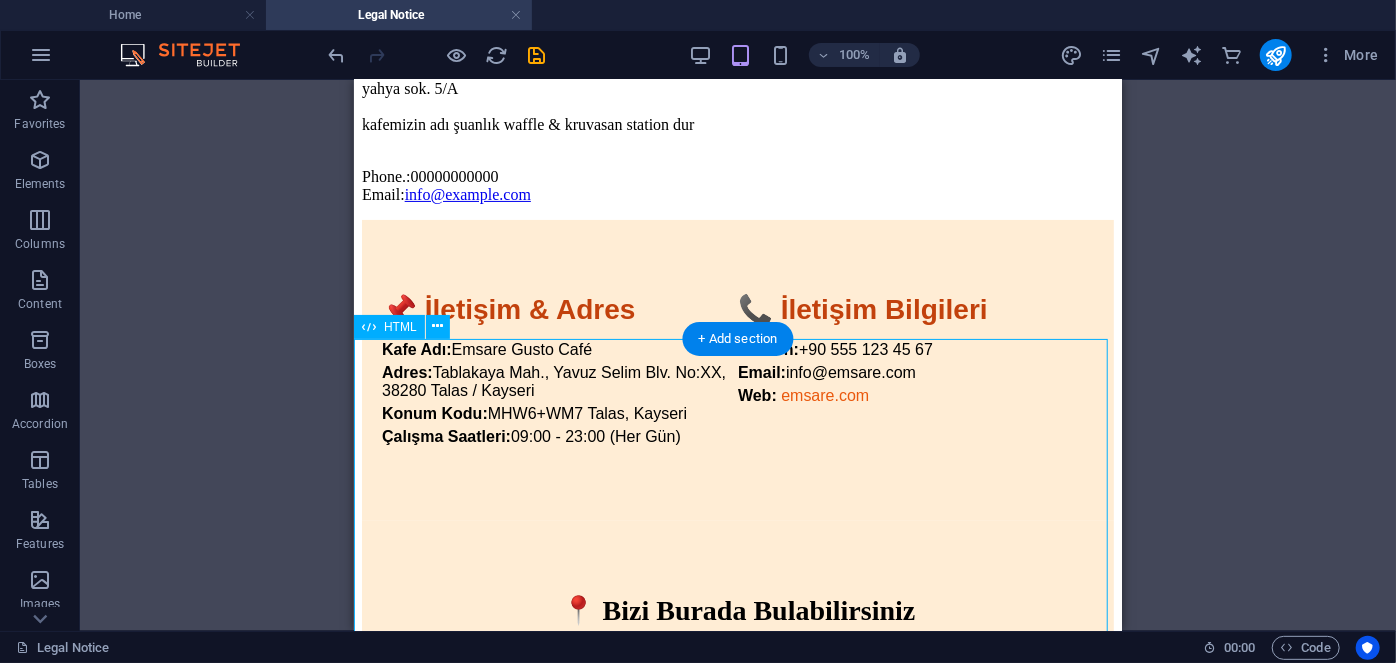 click on "📌 İletişim & Adres
Kafe Adı:  Emsare Gusto Café
Adres:  Tablakaya Mah., Yavuz Selim Blv. No:XX, [POSTAL_CODE] Talas / [CITY]
Konum Kodu:  MHW6+WM7 Talas, [CITY]
Çalışma Saatleri:  09:00 - 23:00 (Her Gün)
📞 İletişim Bilgileri
Telefon:  [PHONE]
Email:  [EMAIL]
Web:   emsare.com" at bounding box center (737, 369) 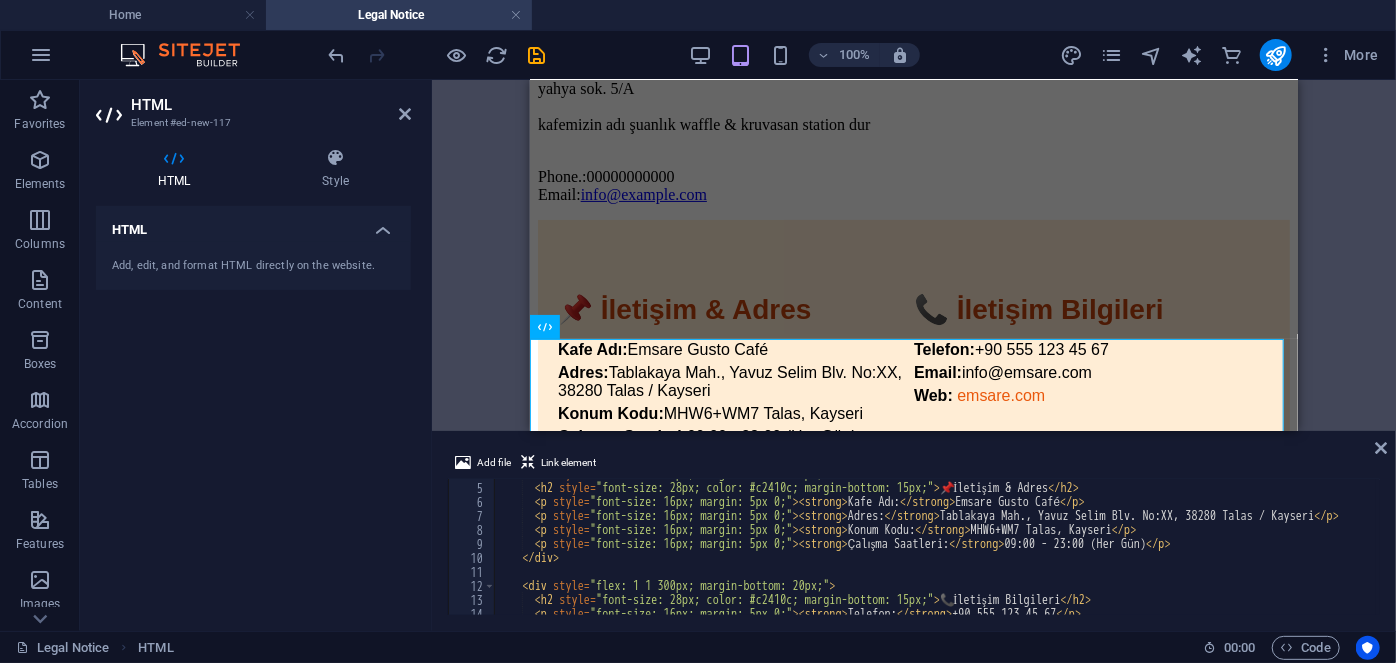 scroll, scrollTop: 0, scrollLeft: 0, axis: both 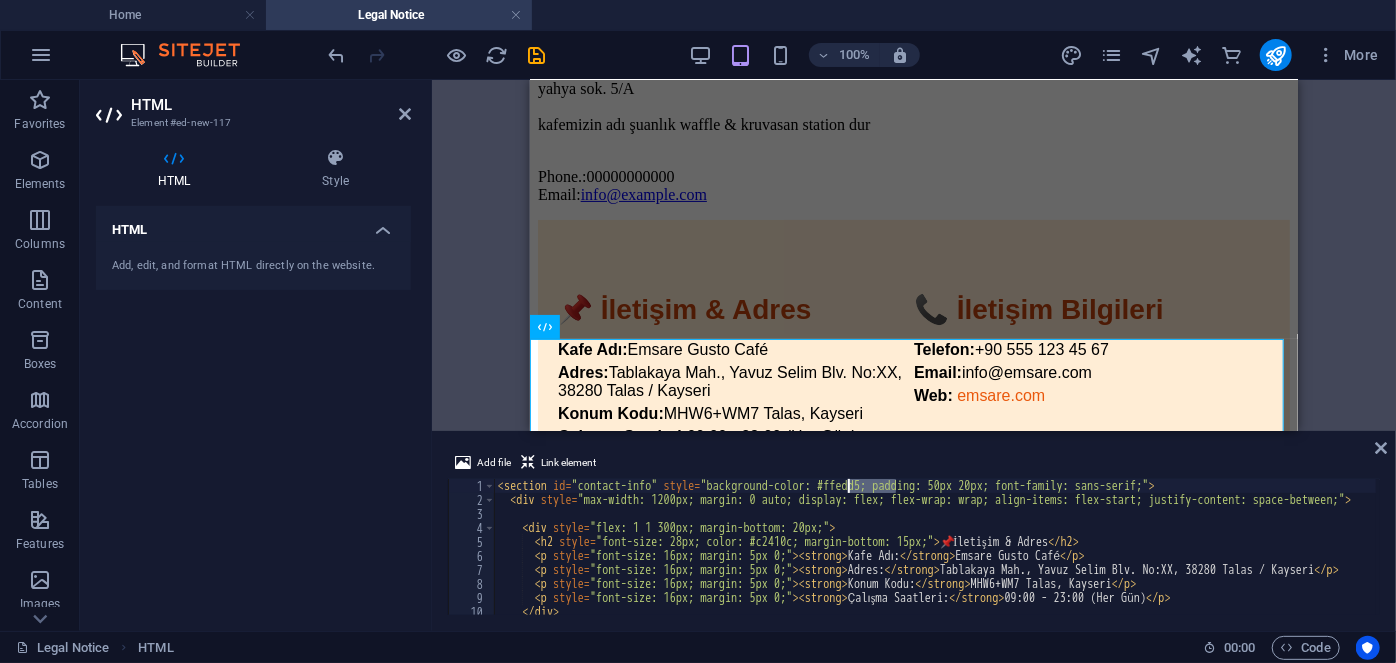 click on "<div   style = "flex: 1 1 300px; margin-bottom: 20px;" >         <h2   style = "font-size: 28px; color: #c2410c; margin-bottom: 15px;" > 📌  İletişim & Adres </h2>         <p   style = "font-size: 16px; margin: 5px 0;" > <strong > Kafe Adı: </strong>  Emsare Gusto Café </p>         <p   style = "font-size: 16px; margin: 5px 0;" > <strong > Adres: </strong>  Tablakaya Mah., Yavuz Selim Blv. No:XX, [ZIP] [CITY] / [STATE] </p>         <p   style = "font-size: 16px; margin: 5px 0;" > <strong > Konum Kodu: </strong>  MHW6+WM7 Talas, Kayseri </p>         <p   style = "font-size: 16px; margin: 5px 0;" > <strong > Çalışma Saatleri: </strong>  09:00 - 23:00 (Her Gün) </p>      </div>" at bounding box center (1108, 559) 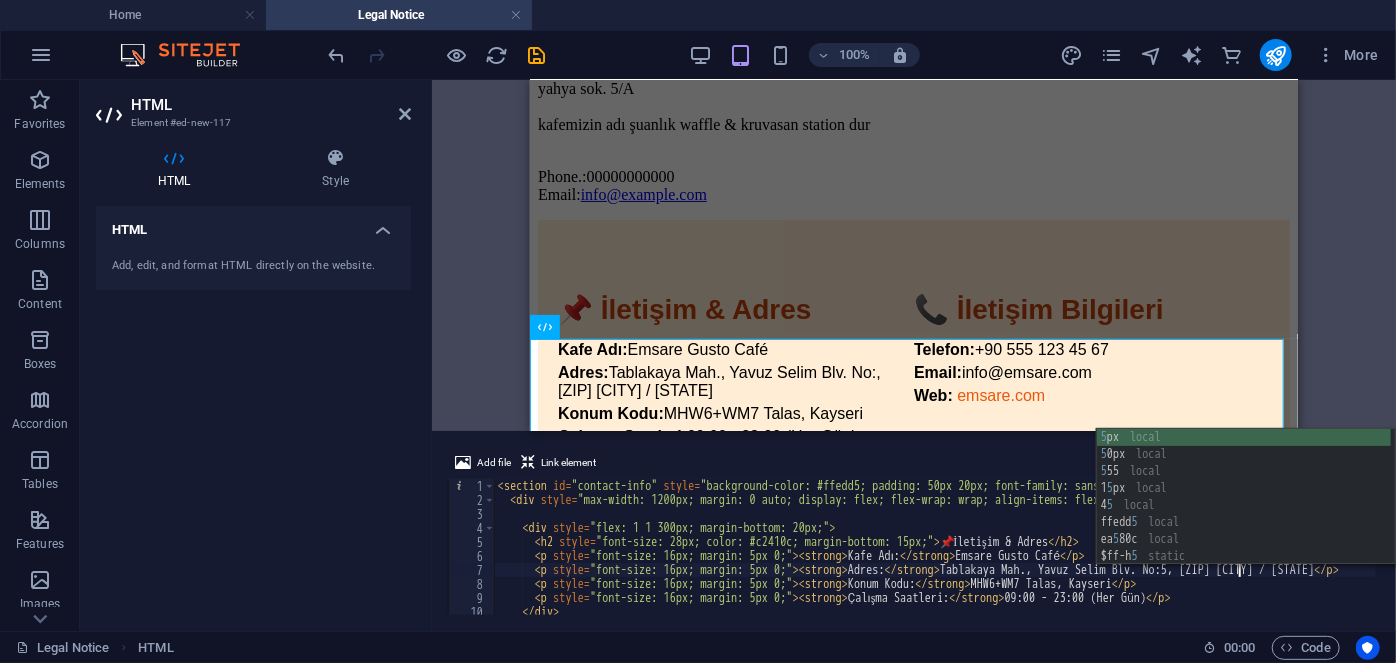 scroll, scrollTop: 0, scrollLeft: 61, axis: horizontal 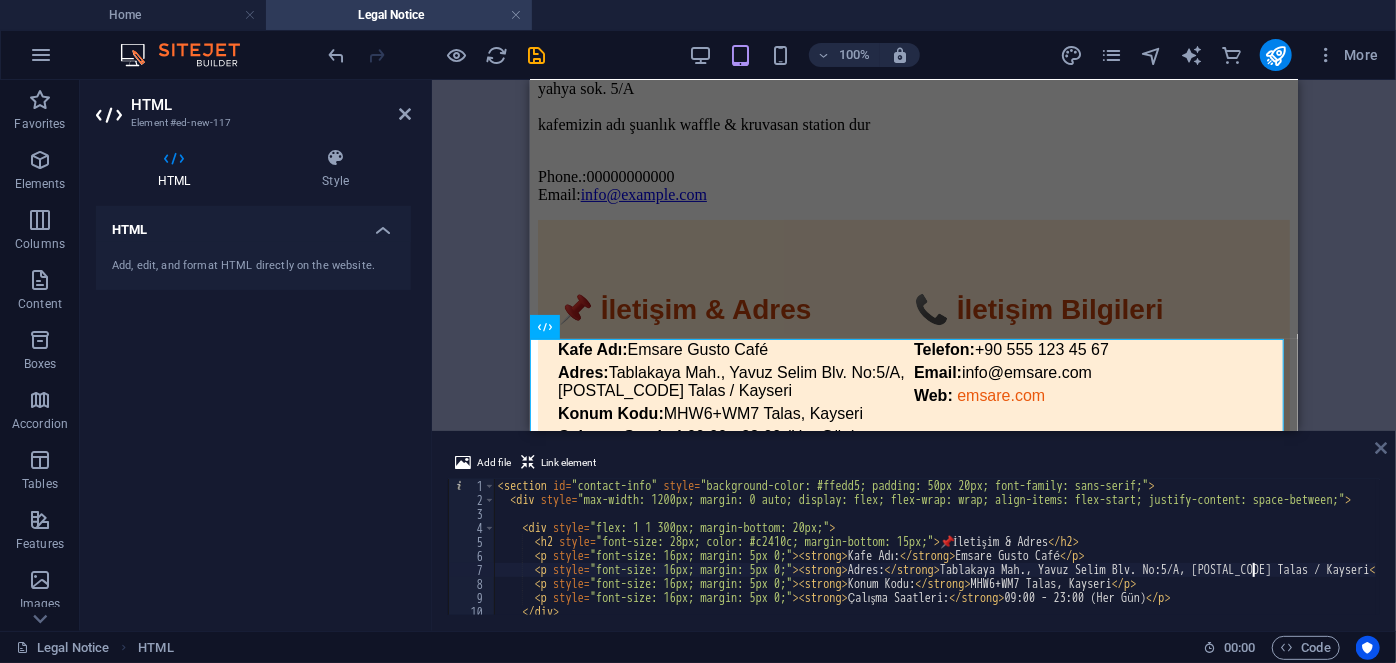 type on "<p style="font-size: 16px; margin: 5px 0;"><strong >Adres:</strong> Tablakaya Mah., Yavuz Selim Blv. No:5/A, [ZIP] [CITY] / [STATE]</p>" 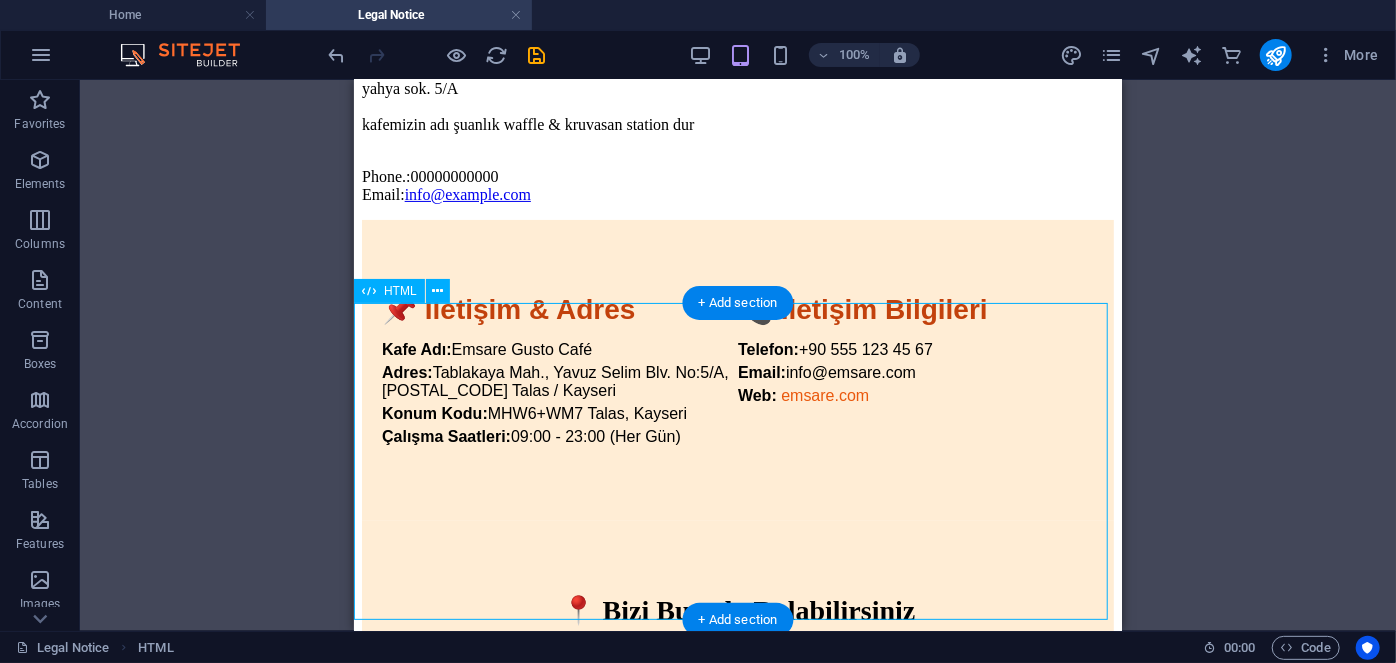 scroll, scrollTop: 272, scrollLeft: 0, axis: vertical 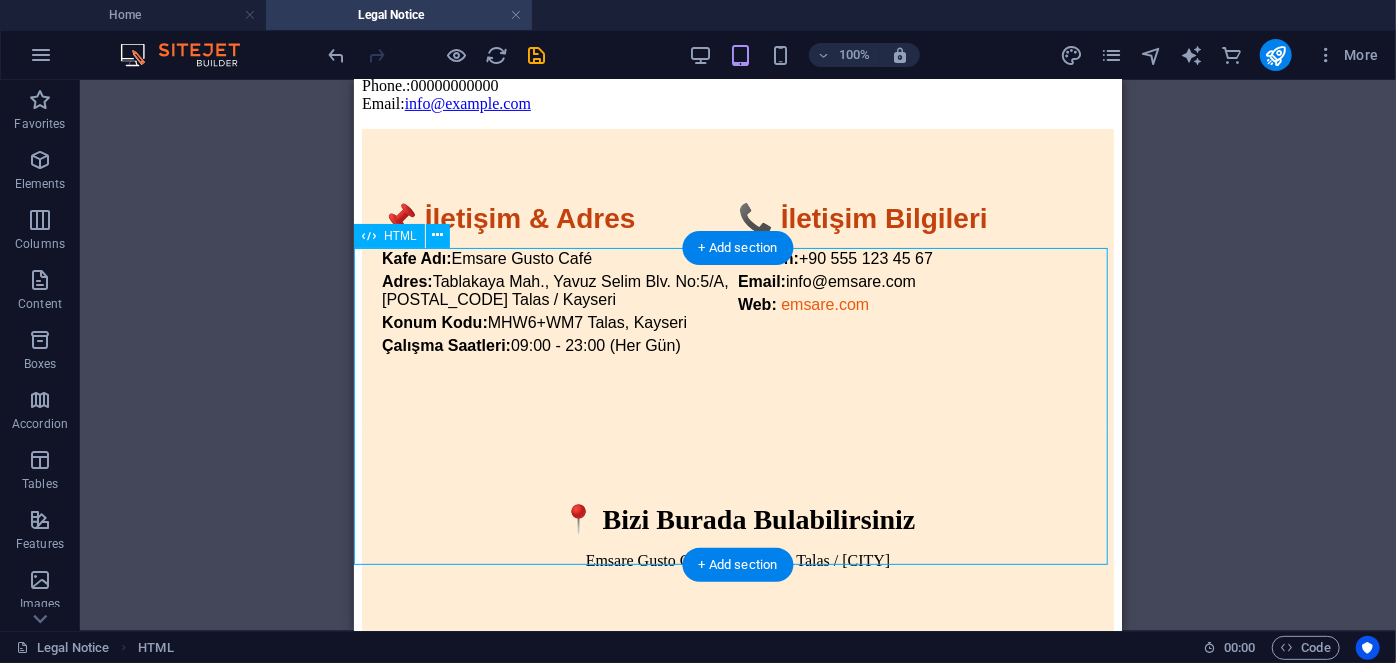 click on "📌 İletişim & Adres
Kafe Adı:  Emsare Gusto Café
Adres:  Tablakaya Mah., Yavuz Selim Blv. No:5/A, [ZIP] [CITY] / [STATE]
Konum Kodu:  MHW6+WM7 Talas, Kayseri
Çalışma Saatleri:  09:00 - 23:00 (Her Gün)
📞 İletişim Bilgileri
Telefon:  [PHONE]
Email:  info@example.com
Web:   emsare.com" at bounding box center (737, 278) 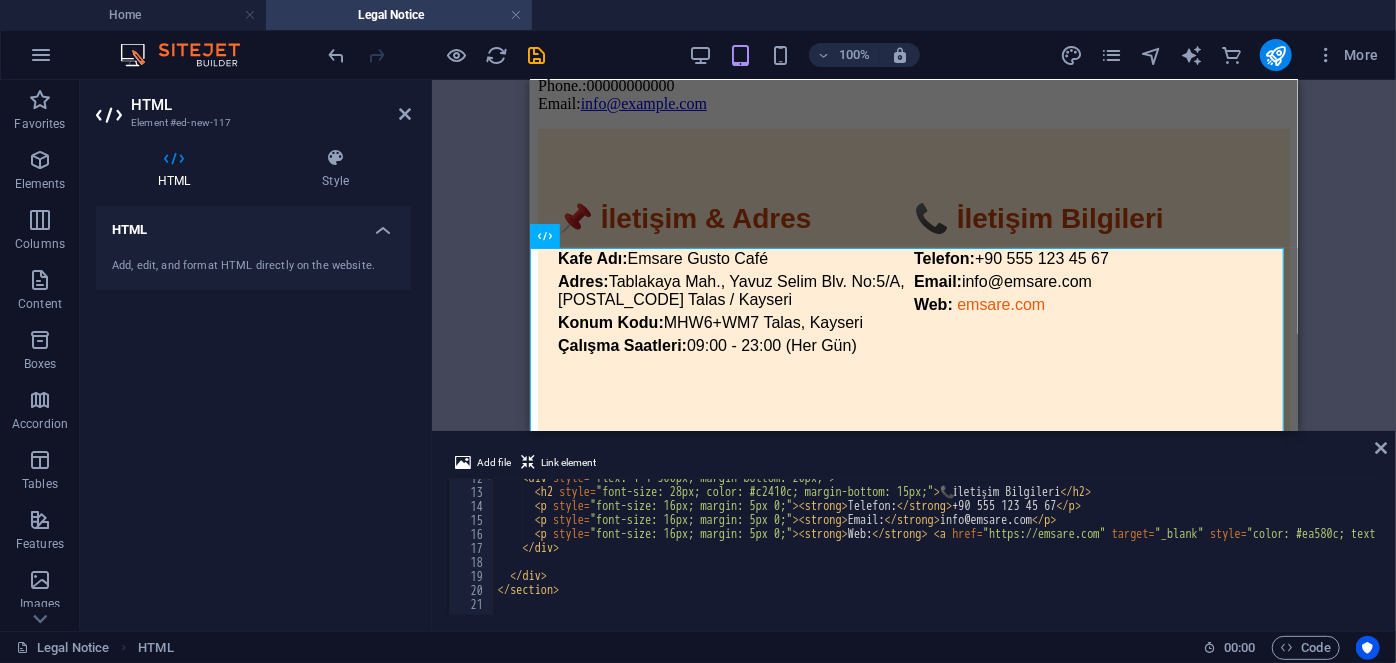 scroll, scrollTop: 161, scrollLeft: 0, axis: vertical 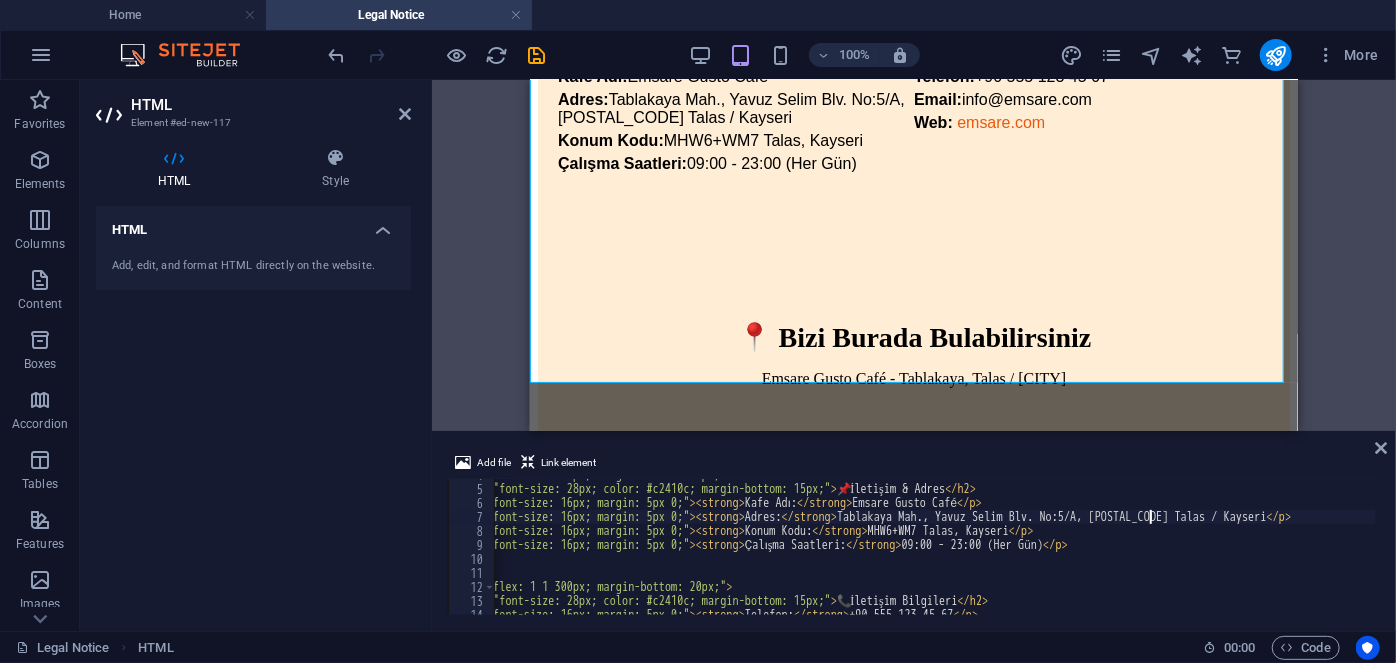 click on "< div   style = "flex: 1 1 300px; margin-bottom: 20px;" >         < h2   style = "font-size: 28px; color: #c2410c; margin-bottom: 15px;" > 📌  İletişim & Adres </h2>         < p   style = "font-size: 16px; margin: 5px 0;" > < strong > Kafe Adı: </strong>  Emsare Gusto Café </p>         < p   style = "font-size: 16px; margin: 5px 0;" > < strong > Adres: </strong>  Tablakaya Mah., Yavuz Selim Blv. No:5/A, [ZIP] [CITY] / [STATE] </p>         < p   style = "font-size: 16px; margin: 5px 0;" > < strong > Konum Kodu: </strong>  MHW6+WM7 Talas, Kayseri </p>         < p   style = "font-size: 16px; margin: 5px 0;" > < strong > Çalışma Saatleri: </strong>  09:00 - 23:00 (Her Gün) </p>      </div>      < div   style = "flex: 1 1 300px; margin-bottom: 20px;" >         < h2   style = "font-size: 28px; color: #c2410c; margin-bottom: 15px;" > 📞  İletişim Bilgileri </h2>         < p   style = "font-size: 16px; margin: 5px 0;" > < strong > Telefon: </strong>  [PHONE] </p>" at bounding box center (1005, 548) 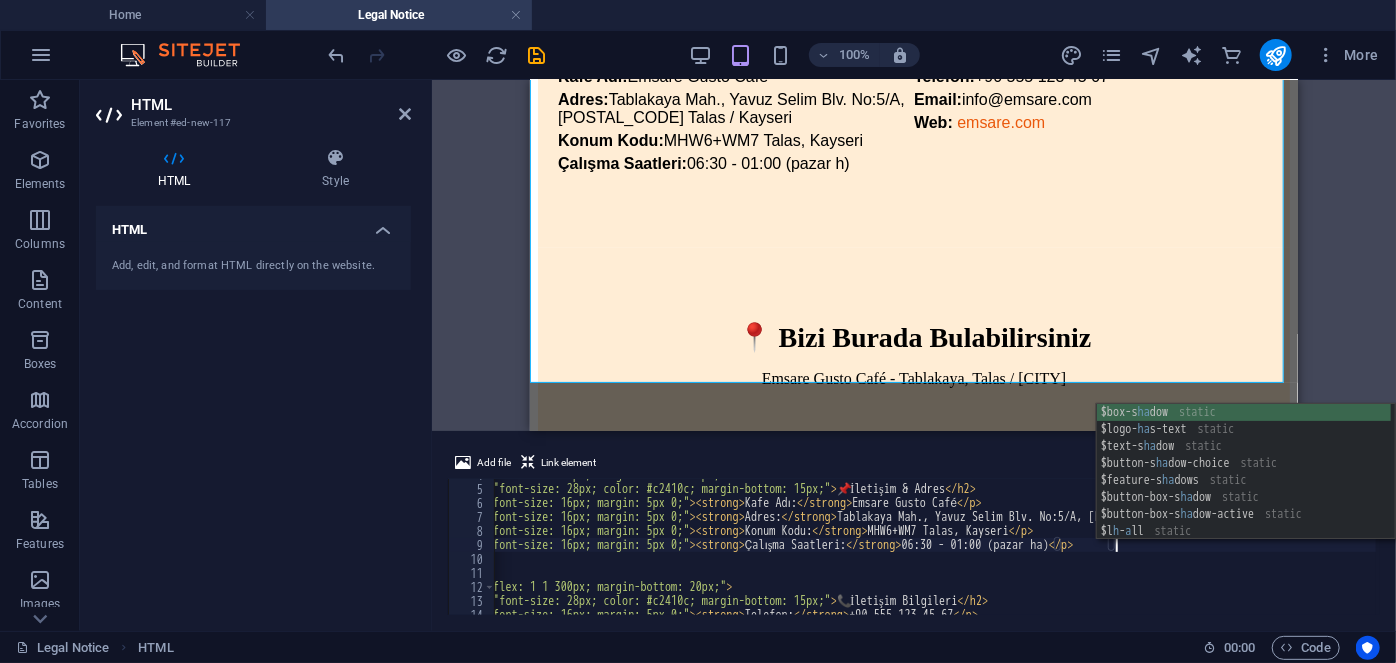 scroll, scrollTop: 0, scrollLeft: 59, axis: horizontal 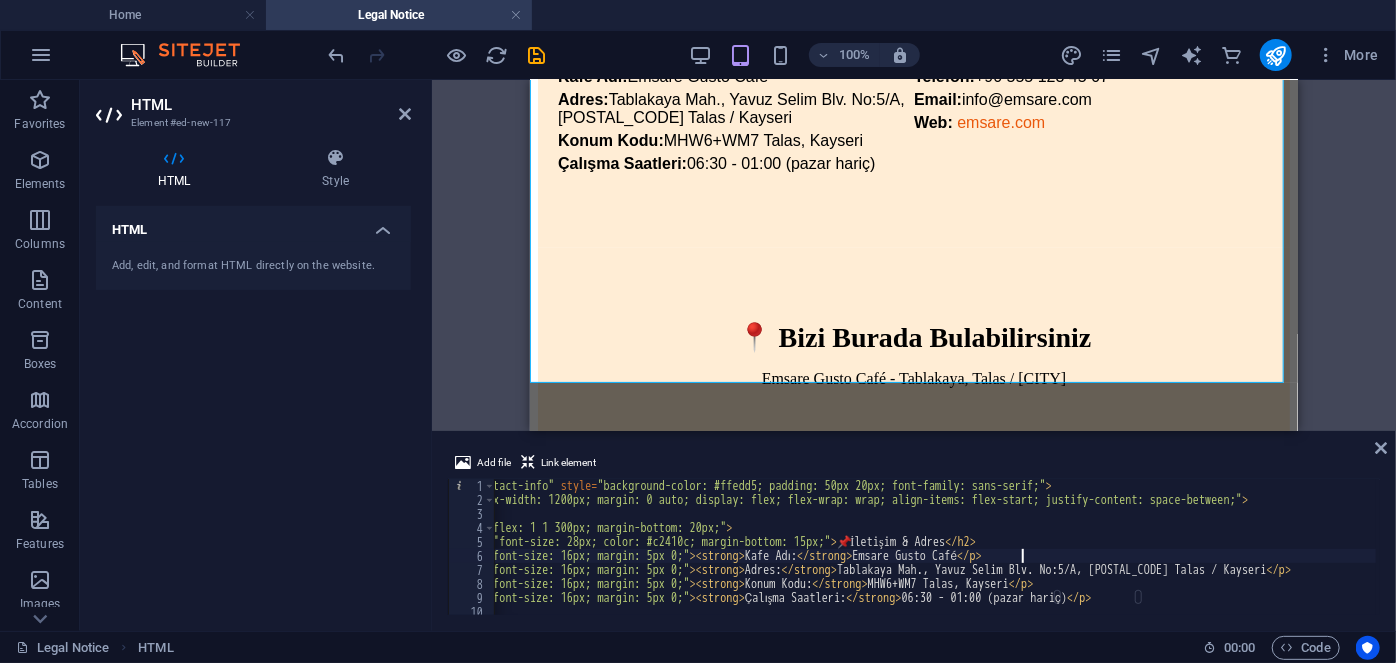 click on "< section   id = "contact-info"   style = "background-color: #ffedd5; padding: 50px 20px; font-family: sans-serif;" >    < div   style = "max-width: 1200px; margin: 0 auto; display: flex; flex-wrap: wrap; align-items: flex-start; justify-content: space-between;" >           < div   style = "flex: 1 1 300px; margin-bottom: 20px;" >         < h2   style = "font-size: 28px; color: #c2410c; margin-bottom: 15px;" > 📌  İletişim & Adres < / h2 >         < p   style = "font-size: 16px; margin: 5px 0;" > < strong > Kafe Adı: < / strong >  Emsare Gusto Café < / p >         < p   style = "font-size: 16px; margin: 5px 0;"> < strong > Adres: < / strong >  Tablakaya Mah., Yavuz Selim Blv. No:5/A, [POSTAL_CODE] Talas / [CITY] < / p >         < p   style = "font-size: 16px; margin: 5px 0;"> < strong > Konum Kodu: < / strong >  MHW6+WM7 Talas, [CITY] < / p >         < p   style = "font-size: 16px; margin: 5px 0;"> < strong > Çalışma Saatleri: < / strong >  06:30 - 01:00 (pazar hariç) < / p >      < / div >" at bounding box center (1005, 559) 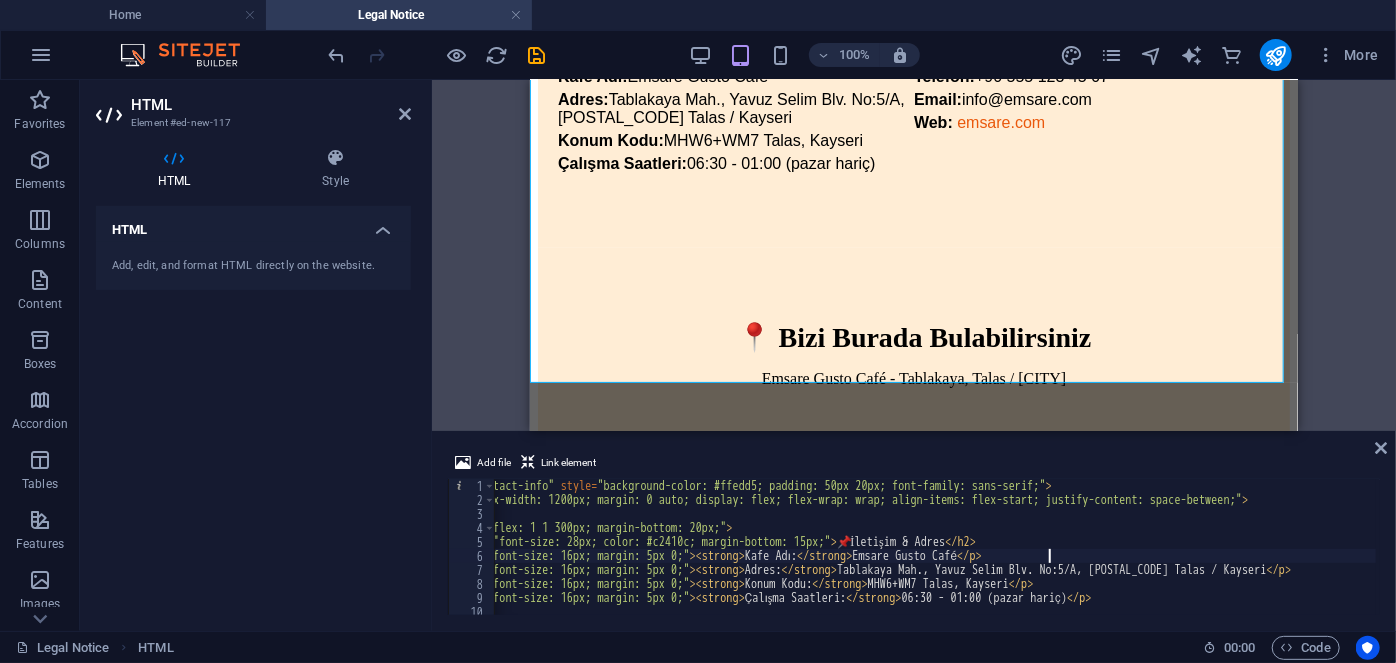 click on "< section   id = "contact-info"   style = "background-color: #ffedd5; padding: 50px 20px; font-family: sans-serif;" >    < div   style = "max-width: 1200px; margin: 0 auto; display: flex; flex-wrap: wrap; align-items: flex-start; justify-content: space-between;" >           < div   style = "flex: 1 1 300px; margin-bottom: 20px;" >         < h2   style = "font-size: 28px; color: #c2410c; margin-bottom: 15px;" > 📌  İletişim & Adres < / h2 >         < p   style = "font-size: 16px; margin: 5px 0;" > < strong > Kafe Adı: < / strong >  Emsare Gusto Café < / p >         < p   style = "font-size: 16px; margin: 5px 0;"> < strong > Adres: < / strong >  Tablakaya Mah., Yavuz Selim Blv. No:5/A, [POSTAL_CODE] Talas / [CITY] < / p >         < p   style = "font-size: 16px; margin: 5px 0;"> < strong > Konum Kodu: < / strong >  MHW6+WM7 Talas, [CITY] < / p >         < p   style = "font-size: 16px; margin: 5px 0;"> < strong > Çalışma Saatleri: < / strong >  06:30 - 01:00 (pazar hariç) < / p >      < / div >" at bounding box center [1005, 559] 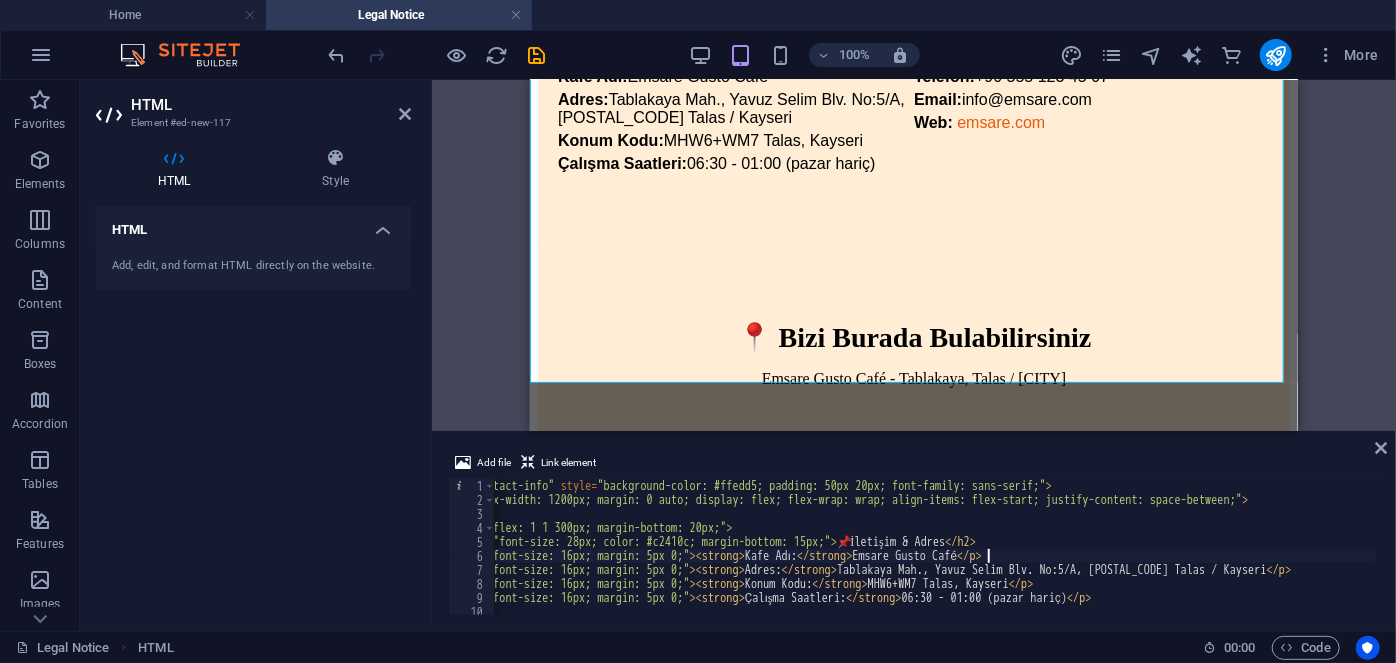 click on "< section   id = "contact-info"   style = "background-color: #ffedd5; padding: 50px 20px; font-family: sans-serif;" >    < div   style = "max-width: 1200px; margin: 0 auto; display: flex; flex-wrap: wrap; align-items: flex-start; justify-content: space-between;" >           < div   style = "flex: 1 1 300px; margin-bottom: 20px;" >         < h2   style = "font-size: 28px; color: #c2410c; margin-bottom: 15px;" > 📌  İletişim & Adres < / h2 >         < p   style = "font-size: 16px; margin: 5px 0;" > < strong > Kafe Adı: < / strong >  Emsare Gusto Café < / p >         < p   style = "font-size: 16px; margin: 5px 0;"> < strong > Adres: < / strong >  Tablakaya Mah., Yavuz Selim Blv. No:5/A, [POSTAL_CODE] Talas / [CITY] < / p >         < p   style = "font-size: 16px; margin: 5px 0;"> < strong > Konum Kodu: < / strong >  MHW6+WM7 Talas, [CITY] < / p >         < p   style = "font-size: 16px; margin: 5px 0;"> < strong > Çalışma Saatleri: < / strong >  06:30 - 01:00 (pazar hariç) < / p >      < / div >" at bounding box center (1005, 559) 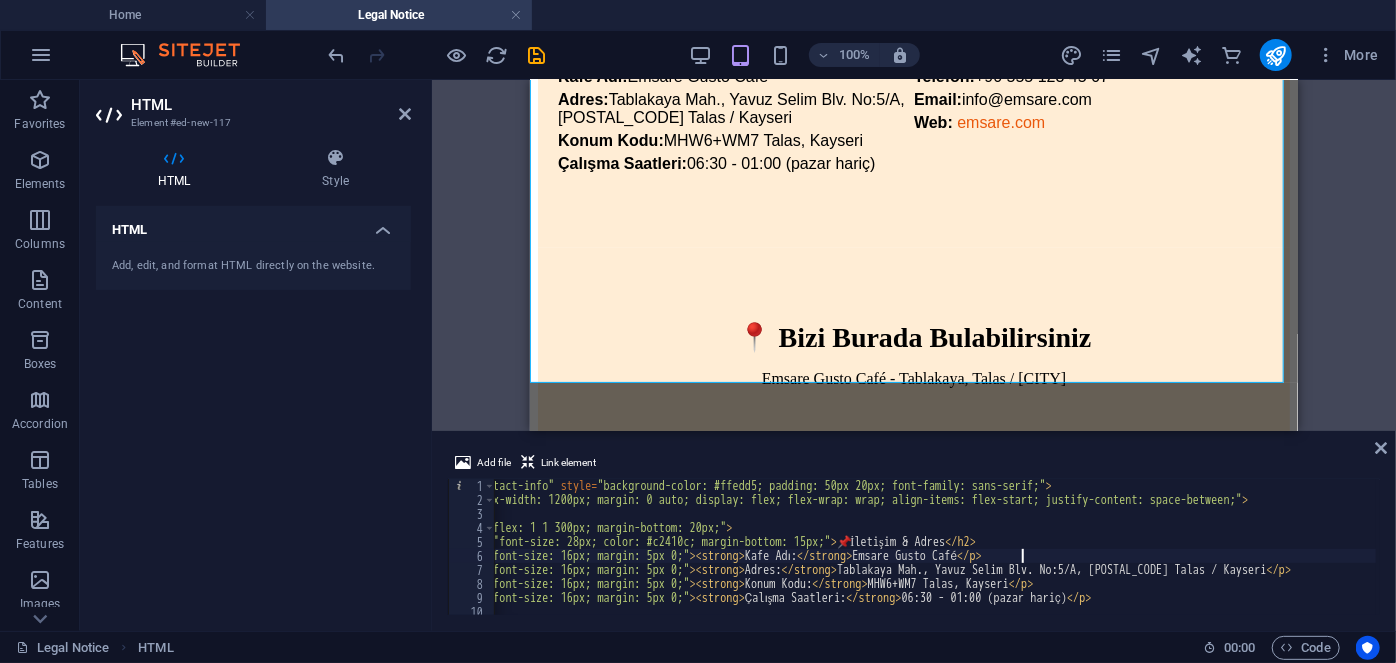 click on "< section   id = "contact-info"   style = "background-color: #ffedd5; padding: 50px 20px; font-family: sans-serif;" >    < div   style = "max-width: 1200px; margin: 0 auto; display: flex; flex-wrap: wrap; align-items: flex-start; justify-content: space-between;" >           < div   style = "flex: 1 1 300px; margin-bottom: 20px;" >         < h2   style = "font-size: 28px; color: #c2410c; margin-bottom: 15px;" > 📌  İletişim & Adres </h2>         < p   style = "font-size: 16px; margin: 5px 0;" > < strong > Kafe Adı: </strong>  Emsare Gusto Café </p>         < p   style = "font-size: 16px; margin: 5px 0;" > < strong > Adres: </strong>  Tablakaya Mah., Yavuz Selim Blv. No:5/A, [ZIP] [CITY] / [STATE] </p>         < p   style = "font-size: 16px; margin: 5px 0;" > < strong > Konum Kodu: </strong>  MHW6+WM7 Talas, Kayseri </p>         < p   style = "font-size: 16px; margin: 5px 0;" > < strong > Çalışma Saatleri: </strong>  09:00 - 23:00 (Her Gün) </p>      </div>" at bounding box center (914, 533) 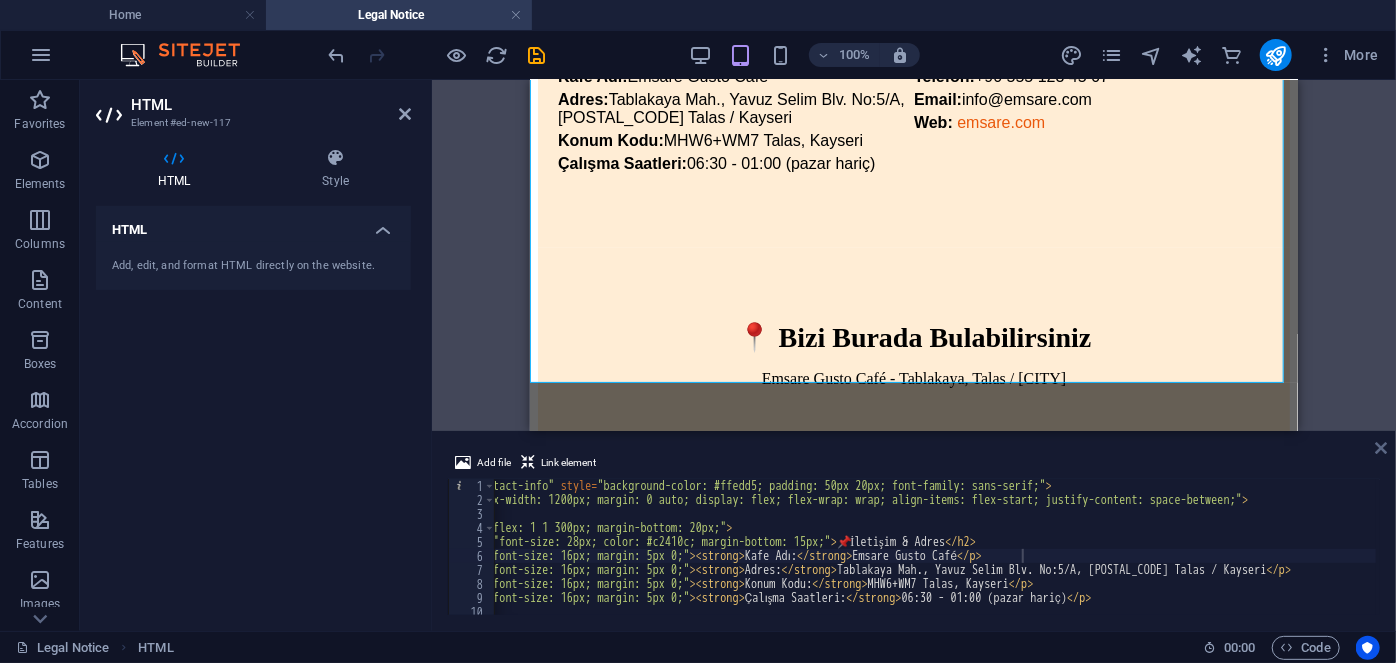 click at bounding box center [1381, 448] 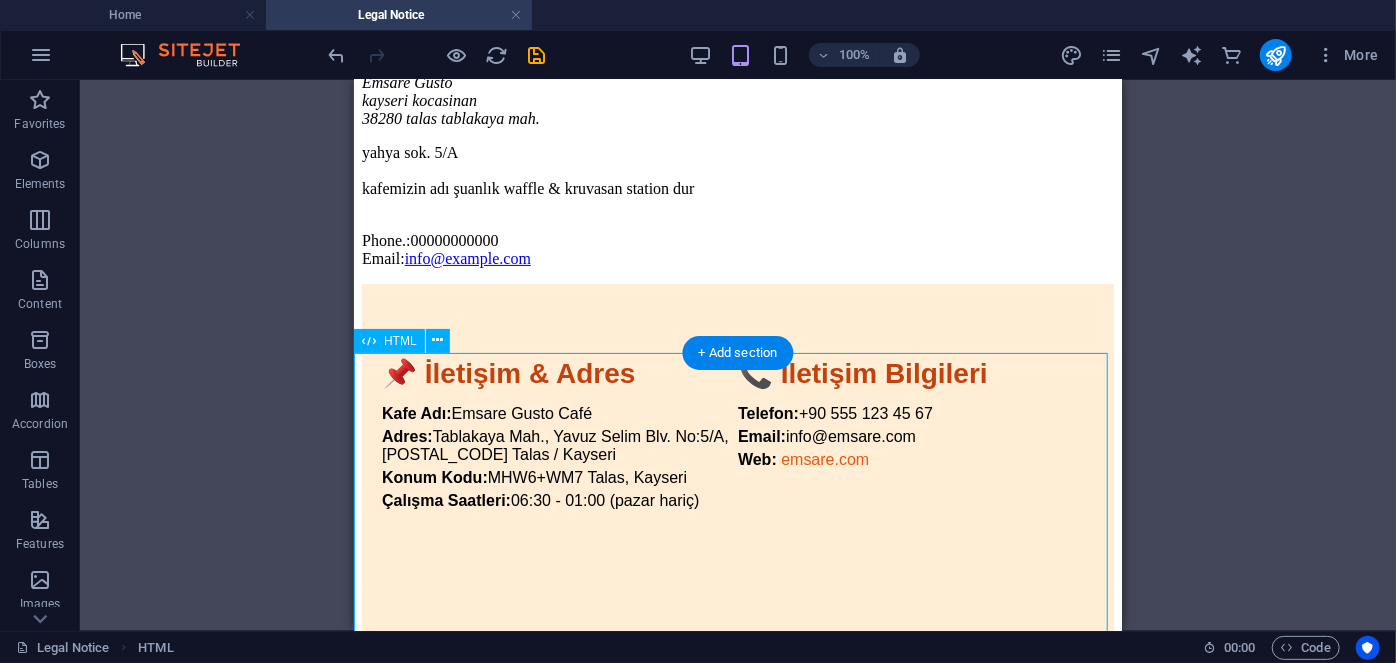 scroll, scrollTop: 90, scrollLeft: 0, axis: vertical 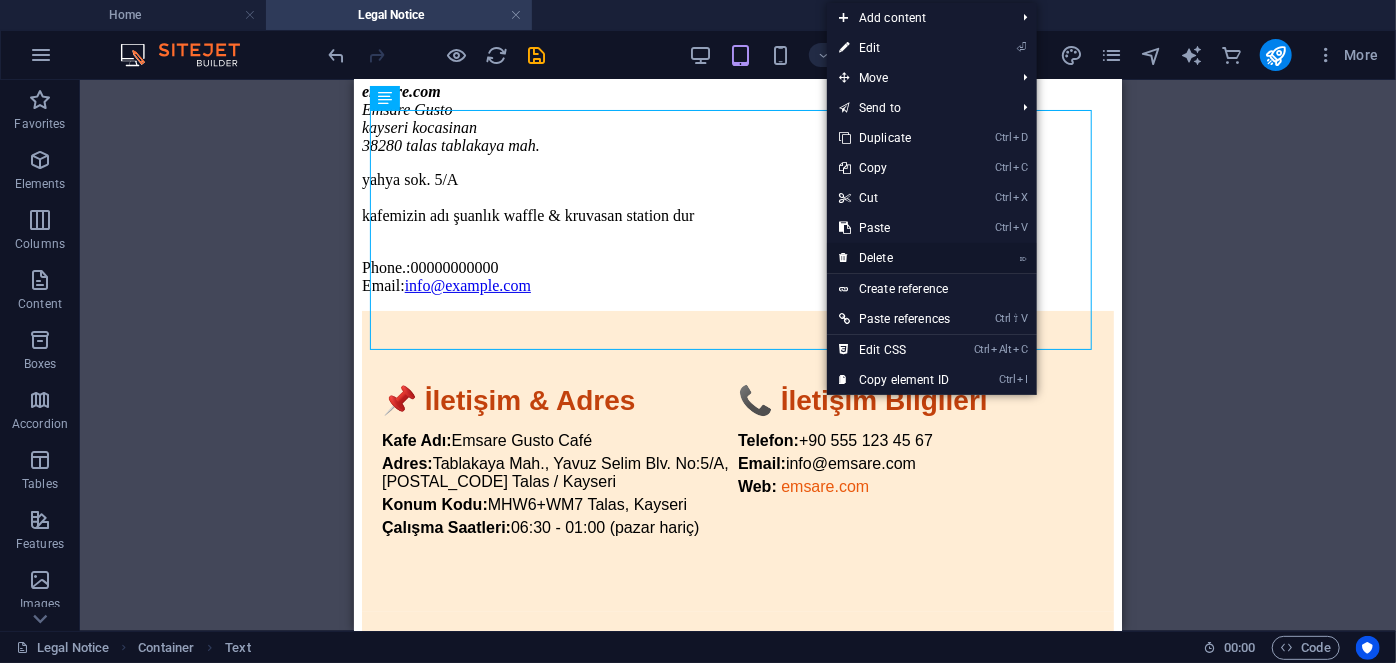 click on "⌦  Delete" at bounding box center [894, 258] 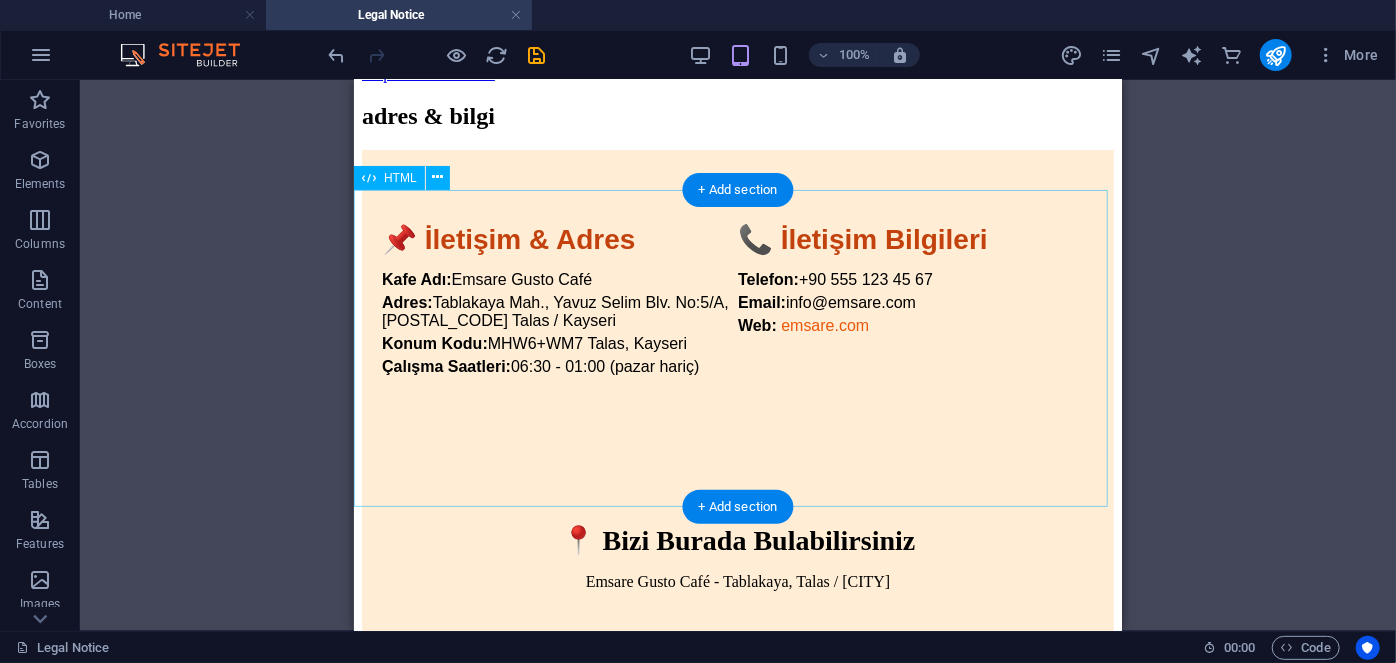 scroll, scrollTop: 0, scrollLeft: 0, axis: both 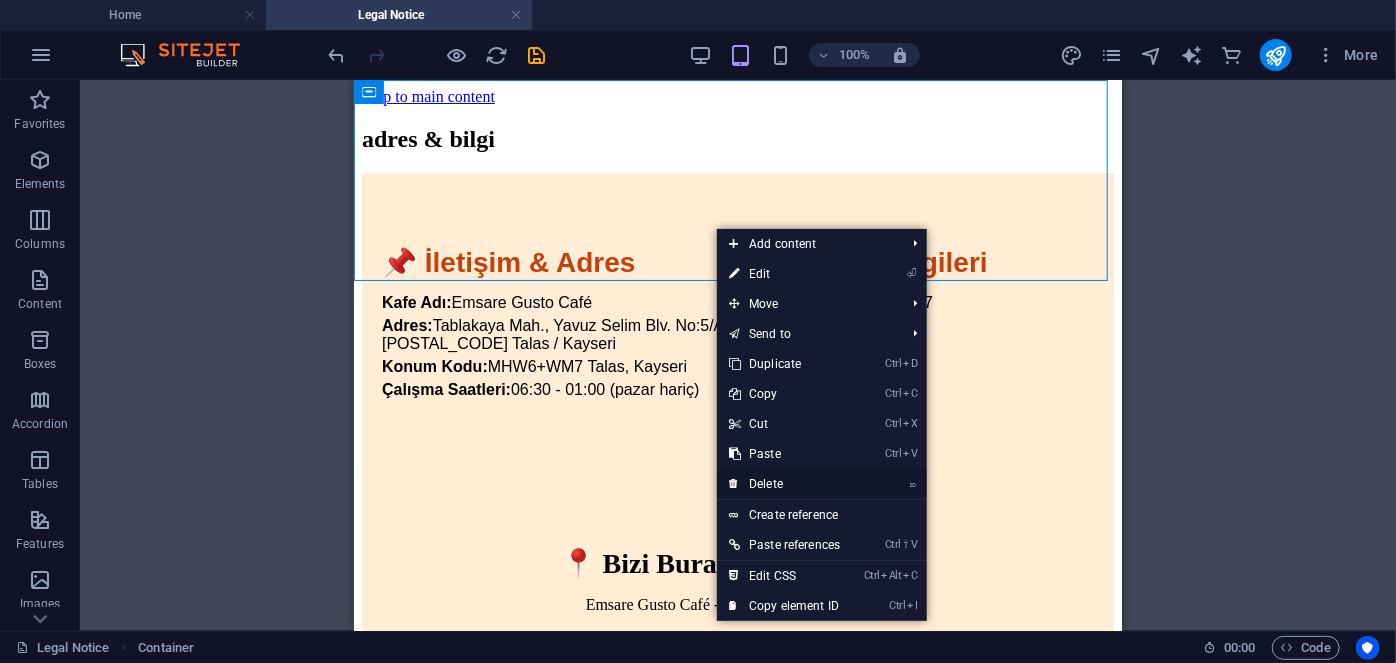 click on "⌦  Delete" at bounding box center (784, 484) 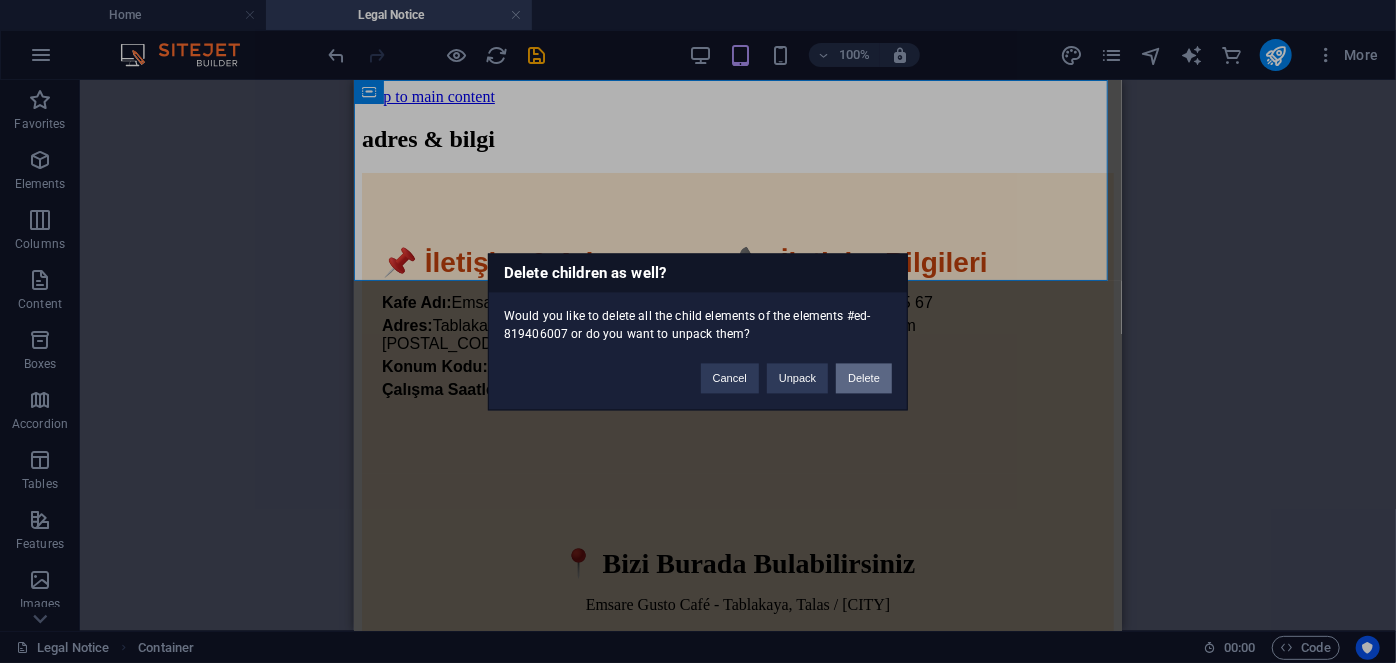 click on "Delete" at bounding box center (864, 378) 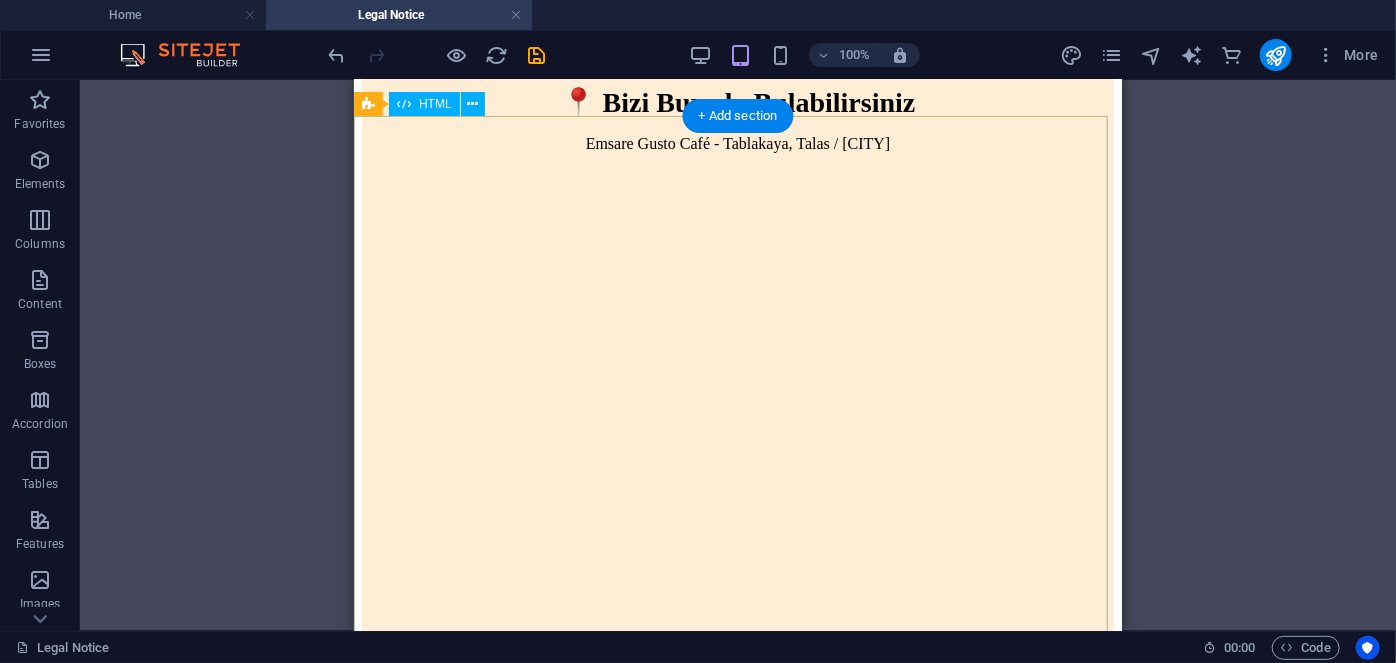 scroll, scrollTop: 418, scrollLeft: 0, axis: vertical 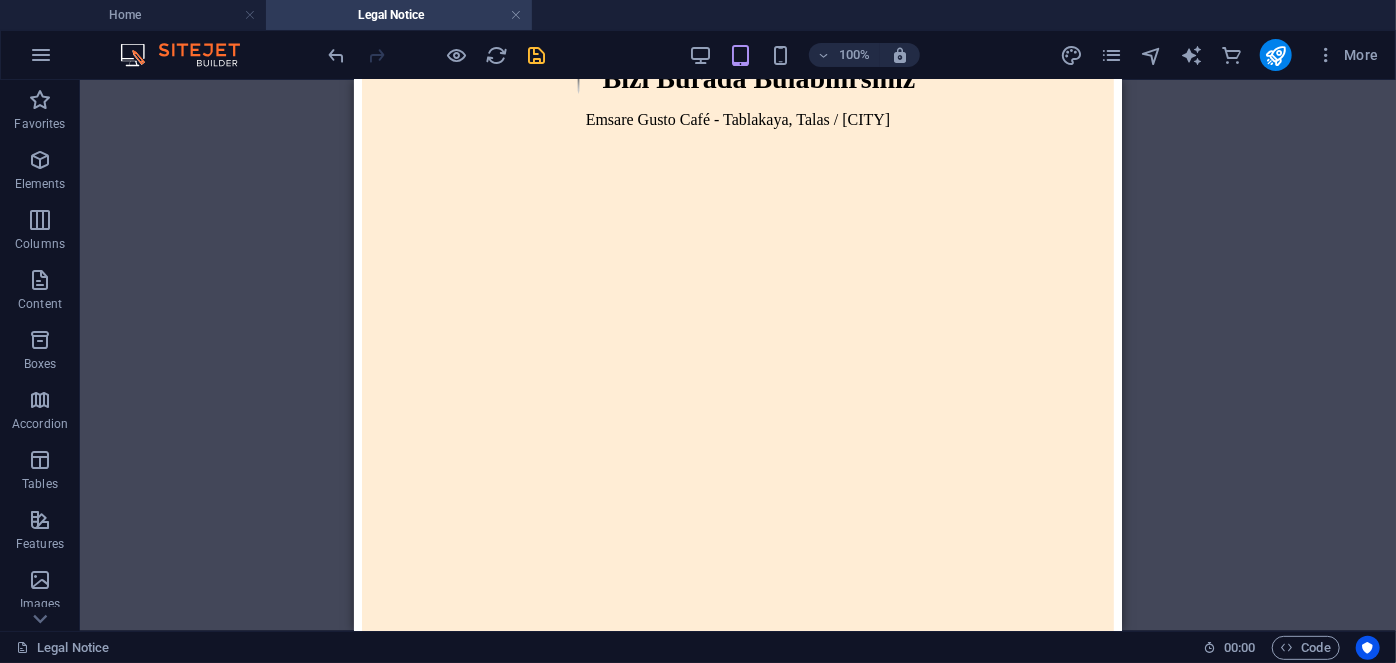 click at bounding box center [537, 55] 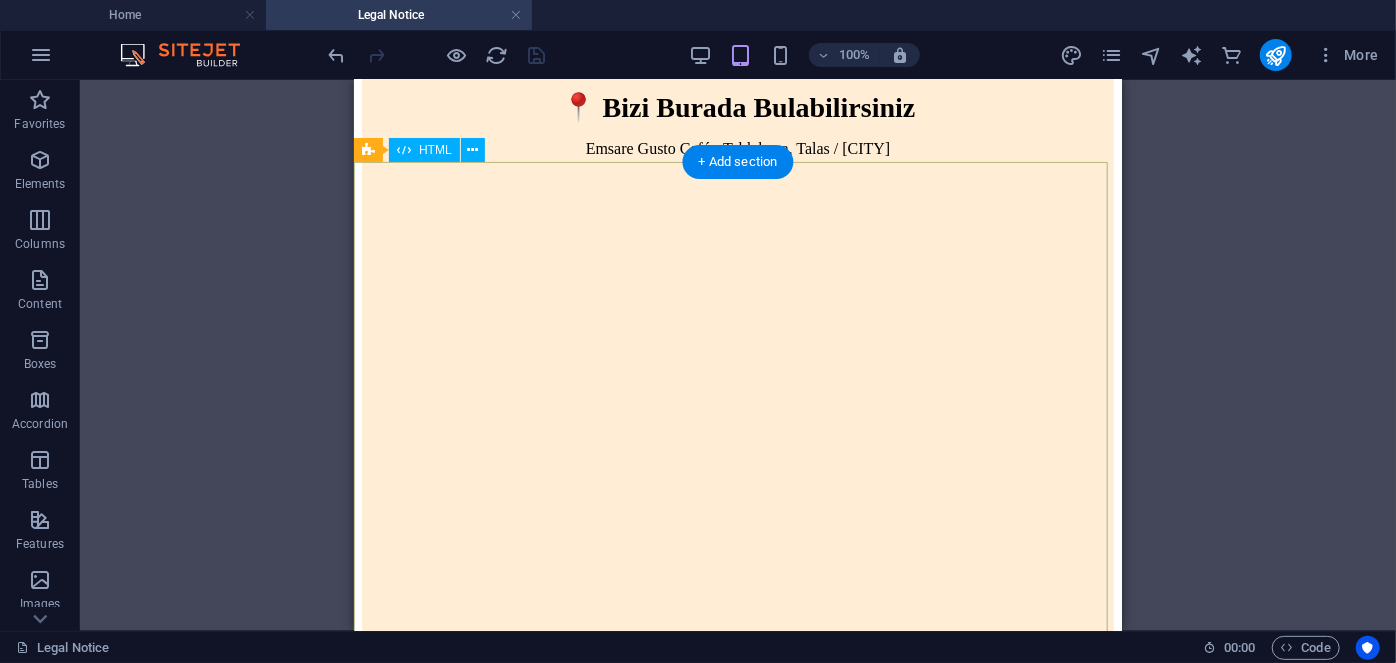 scroll, scrollTop: 418, scrollLeft: 0, axis: vertical 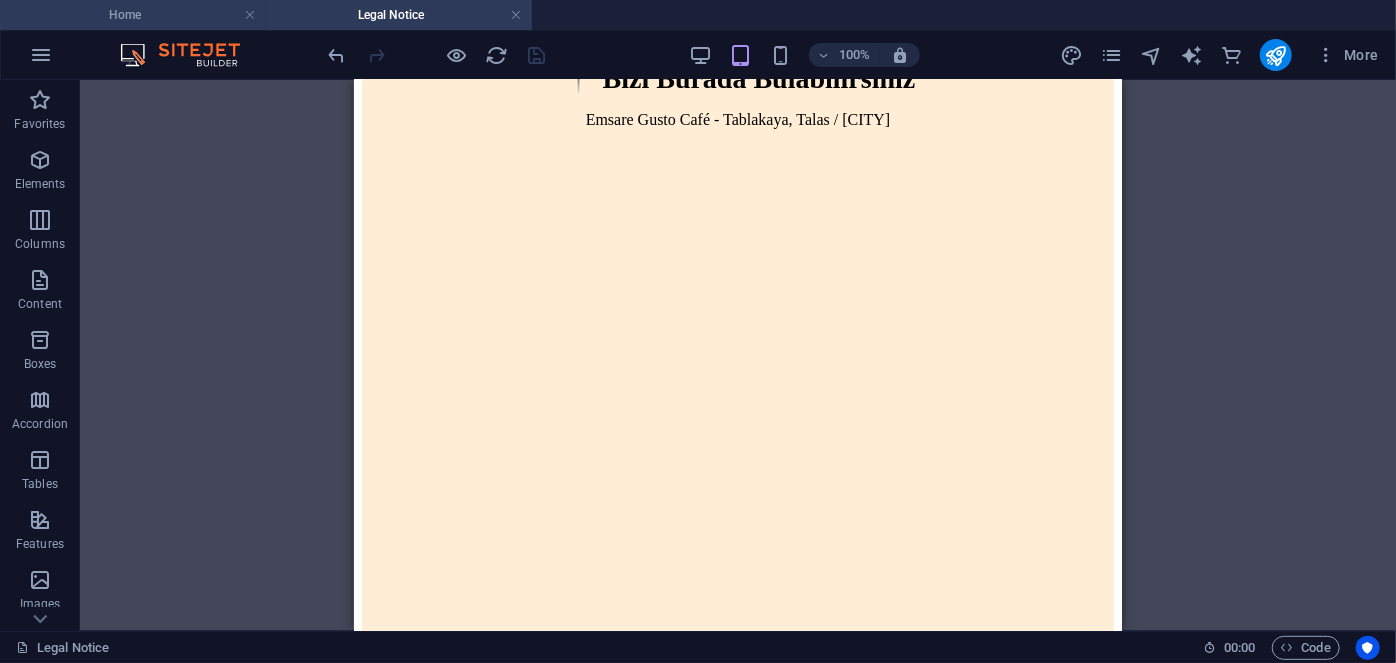 click on "Home" at bounding box center (133, 15) 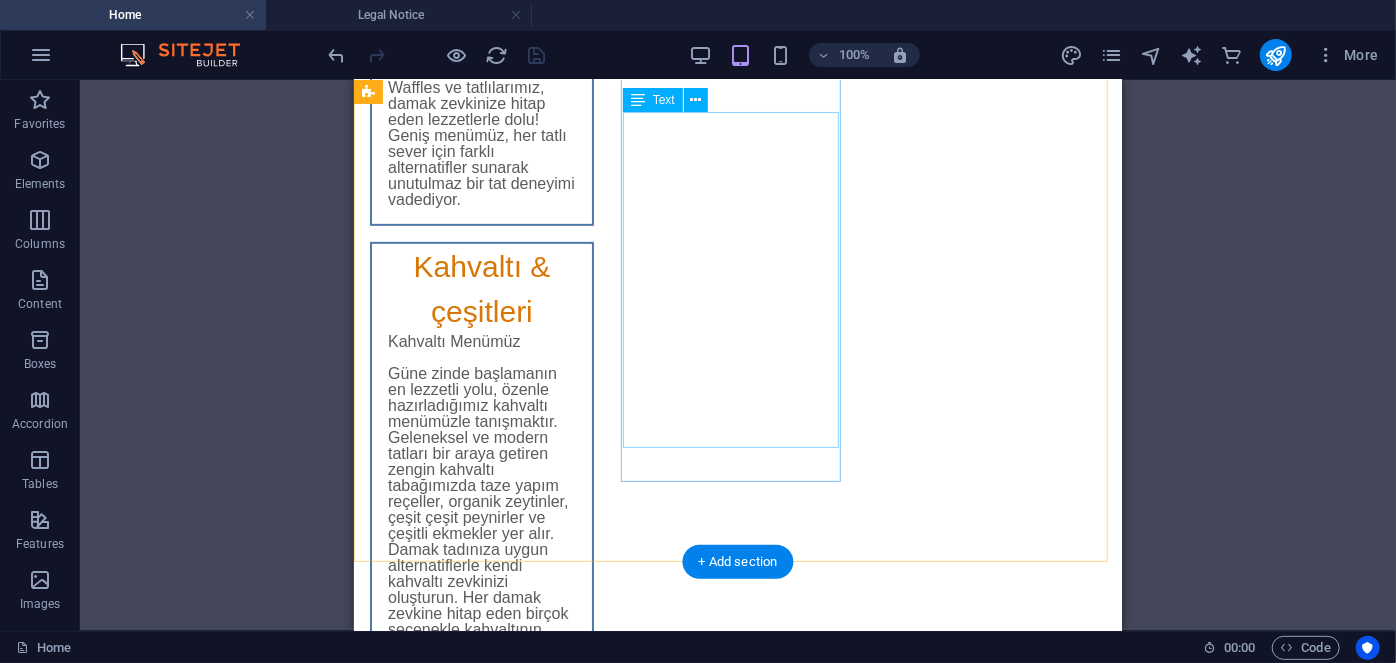 scroll, scrollTop: 506, scrollLeft: 0, axis: vertical 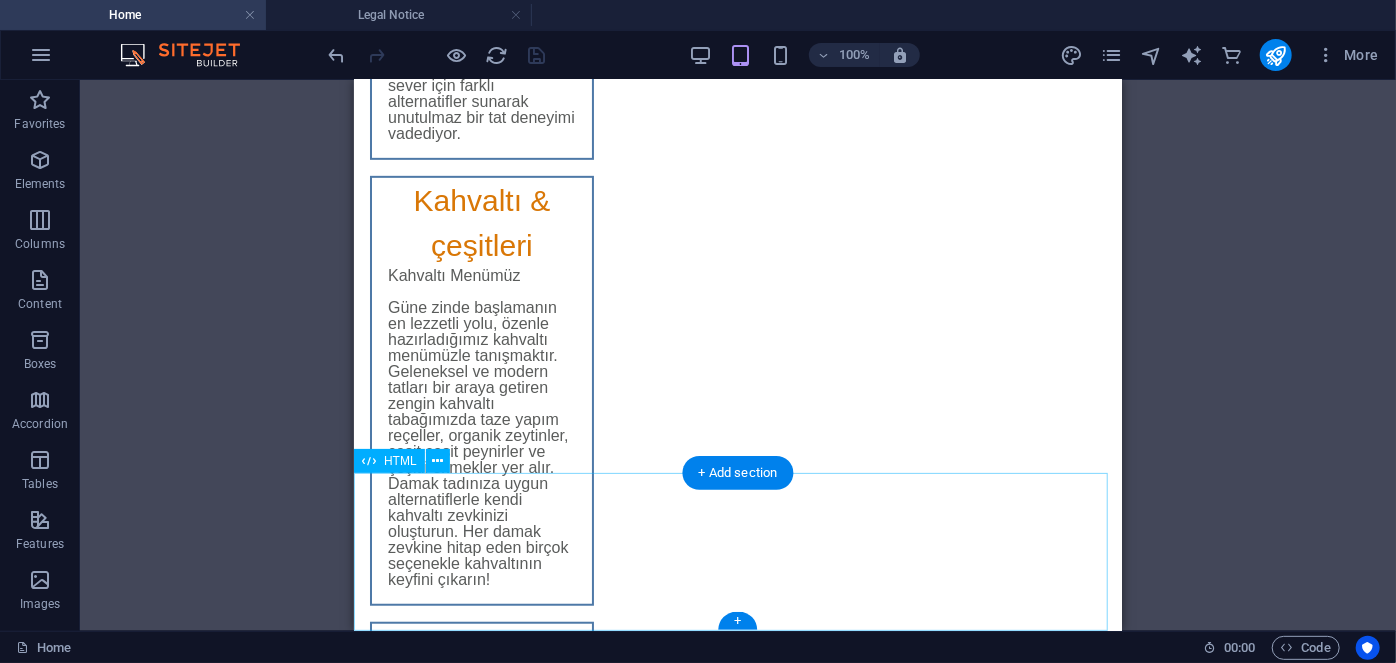 click on "Gizlilik Politikası
|
Kullanım Şartları
|
İletişim
© 2025 Emsare Gusto · Tüm hakları saklıdır.
Adres: Emsare Gusto, [CITY]
[POSTAL_CODE] Talas Tablakaya Mah. Yahya Sok. 5/A" at bounding box center [737, 1242] 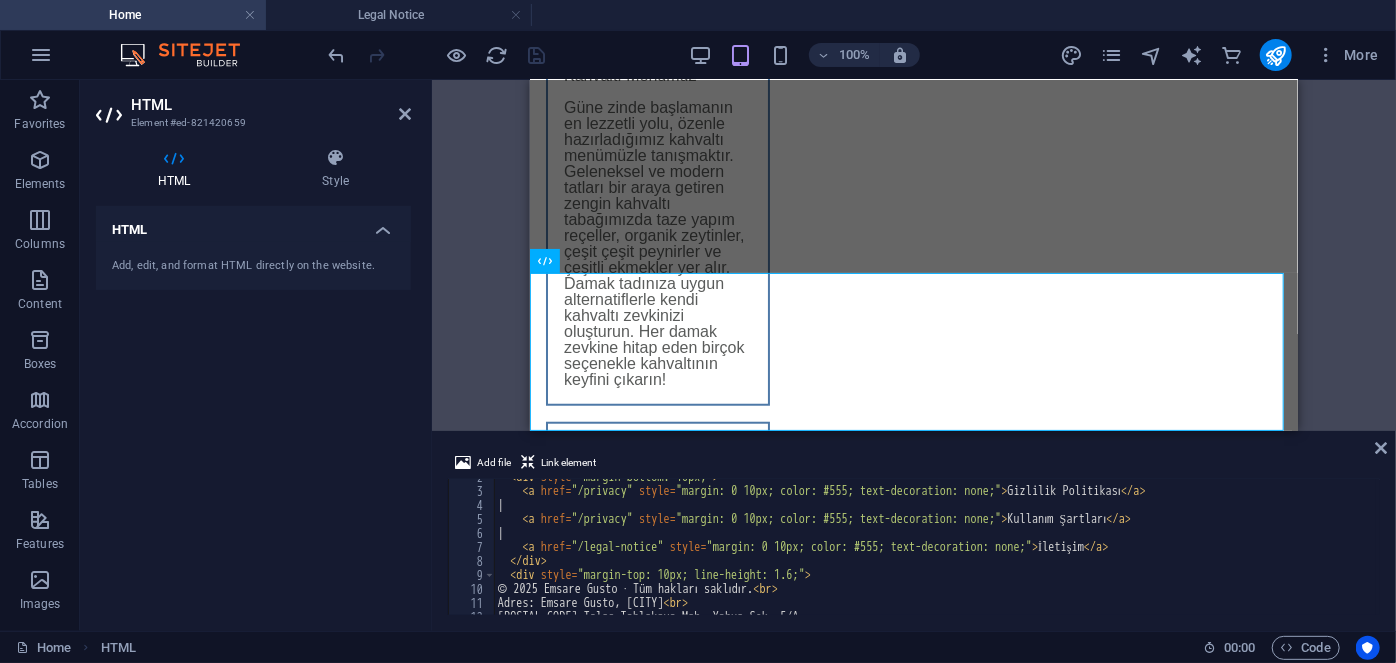 scroll, scrollTop: 23, scrollLeft: 0, axis: vertical 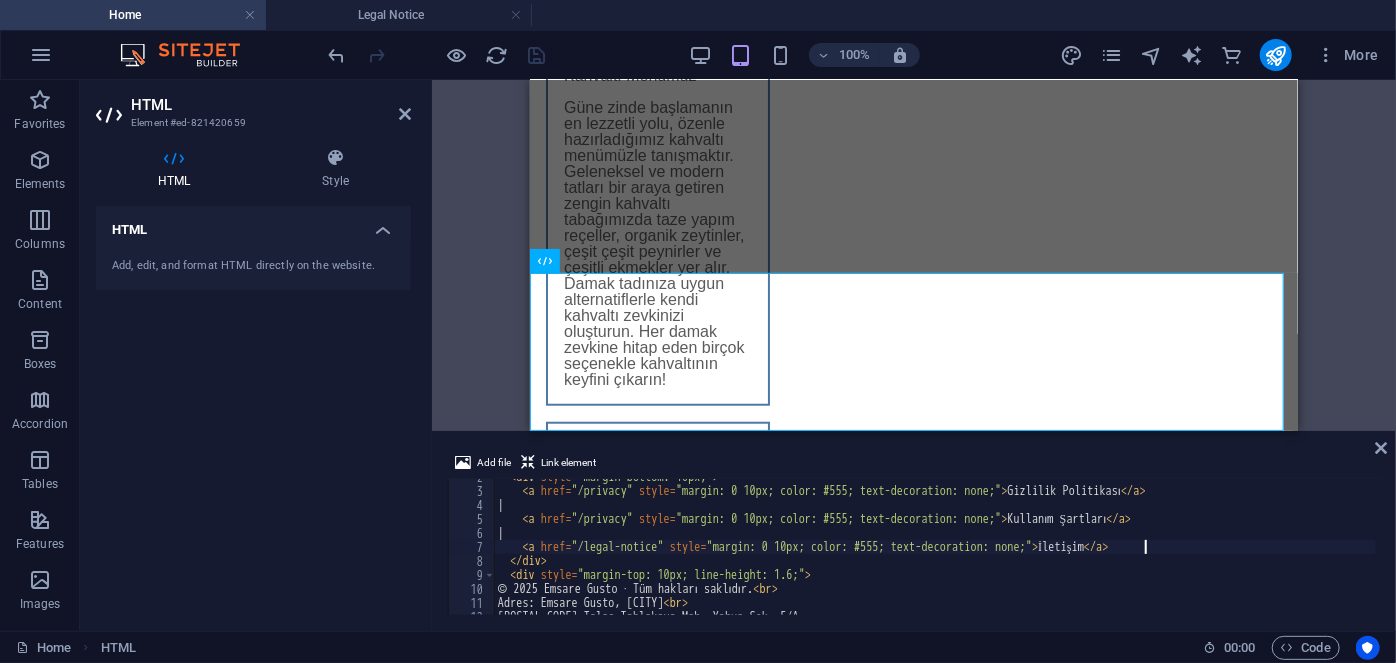 click on "< div   style = "margin-bottom: 10px;" >      < a   href = "/privacy"   style = "margin: 0 10px; color: #555; text-decoration: none;" > Gizlilik Politikası < / a >     |      < a   href = "/privacy"   style = "margin: 0 10px; color: #555; text-decoration: none;" > Kullanım Şartları < / a >     |      < a   href = "/legal-notice"   style = "margin: 0 10px; color: #555; text-decoration: none;" > İletişim < / a >    < / div >    < div   style = "margin-top: 10px; line-height: 1.6;" >     © 2025 Emsare Gusto · Tüm hakları saklıdır.  < br >     Adres: Emsare Gusto, Kayseri Kocasinan < br >     [POSTAL_CODE] Talas Tablakaya Mah. Yahya Sok. 5/A" at bounding box center [969, 550] 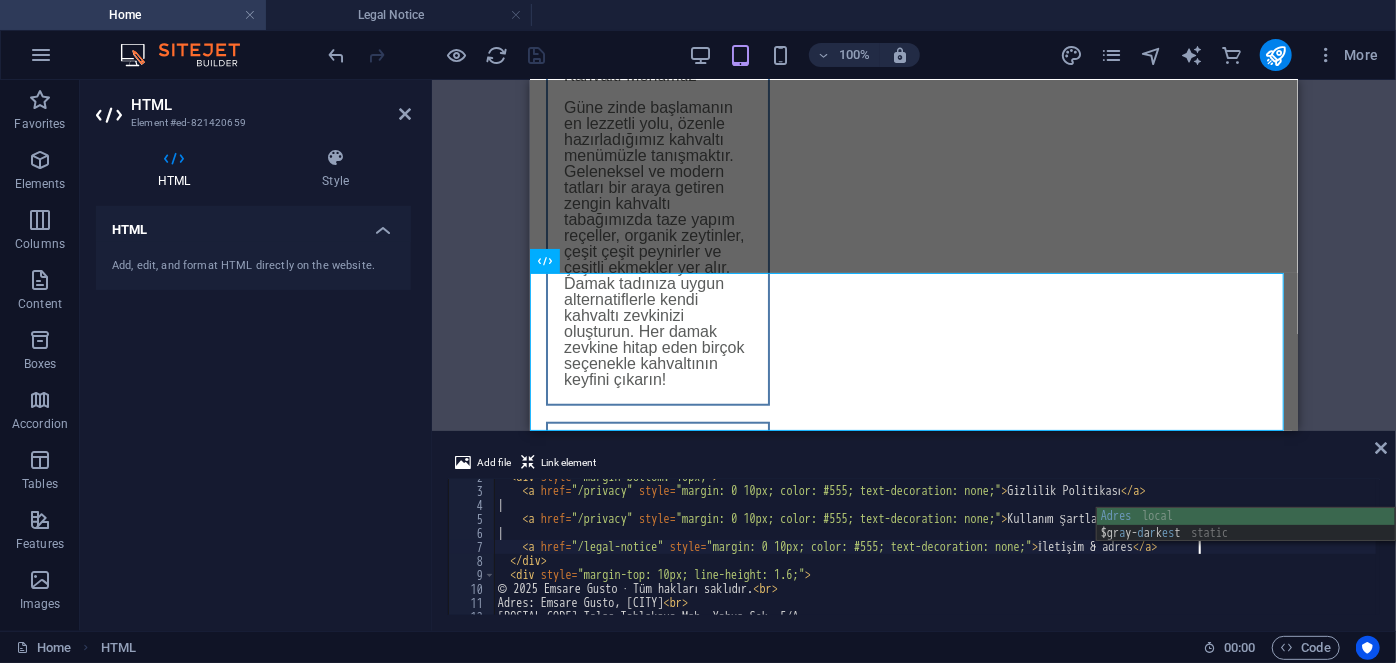 scroll, scrollTop: 0, scrollLeft: 56, axis: horizontal 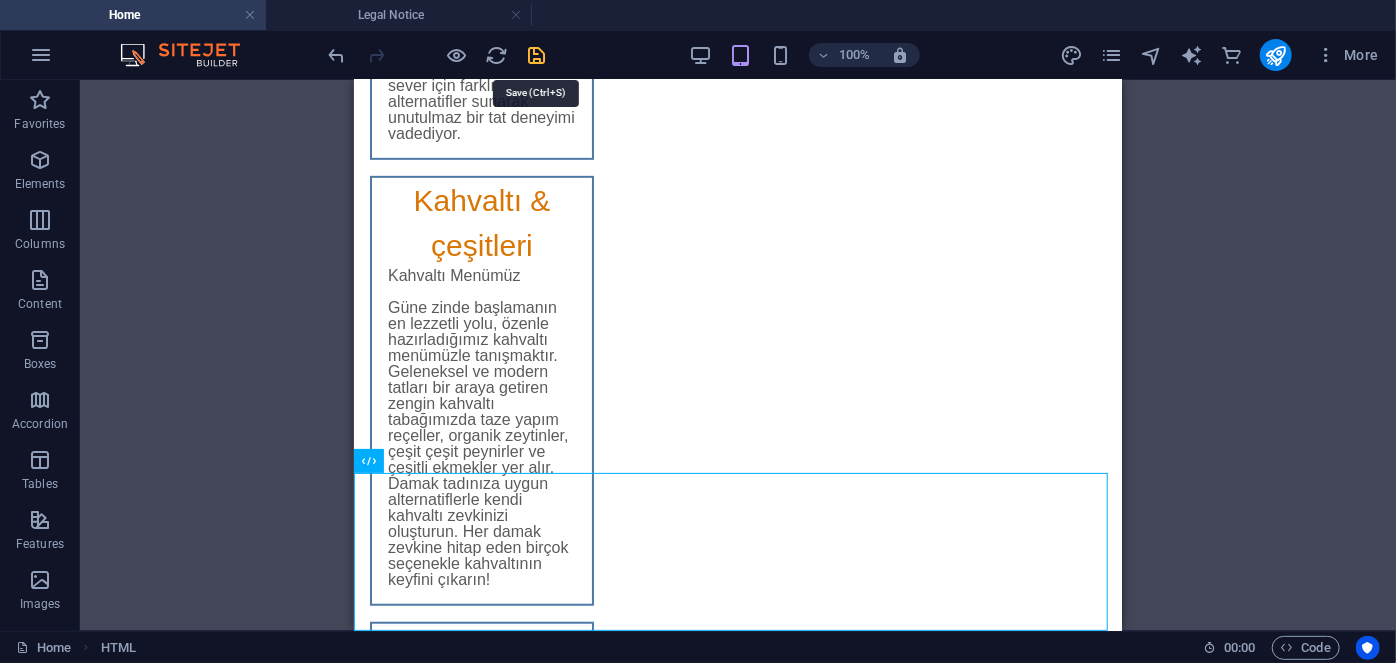 click at bounding box center (537, 55) 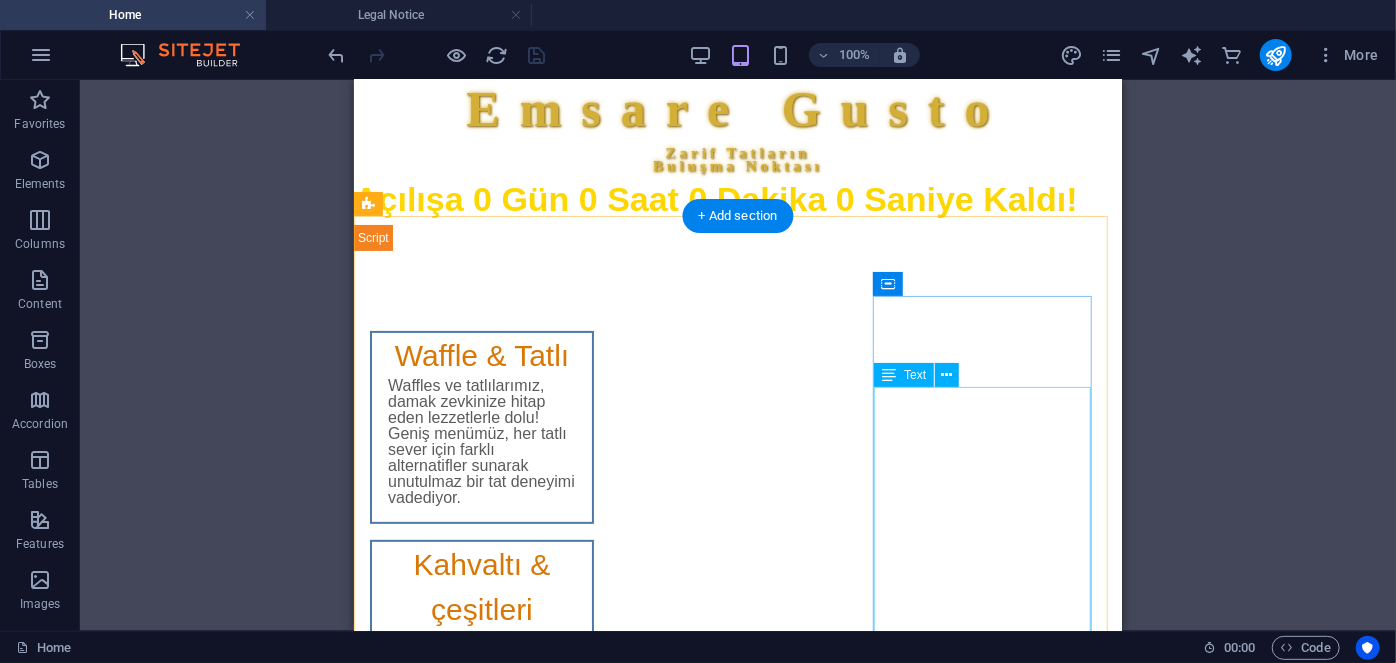 scroll, scrollTop: 506, scrollLeft: 0, axis: vertical 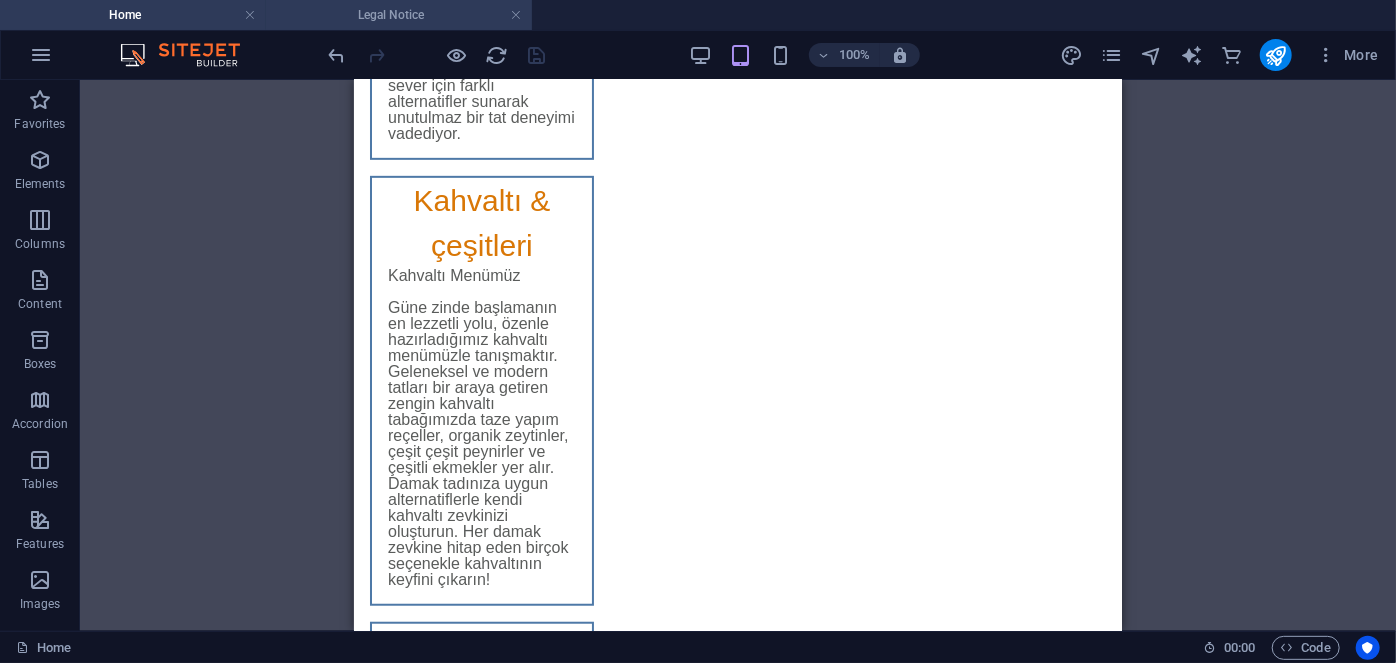 click on "Legal Notice" at bounding box center (399, 15) 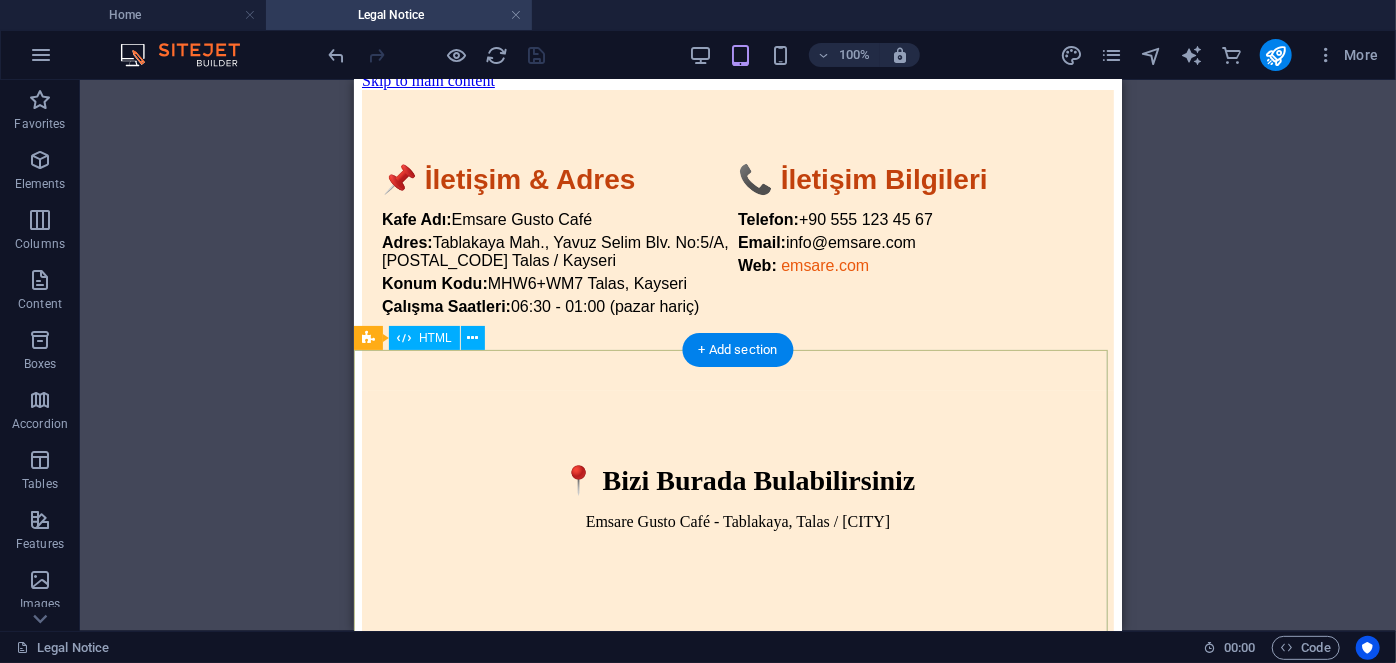 scroll, scrollTop: 0, scrollLeft: 0, axis: both 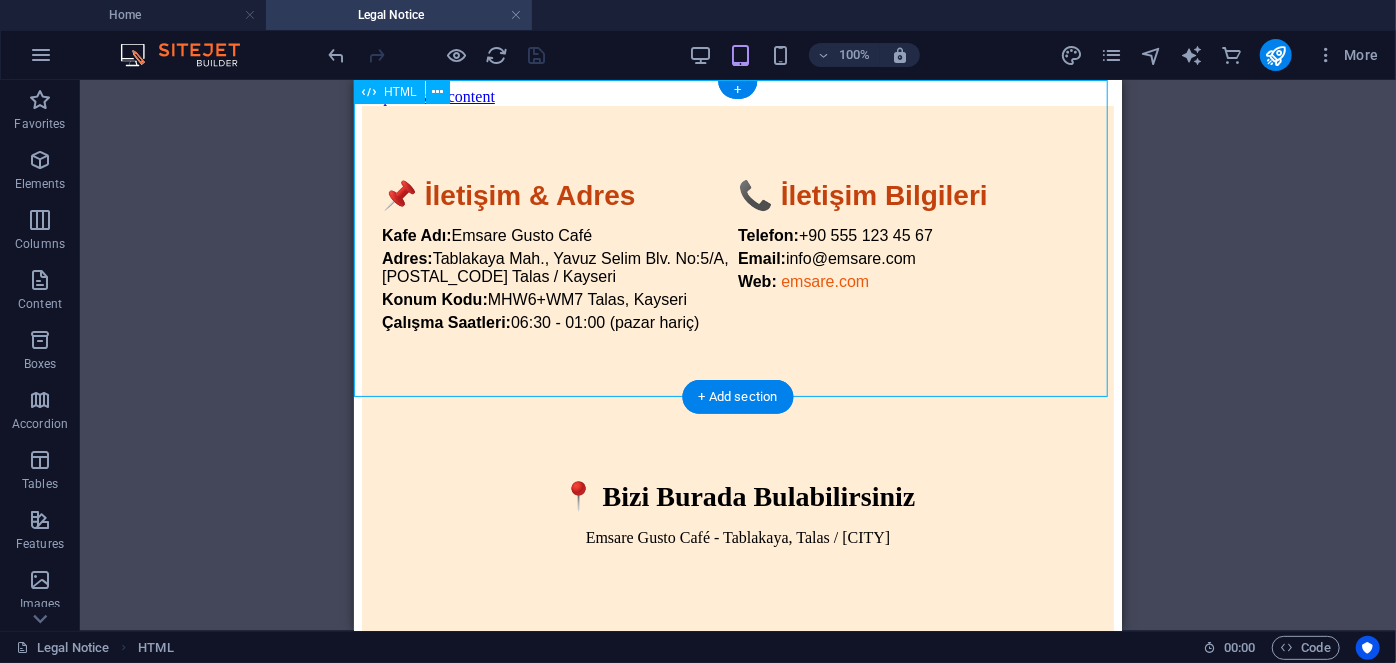 drag, startPoint x: 534, startPoint y: 251, endPoint x: 442, endPoint y: 234, distance: 93.55747 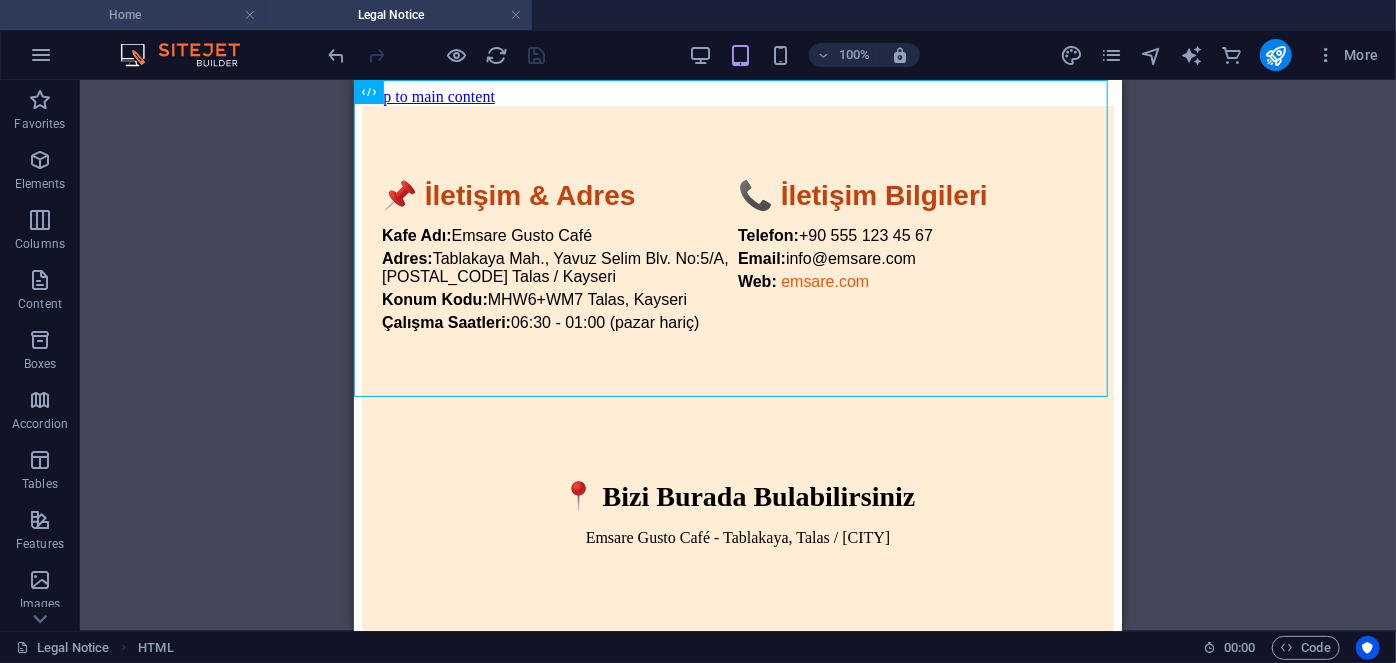 click on "Home" at bounding box center (133, 15) 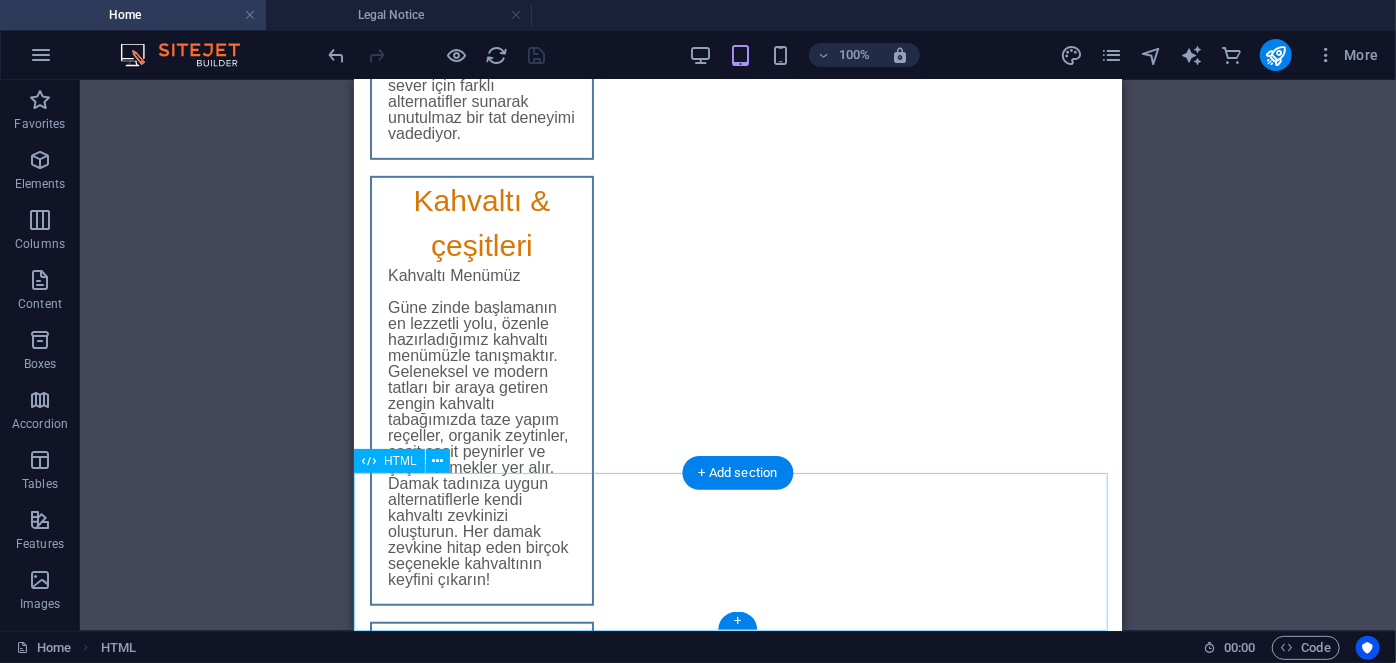 click on "Gizlilik Politikası
|
Kullanım Şartları
|
İletişim & adress
© 2025 Emsare Gusto · Tüm hakları saklıdır.
Adres: Emsare Gusto, [CITY]
[POSTAL_CODE] Talas Tablakaya Mah. Yahya Sok. 5/A" at bounding box center (737, 1242) 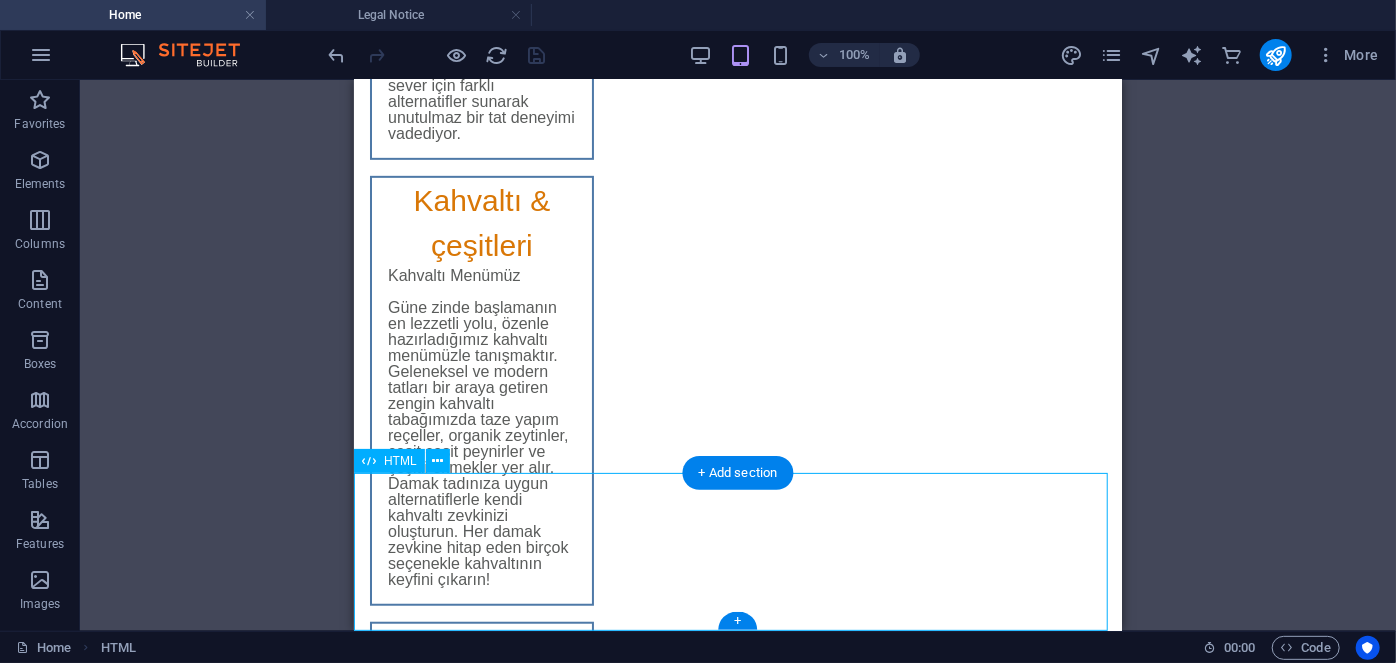 click on "Gizlilik Politikası
|
Kullanım Şartları
|
İletişim & adress
© 2025 Emsare Gusto · Tüm hakları saklıdır.
Adres: Emsare Gusto, [CITY]
[POSTAL_CODE] Talas Tablakaya Mah. Yahya Sok. 5/A" at bounding box center [737, 1242] 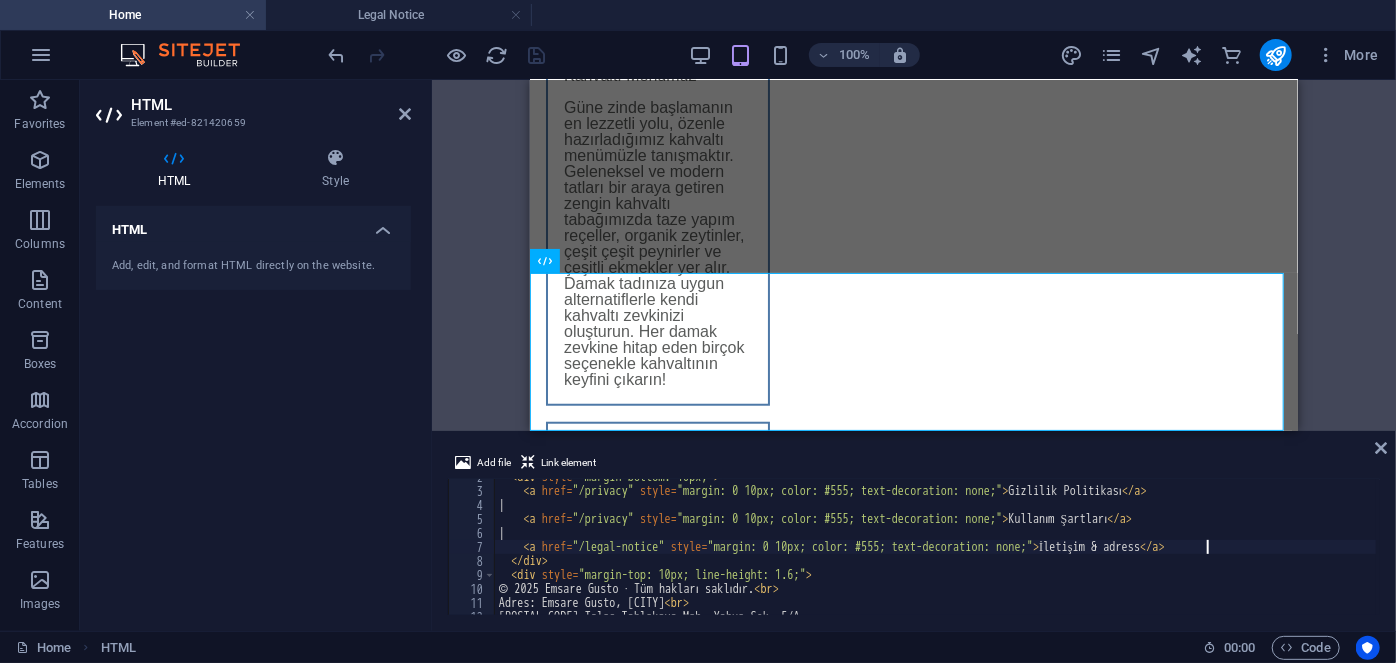 scroll, scrollTop: 77, scrollLeft: 0, axis: vertical 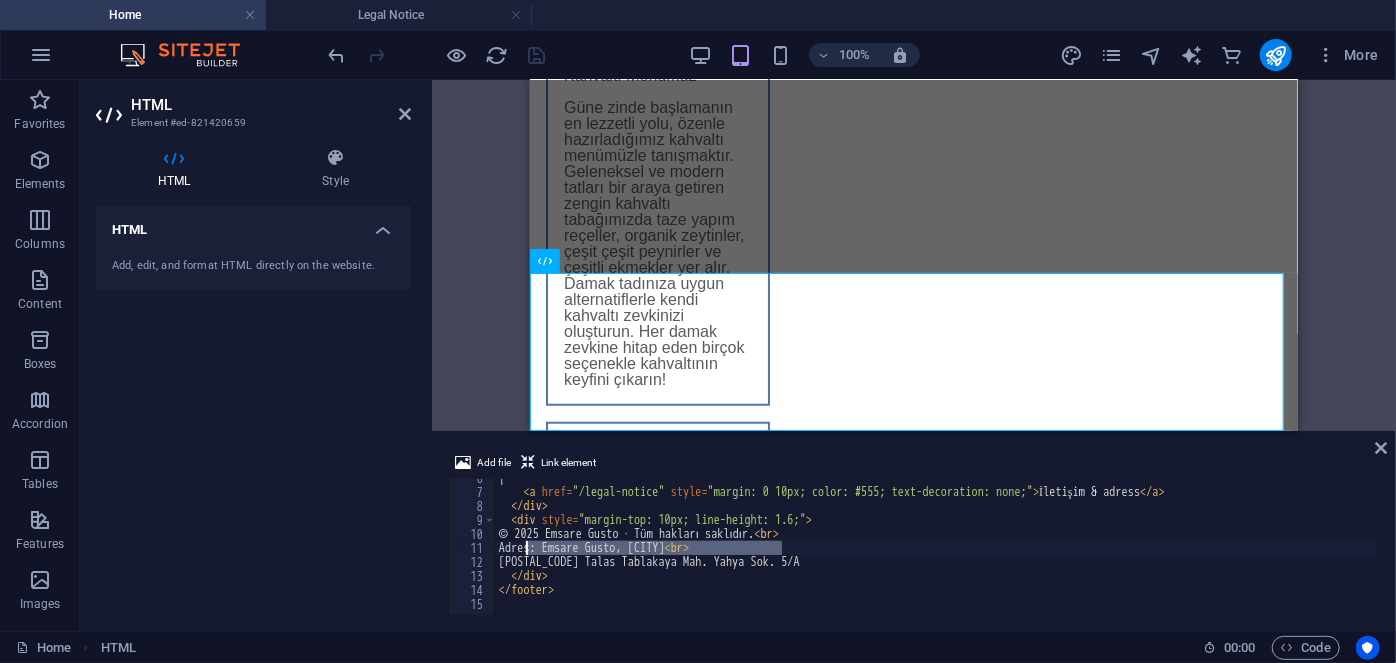 drag, startPoint x: 781, startPoint y: 547, endPoint x: 525, endPoint y: 548, distance: 256.00195 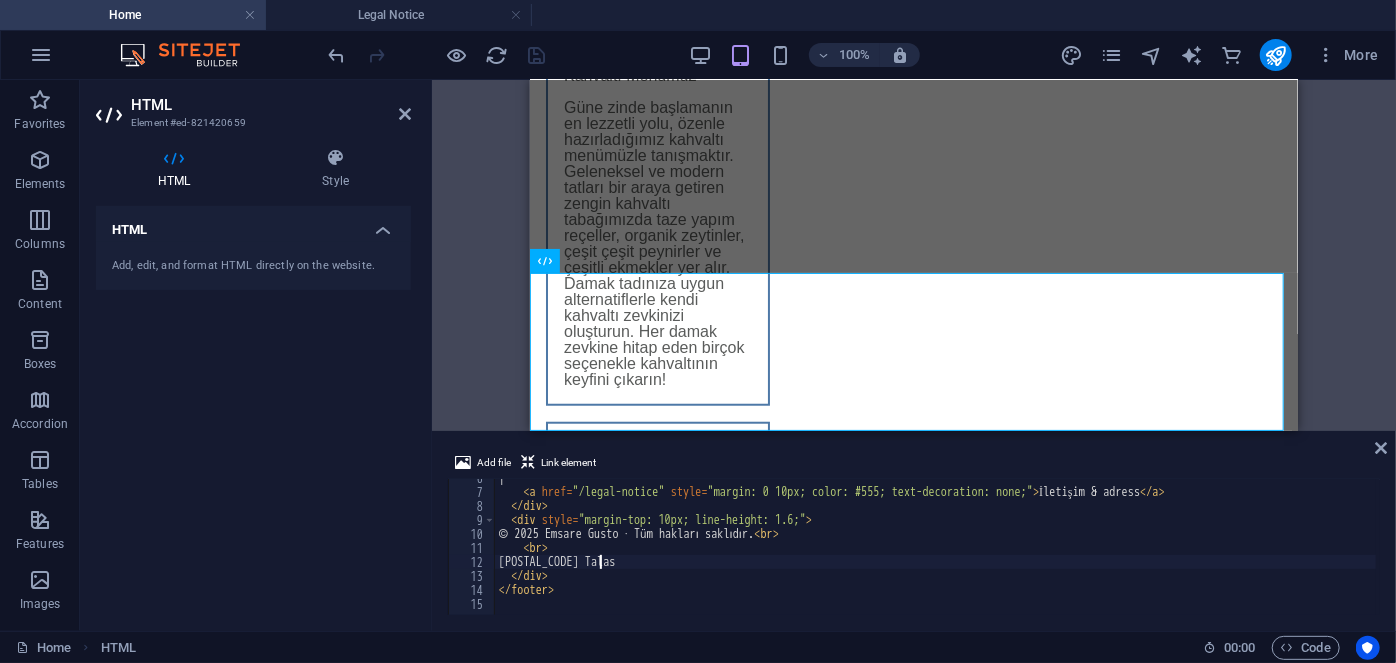 type on "38280" 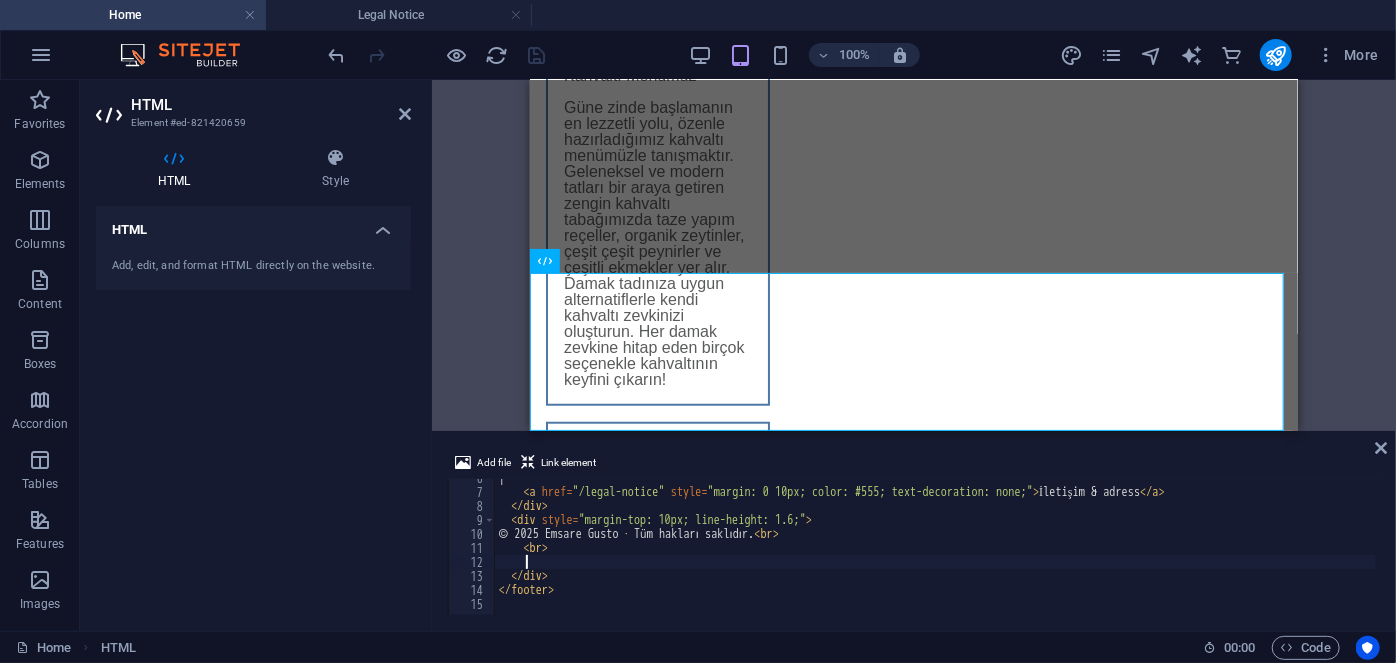 scroll, scrollTop: 683, scrollLeft: 0, axis: vertical 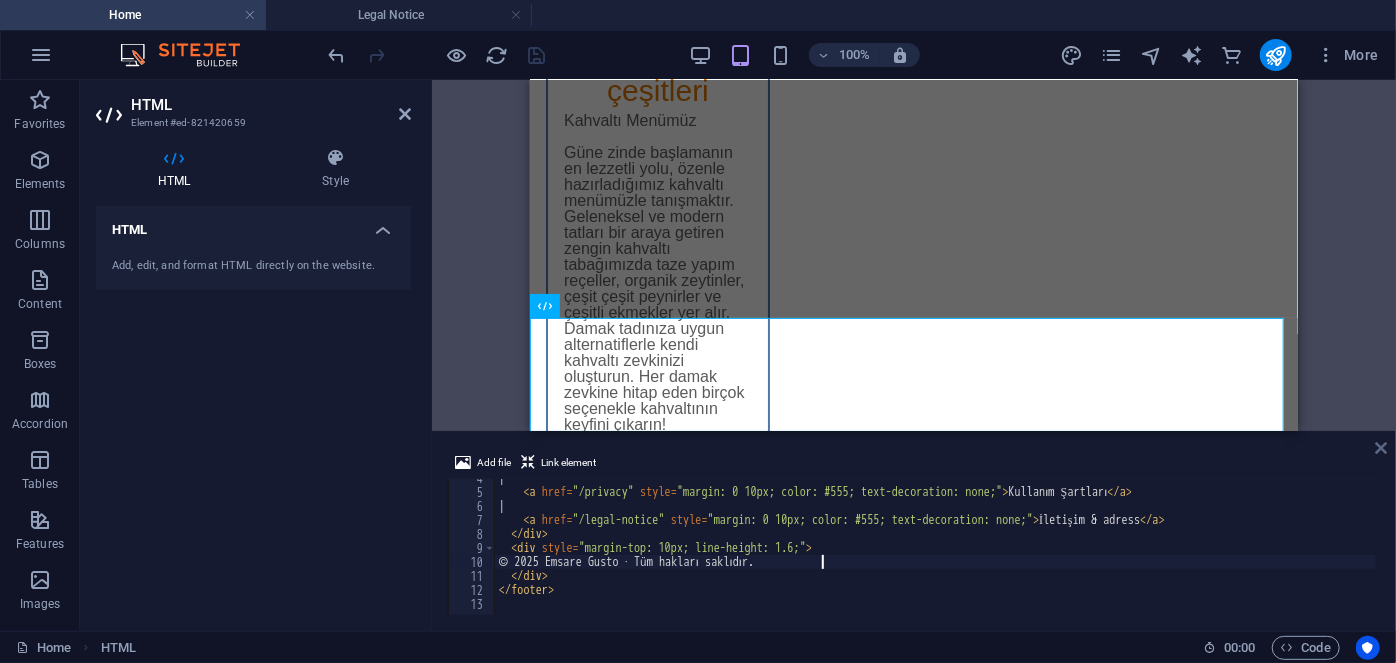 type on "© 2025 Emsare Gusto · Tüm hakları saklıdır." 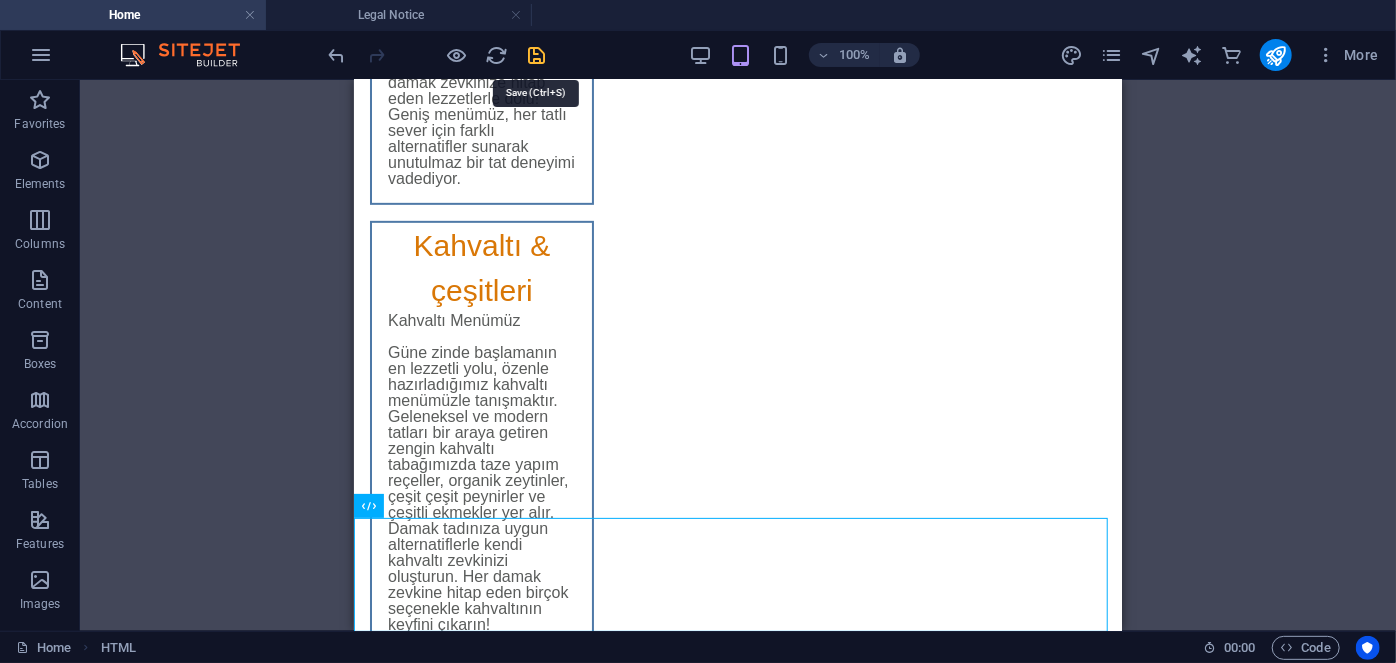 click at bounding box center (537, 55) 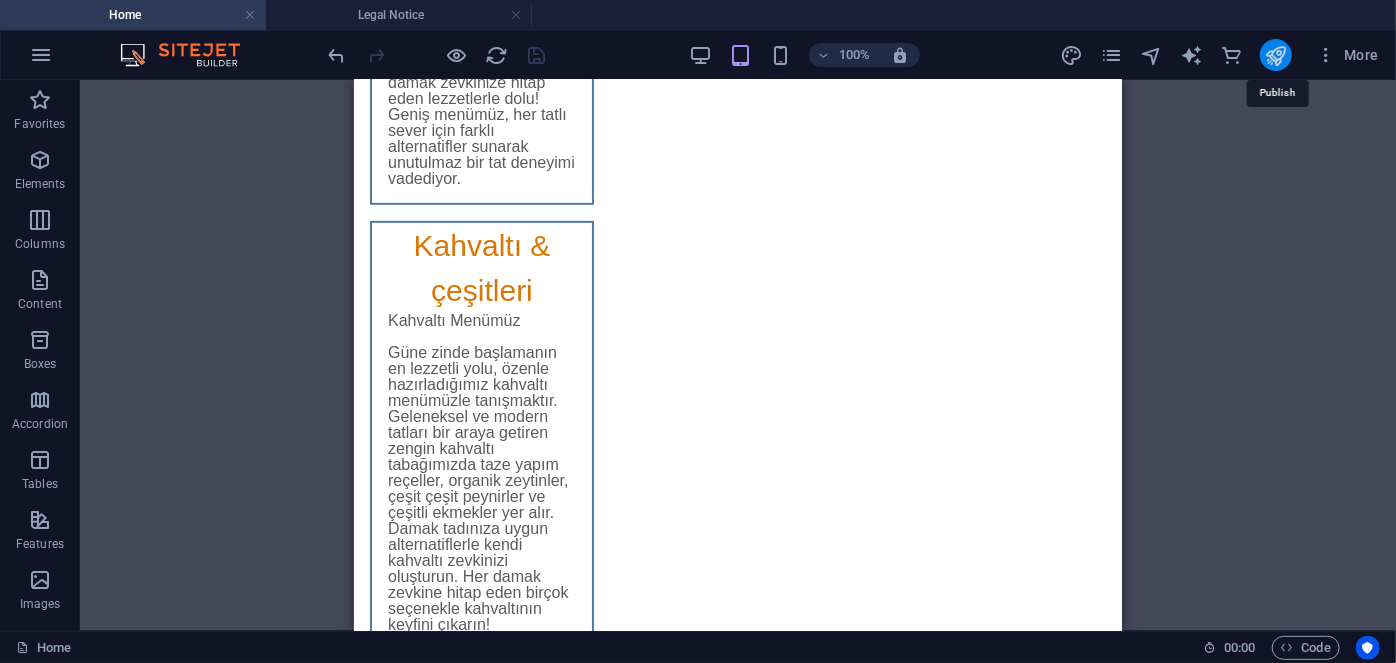 click at bounding box center [1275, 55] 